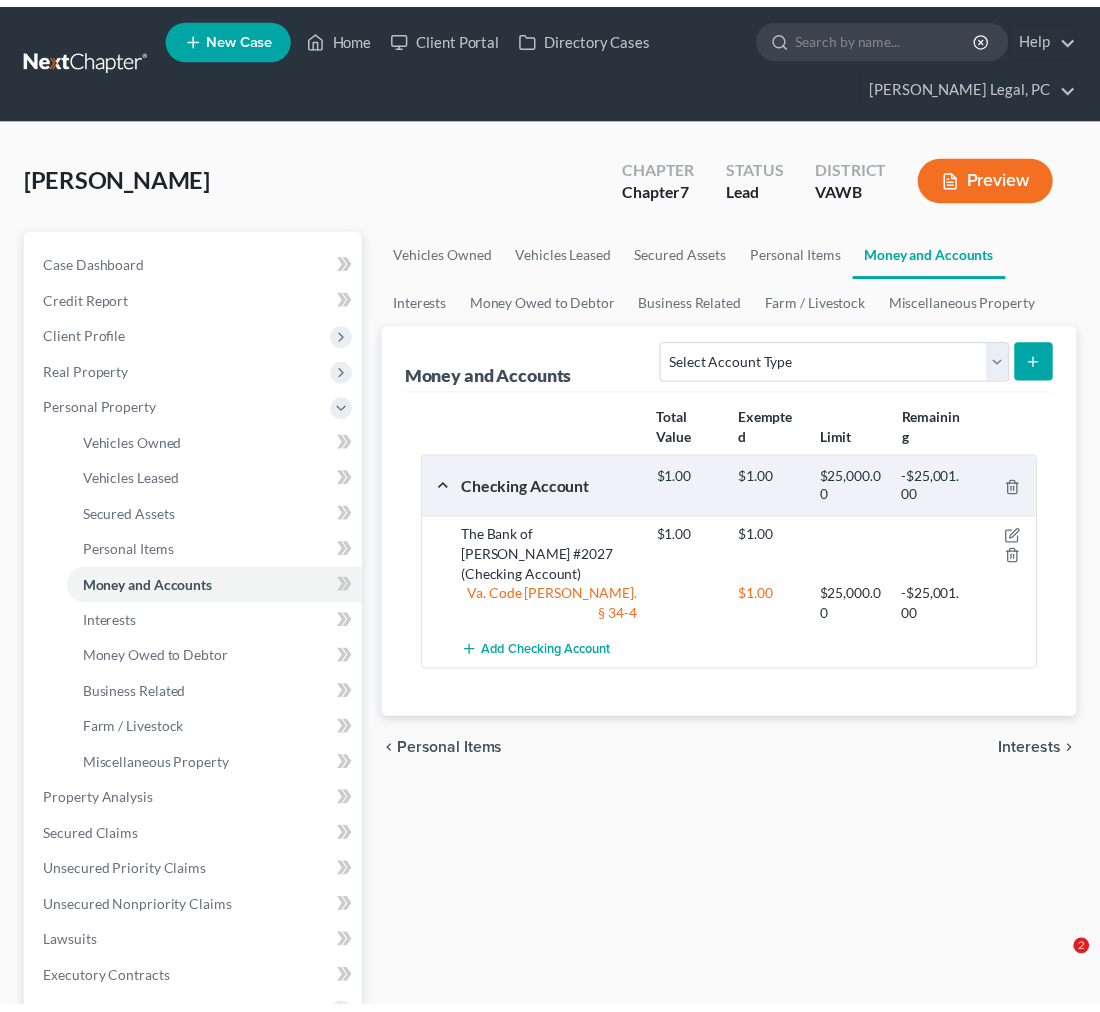 scroll, scrollTop: 0, scrollLeft: 0, axis: both 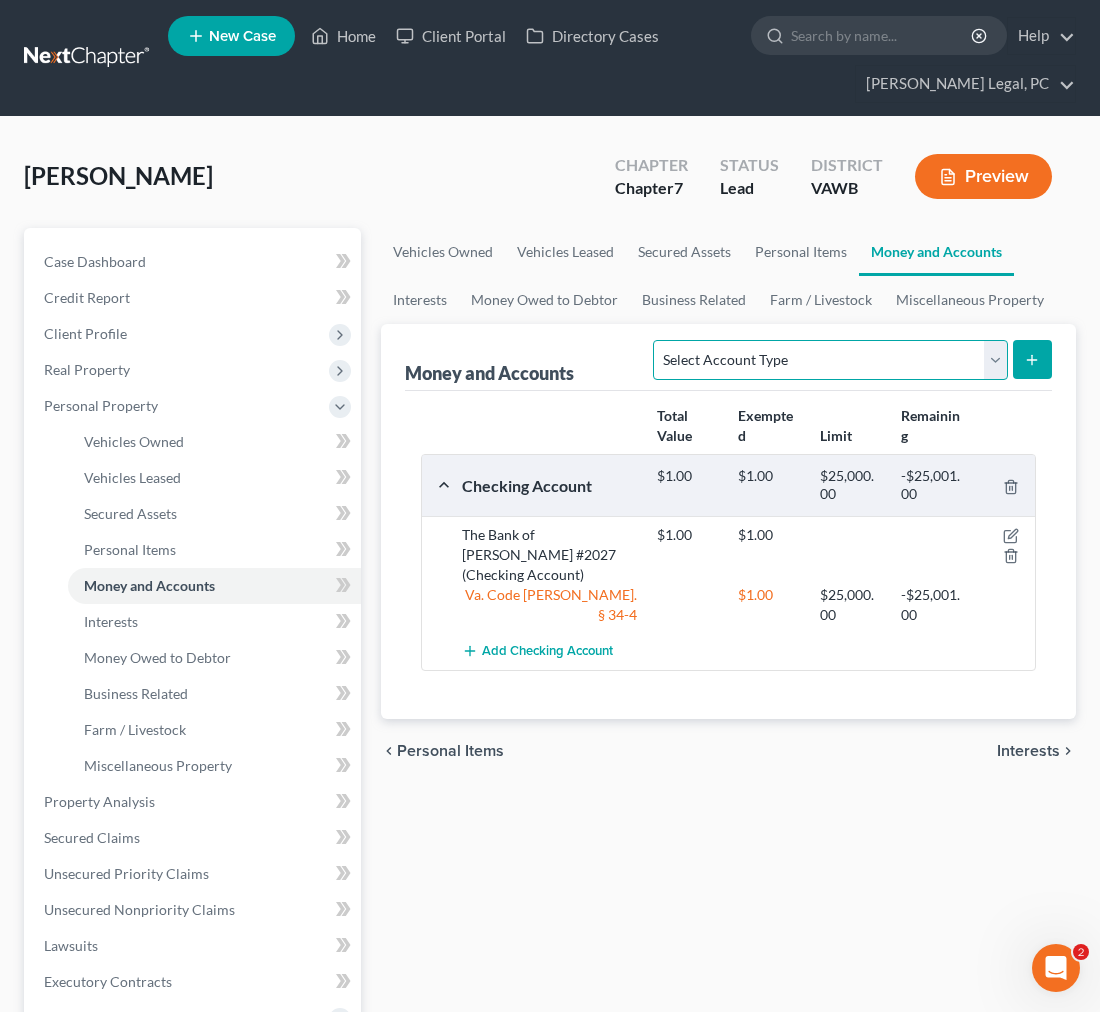 drag, startPoint x: 0, startPoint y: 0, endPoint x: 994, endPoint y: 364, distance: 1058.5519 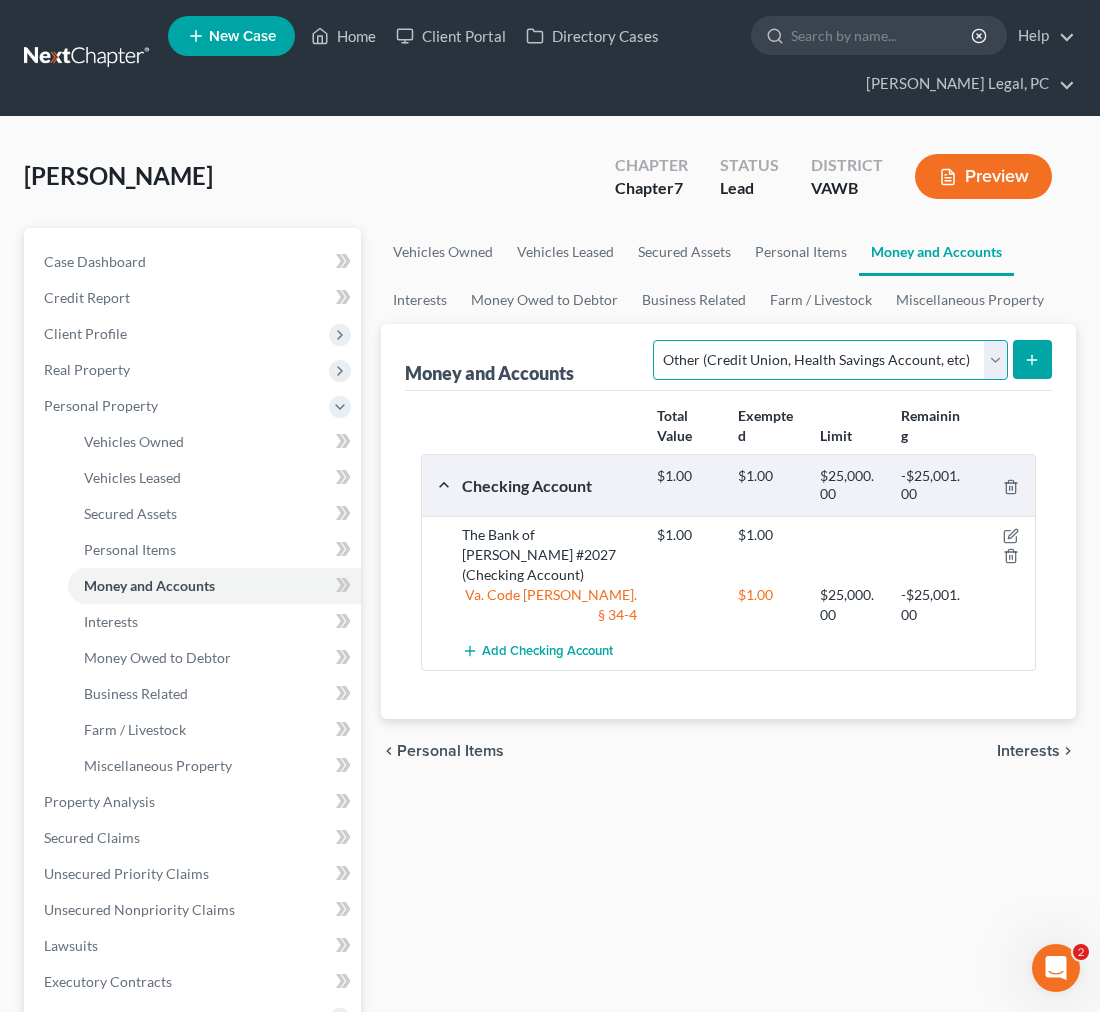 click on "Select Account Type Brokerage Cash on Hand Certificates of Deposit Checking Account Money Market Other (Credit Union, Health Savings Account, etc) Safe Deposit Box Savings Account Security Deposits or Prepayments" at bounding box center [830, 360] 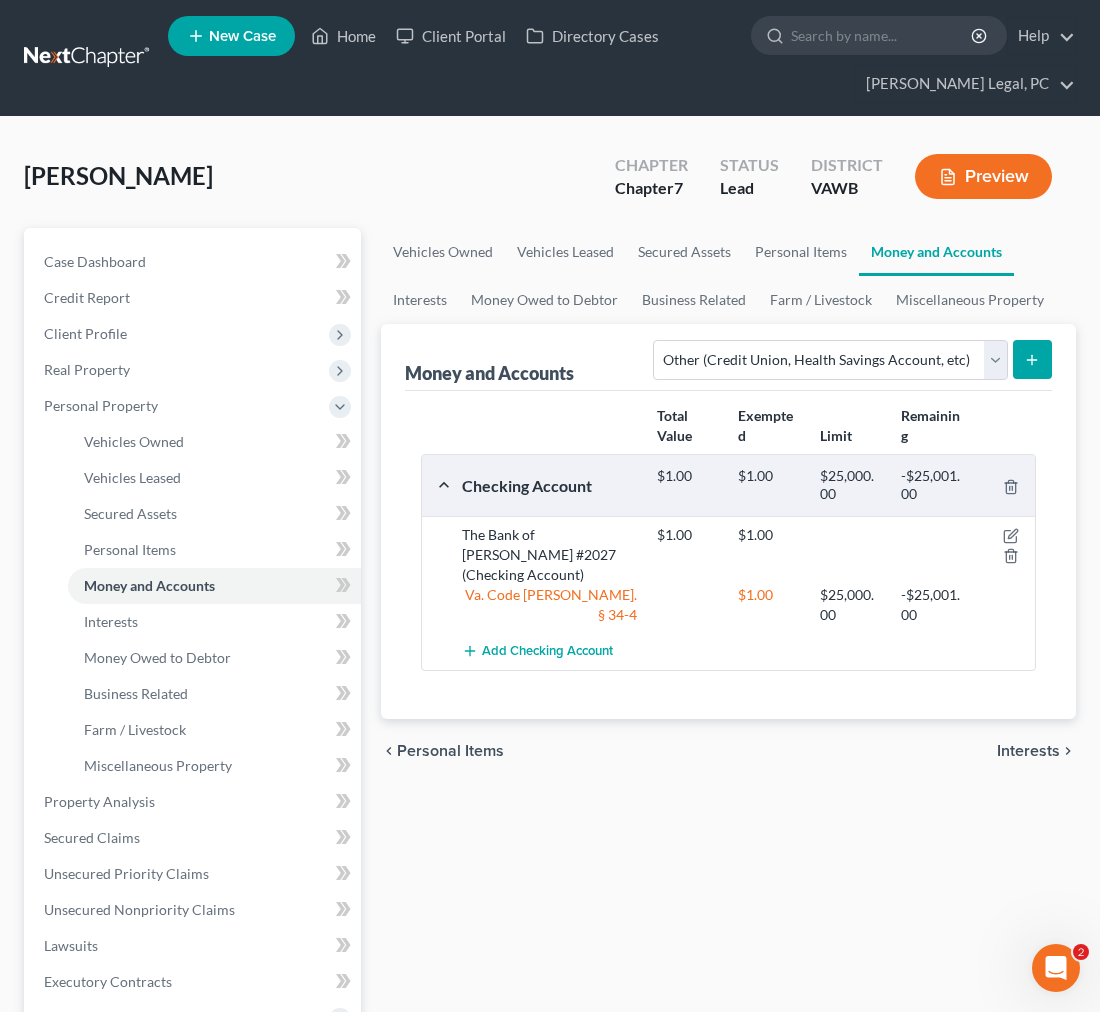 click at bounding box center [1032, 359] 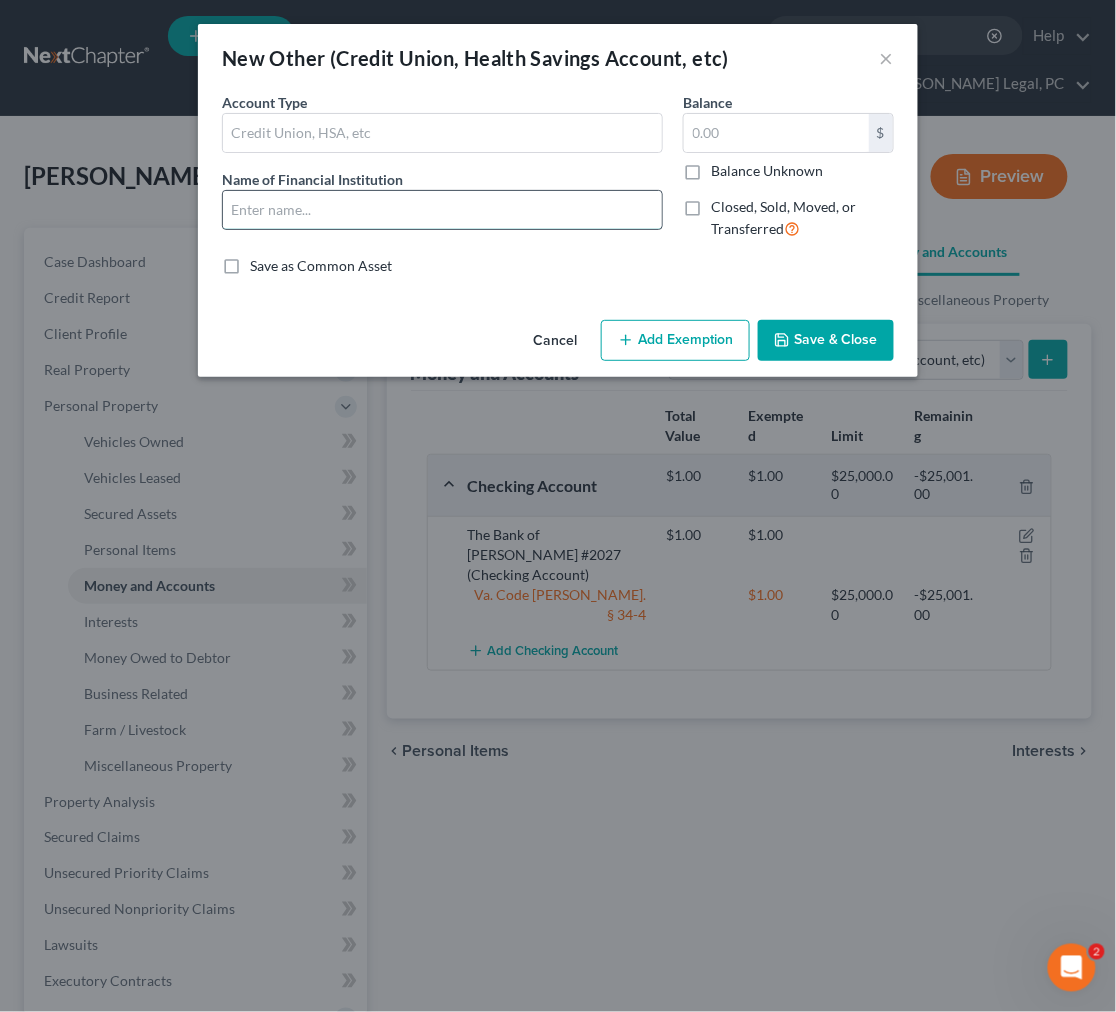 click at bounding box center [442, 210] 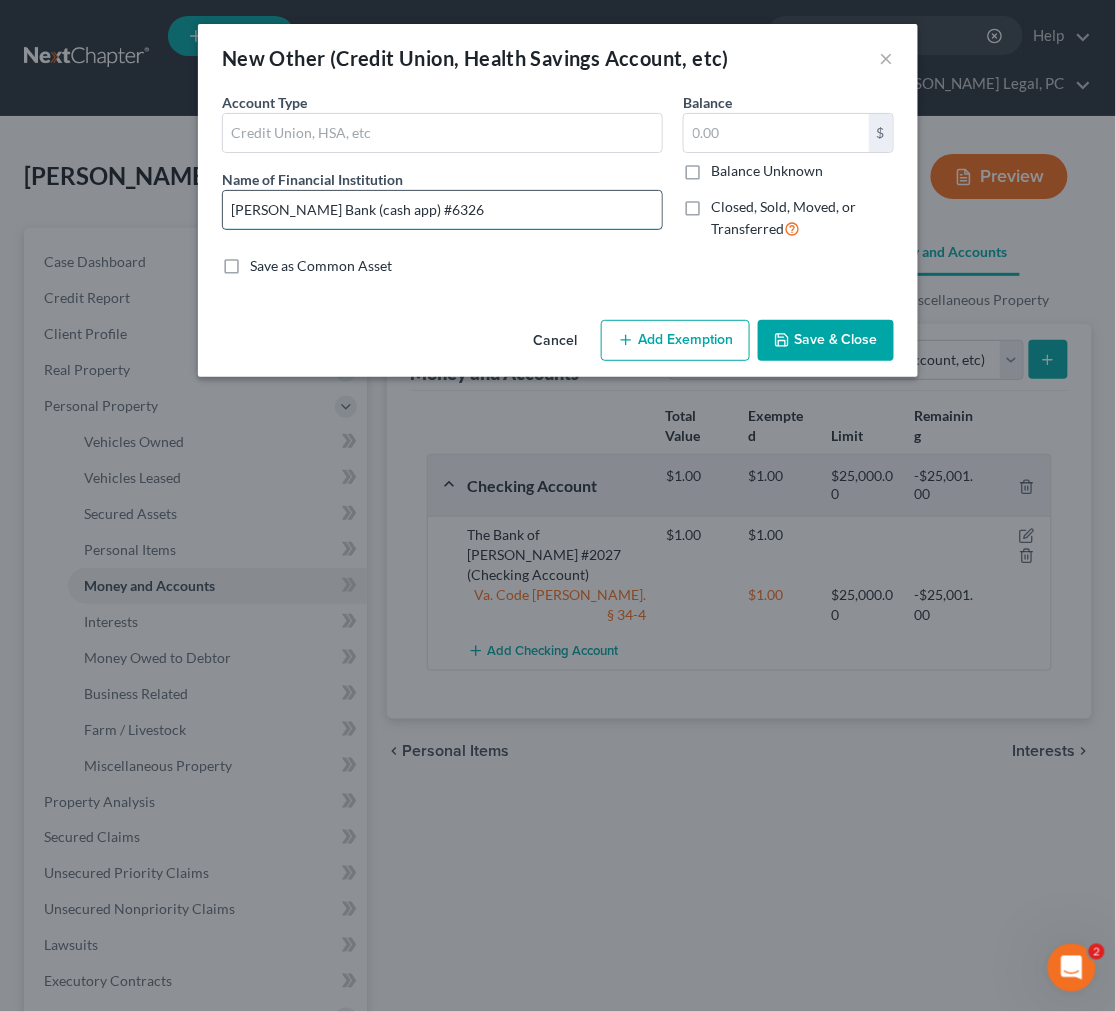 type on "[PERSON_NAME] Bank (cash app) #6326" 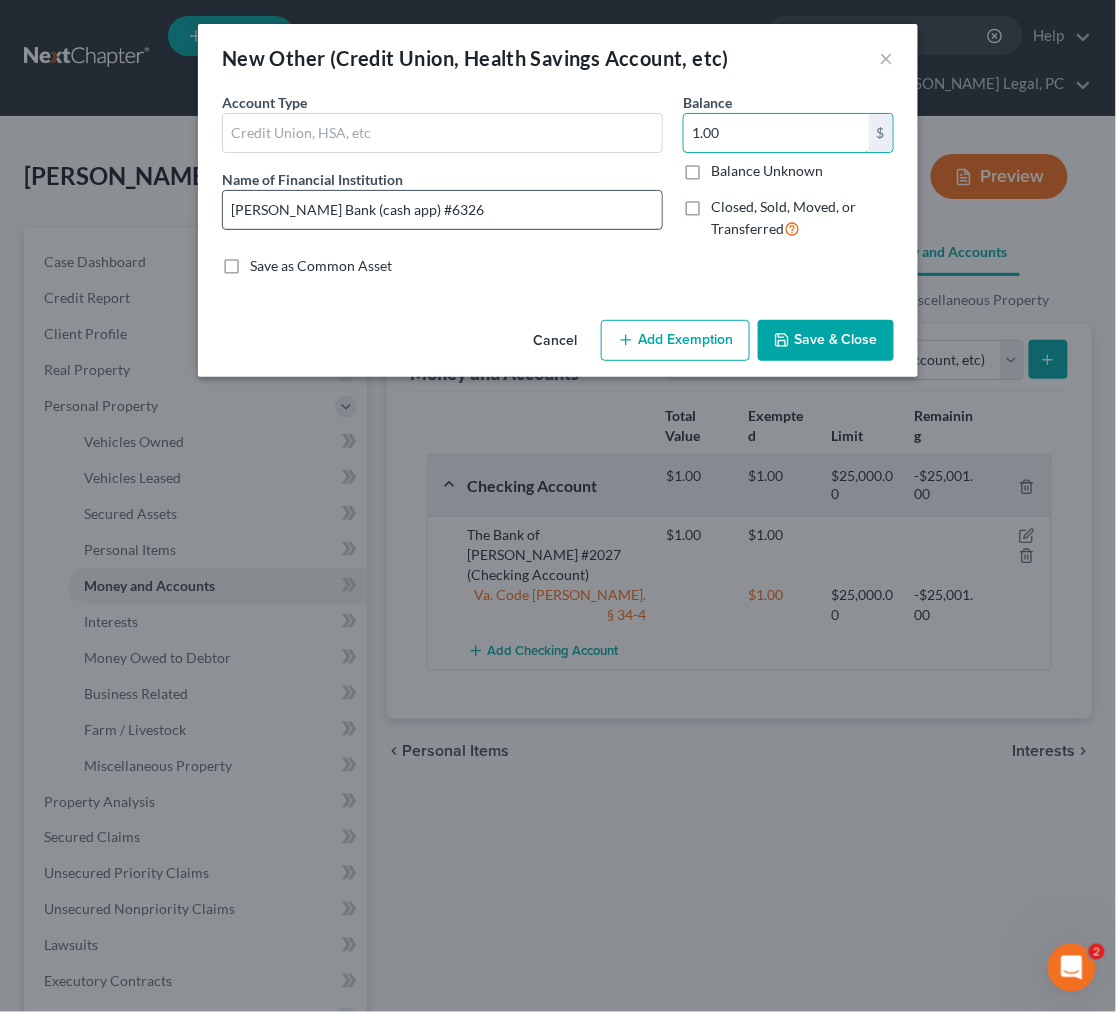 type on "1.00" 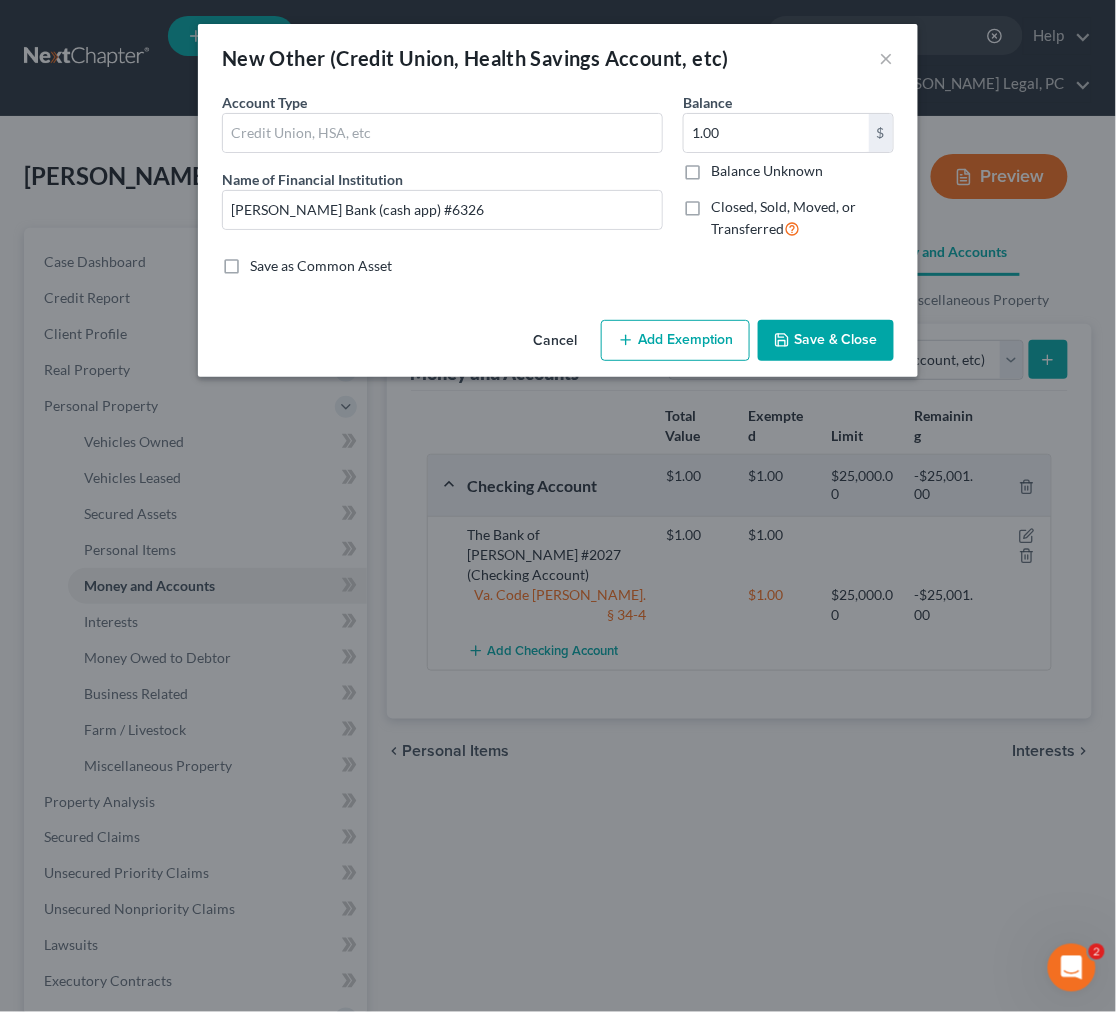 click on "Add Exemption" at bounding box center [675, 341] 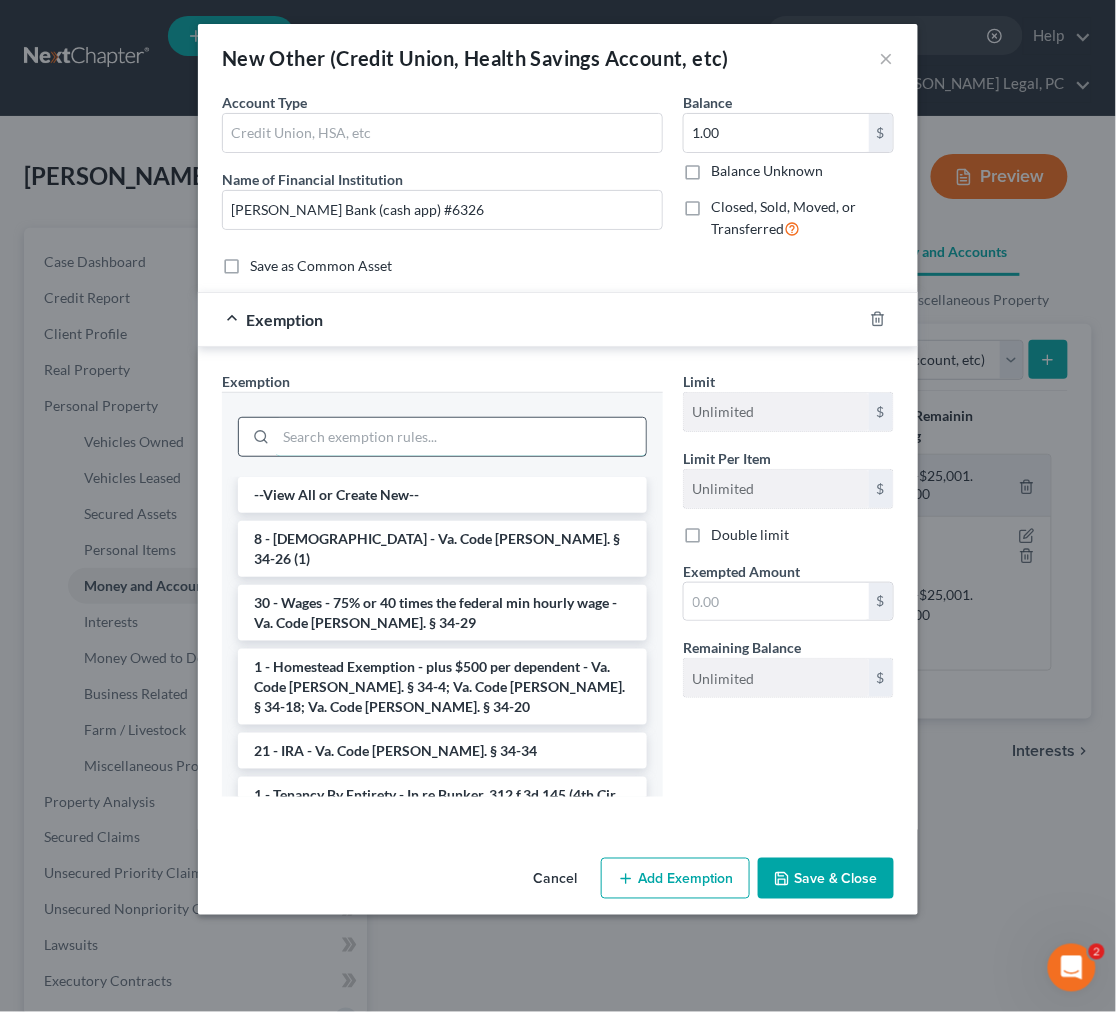 click at bounding box center [461, 437] 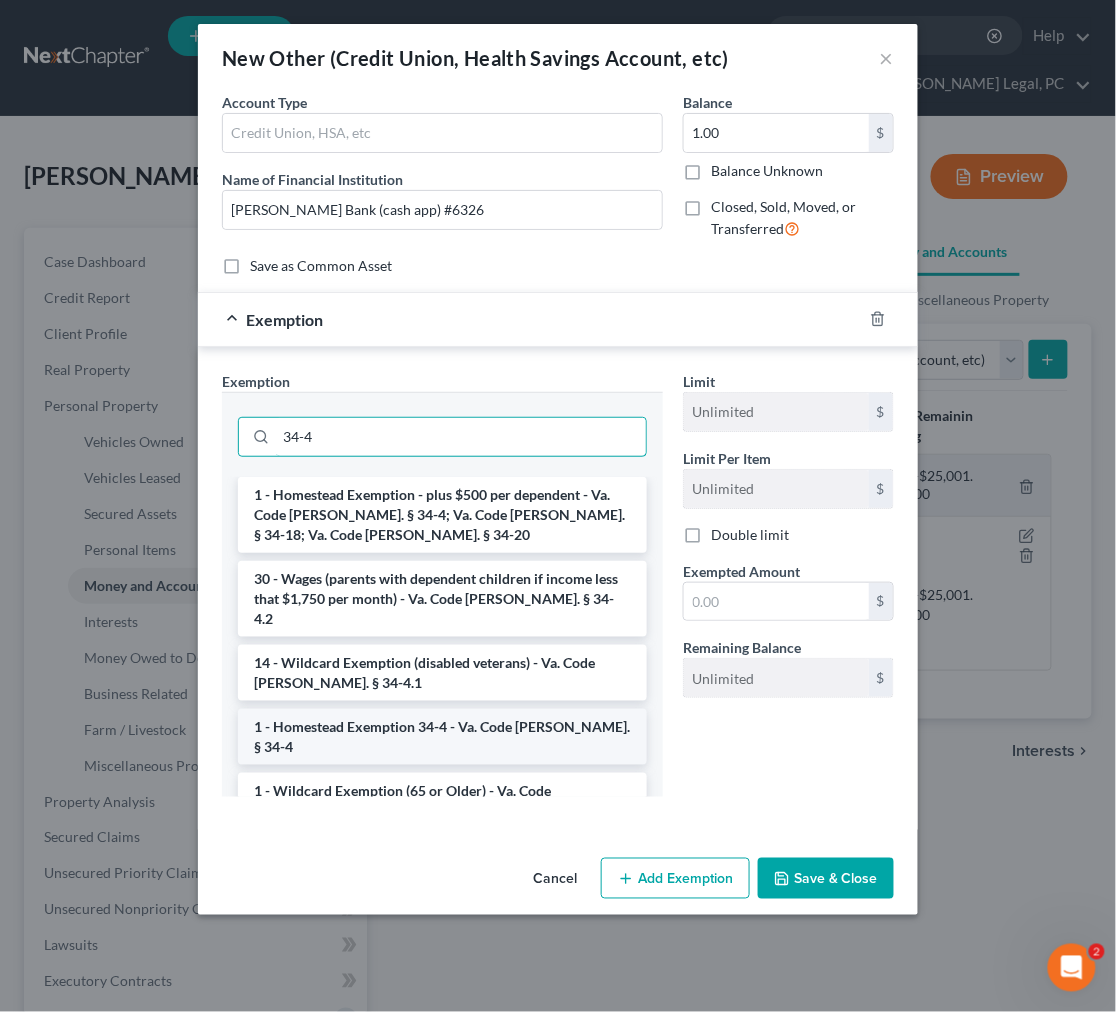 type on "34-4" 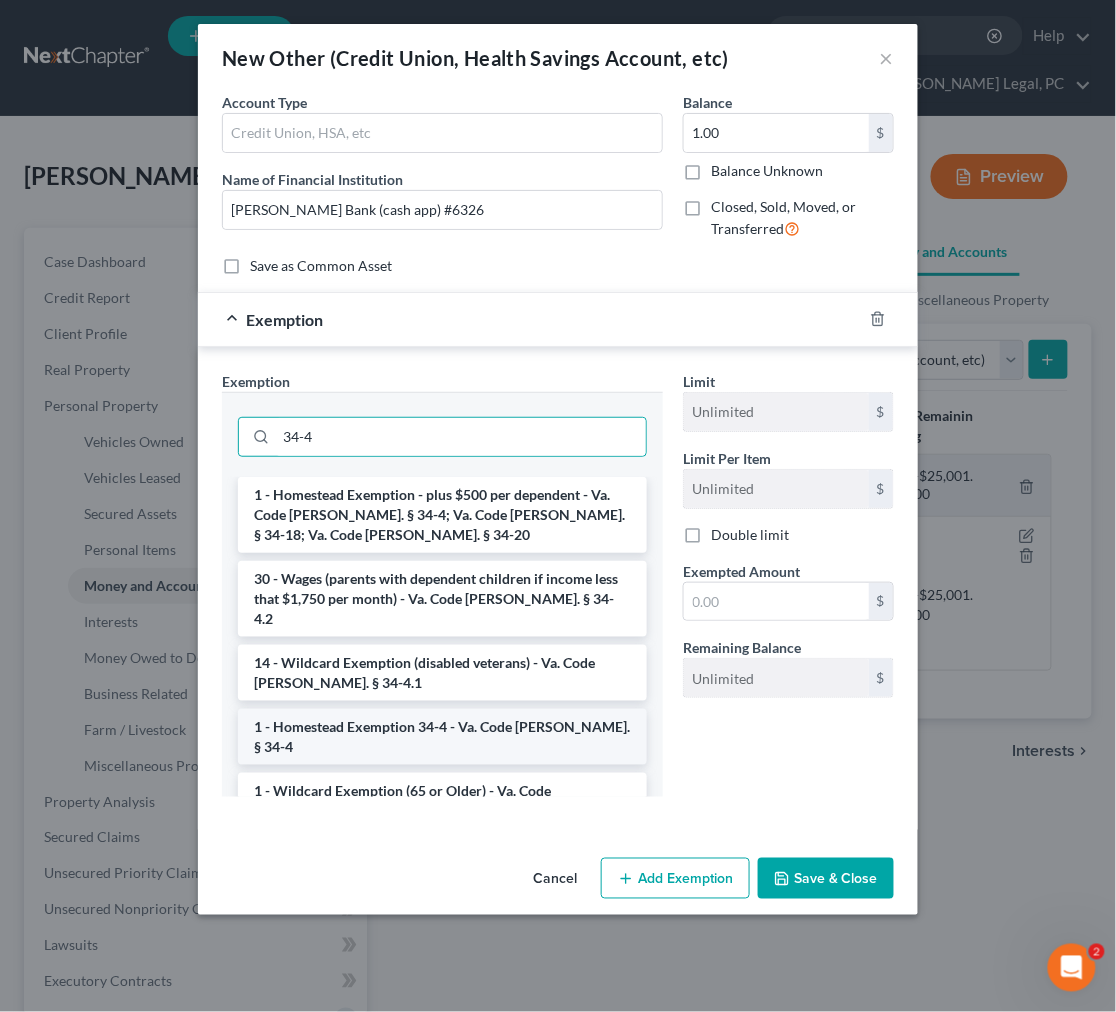 click on "1 - Homestead Exemption 34-4 - Va. Code [PERSON_NAME]. § 34-4" at bounding box center (442, 737) 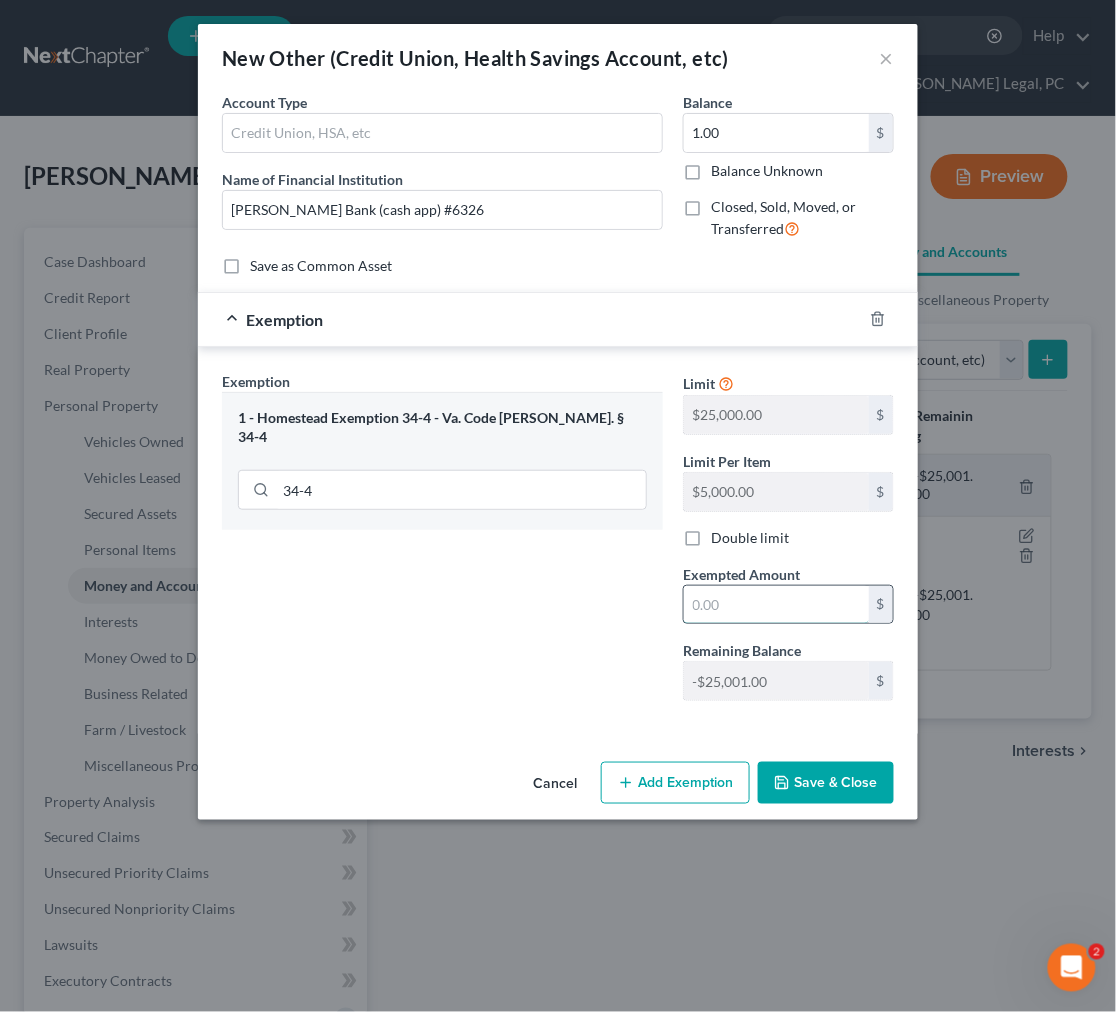 click at bounding box center (776, 605) 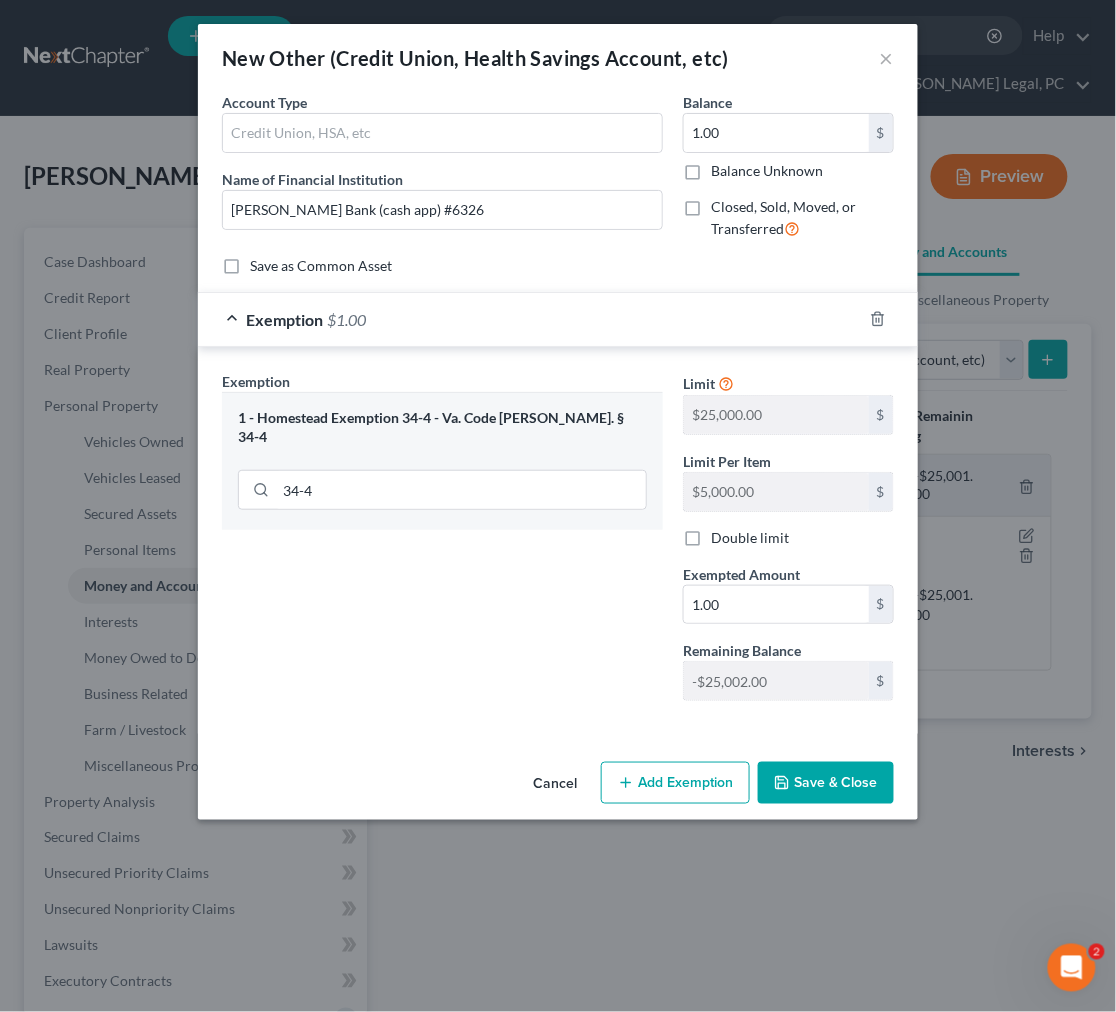 click on "Save & Close" at bounding box center [826, 783] 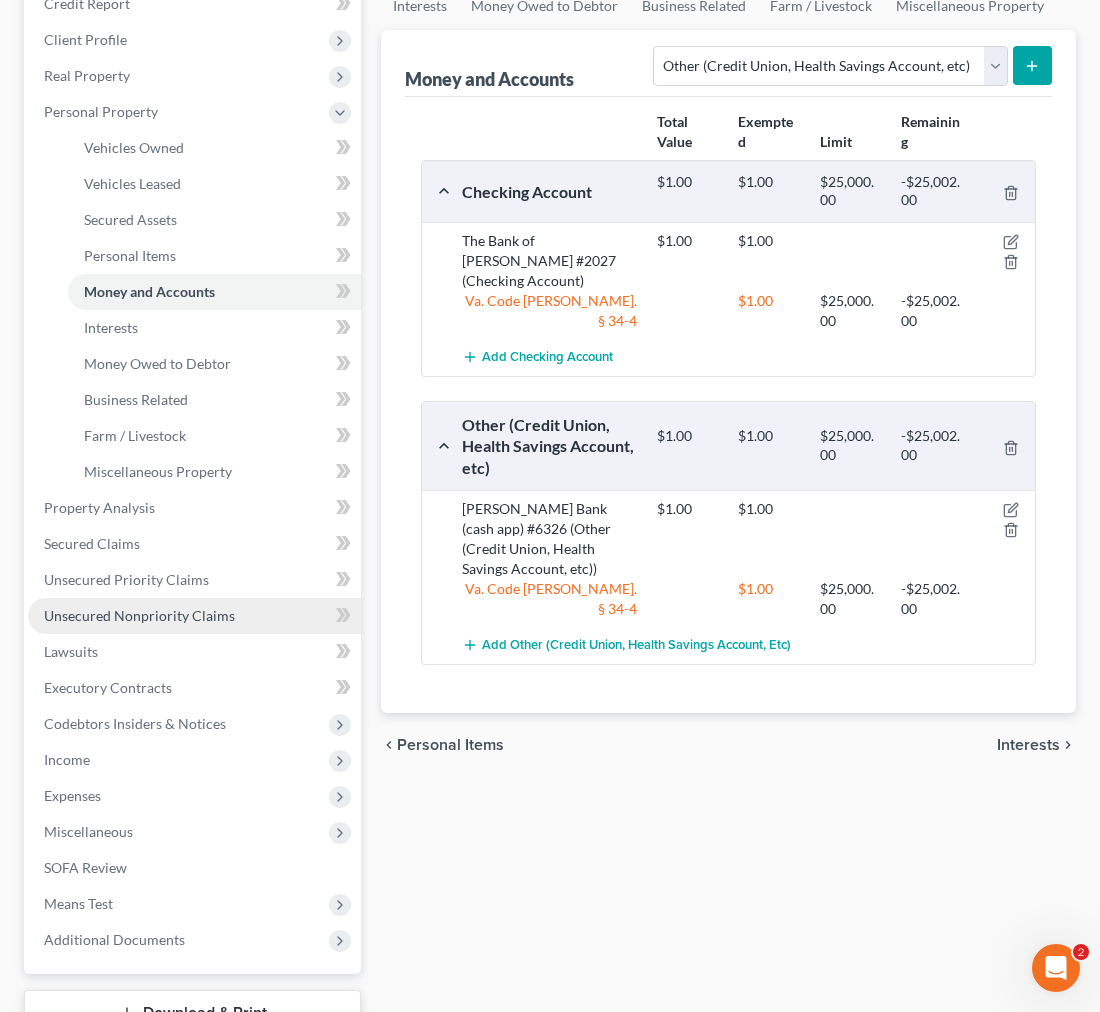 scroll, scrollTop: 333, scrollLeft: 0, axis: vertical 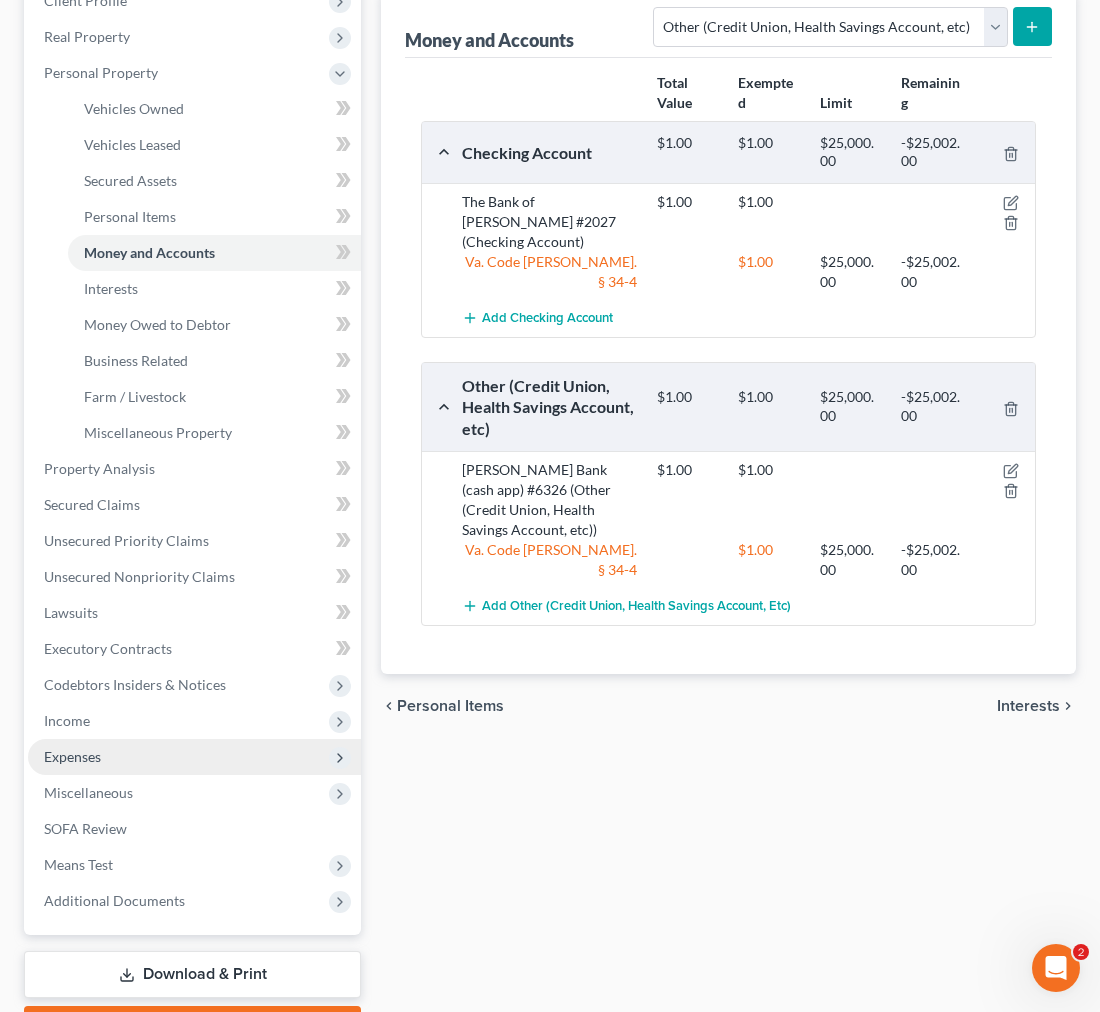 click on "Expenses" at bounding box center (72, 756) 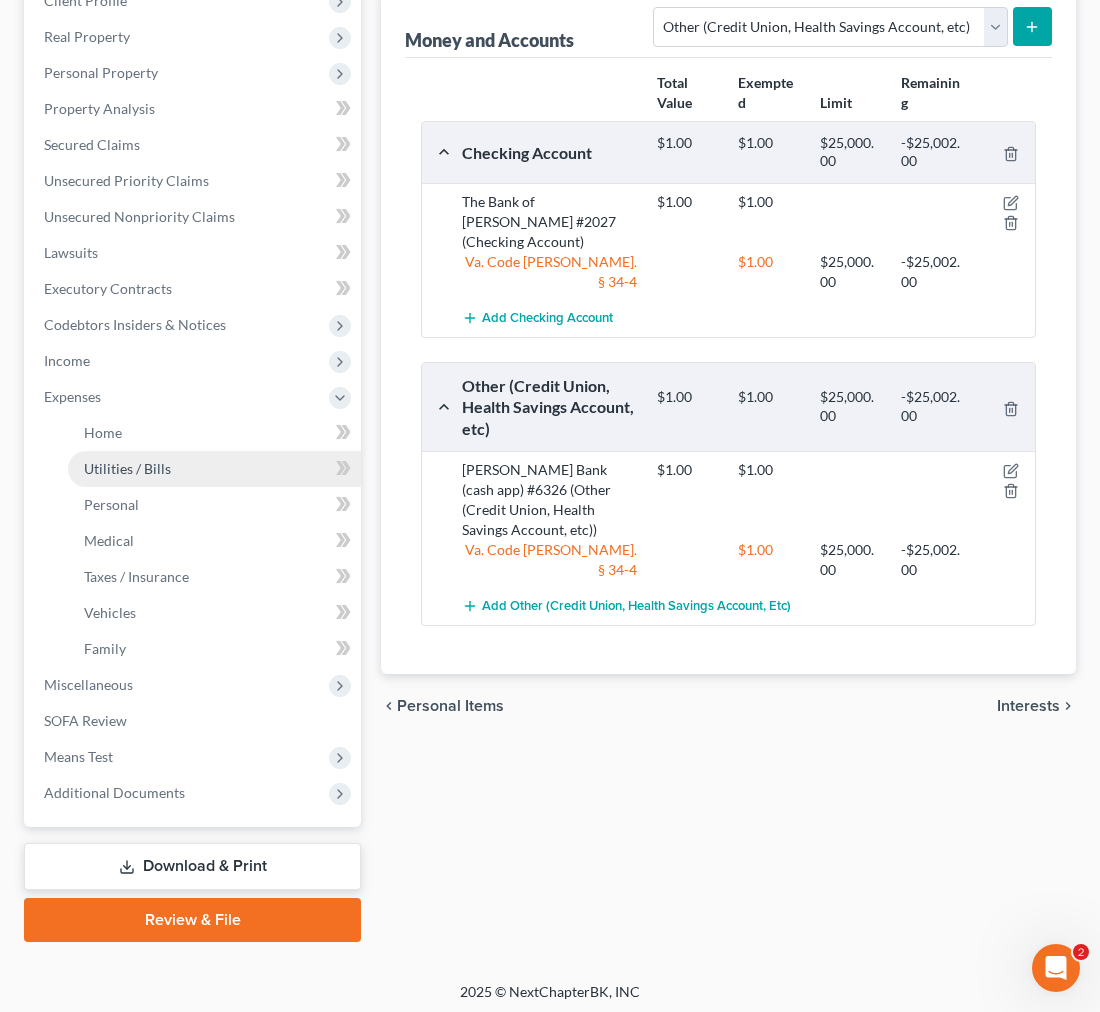 click on "Utilities / Bills" at bounding box center (214, 469) 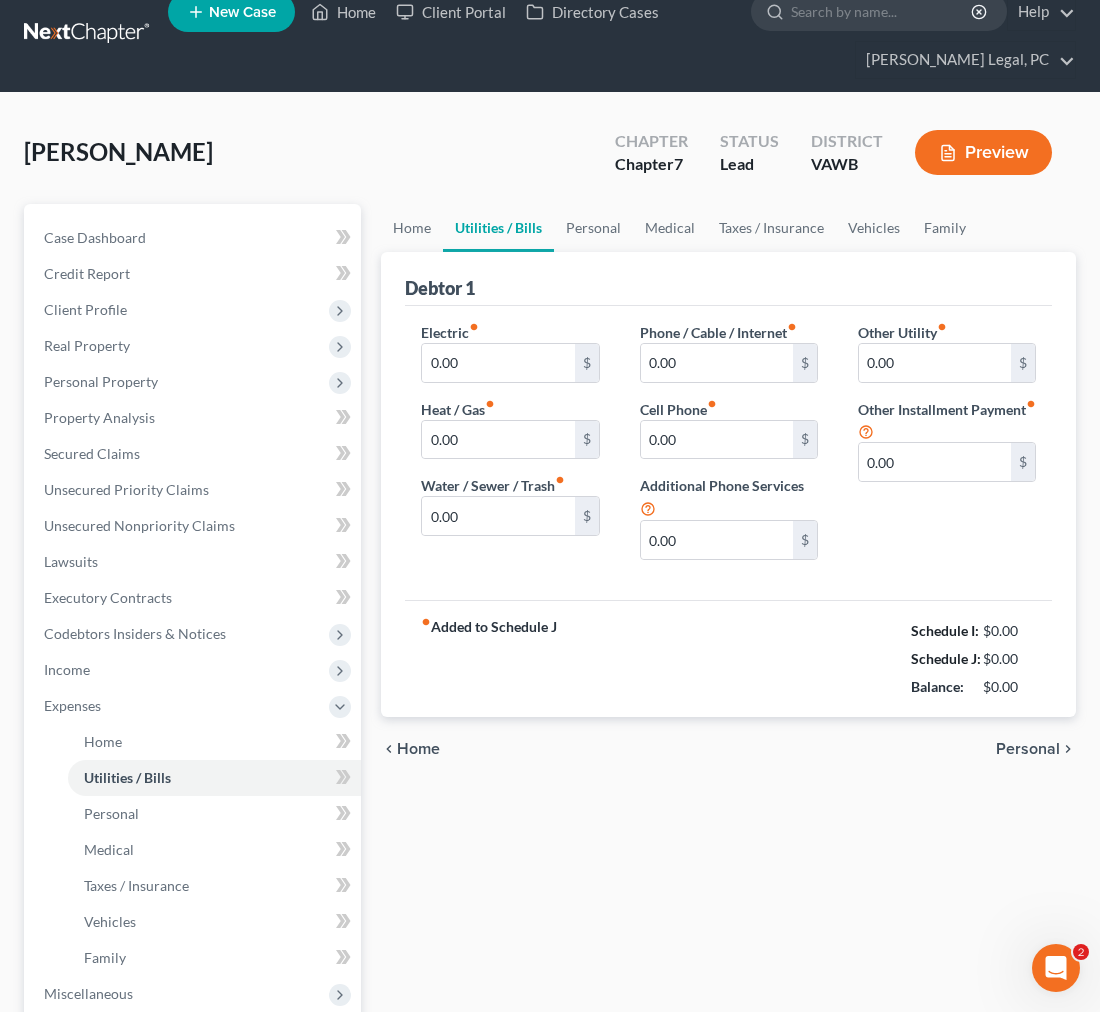 scroll, scrollTop: 0, scrollLeft: 0, axis: both 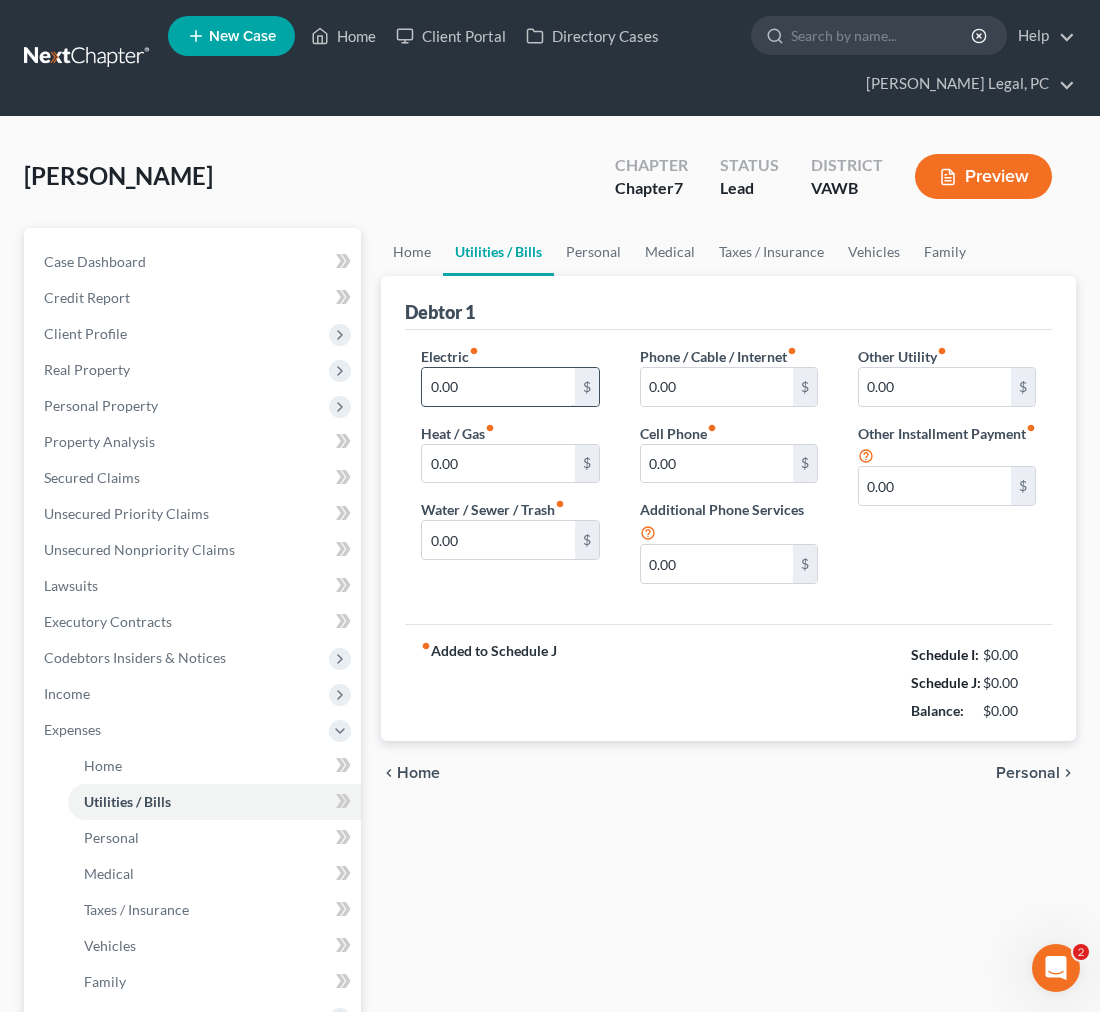 click on "0.00" at bounding box center (498, 387) 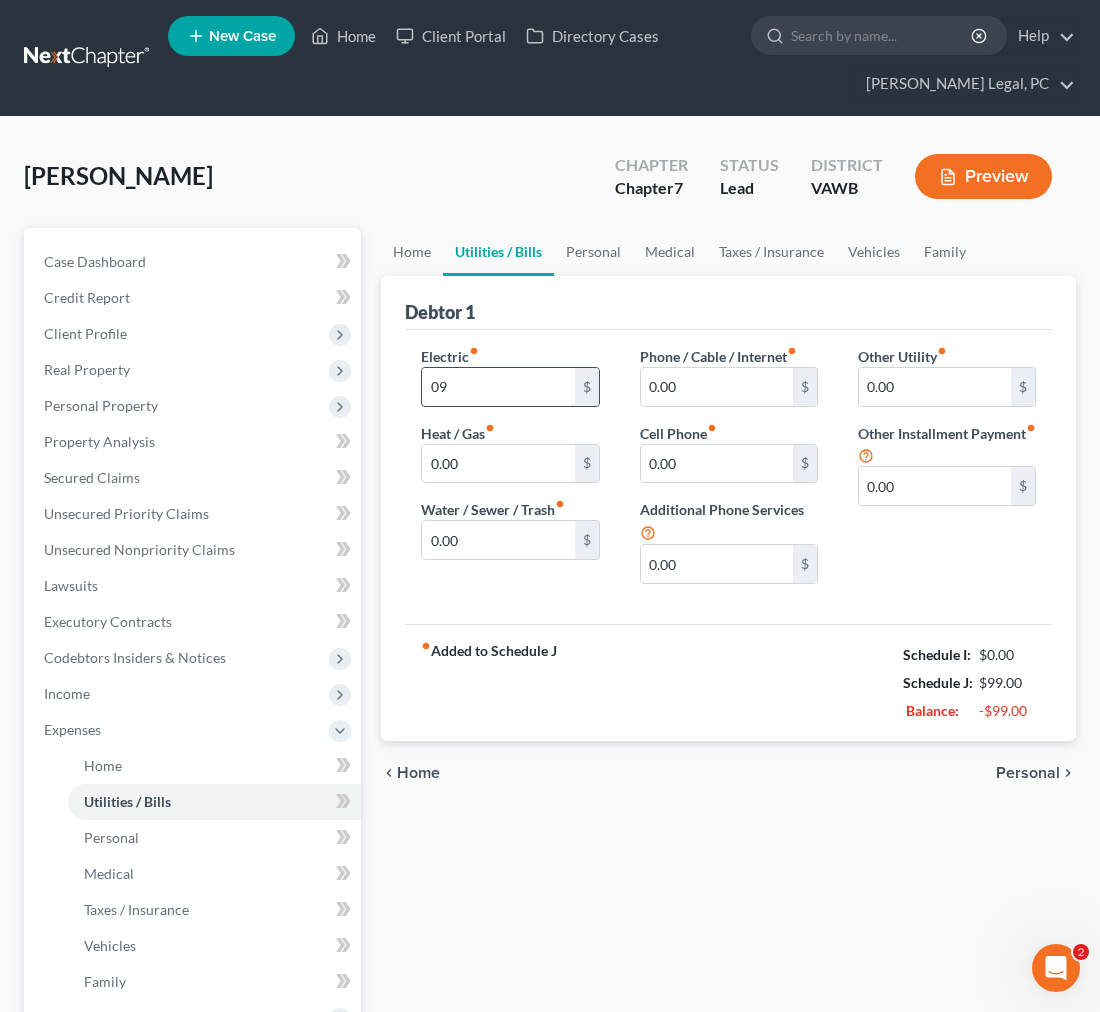 type on "0" 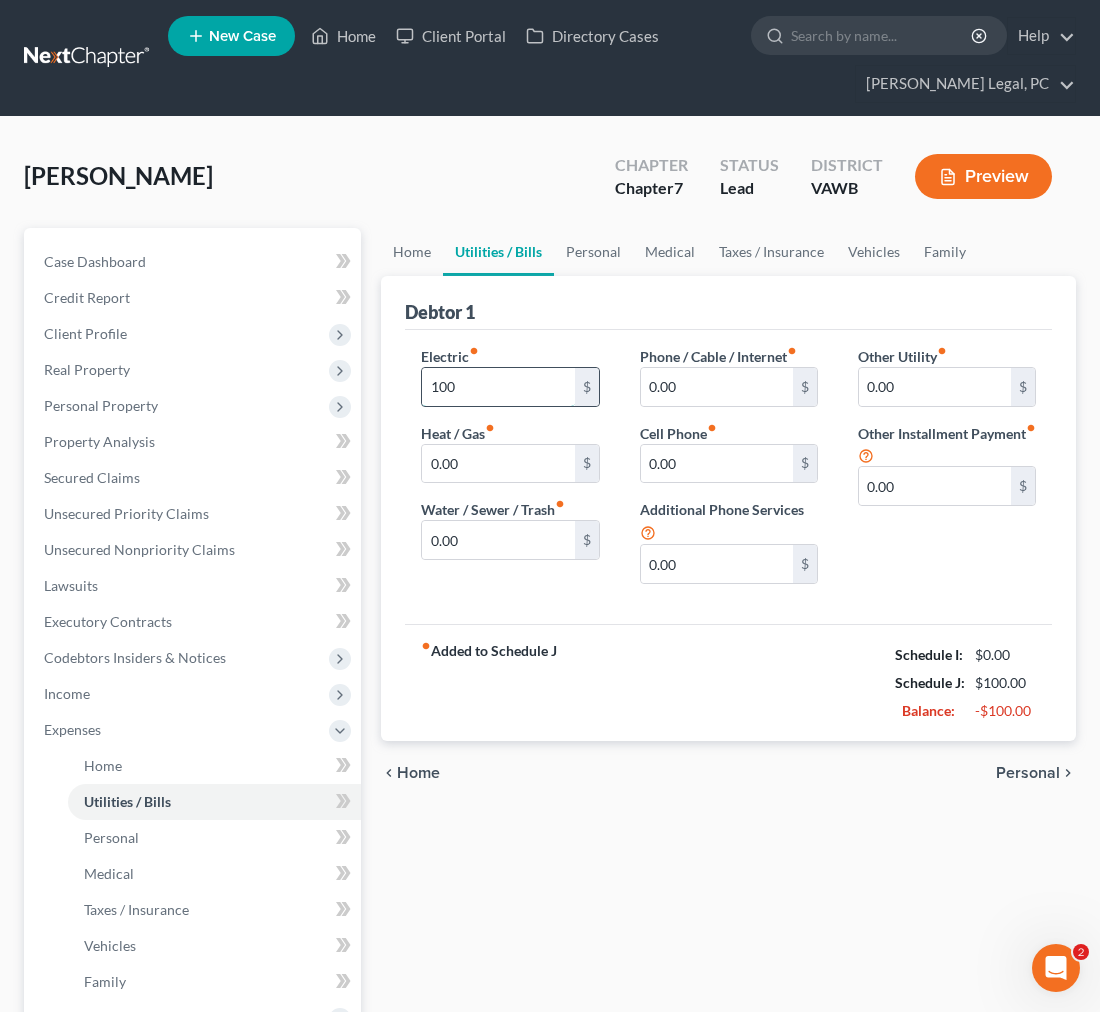 click on "100" at bounding box center (498, 387) 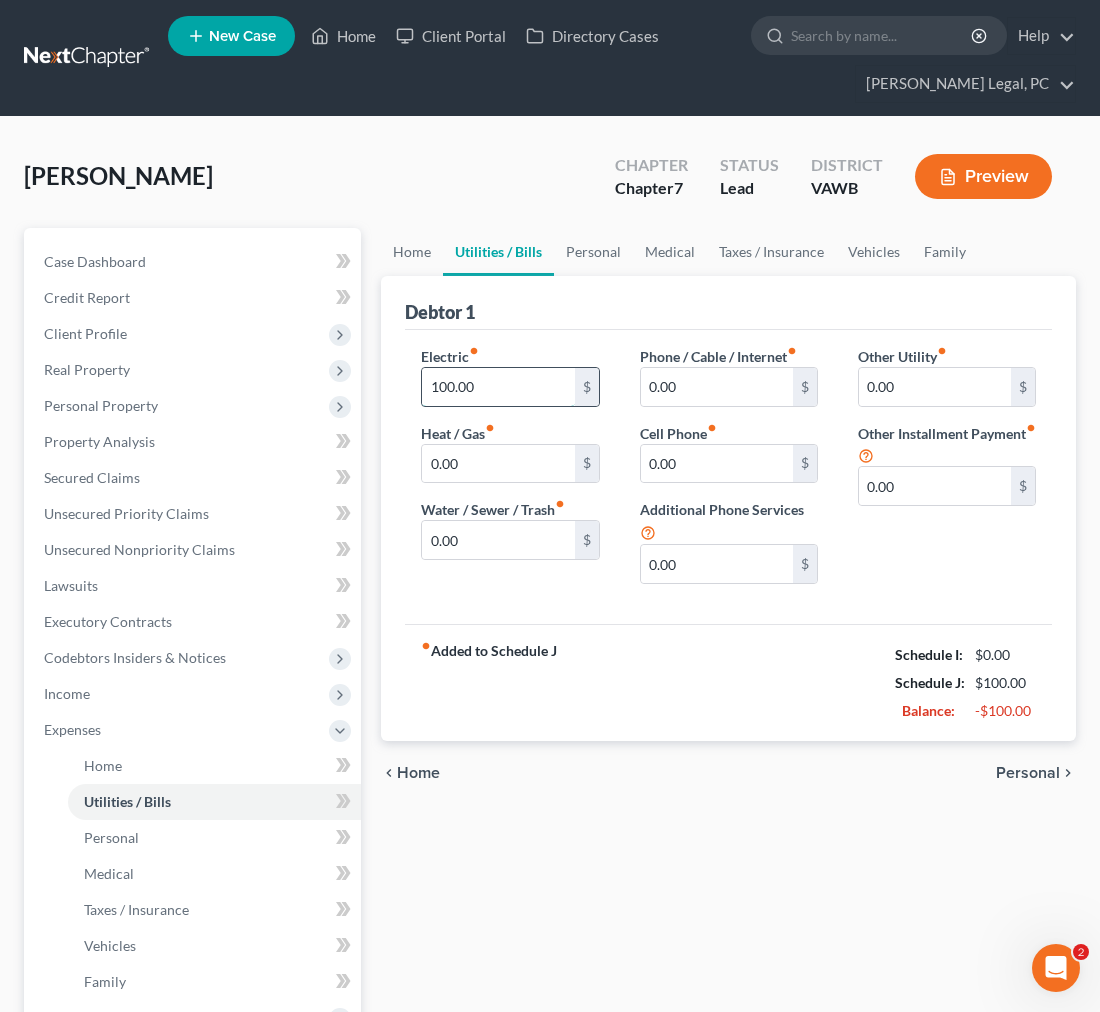 type on "100.00" 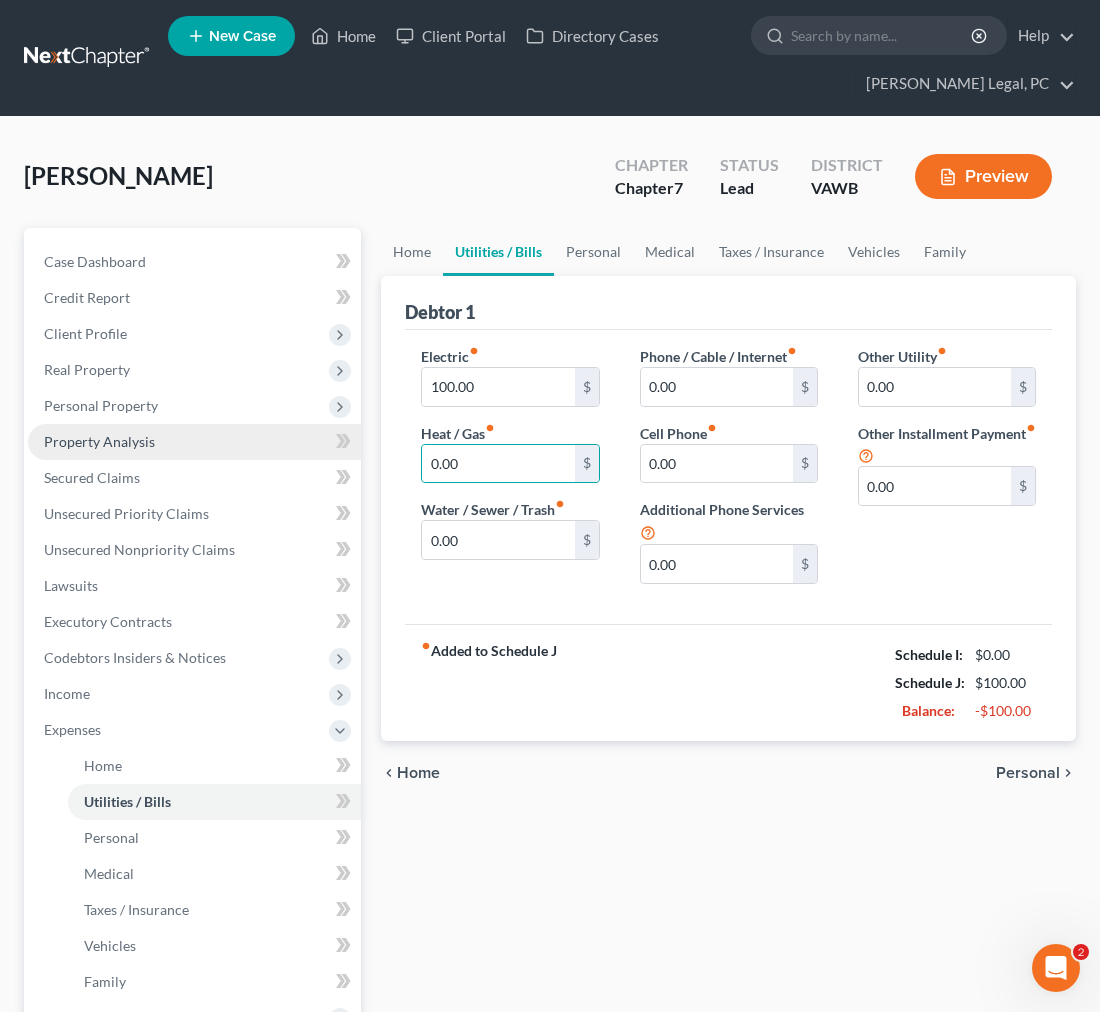 click on "Property Analysis" at bounding box center (194, 442) 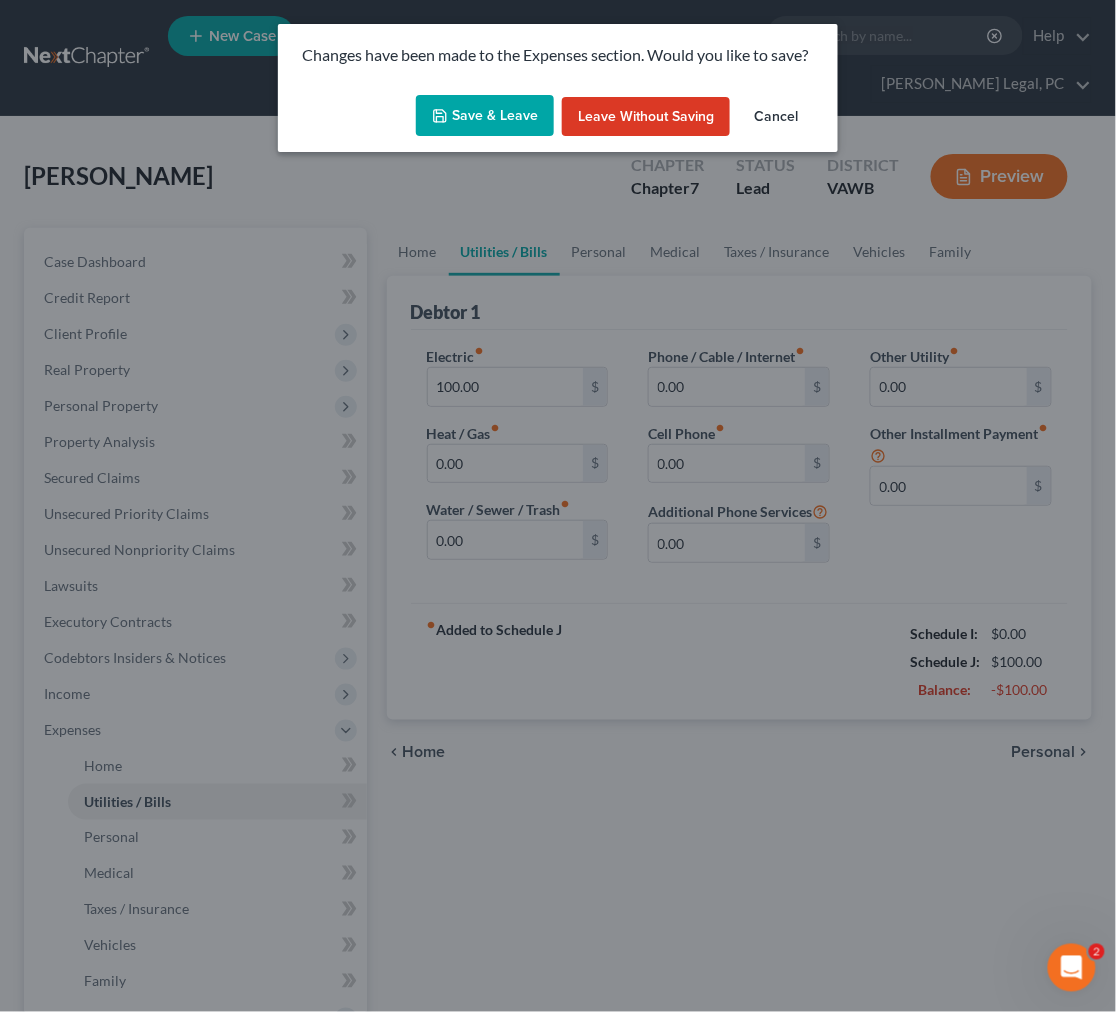 click on "Save & Leave" at bounding box center [485, 116] 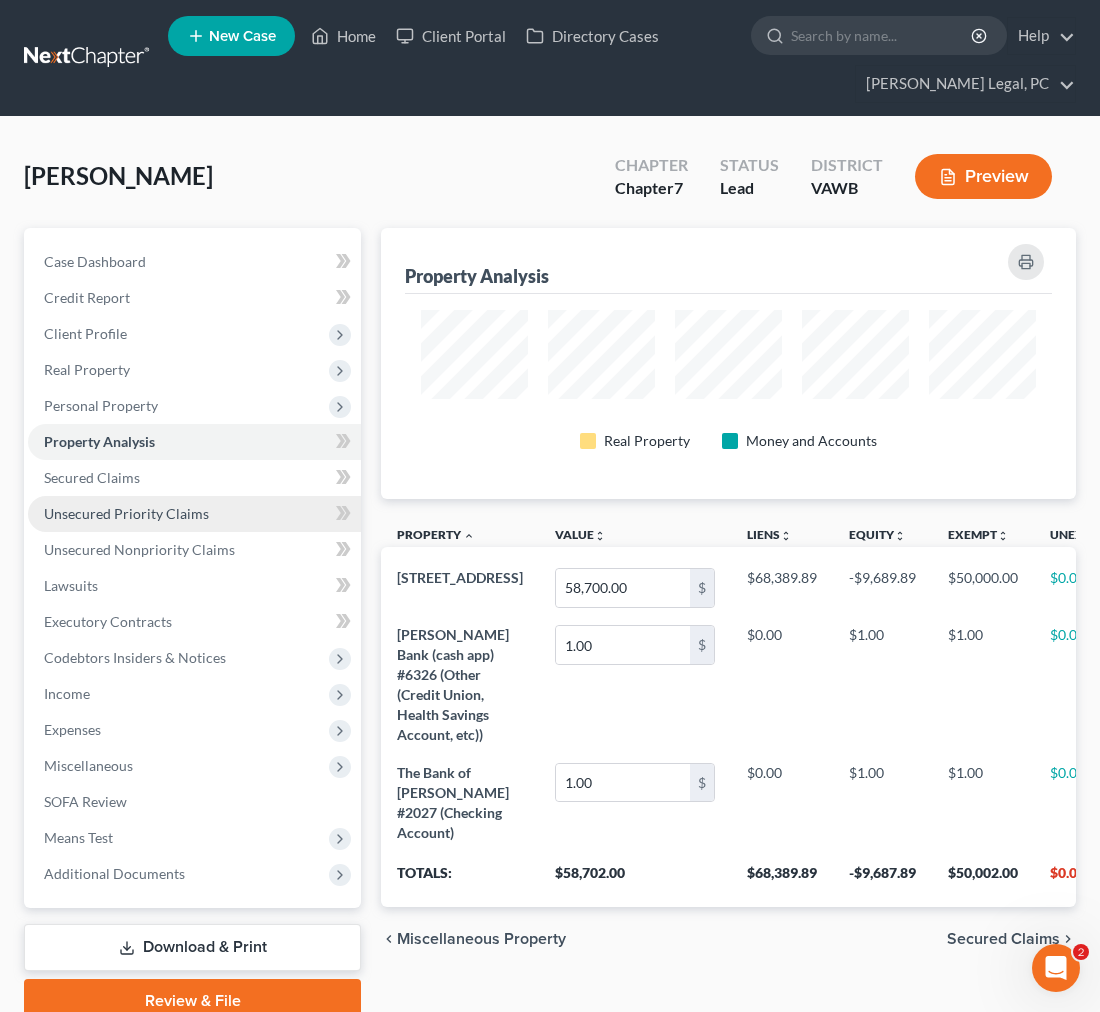 scroll, scrollTop: 999728, scrollLeft: 999305, axis: both 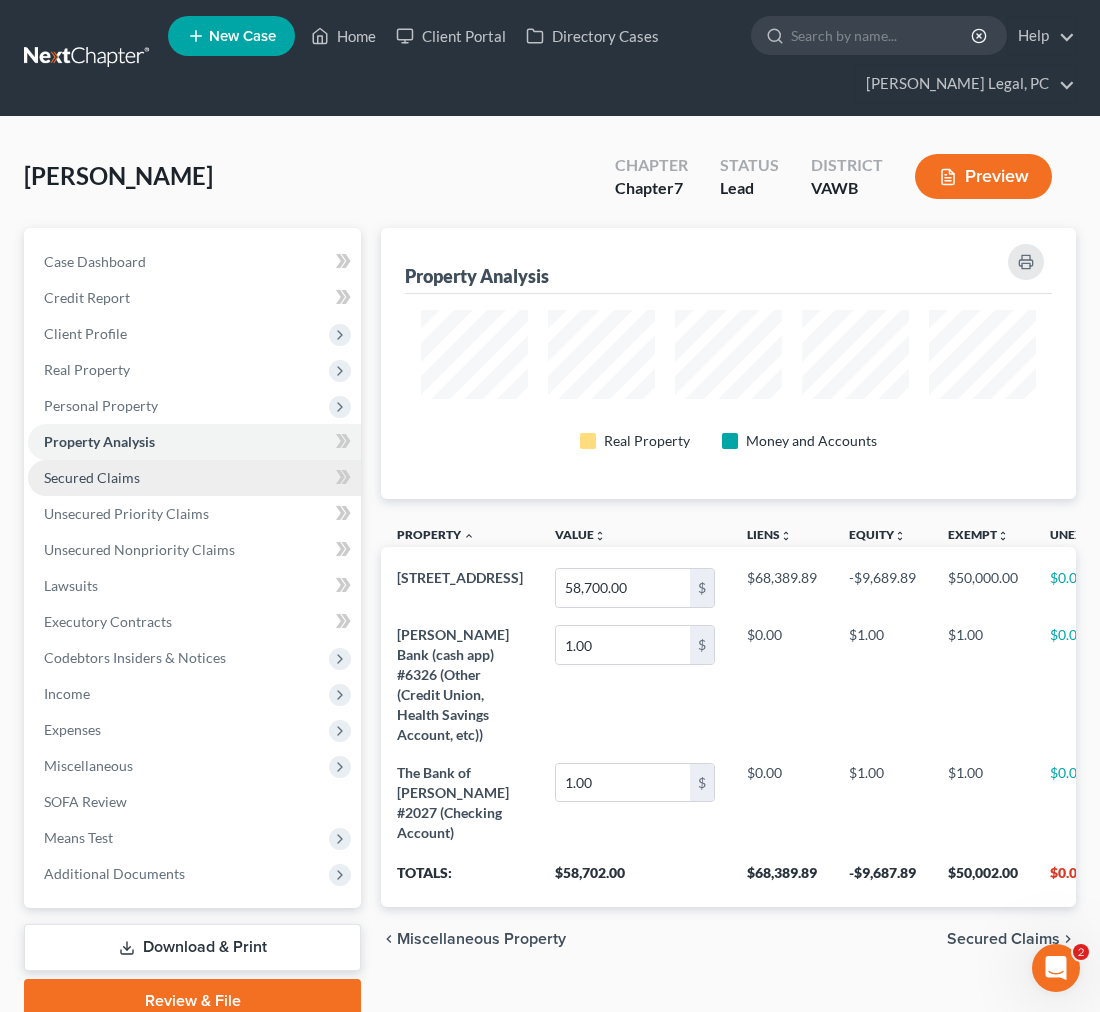 click on "Secured Claims" at bounding box center (92, 477) 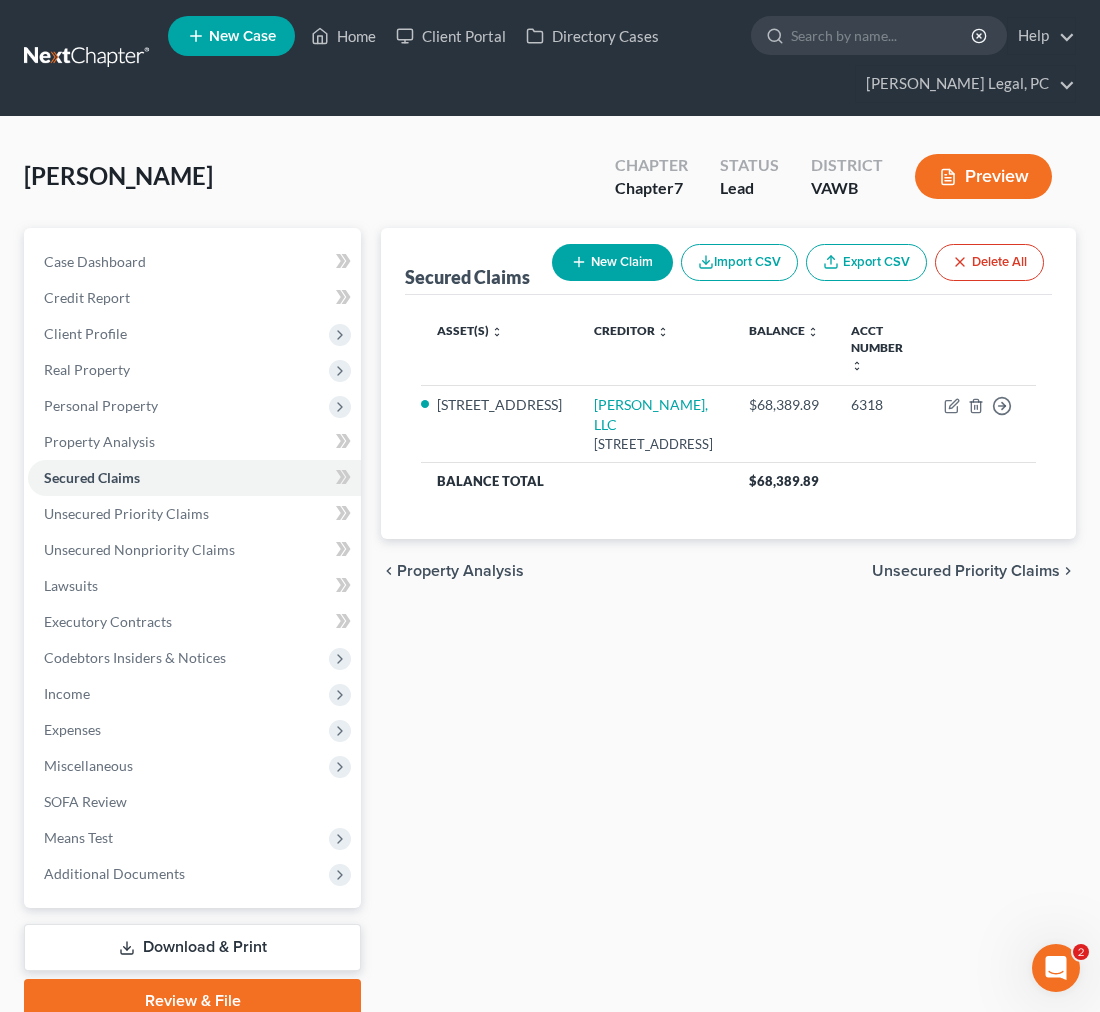 click on "New Claim" at bounding box center [612, 262] 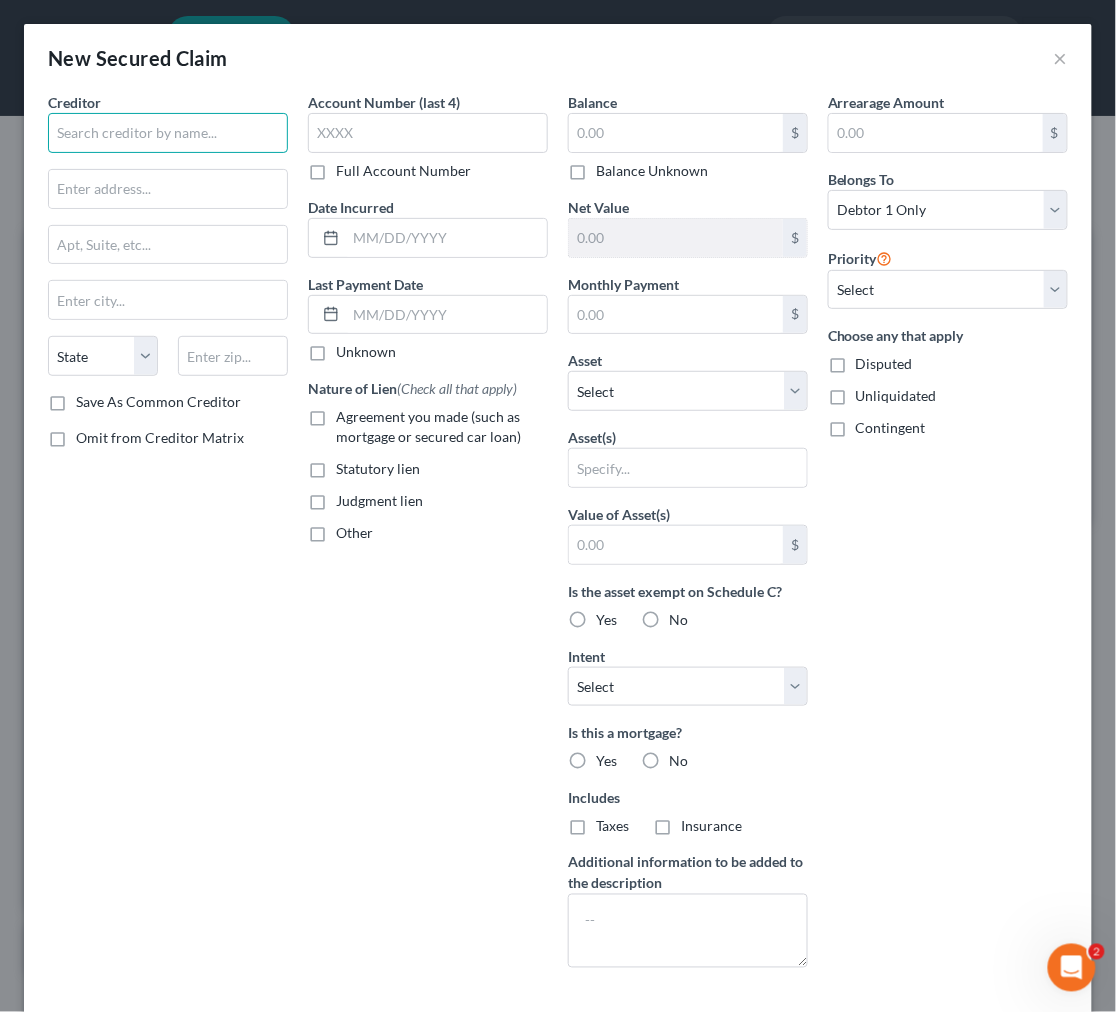click at bounding box center [168, 133] 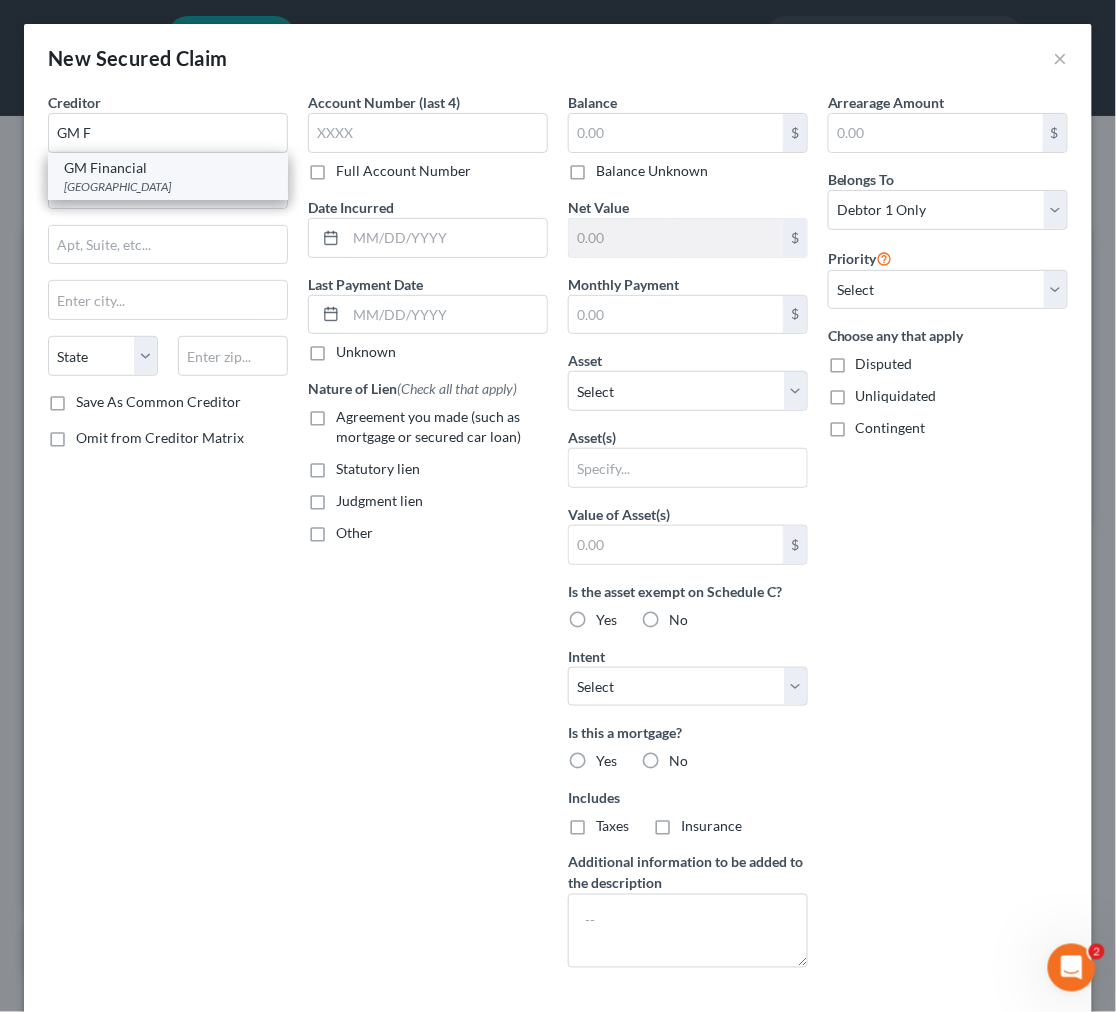 click on "[GEOGRAPHIC_DATA]" at bounding box center (168, 186) 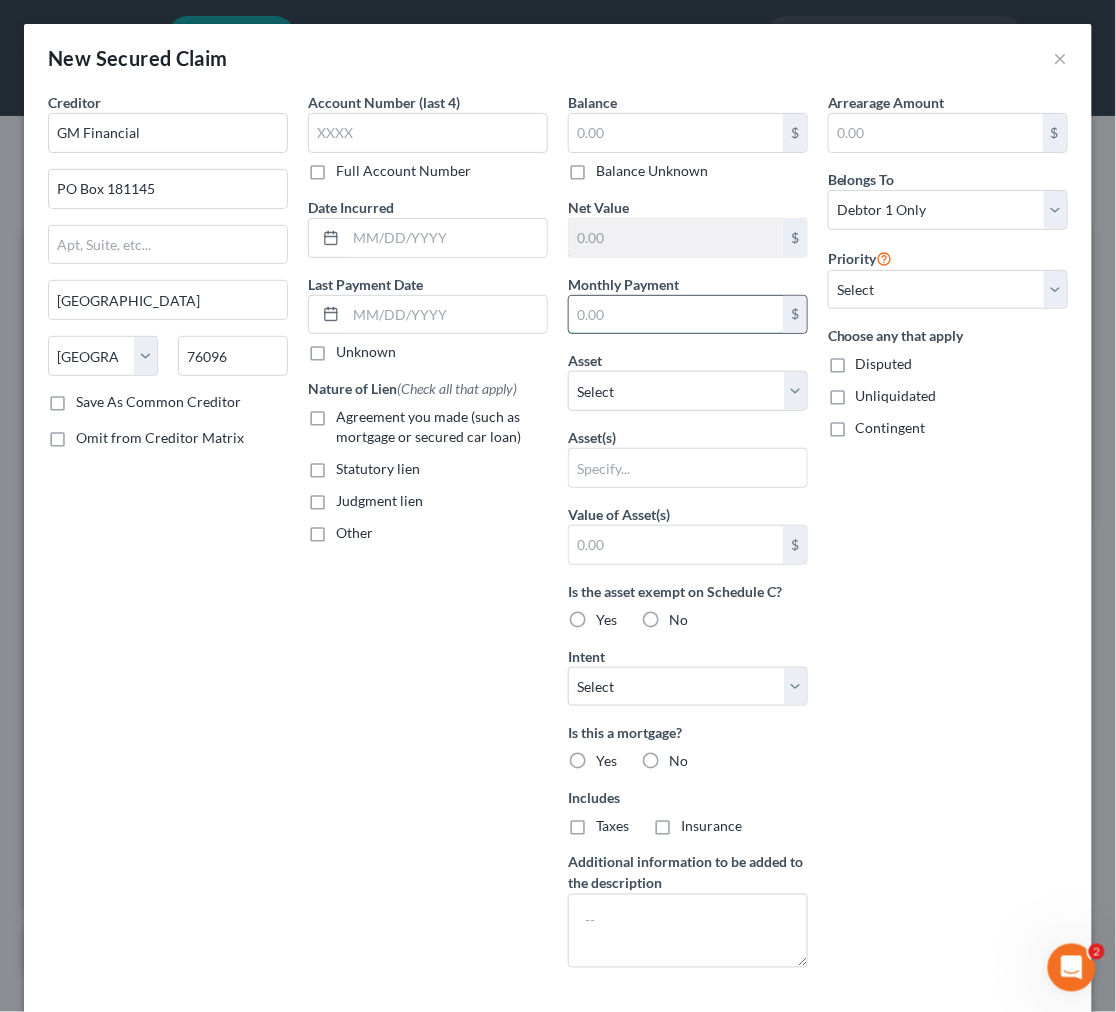 click at bounding box center [676, 315] 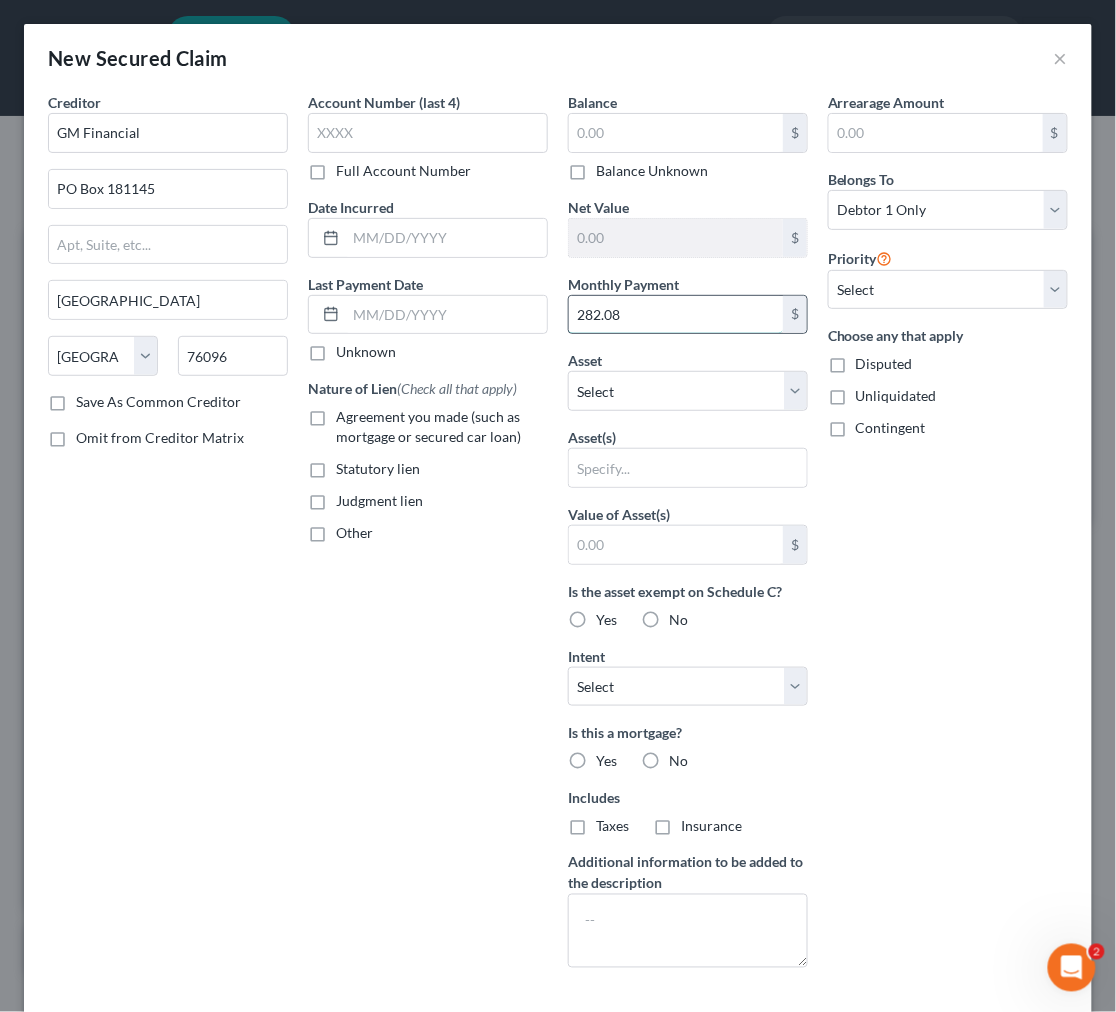 type on "282.08" 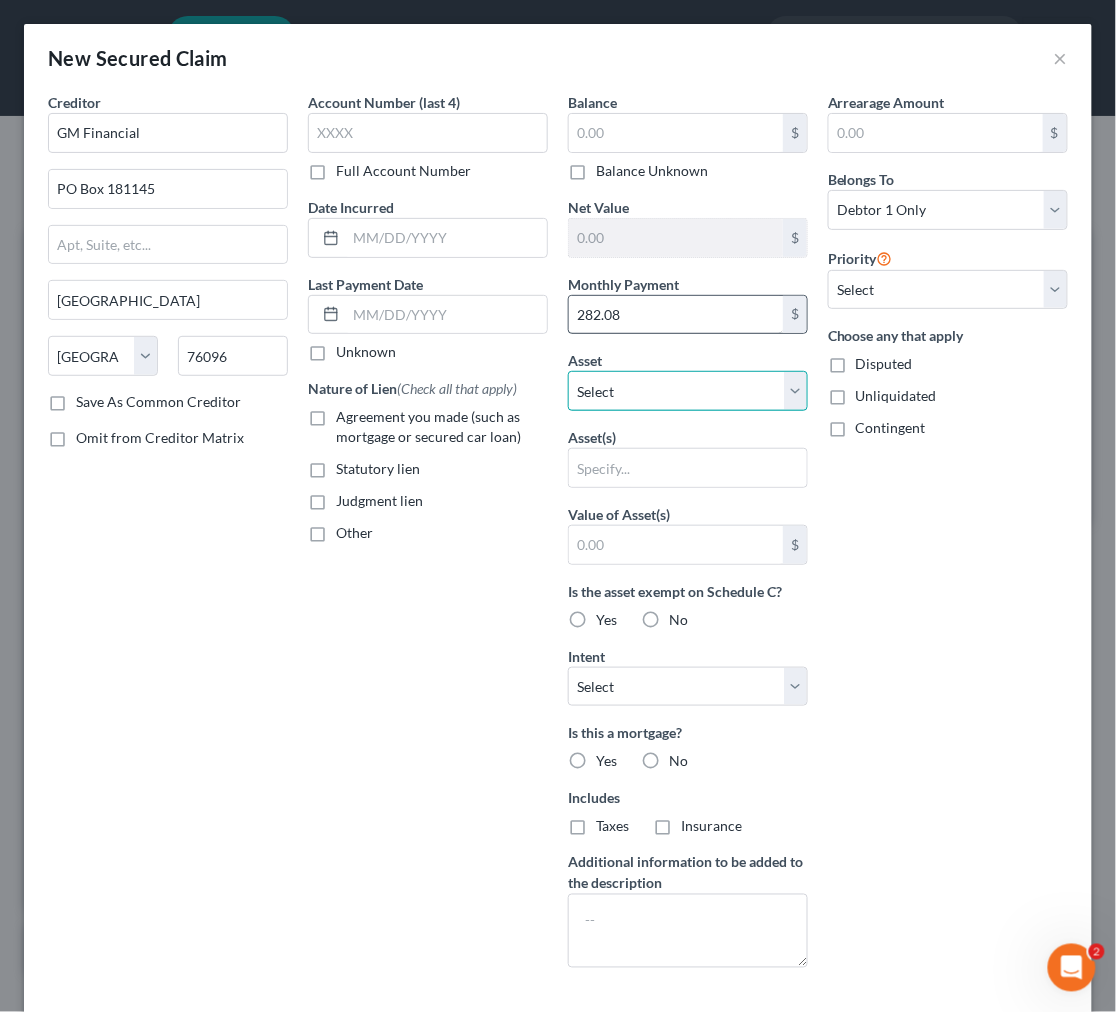 select on "0" 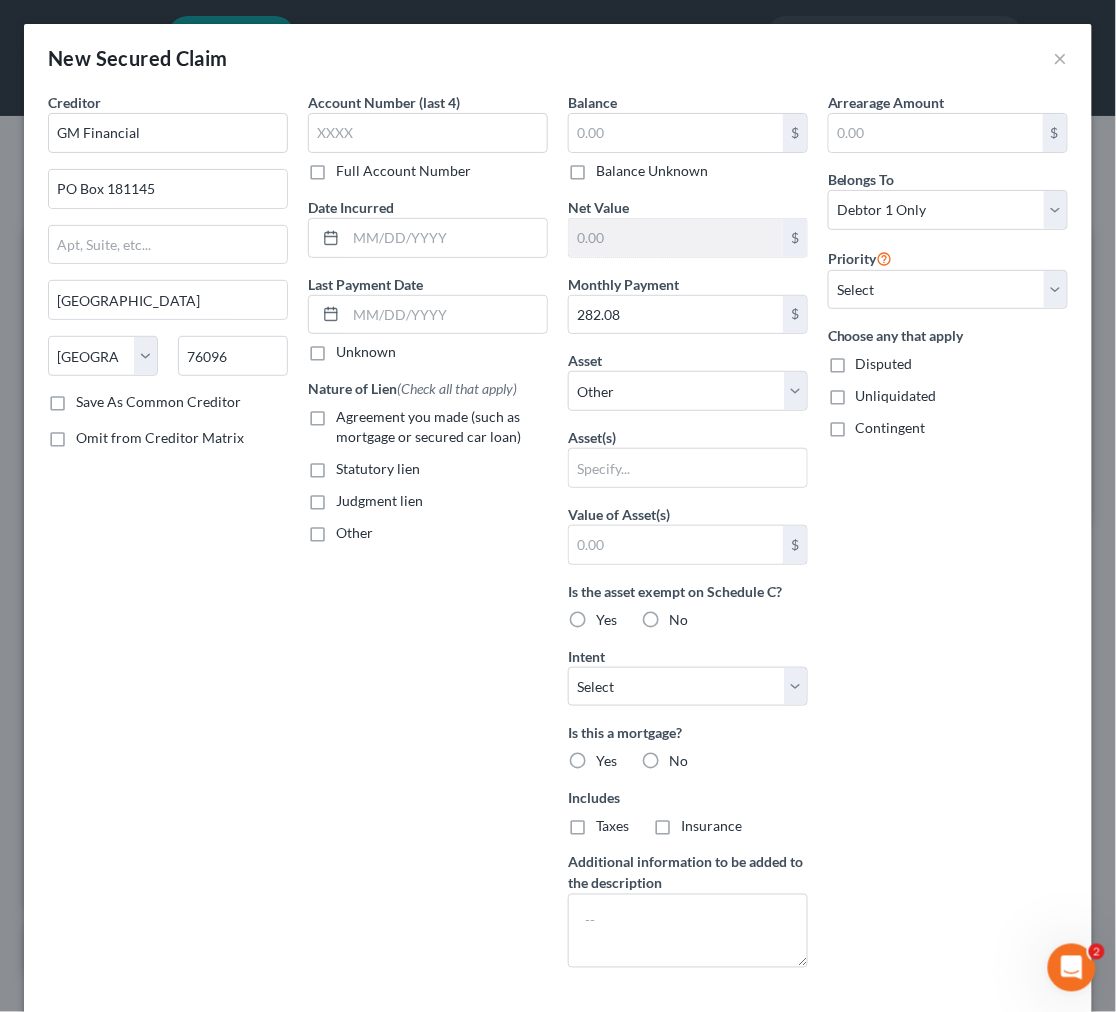 click on "Agreement you made (such as mortgage or secured car loan)" at bounding box center [442, 427] 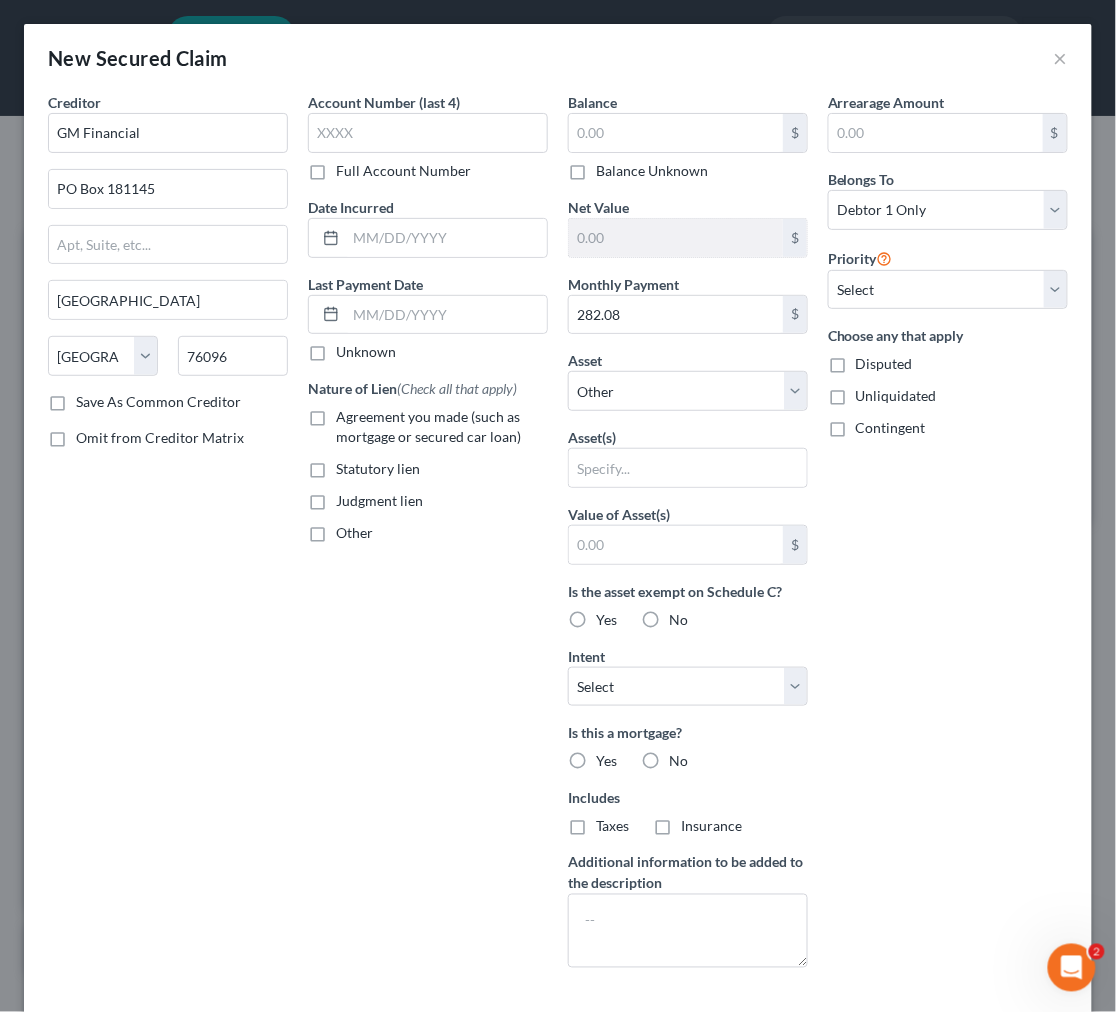 click on "Agreement you made (such as mortgage or secured car loan)" at bounding box center (350, 413) 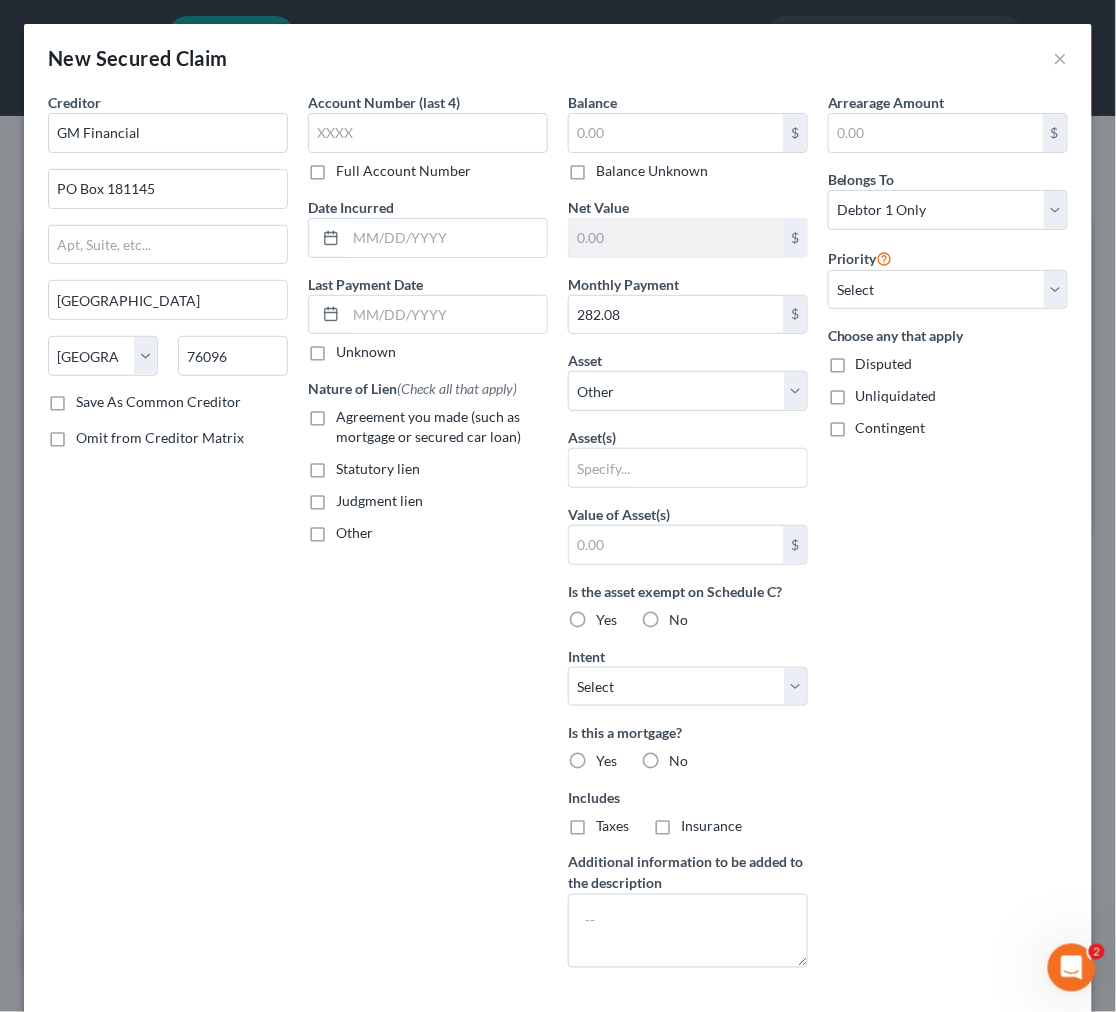 checkbox on "true" 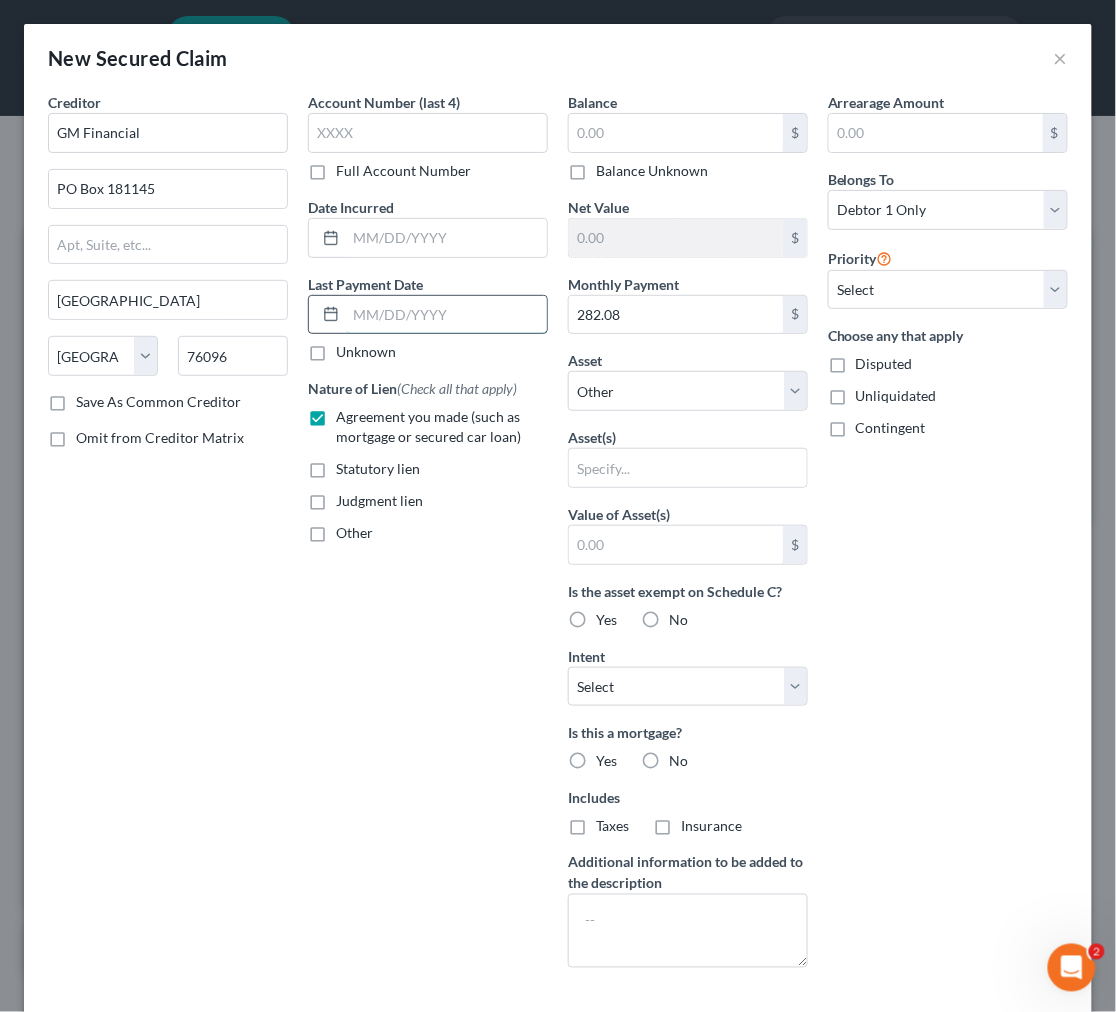 click at bounding box center (446, 315) 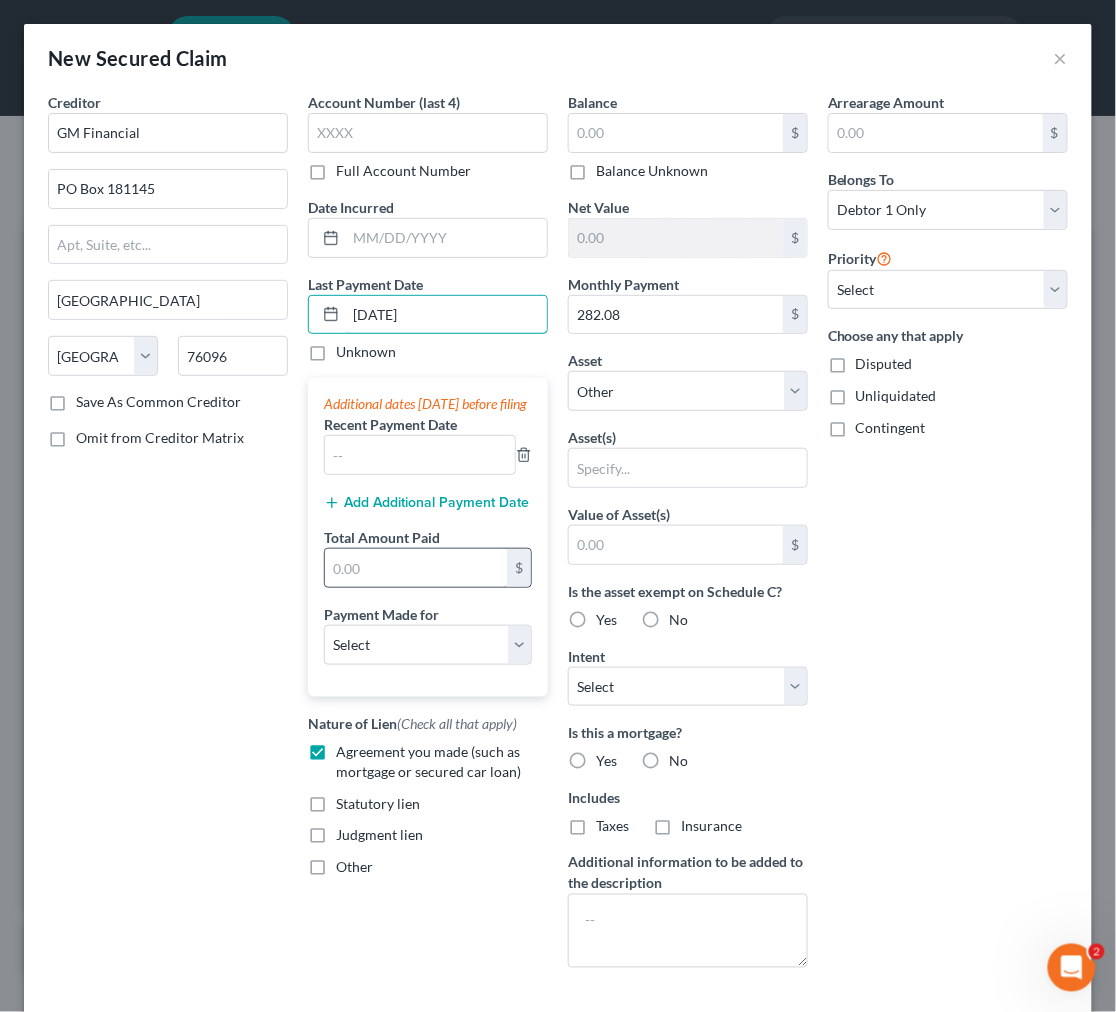 type on "[DATE]" 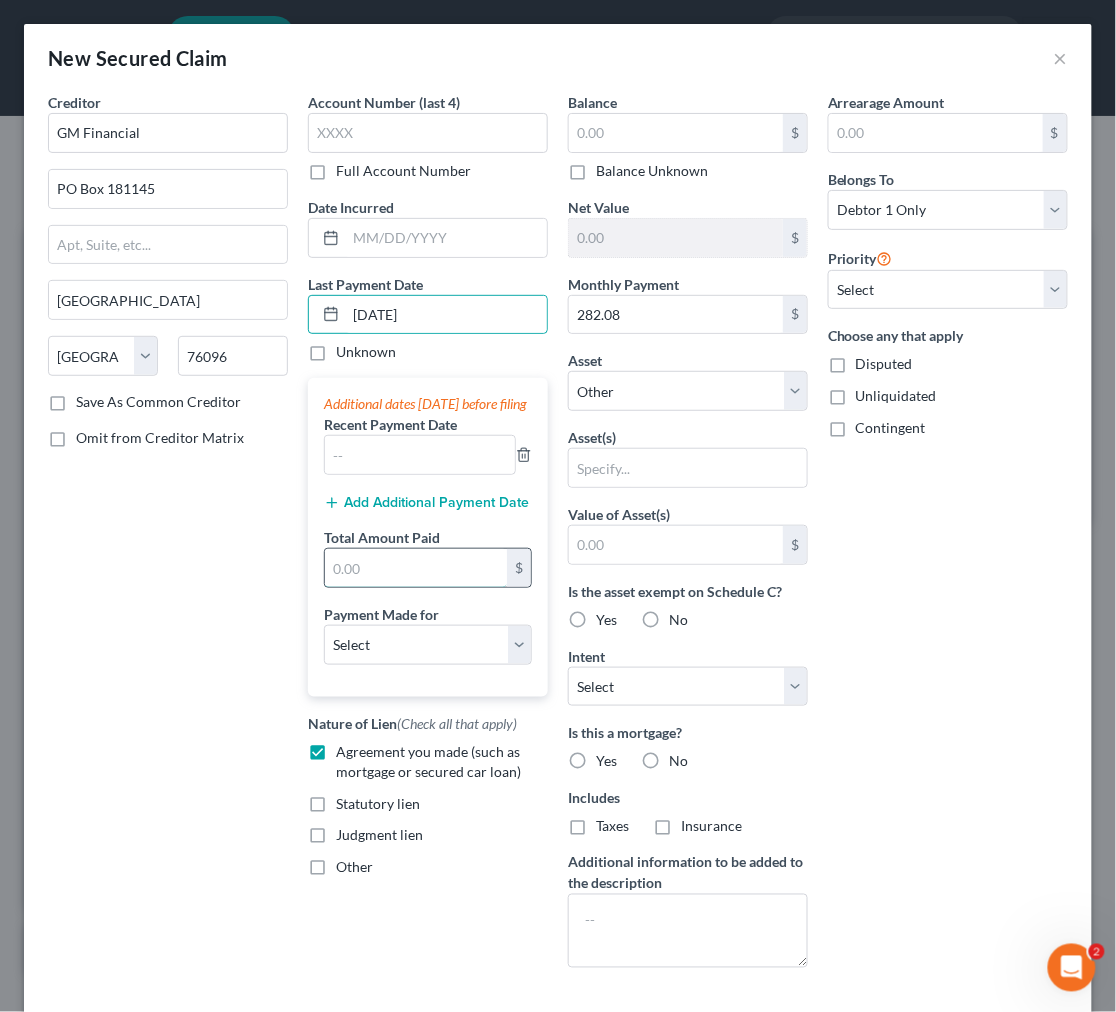 click at bounding box center [416, 568] 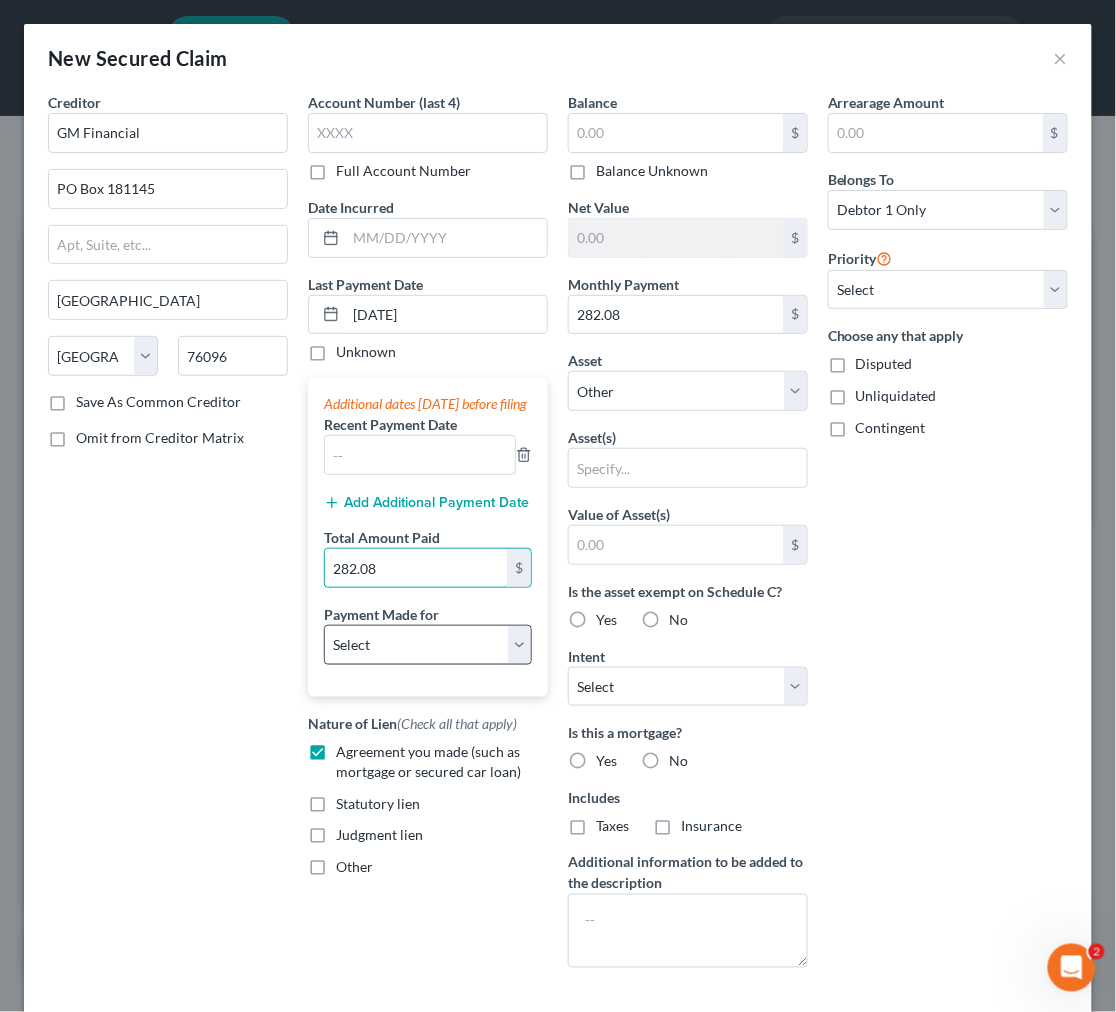 type on "282.08" 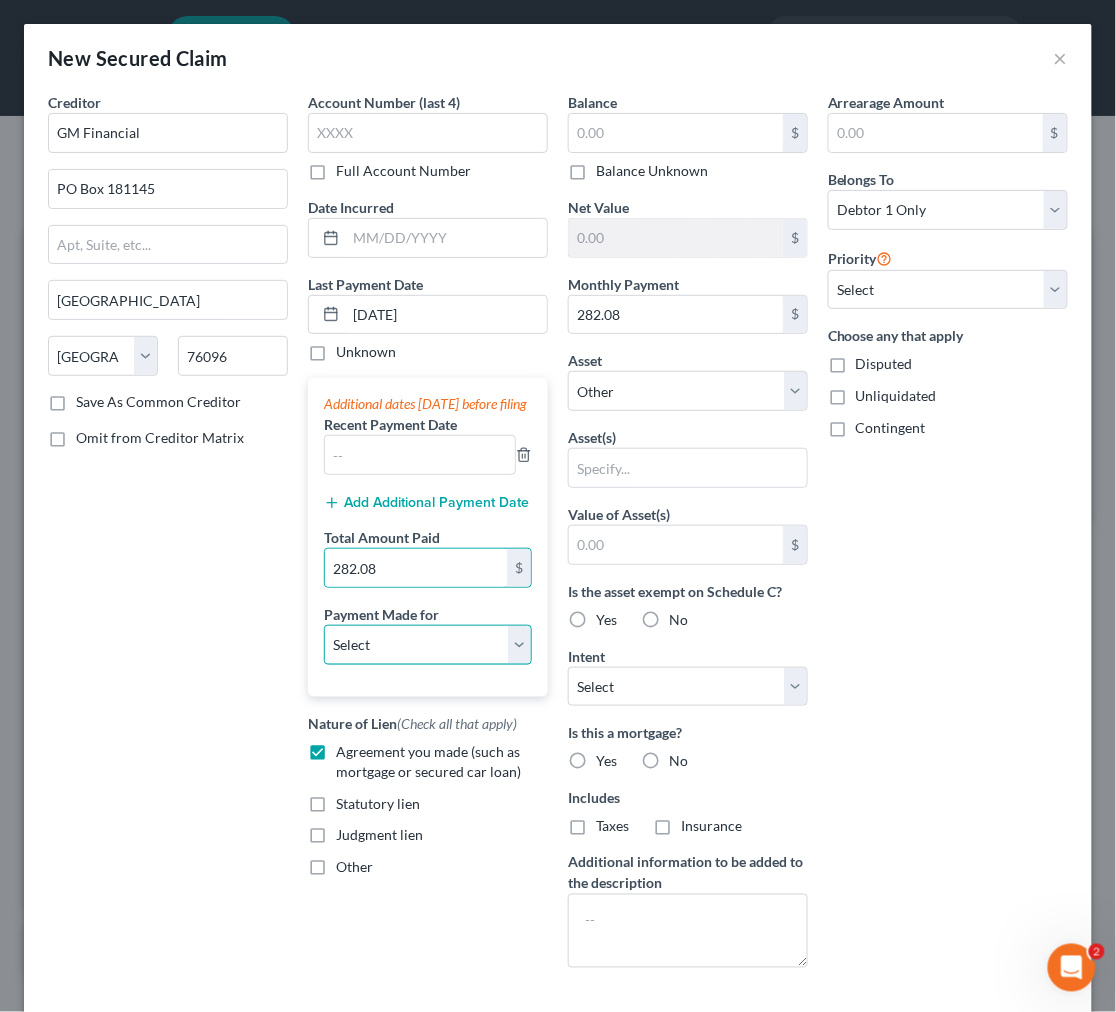click on "Select Car Credit Card Loan Repayment Mortgage Other Suppliers Or Vendors" at bounding box center [428, 645] 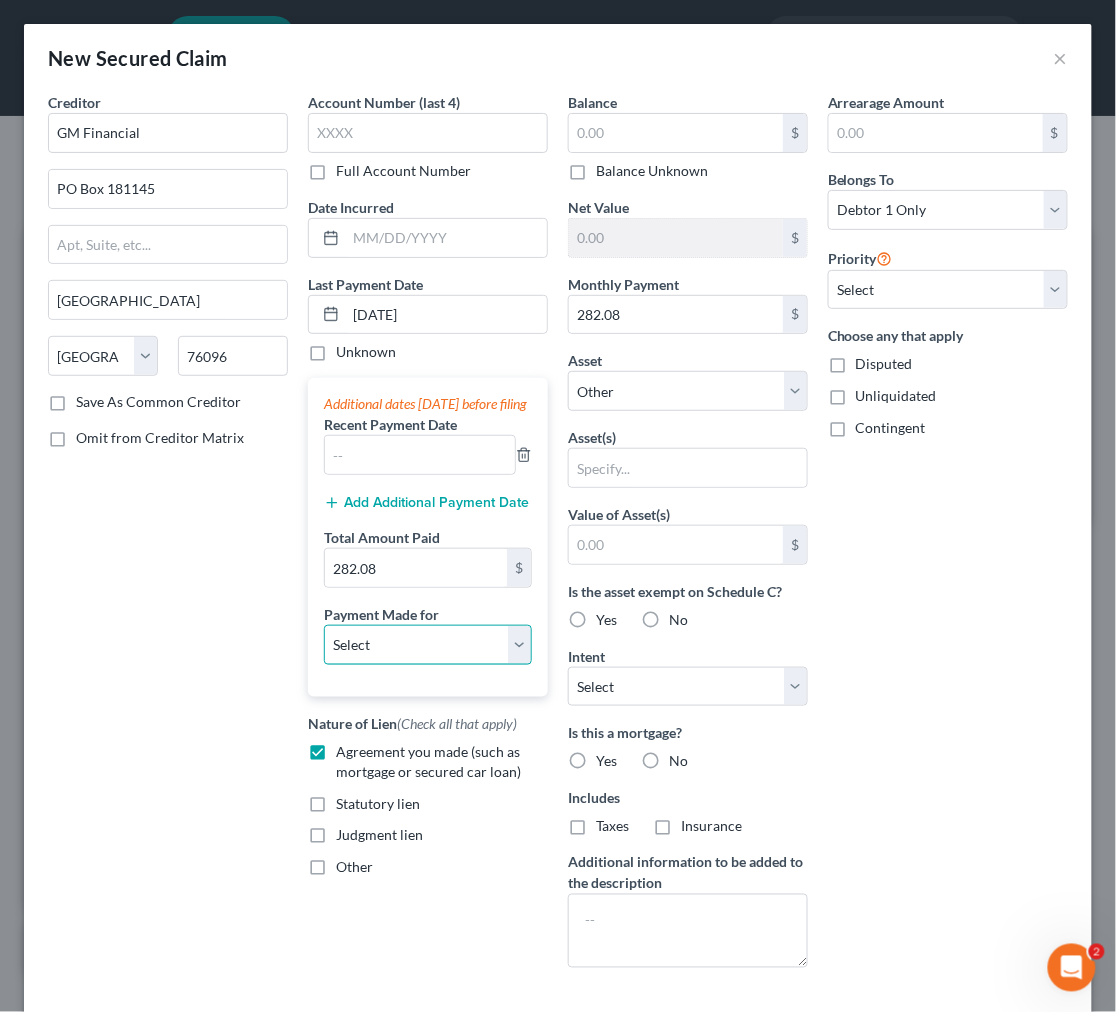 select on "0" 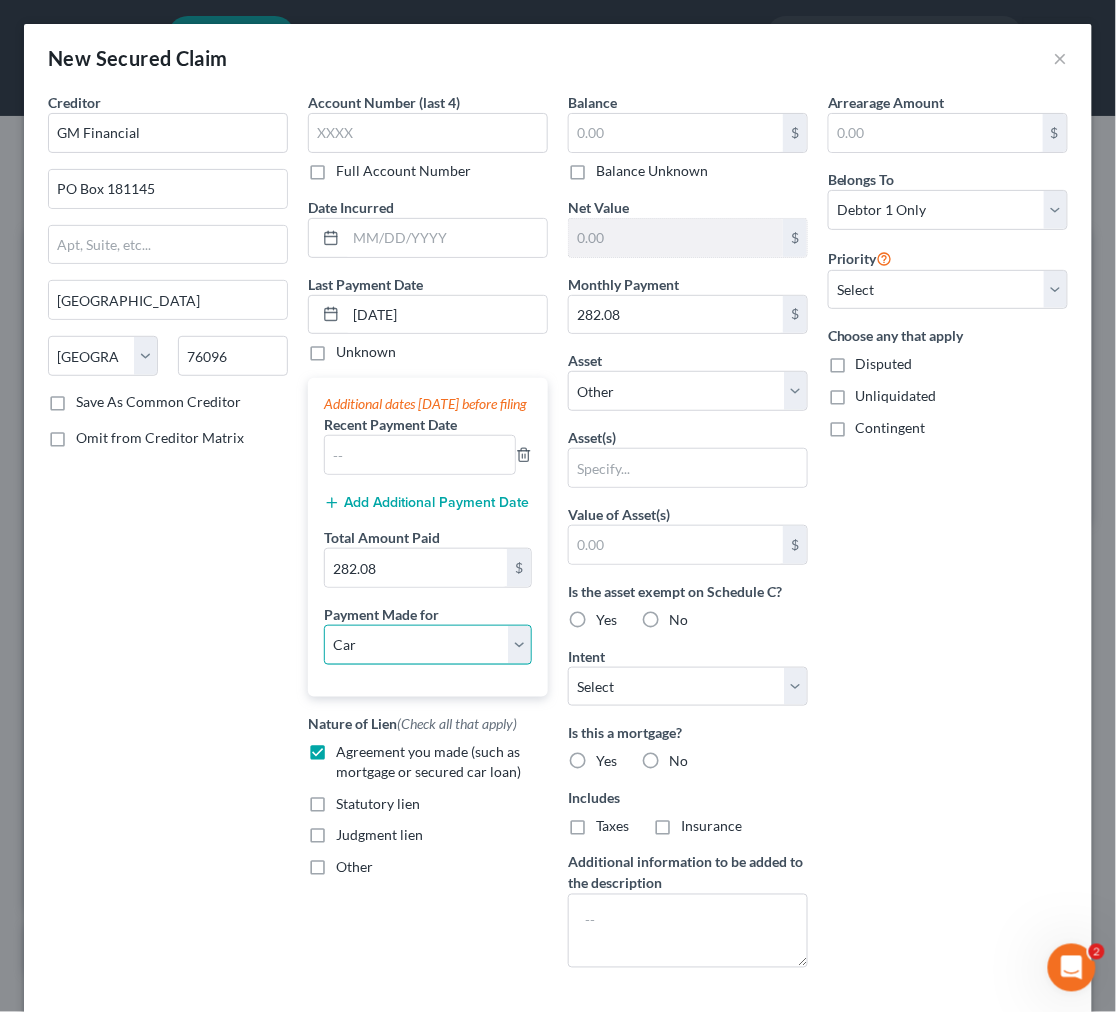 click on "Select Car Credit Card Loan Repayment Mortgage Other Suppliers Or Vendors" at bounding box center (428, 645) 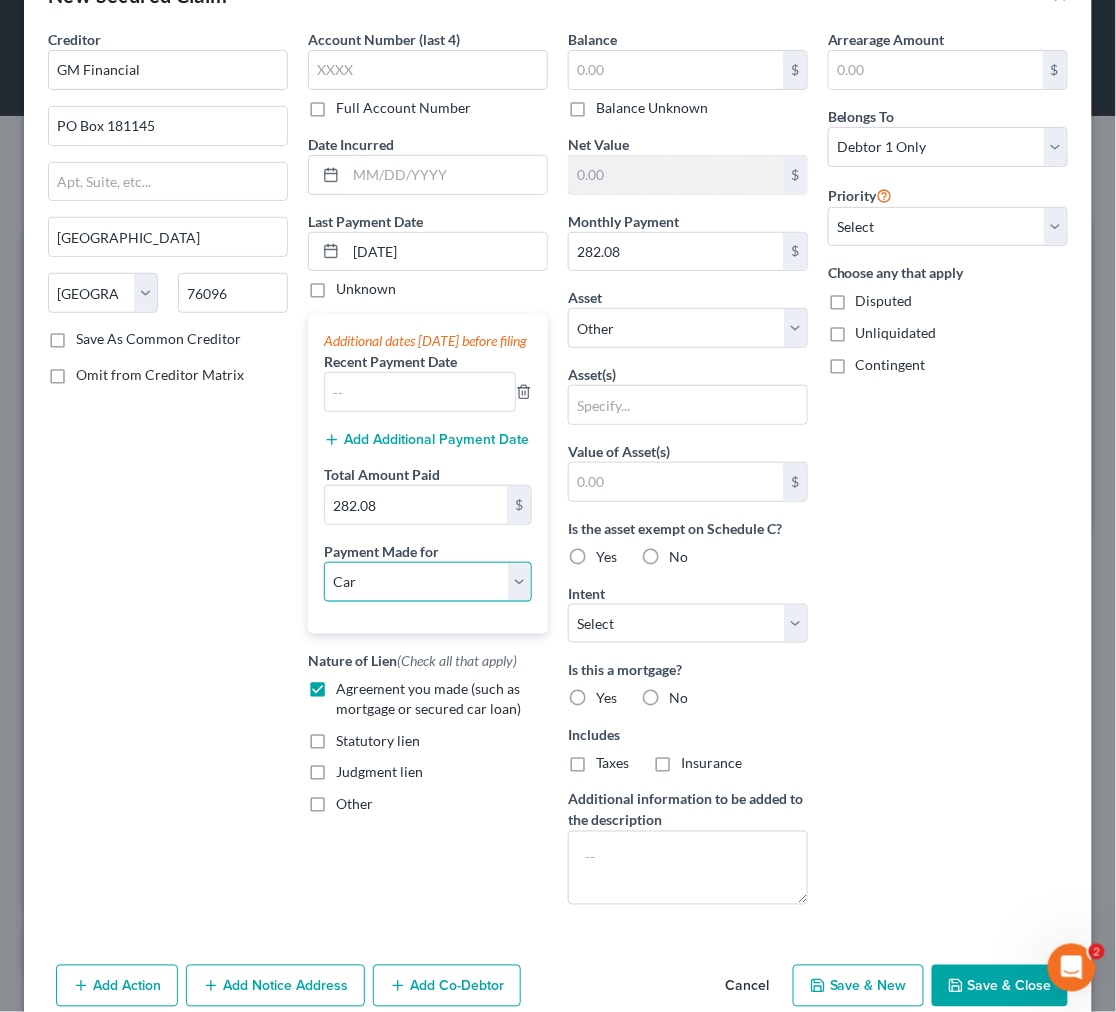 scroll, scrollTop: 98, scrollLeft: 0, axis: vertical 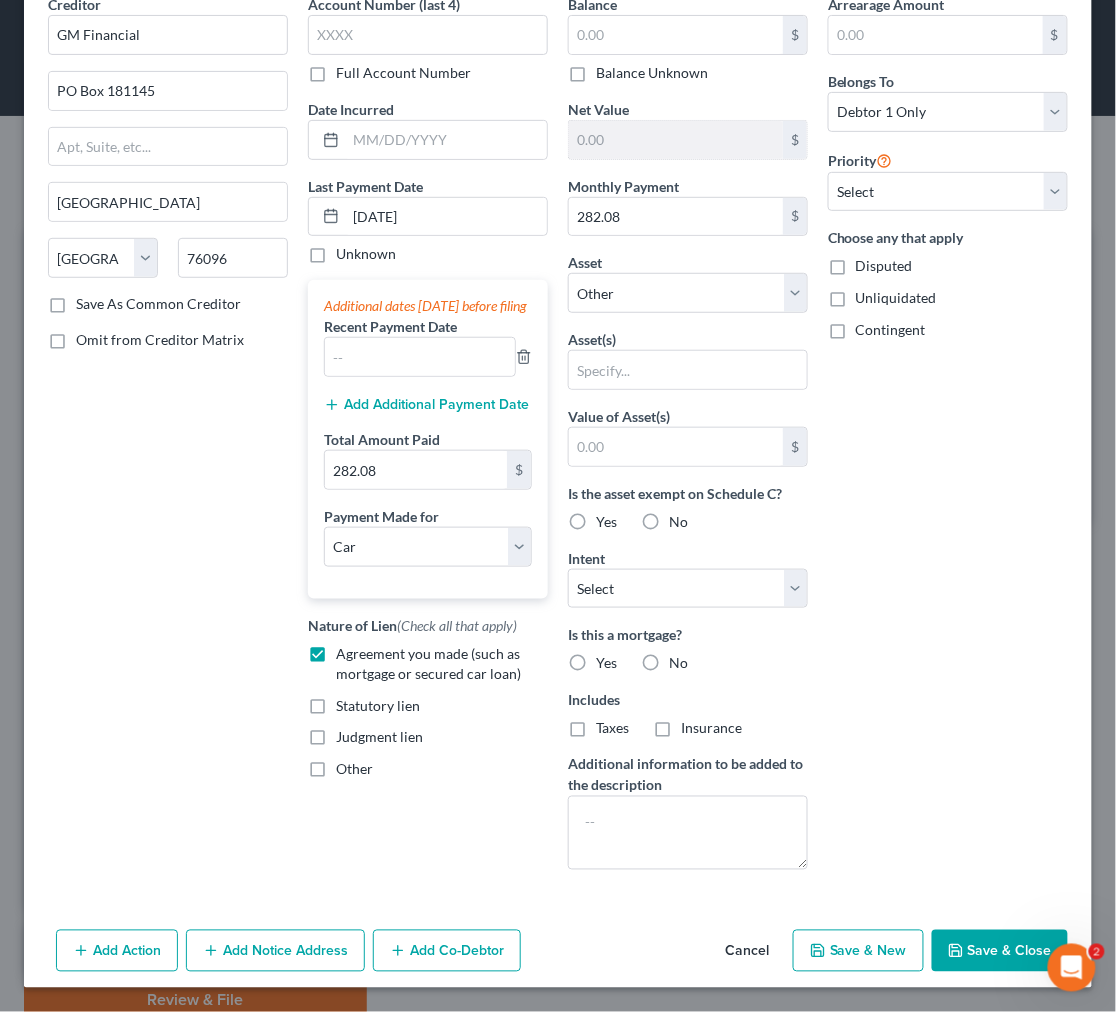 click 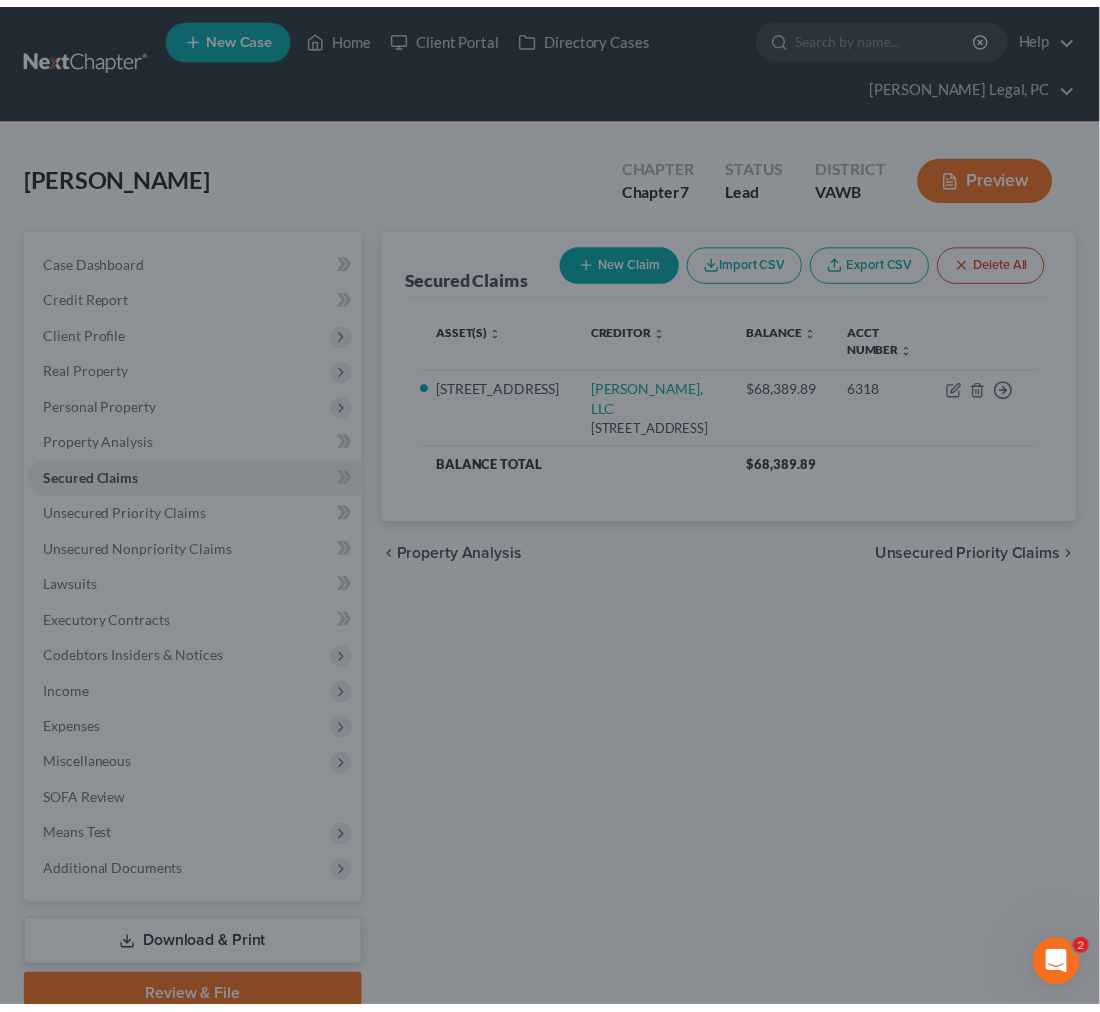 scroll, scrollTop: 27, scrollLeft: 0, axis: vertical 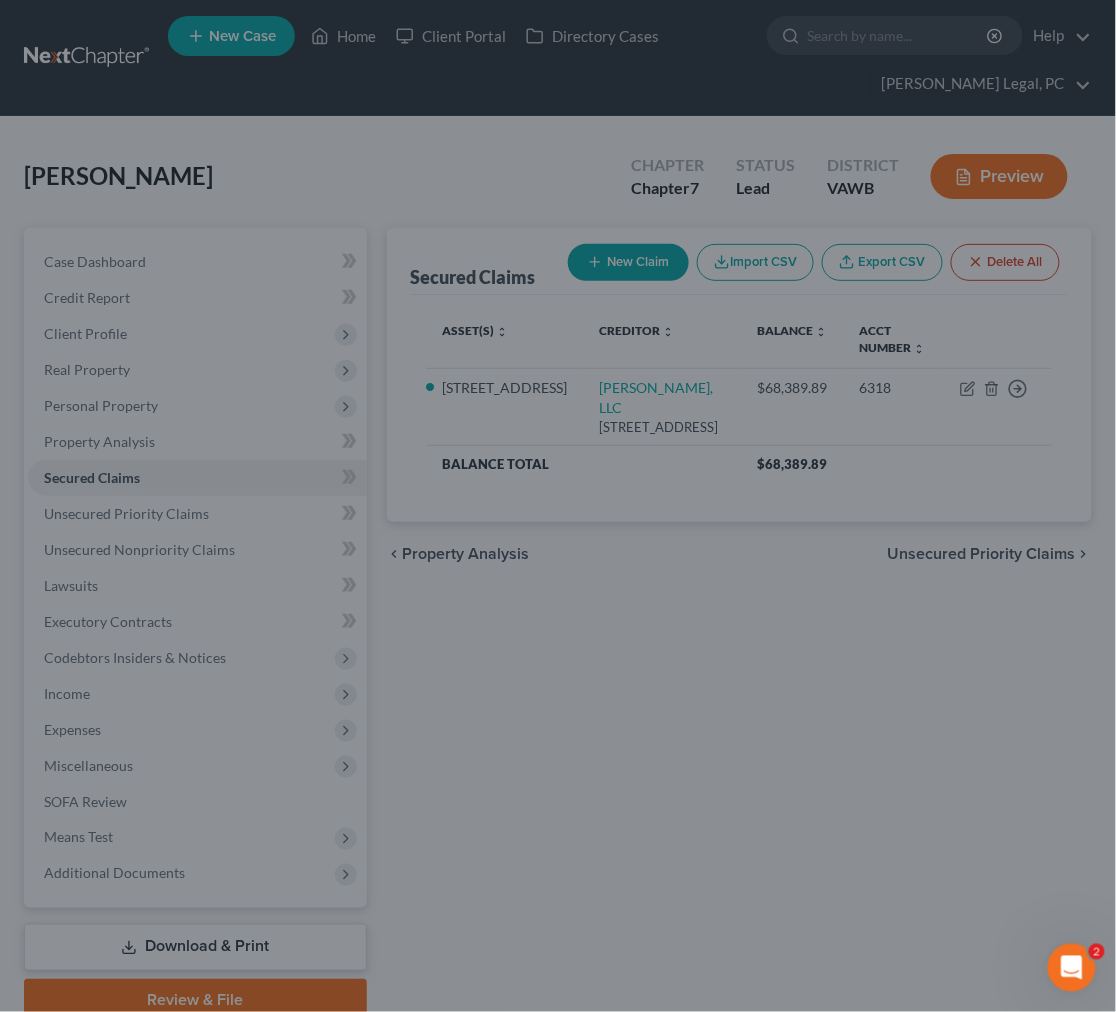 type on "0.00" 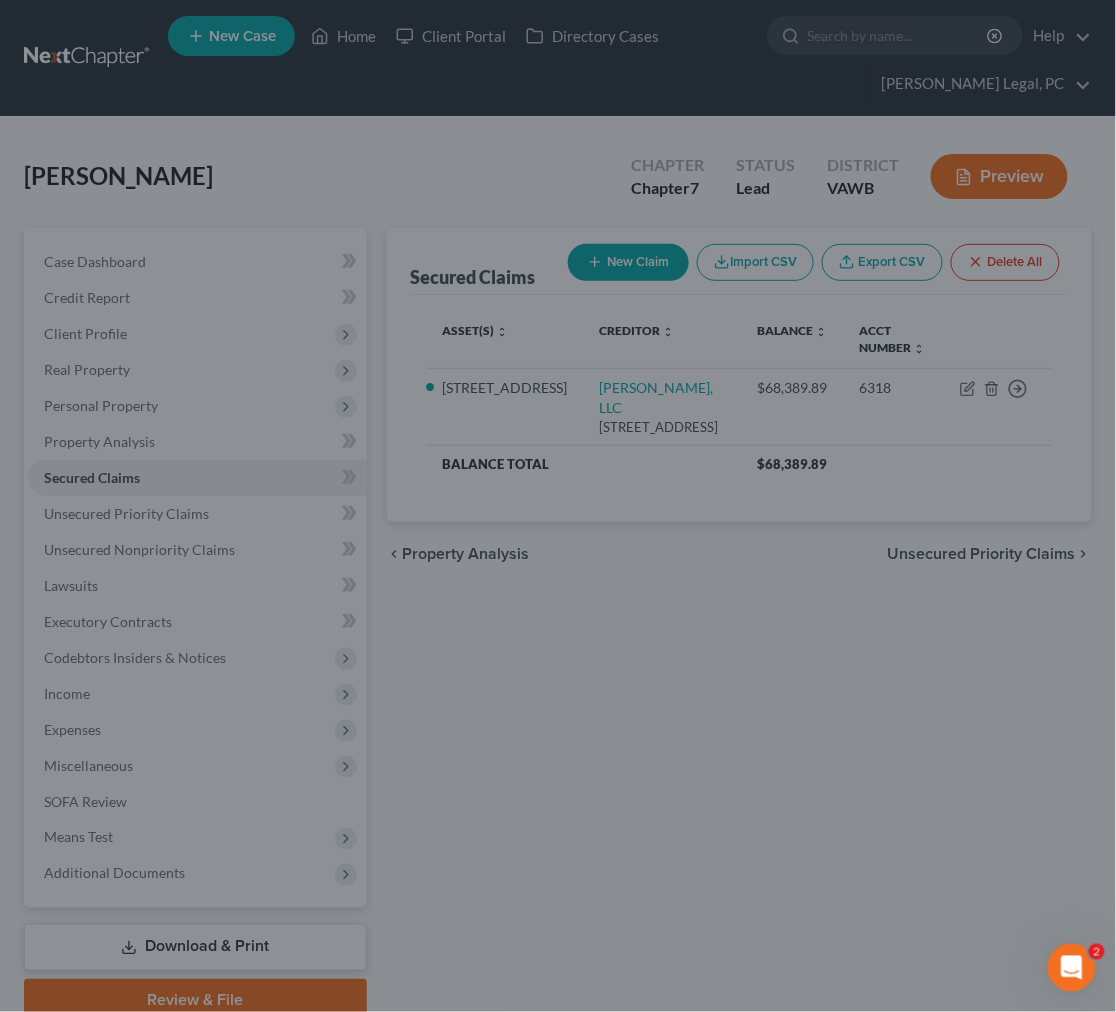 type on "0" 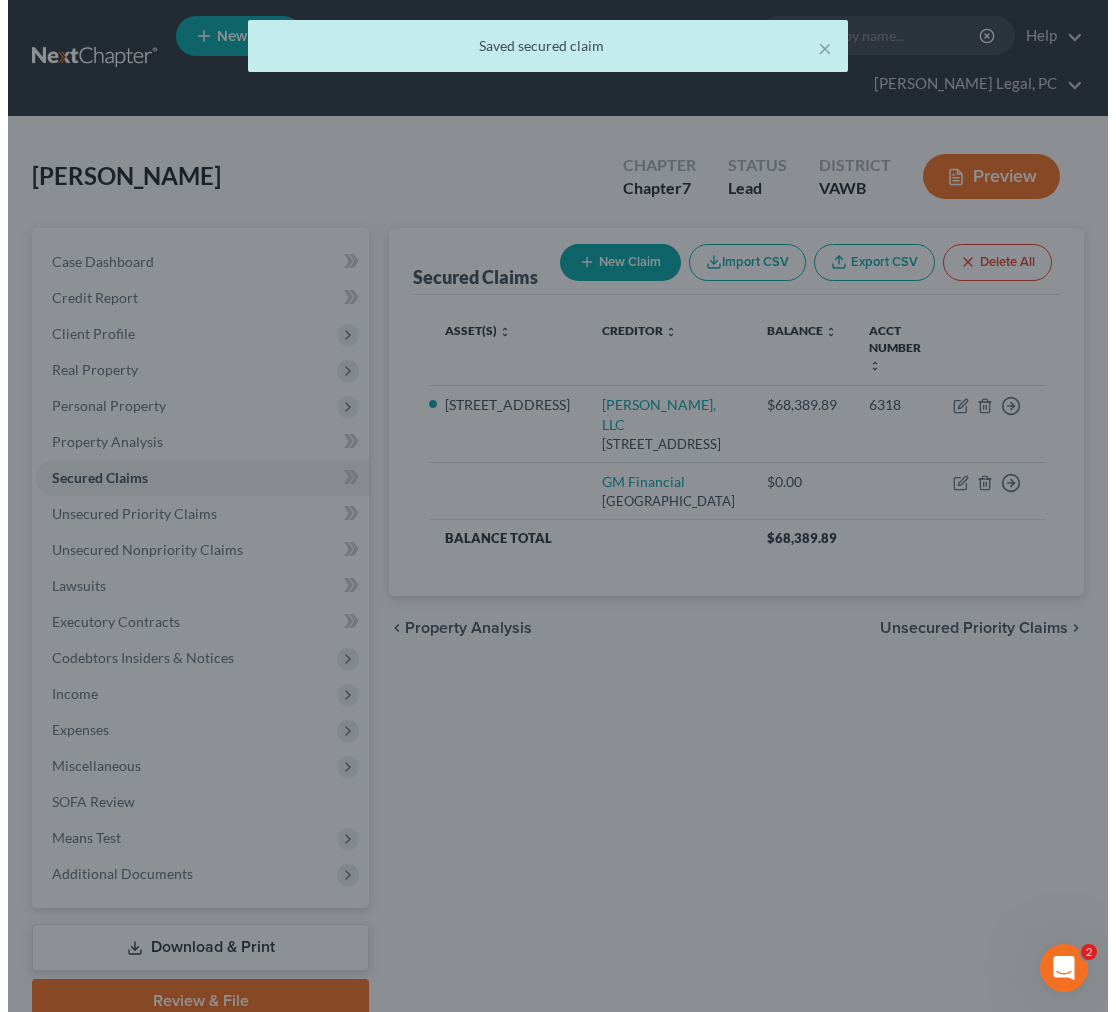 scroll, scrollTop: 0, scrollLeft: 0, axis: both 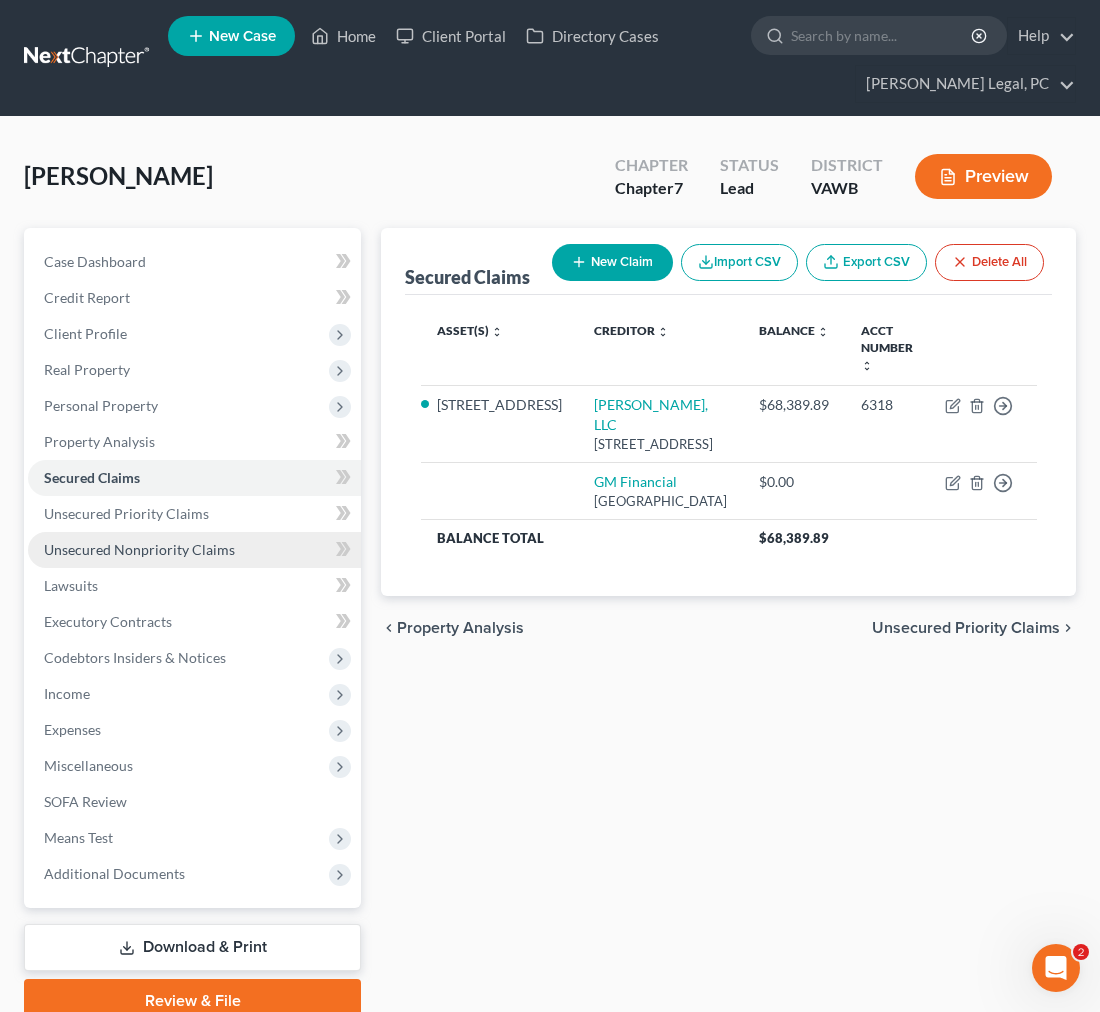 click on "Unsecured Nonpriority Claims" at bounding box center [139, 549] 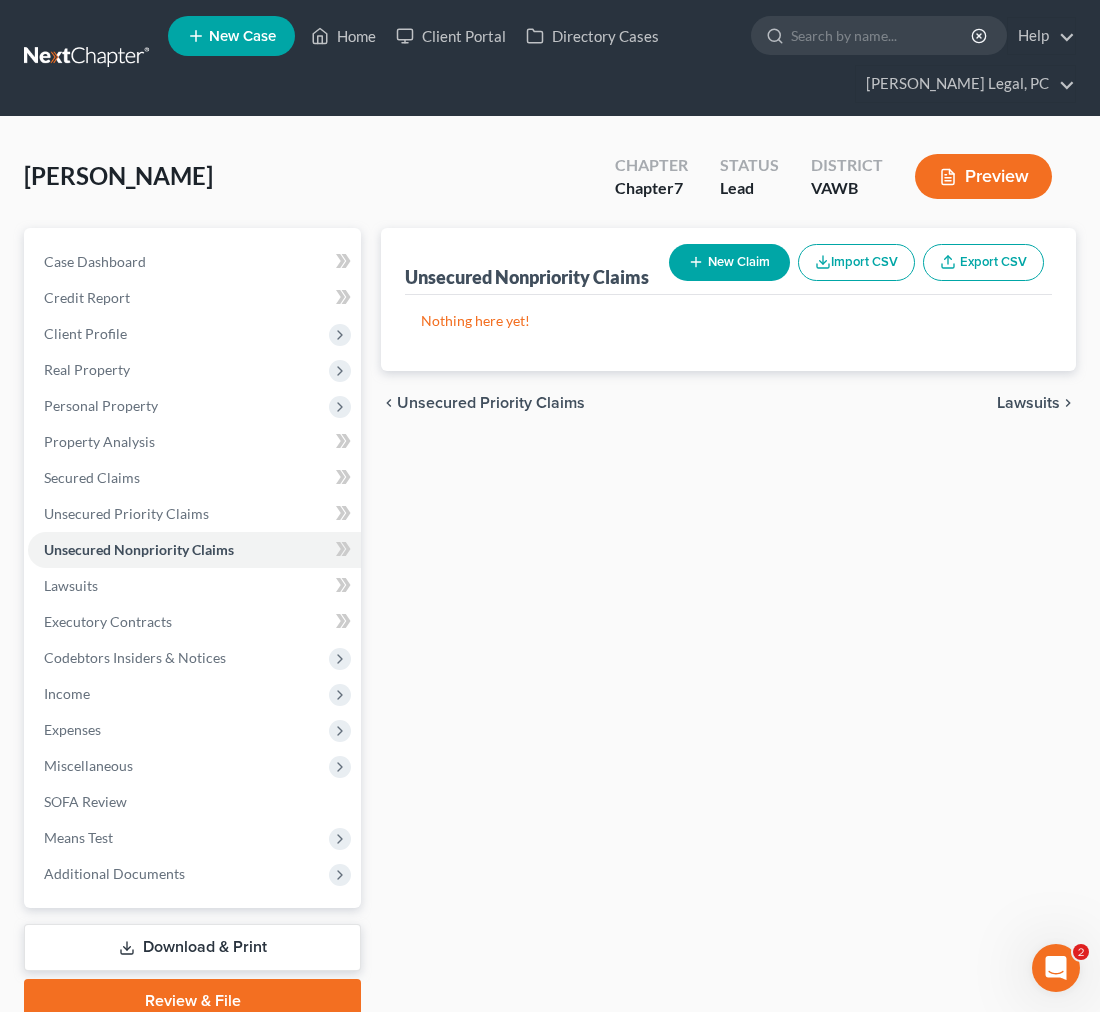 click on "New Claim" at bounding box center [729, 262] 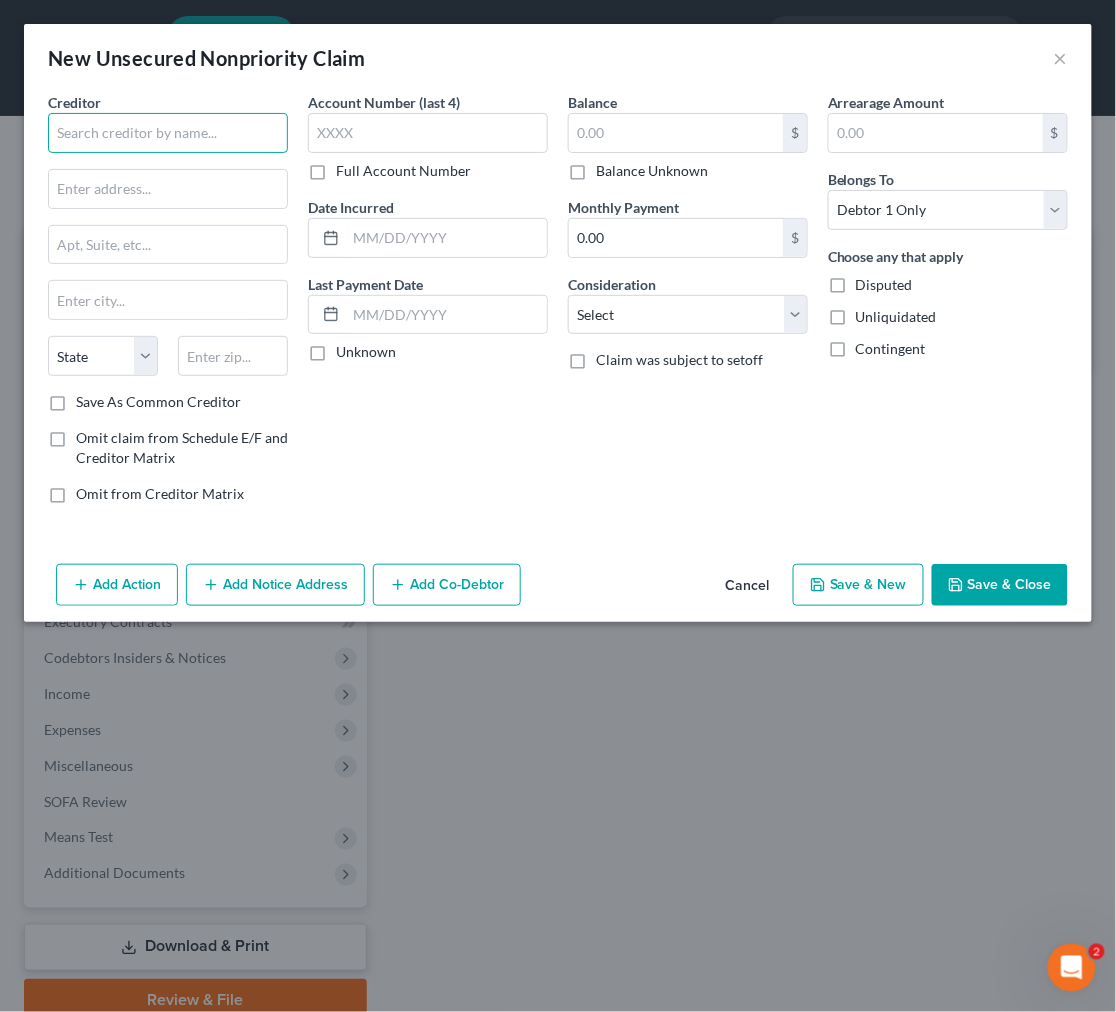 click at bounding box center (168, 133) 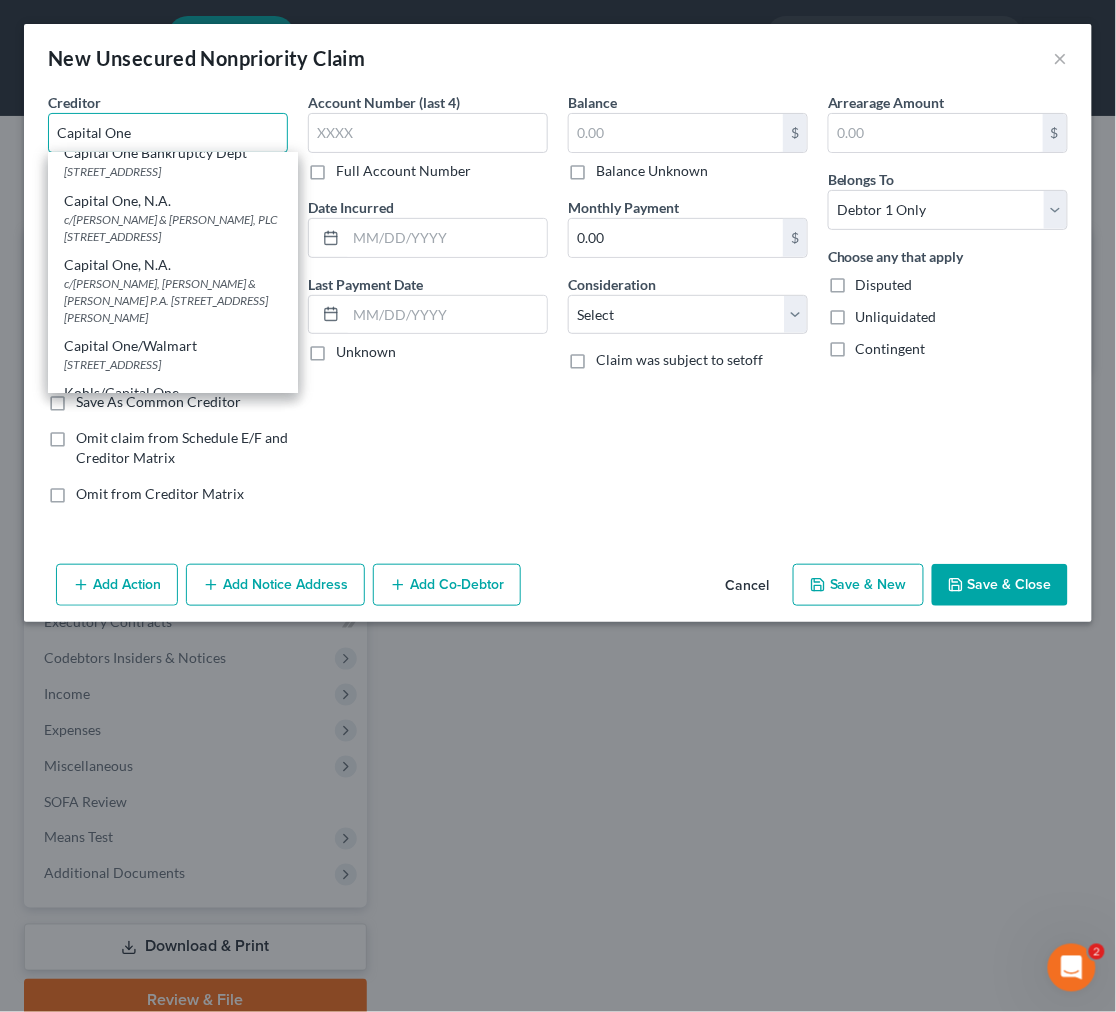 scroll, scrollTop: 222, scrollLeft: 0, axis: vertical 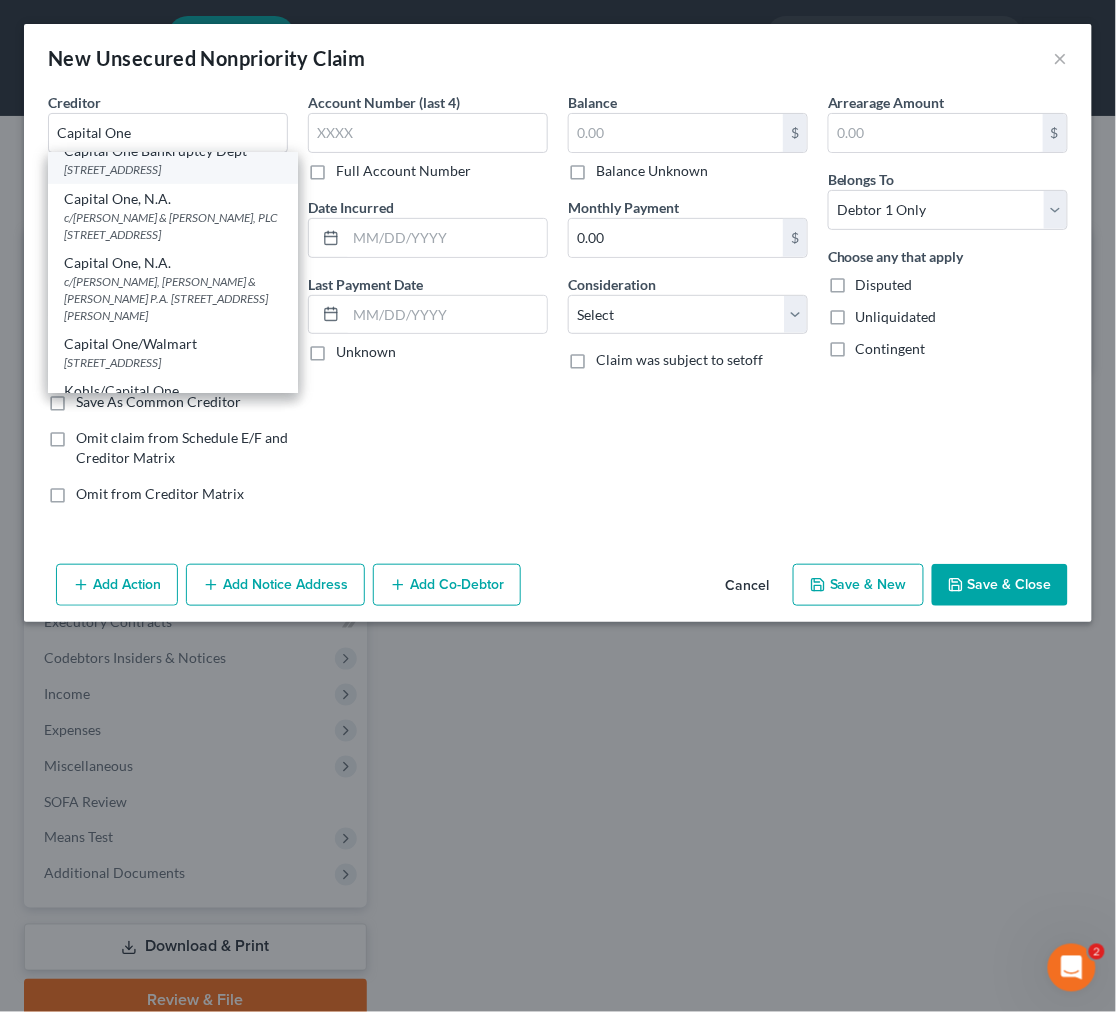click on "[STREET_ADDRESS]" at bounding box center (173, 169) 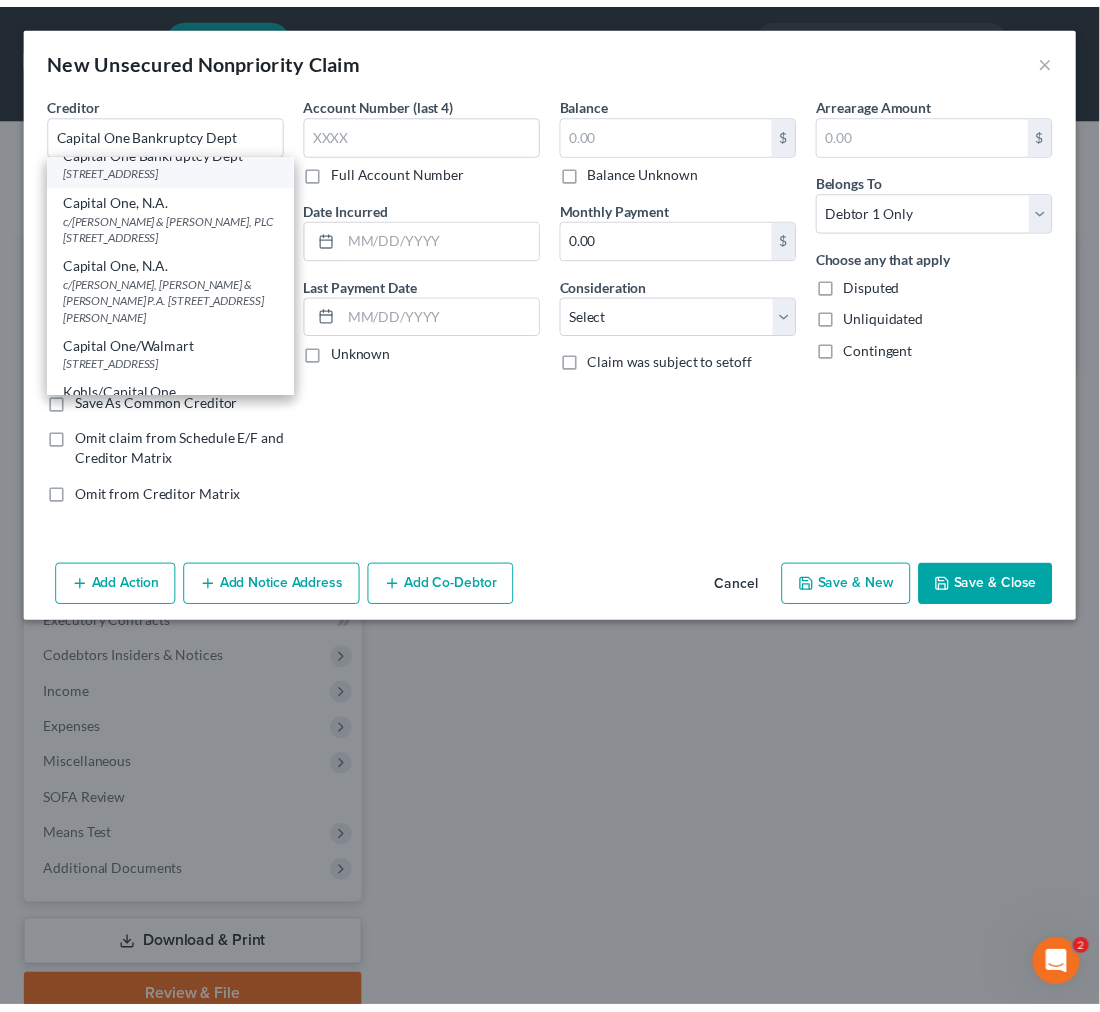 scroll, scrollTop: 0, scrollLeft: 0, axis: both 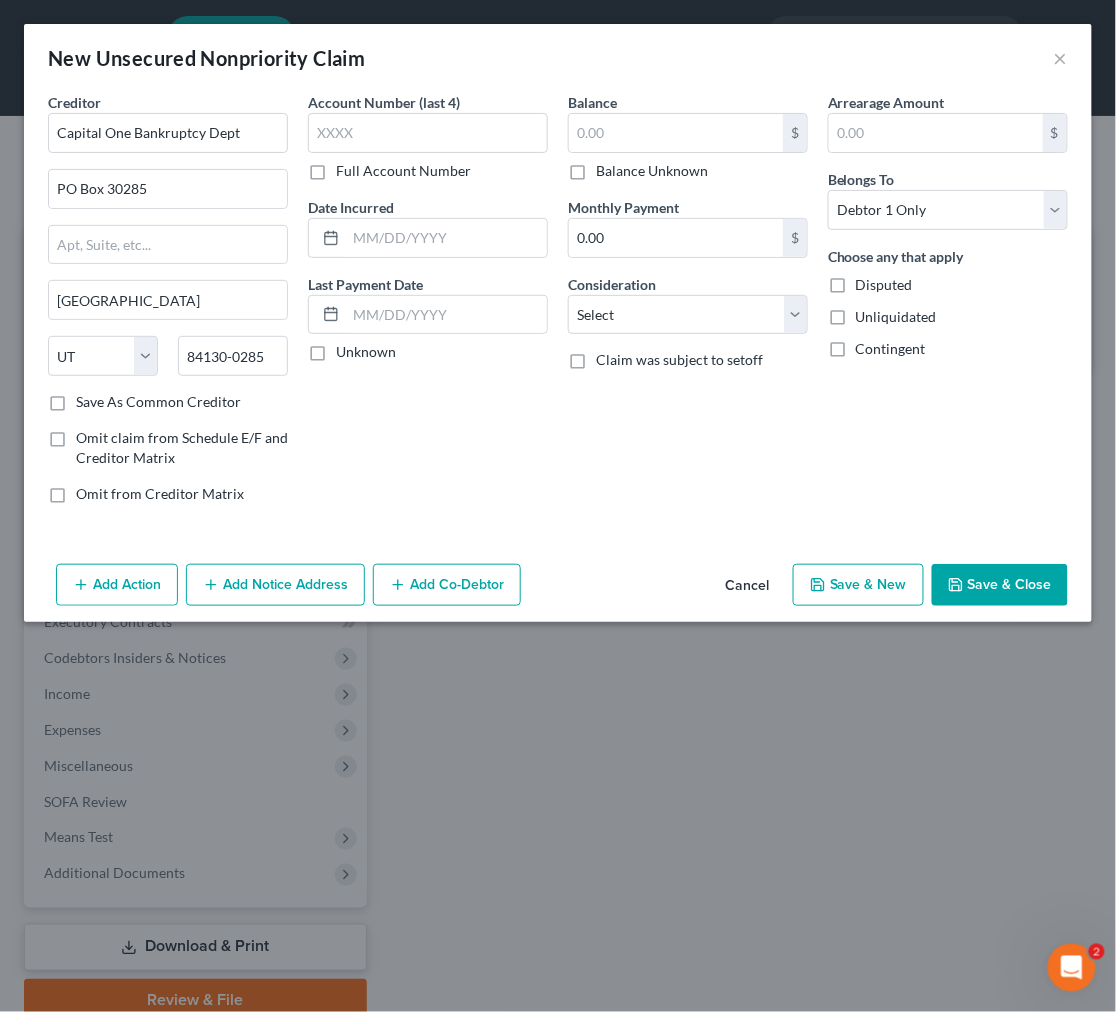 click on "Save & Close" at bounding box center [1000, 585] 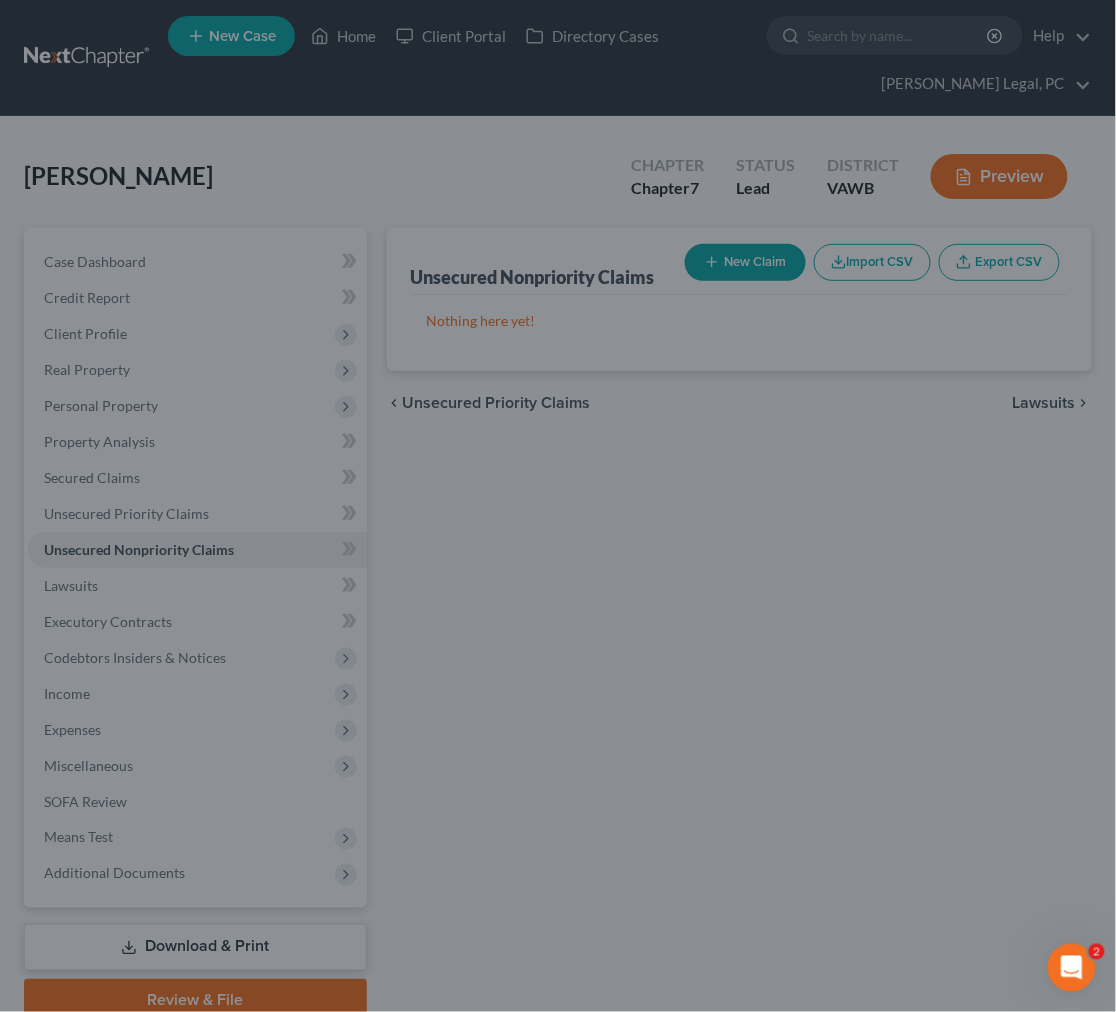 type on "0.00" 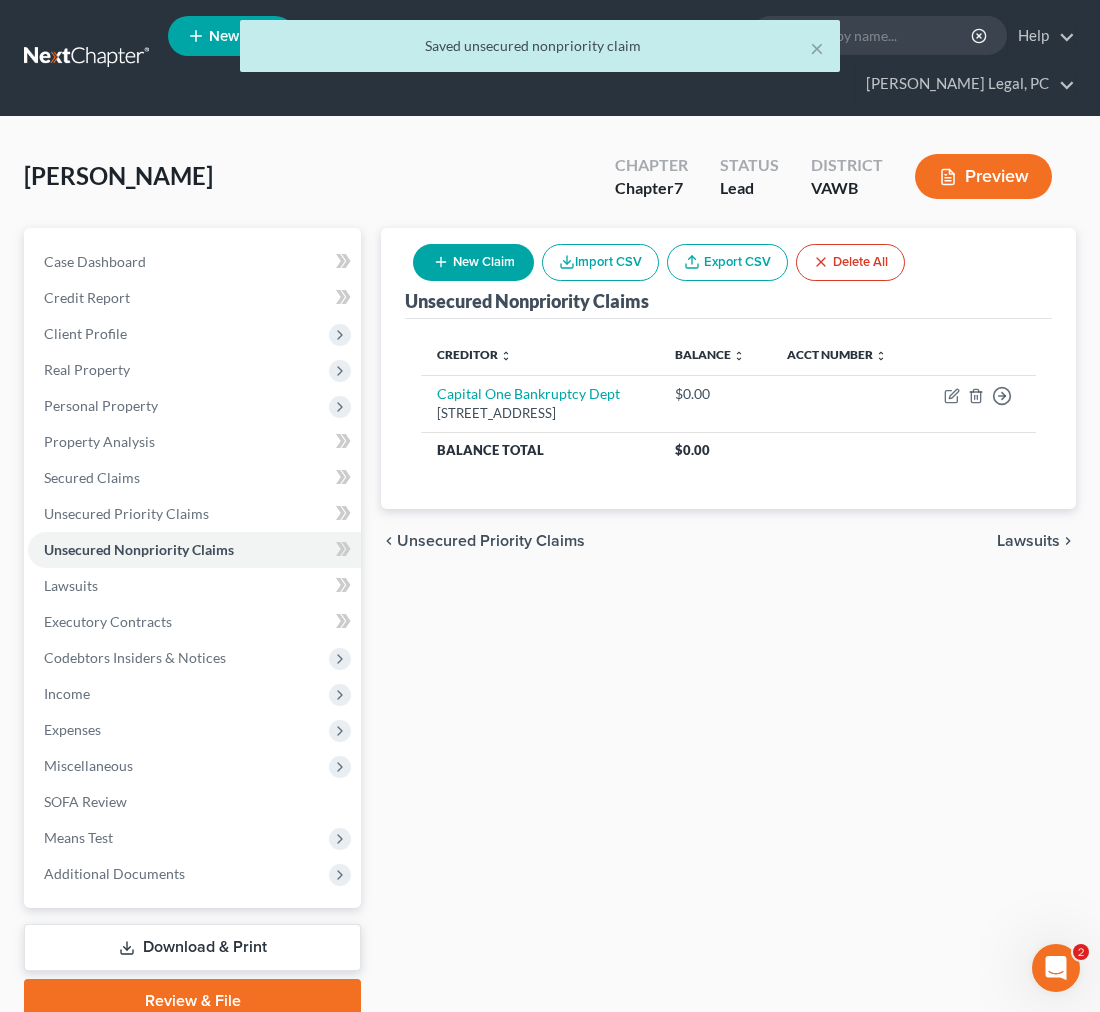 click on "New Claim" at bounding box center [473, 262] 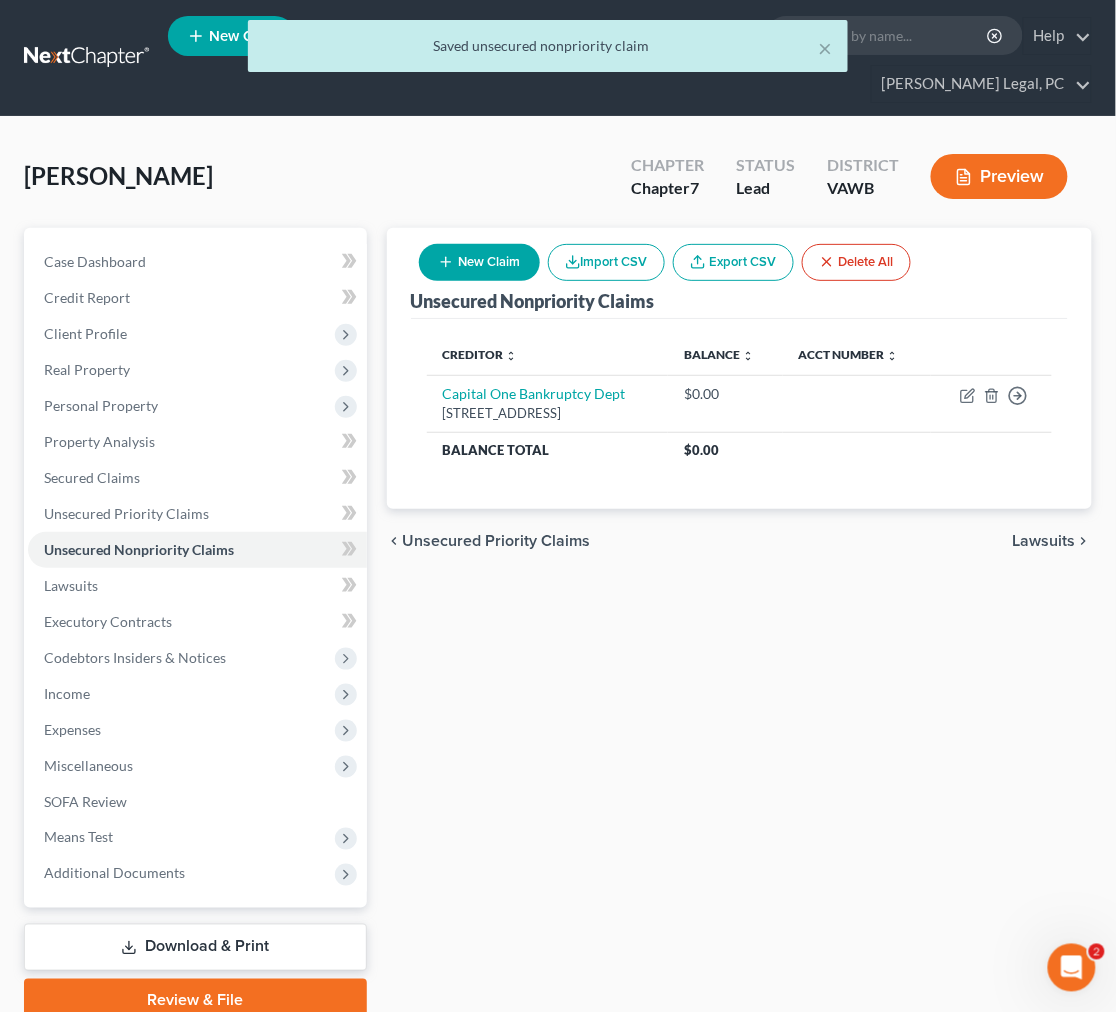 select on "0" 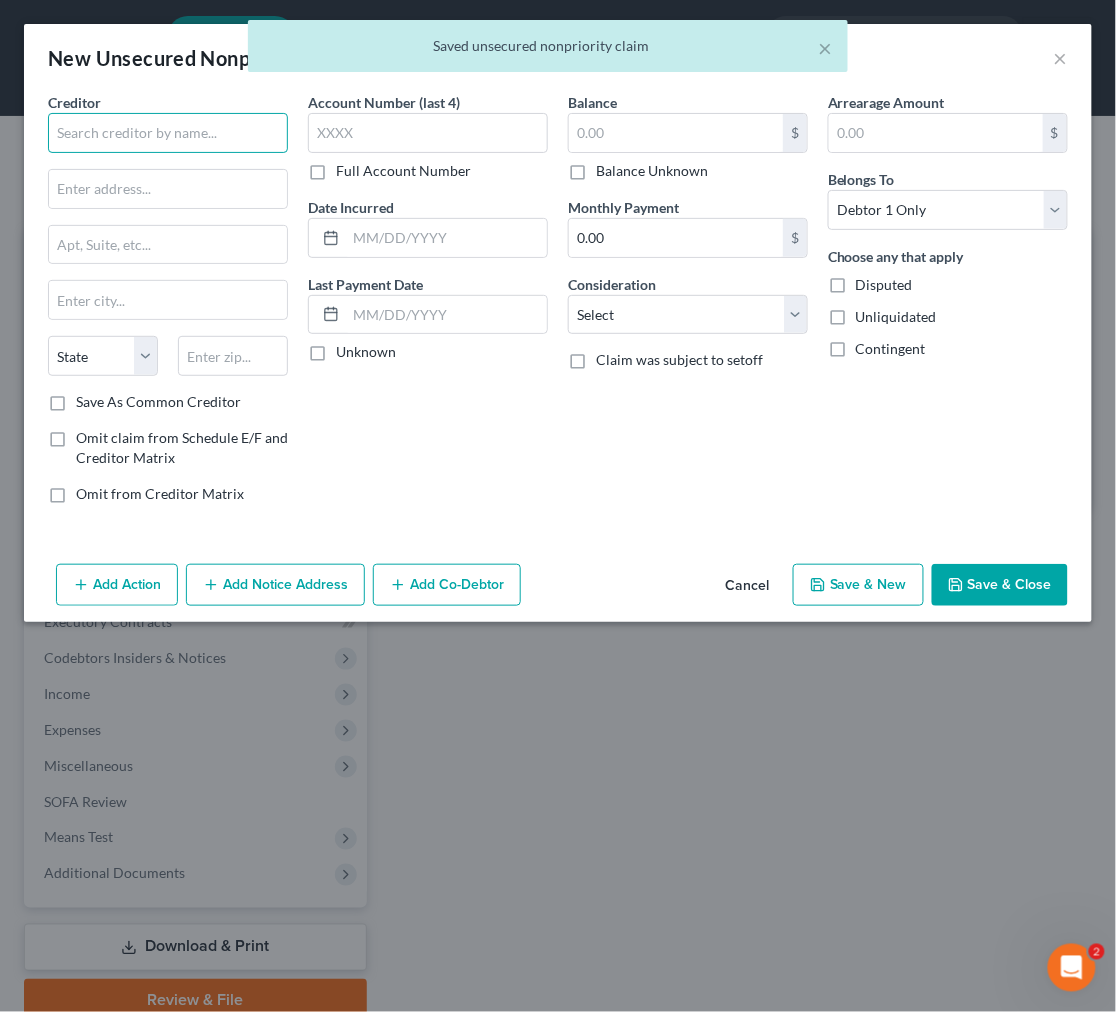 click at bounding box center (168, 133) 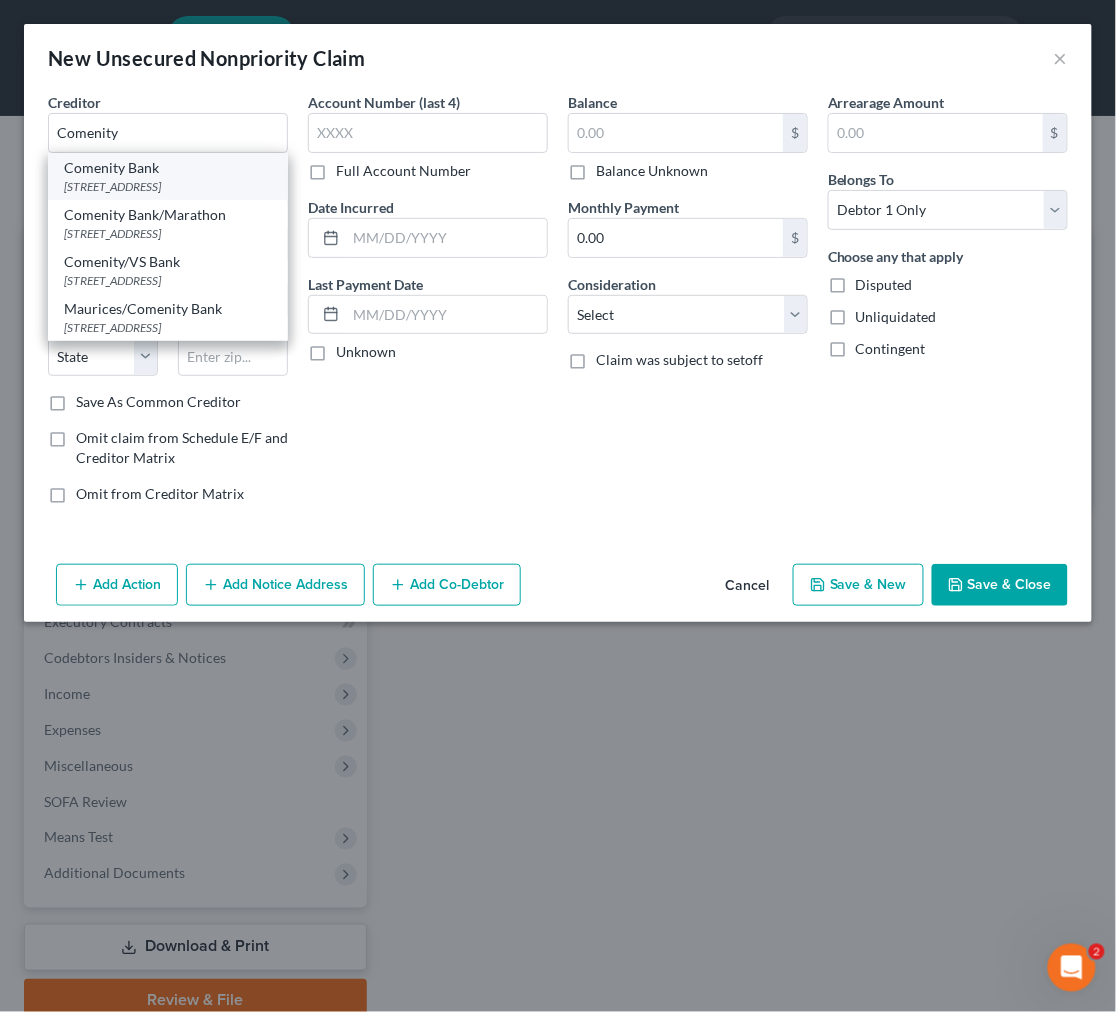click on "[STREET_ADDRESS]" at bounding box center (168, 186) 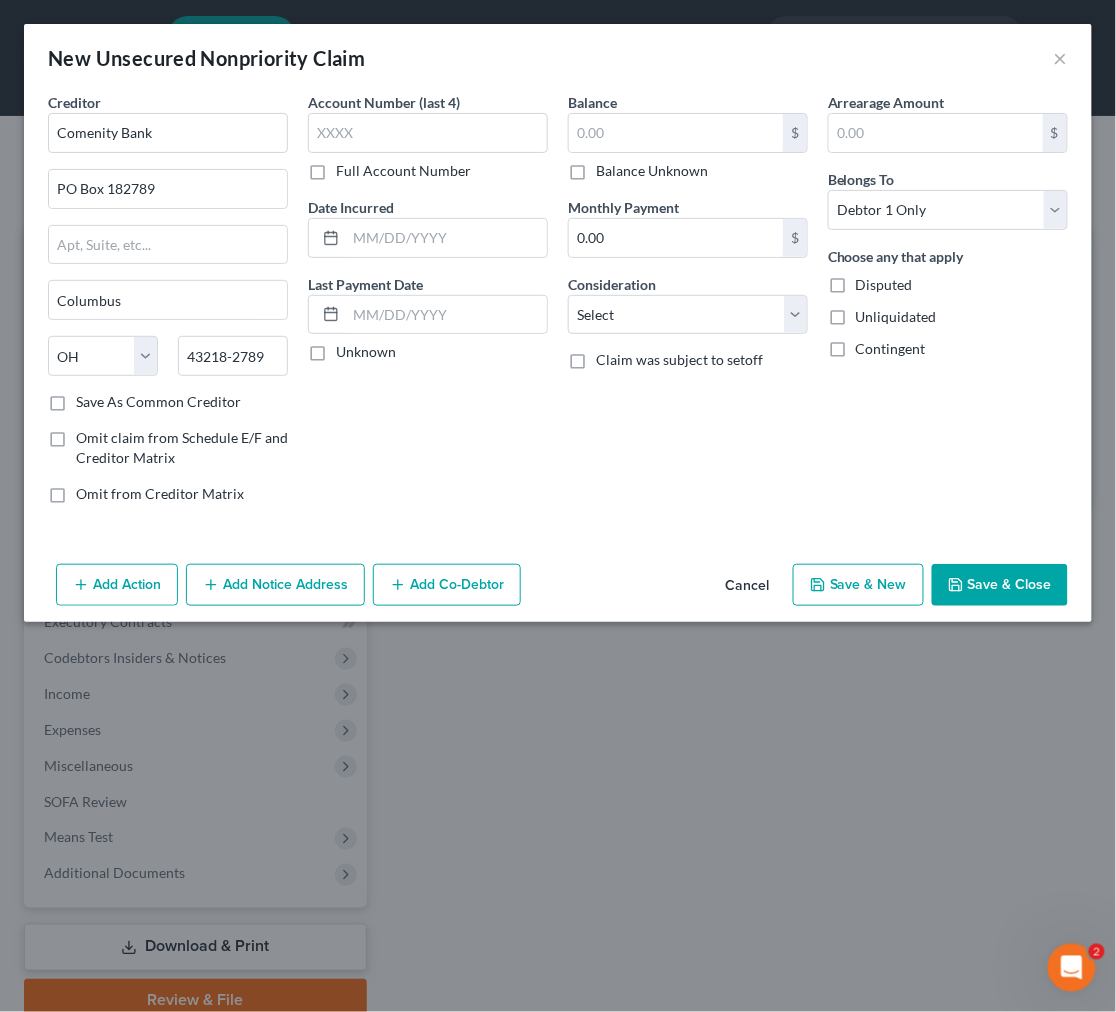 click on "Save & Close" at bounding box center [1000, 585] 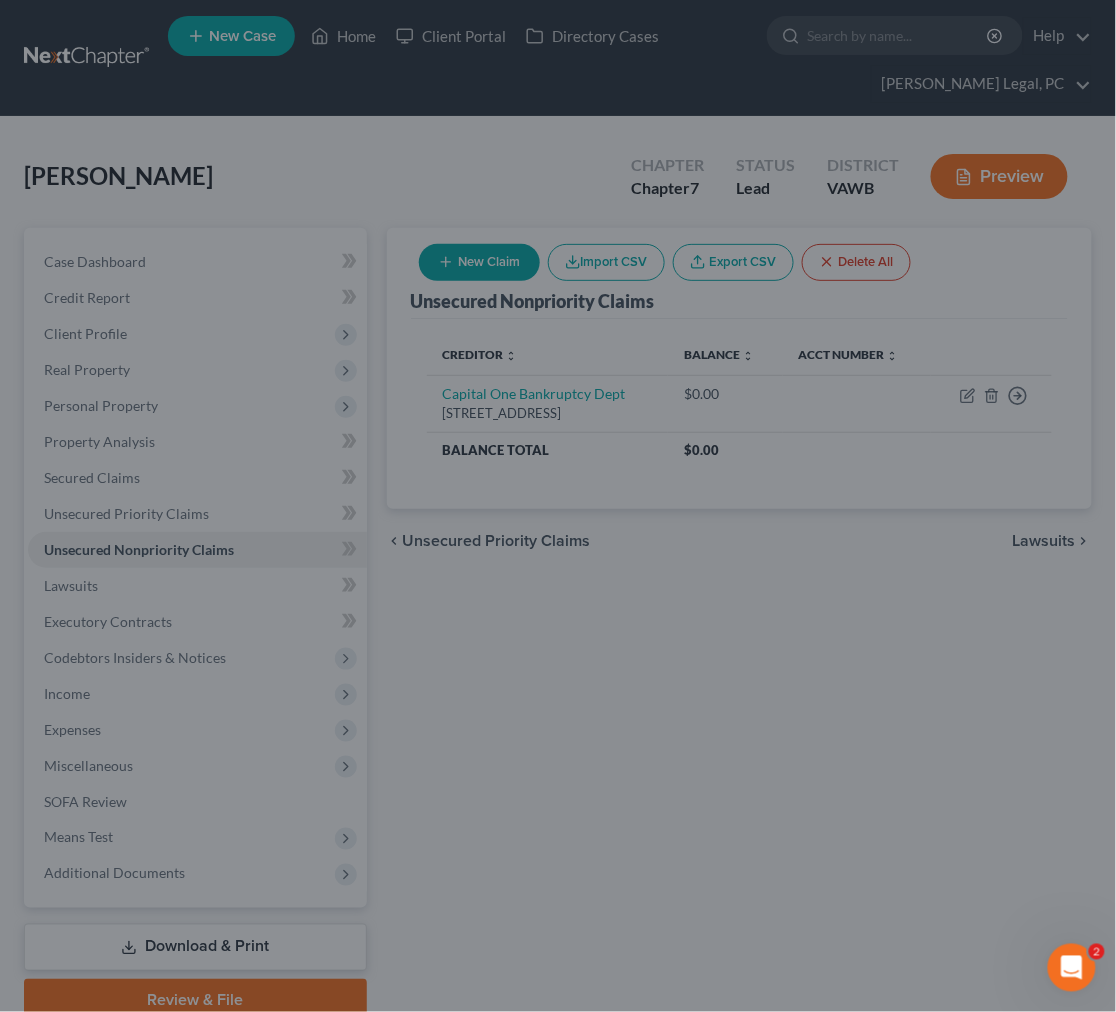 type on "0.00" 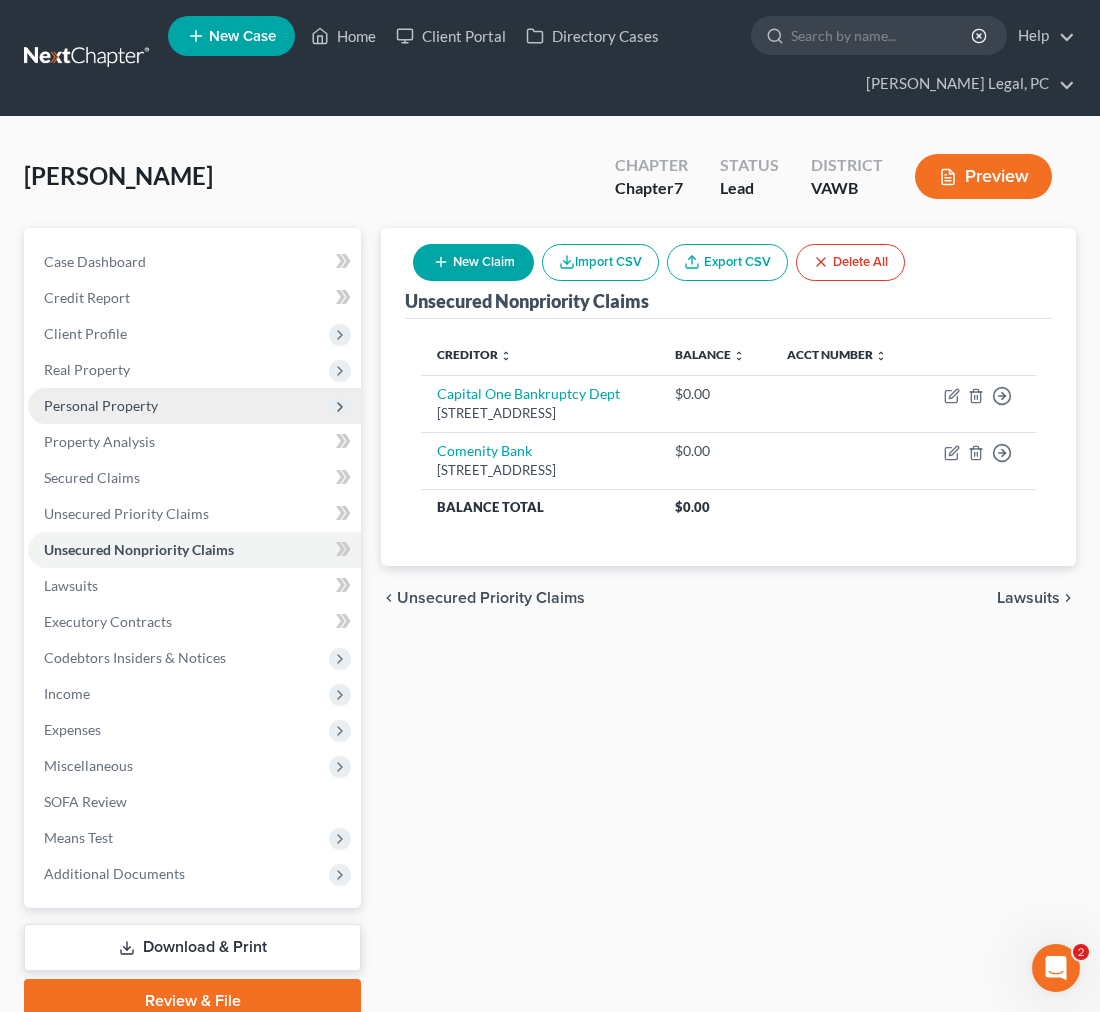 click on "Personal Property" at bounding box center (101, 405) 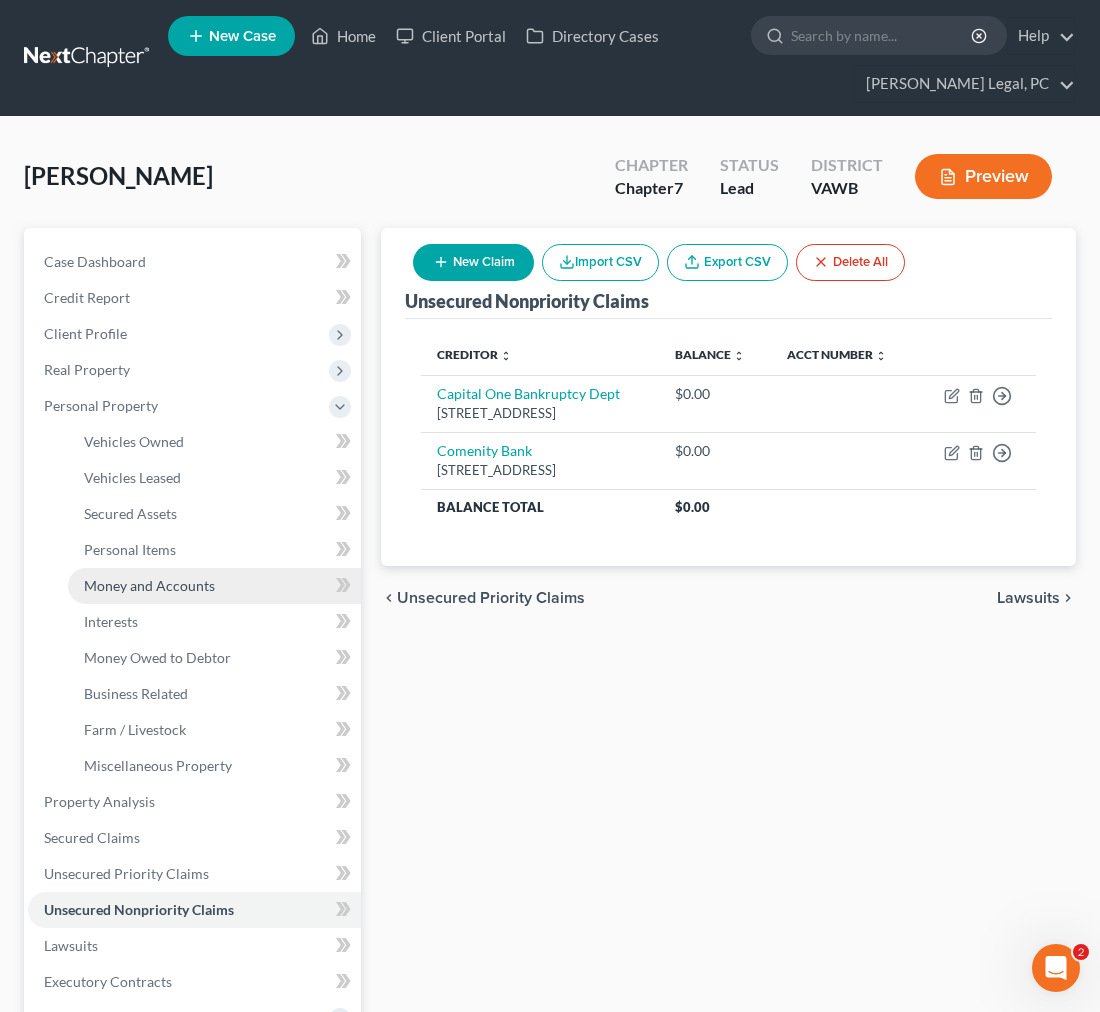 click on "Money and Accounts" at bounding box center [149, 585] 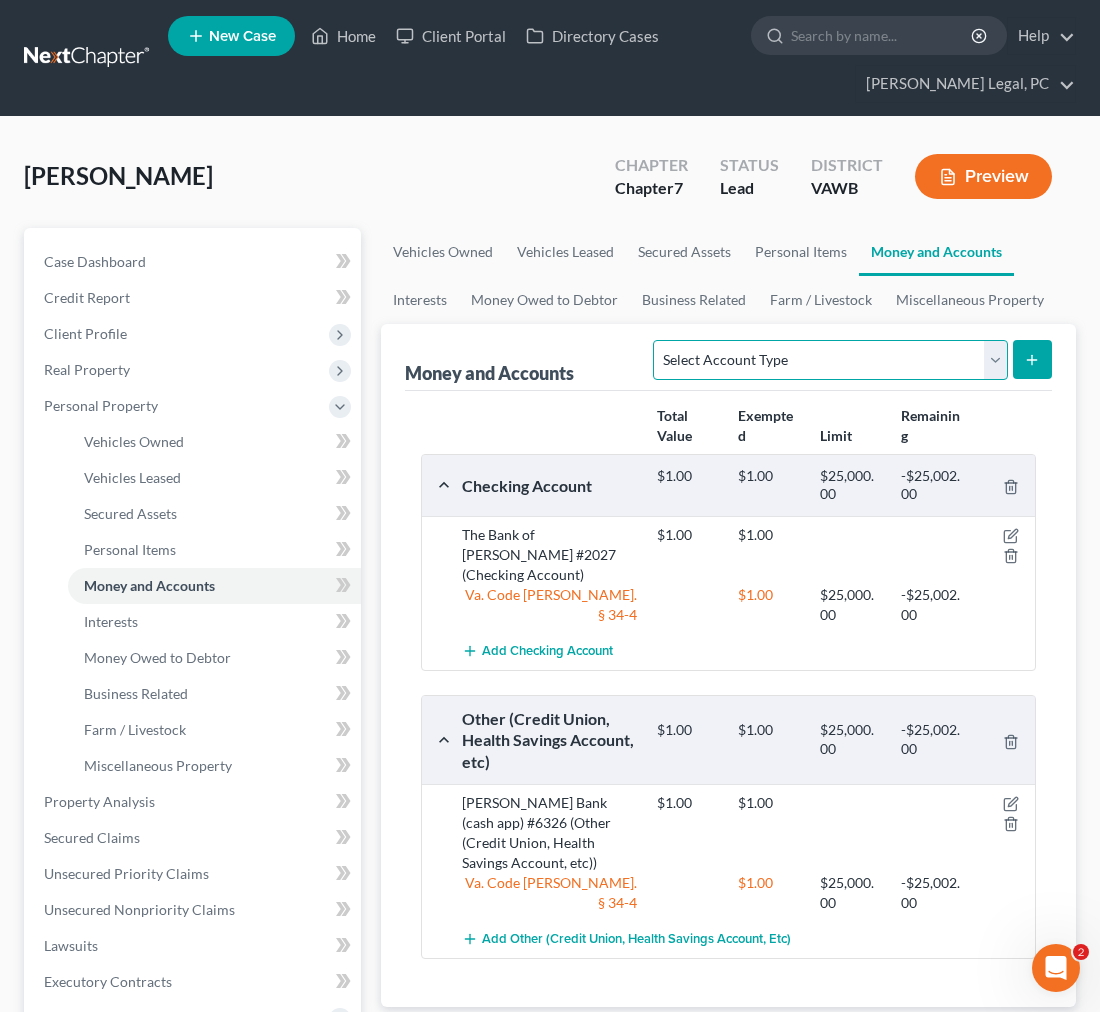 click on "Select Account Type Brokerage Cash on Hand Certificates of Deposit Checking Account Money Market Other (Credit Union, Health Savings Account, etc) Safe Deposit Box Savings Account Security Deposits or Prepayments" at bounding box center (830, 360) 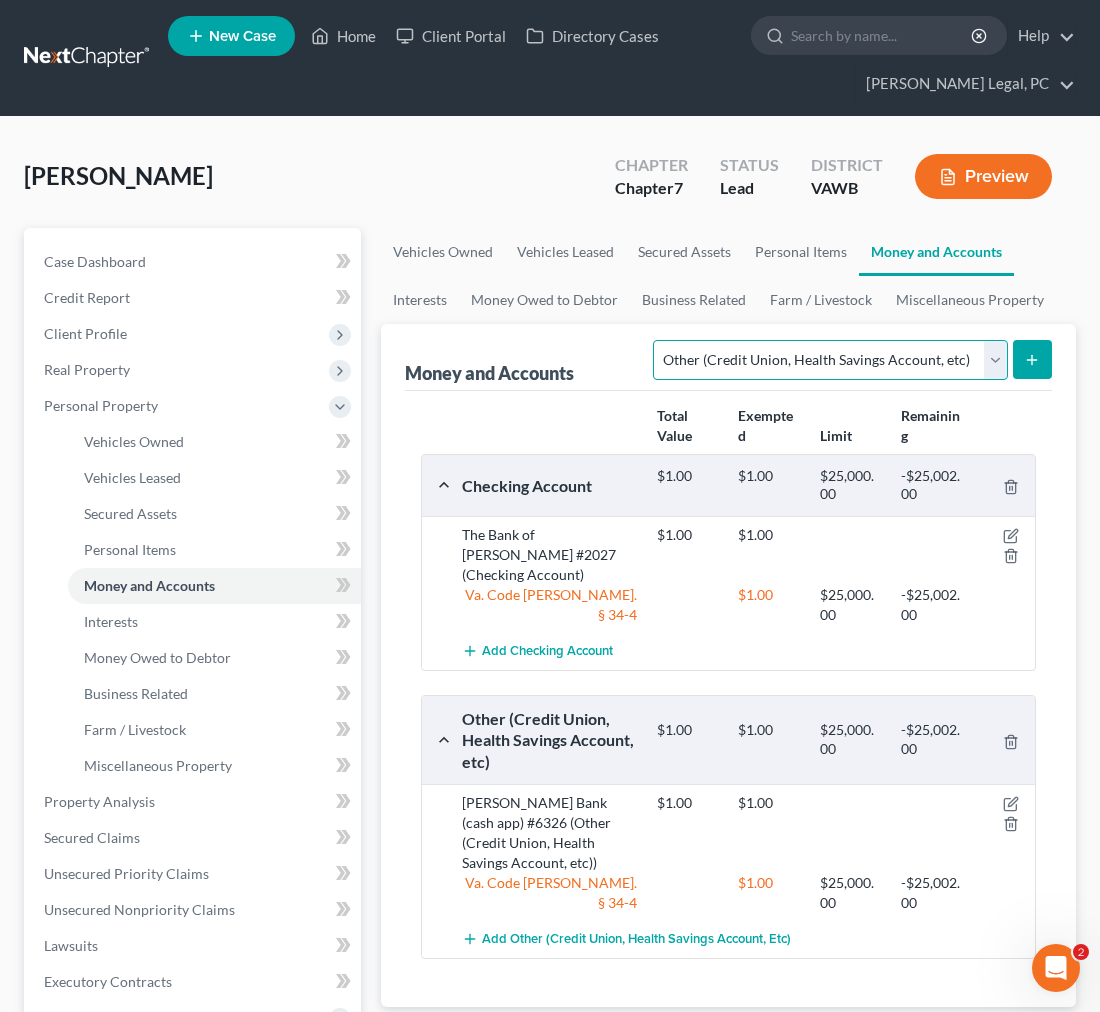 click on "Select Account Type Brokerage Cash on Hand Certificates of Deposit Checking Account Money Market Other (Credit Union, Health Savings Account, etc) Safe Deposit Box Savings Account Security Deposits or Prepayments" at bounding box center (830, 360) 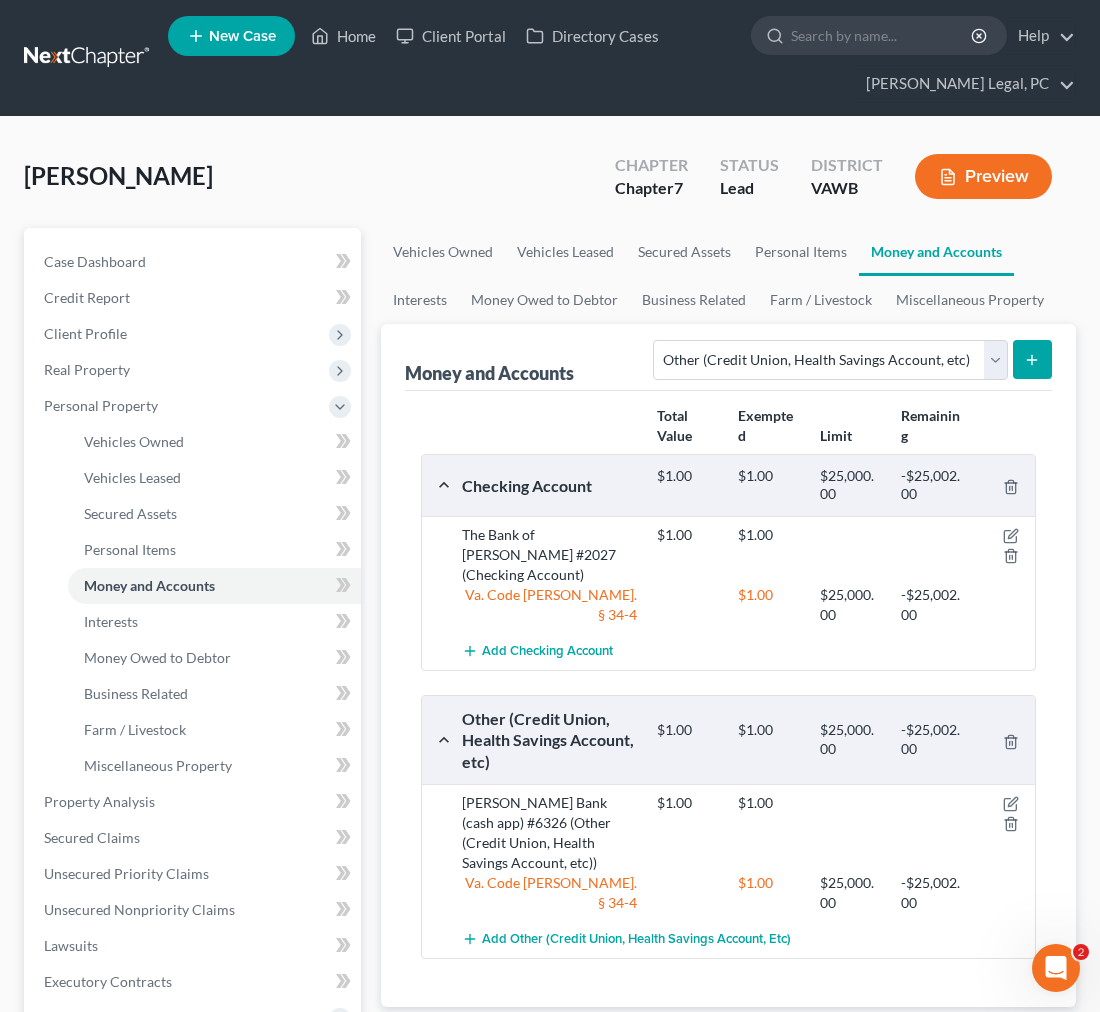click at bounding box center [1032, 359] 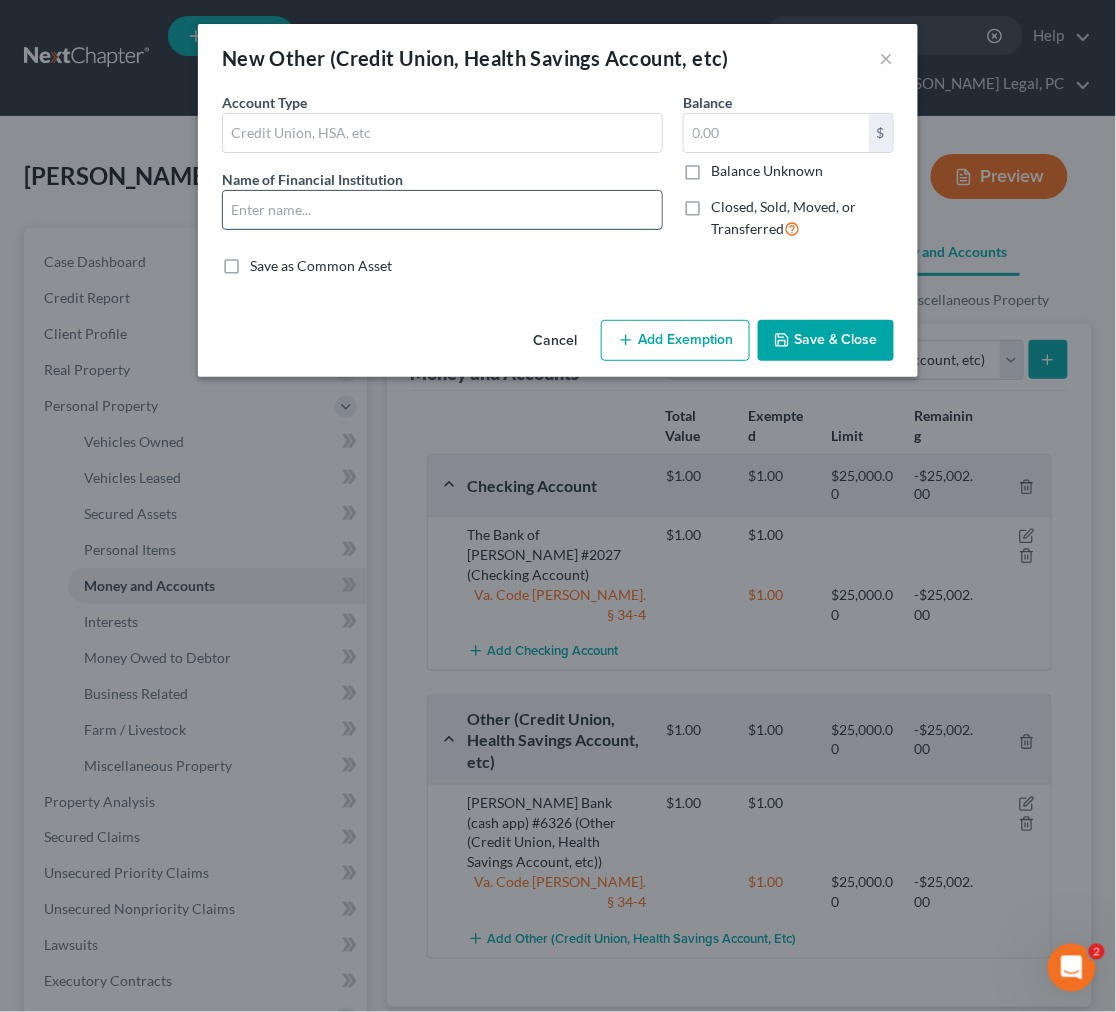 click at bounding box center [442, 210] 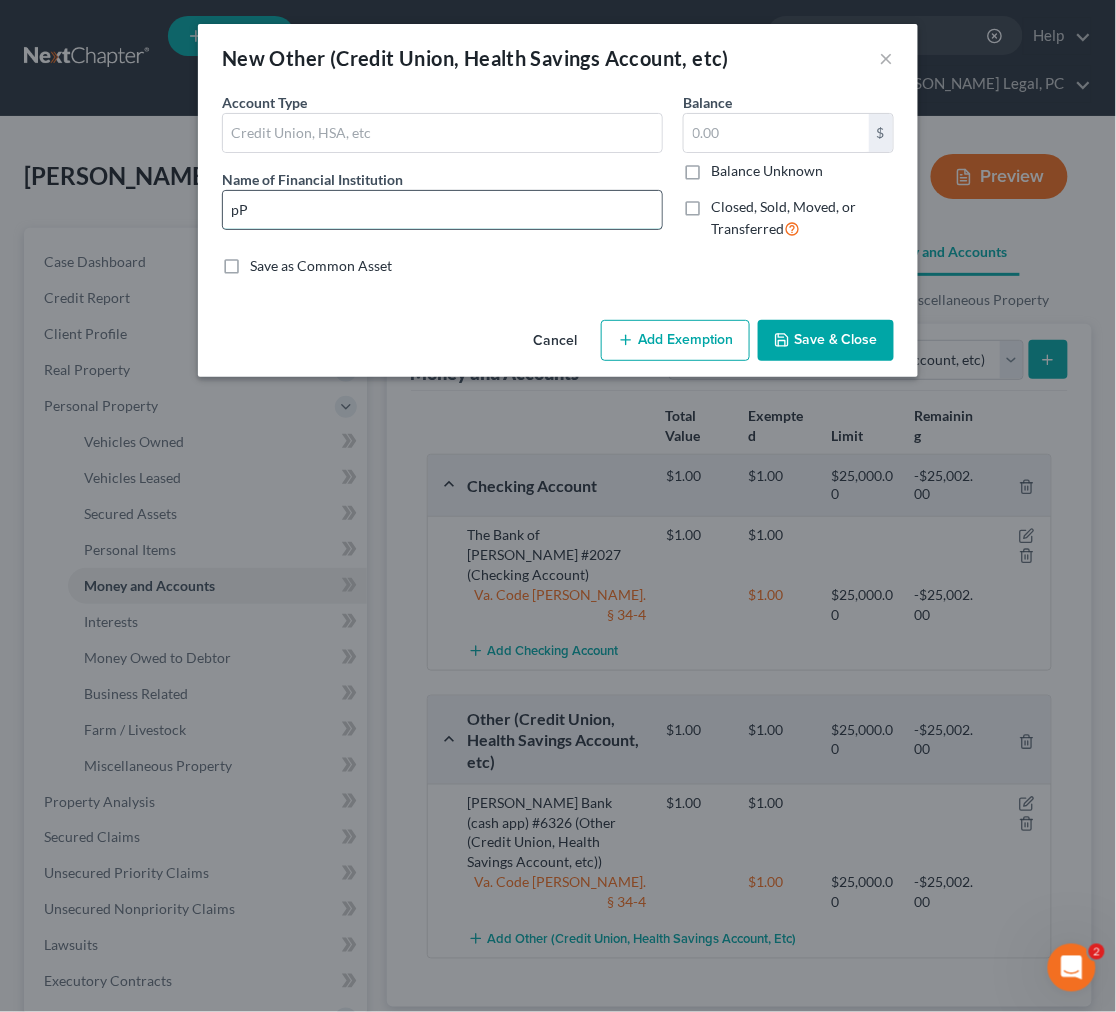 type on "p" 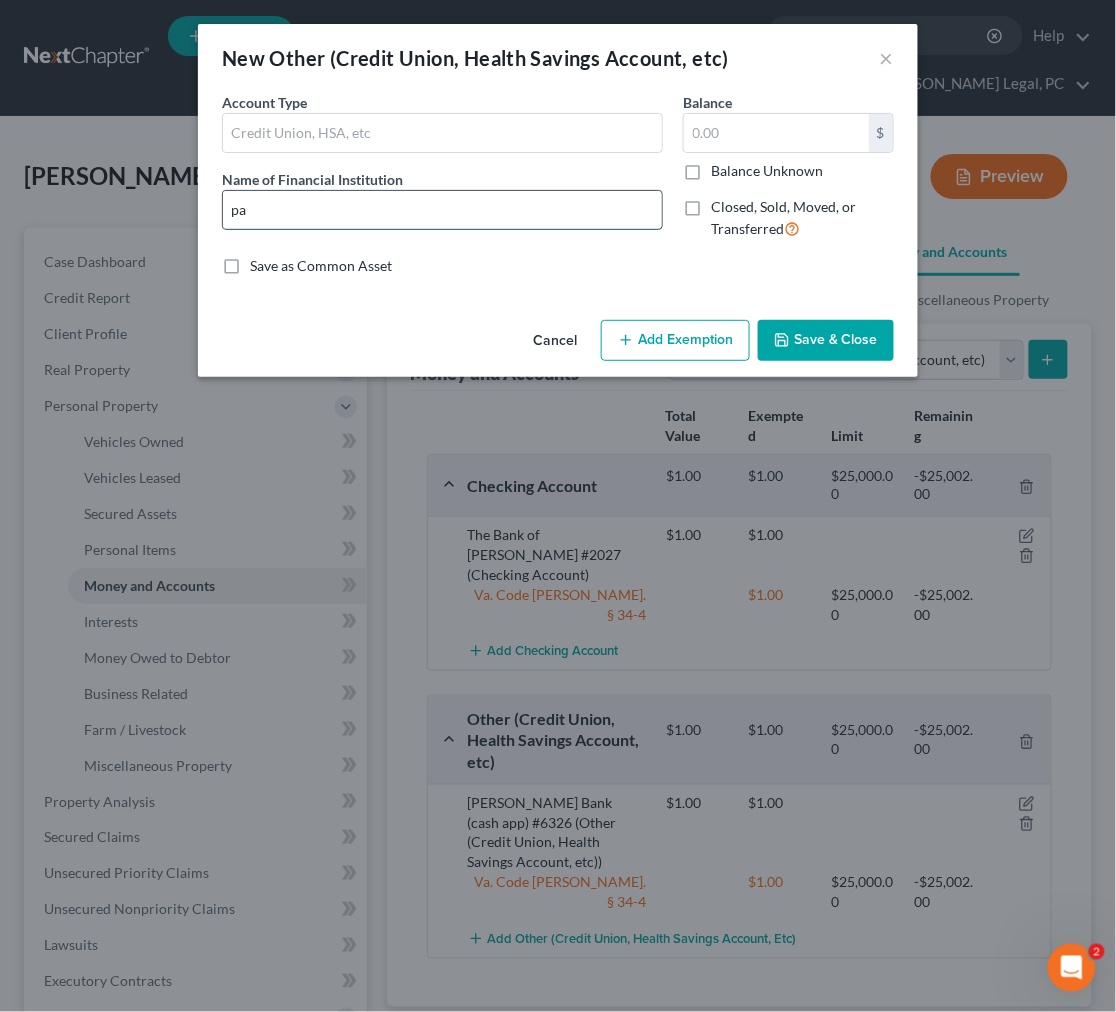 type on "p" 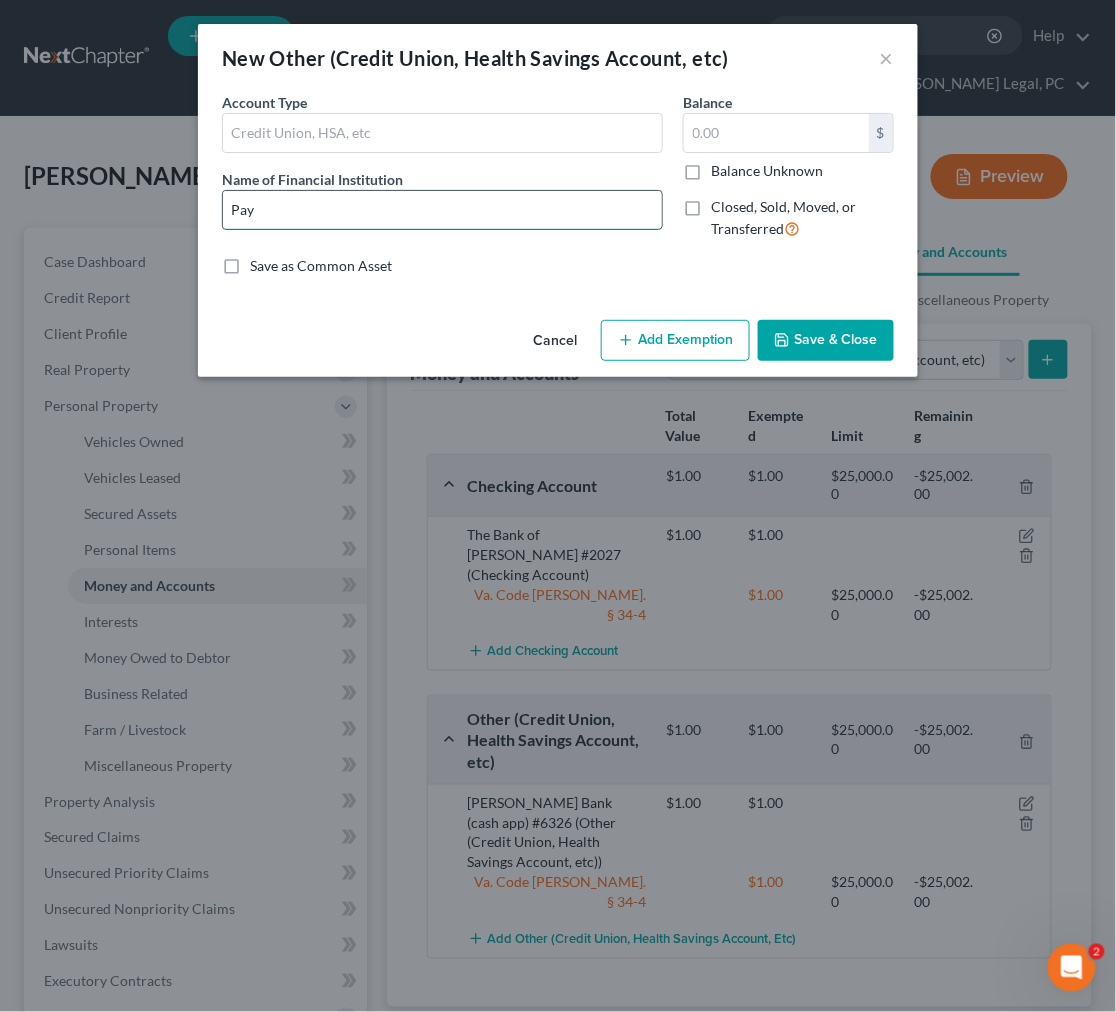 click on "Pay" at bounding box center [442, 210] 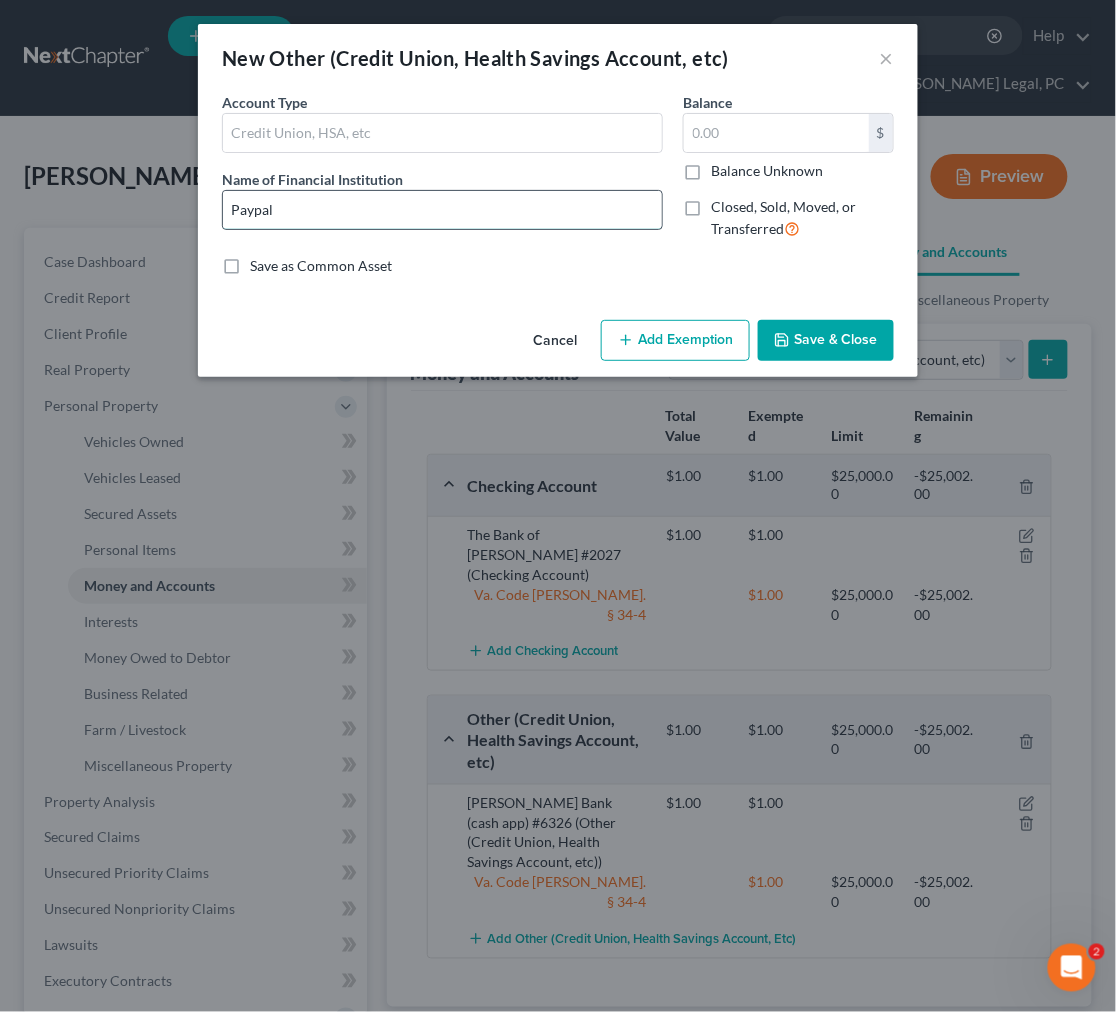 type on "Paypal" 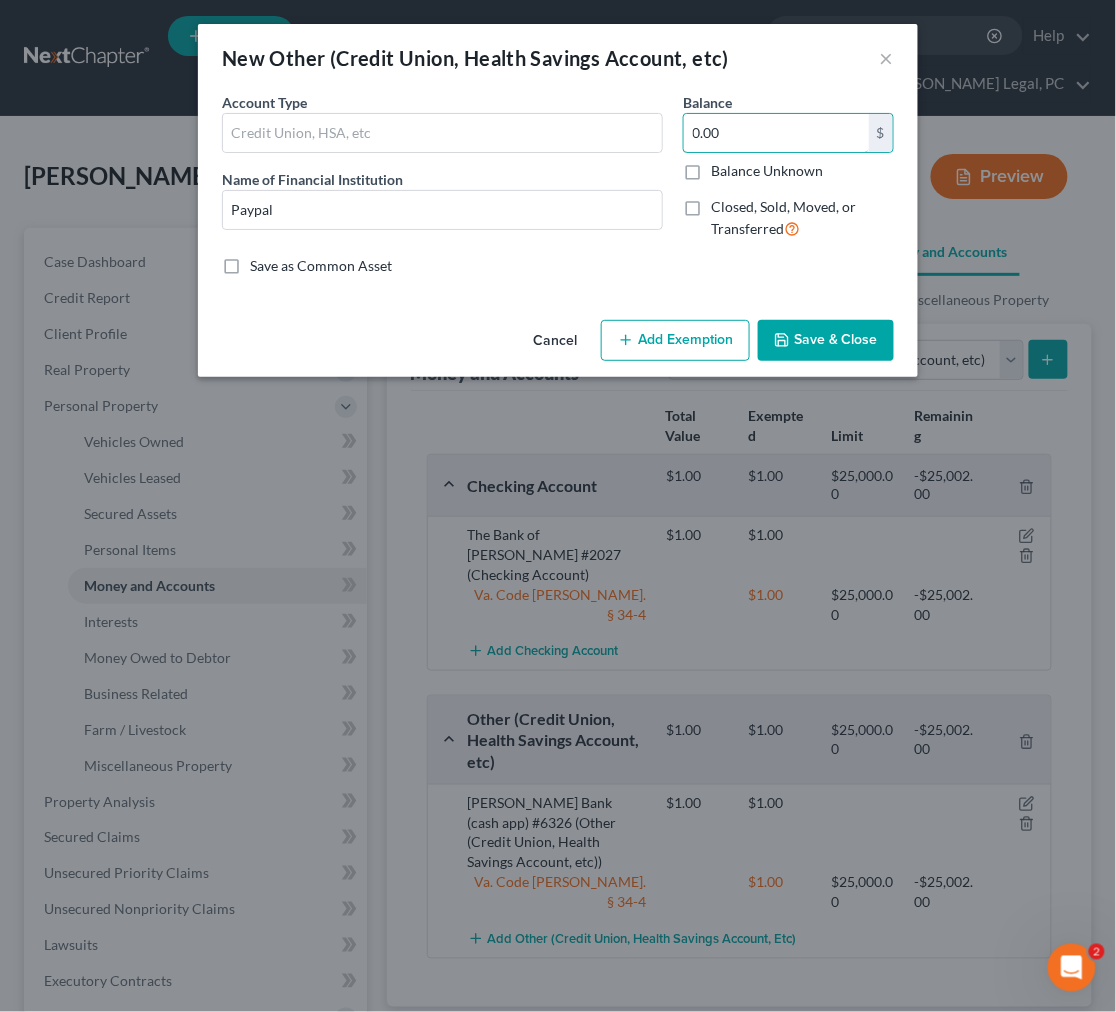 type on "0.00" 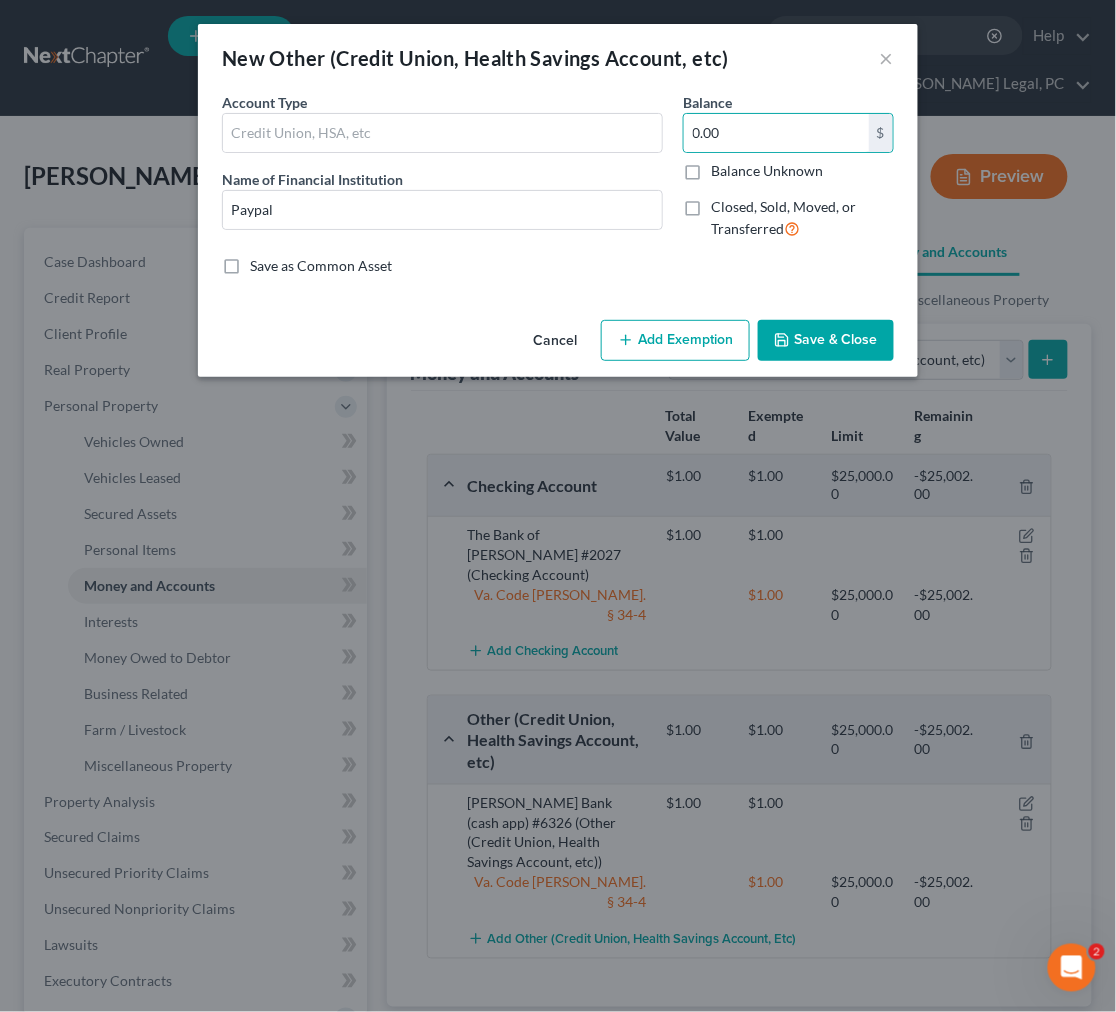 click on "Save & Close" at bounding box center [826, 341] 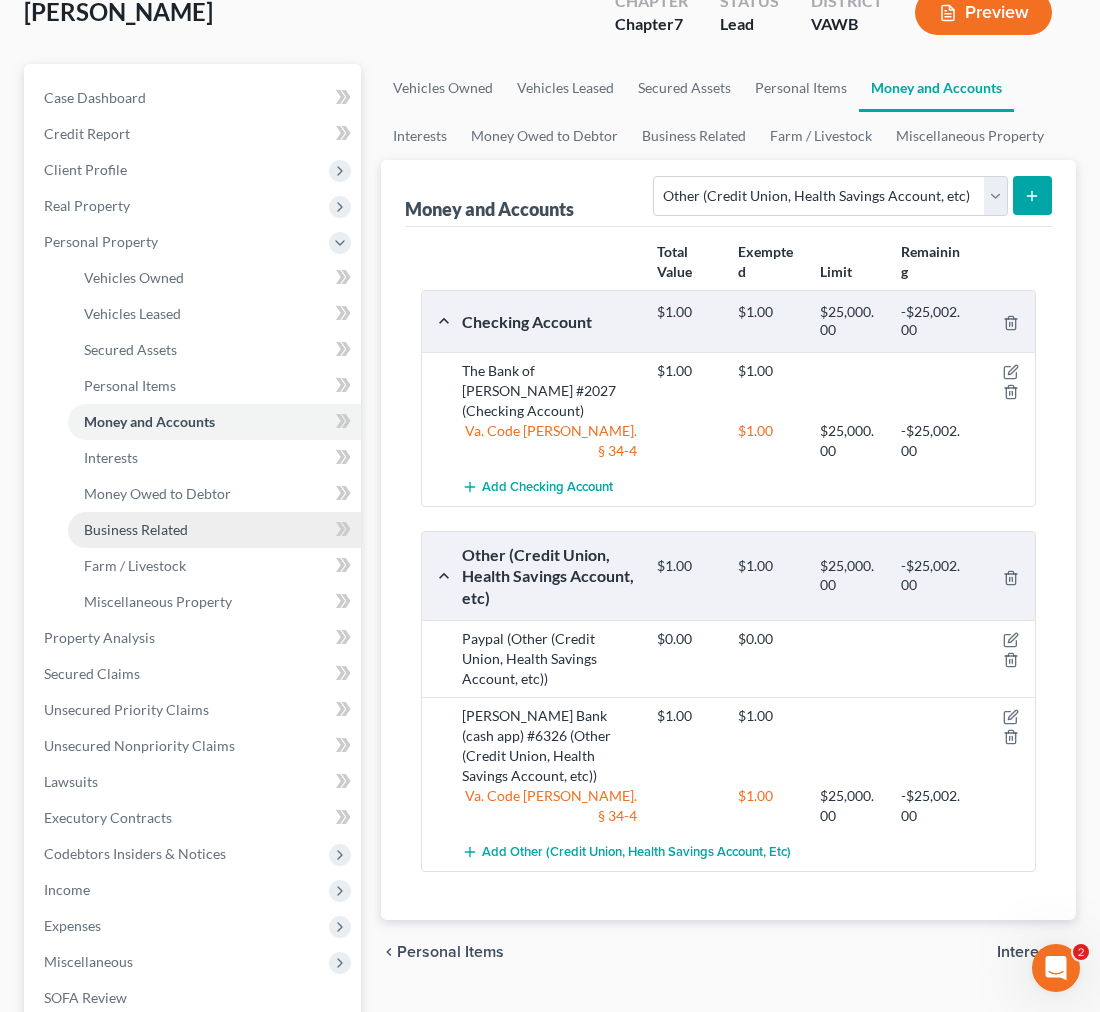 scroll, scrollTop: 444, scrollLeft: 0, axis: vertical 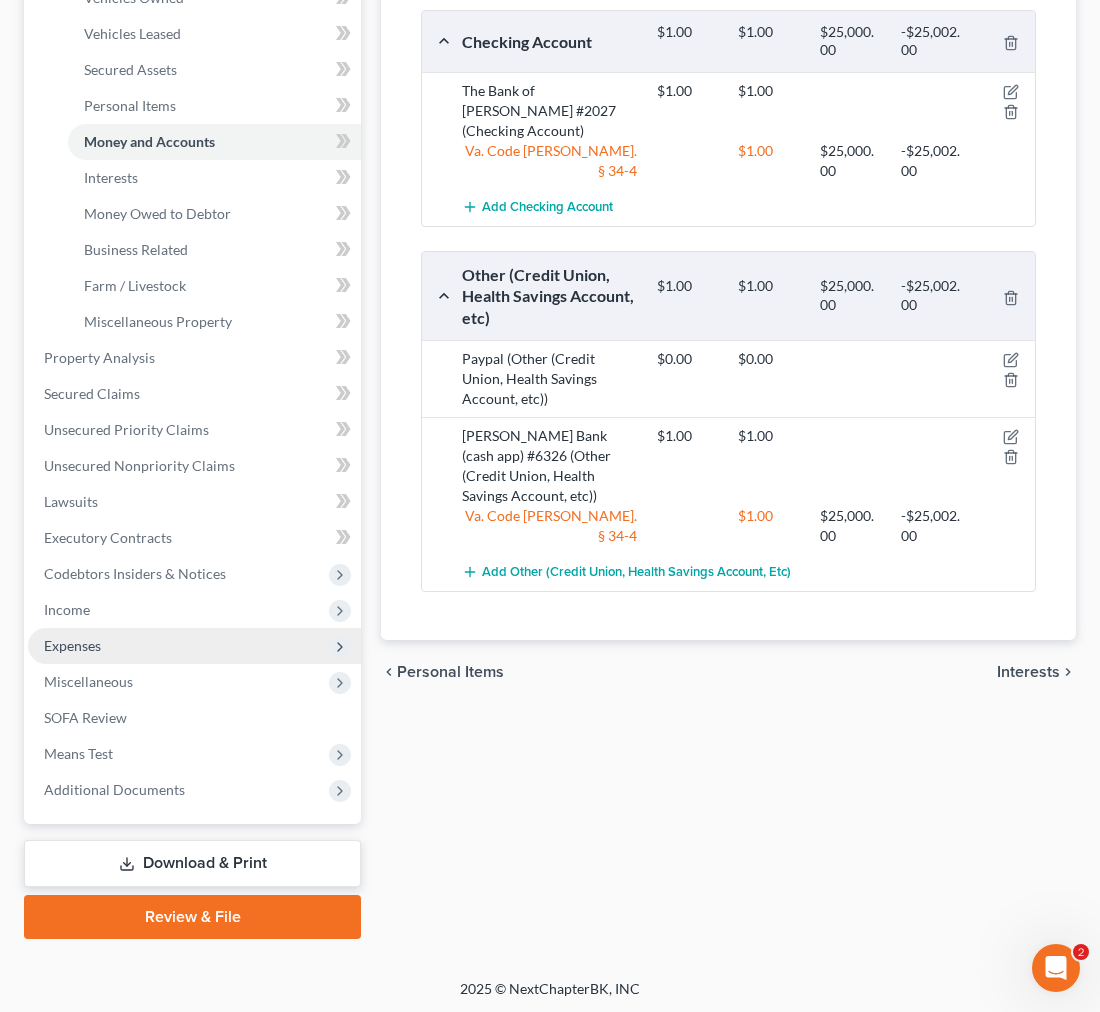 click on "Expenses" at bounding box center [72, 645] 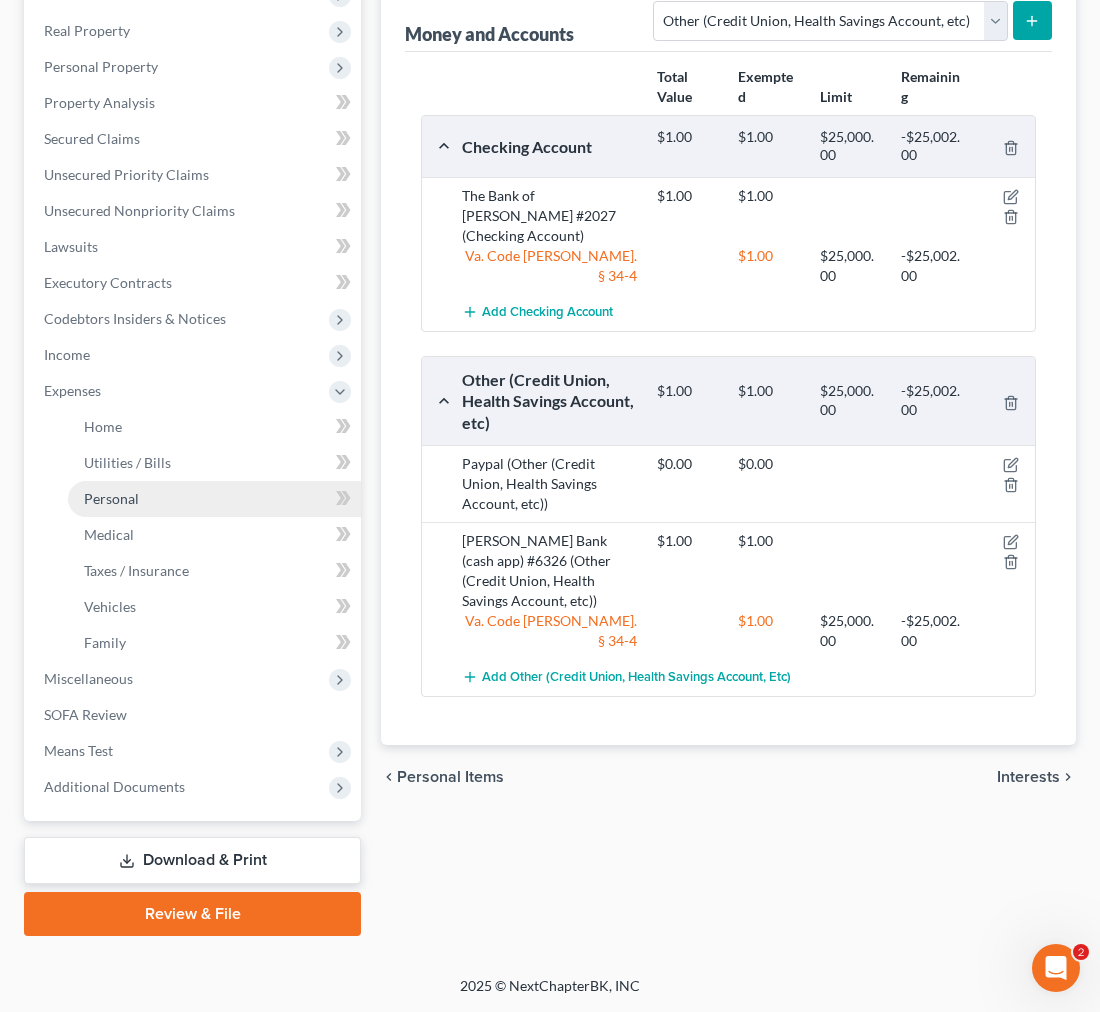 scroll, scrollTop: 336, scrollLeft: 0, axis: vertical 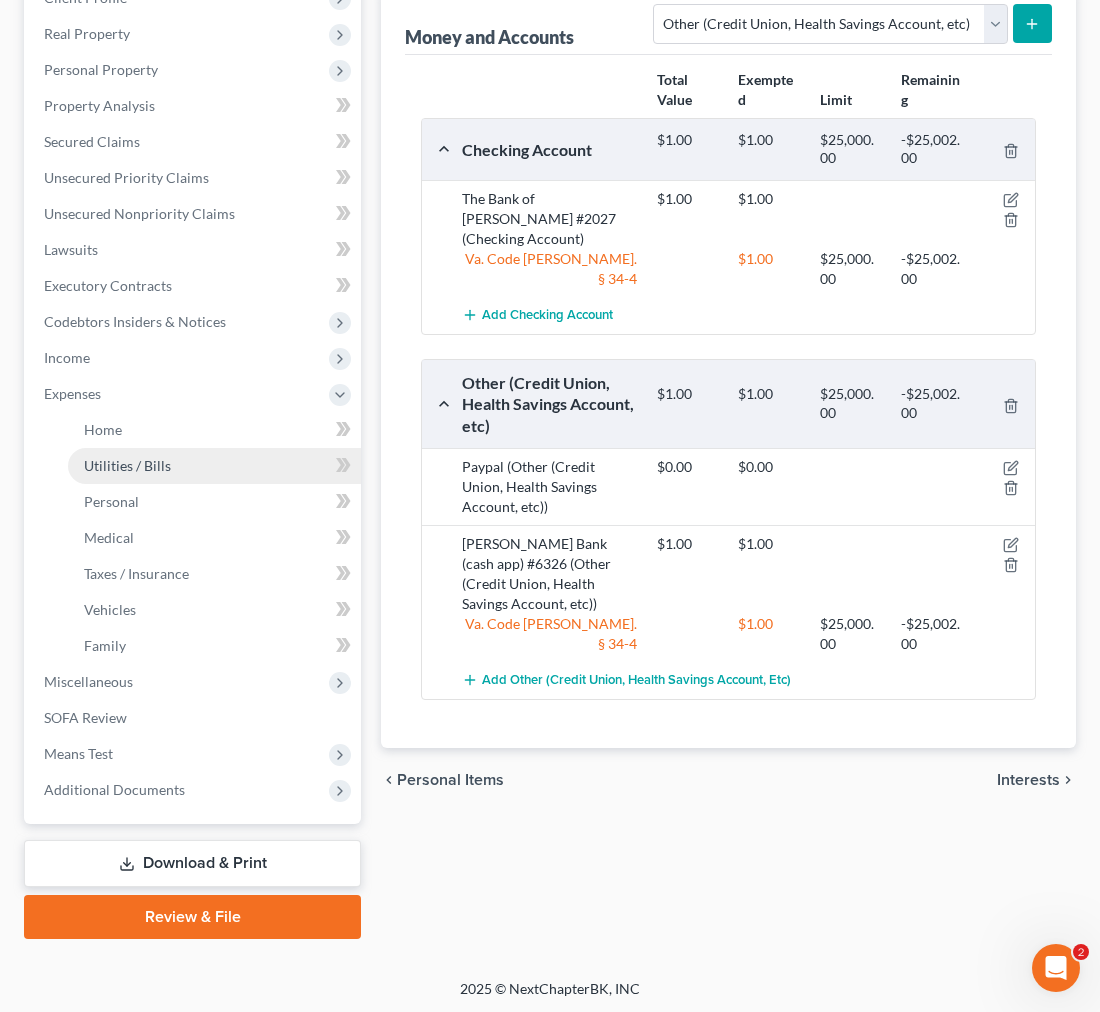 click on "Utilities / Bills" at bounding box center (127, 465) 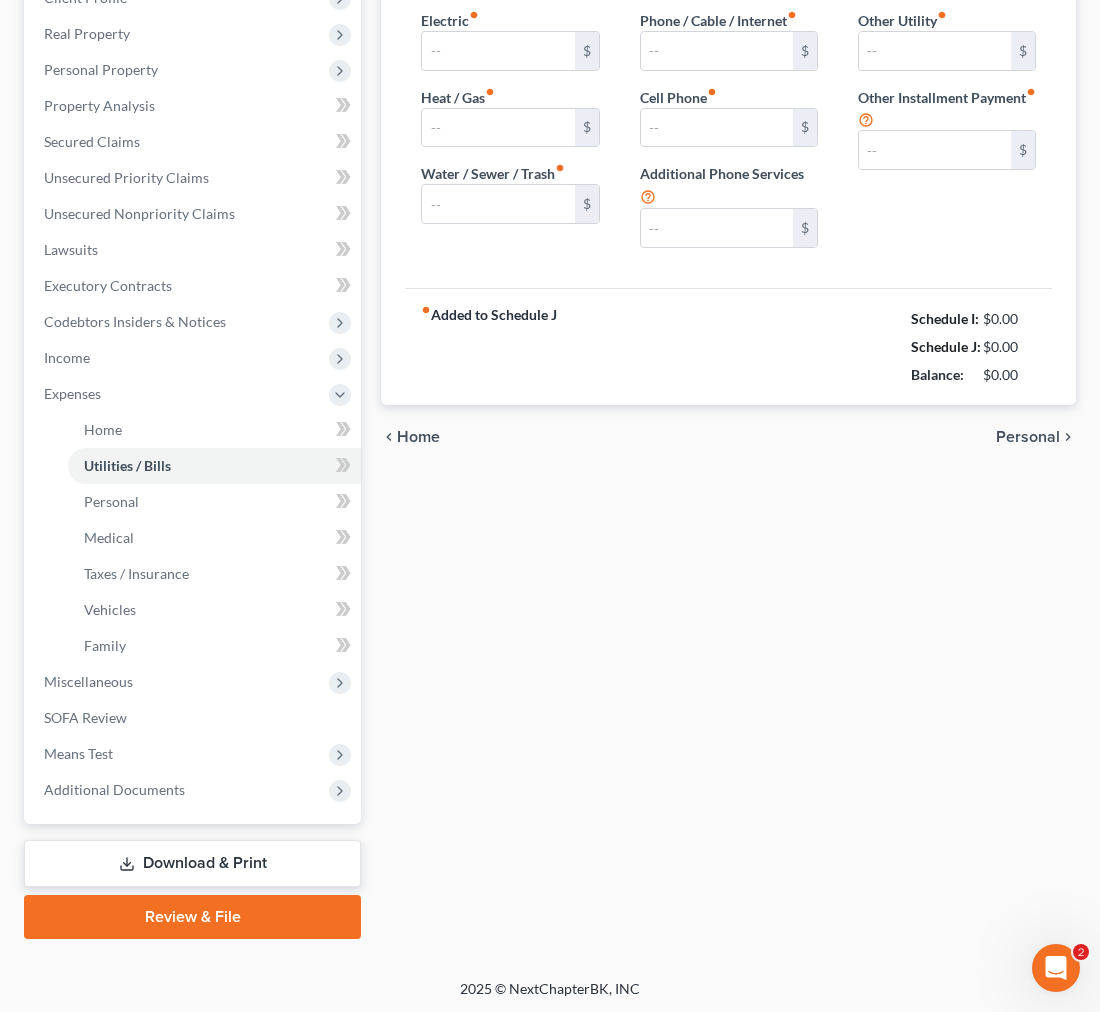 type on "100.00" 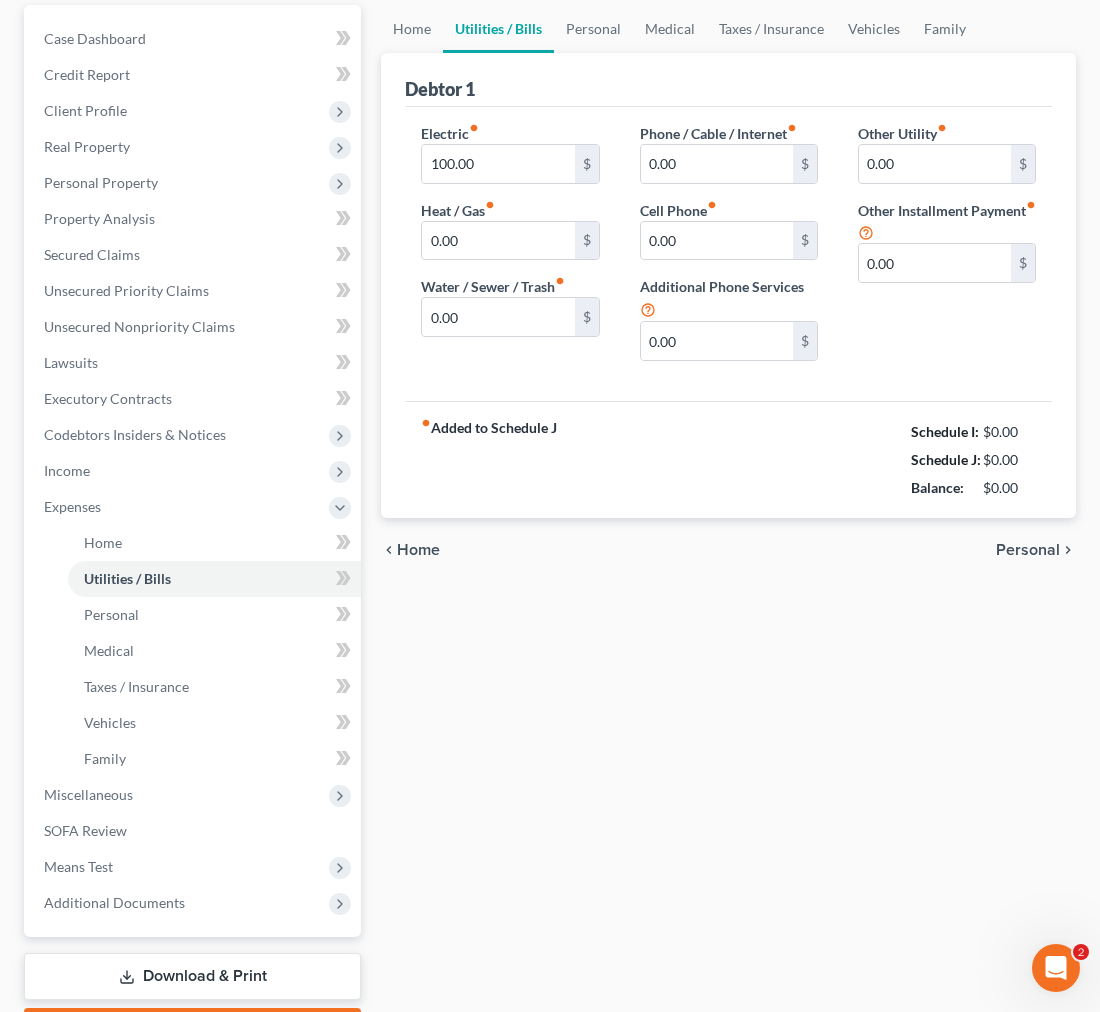 scroll, scrollTop: 0, scrollLeft: 0, axis: both 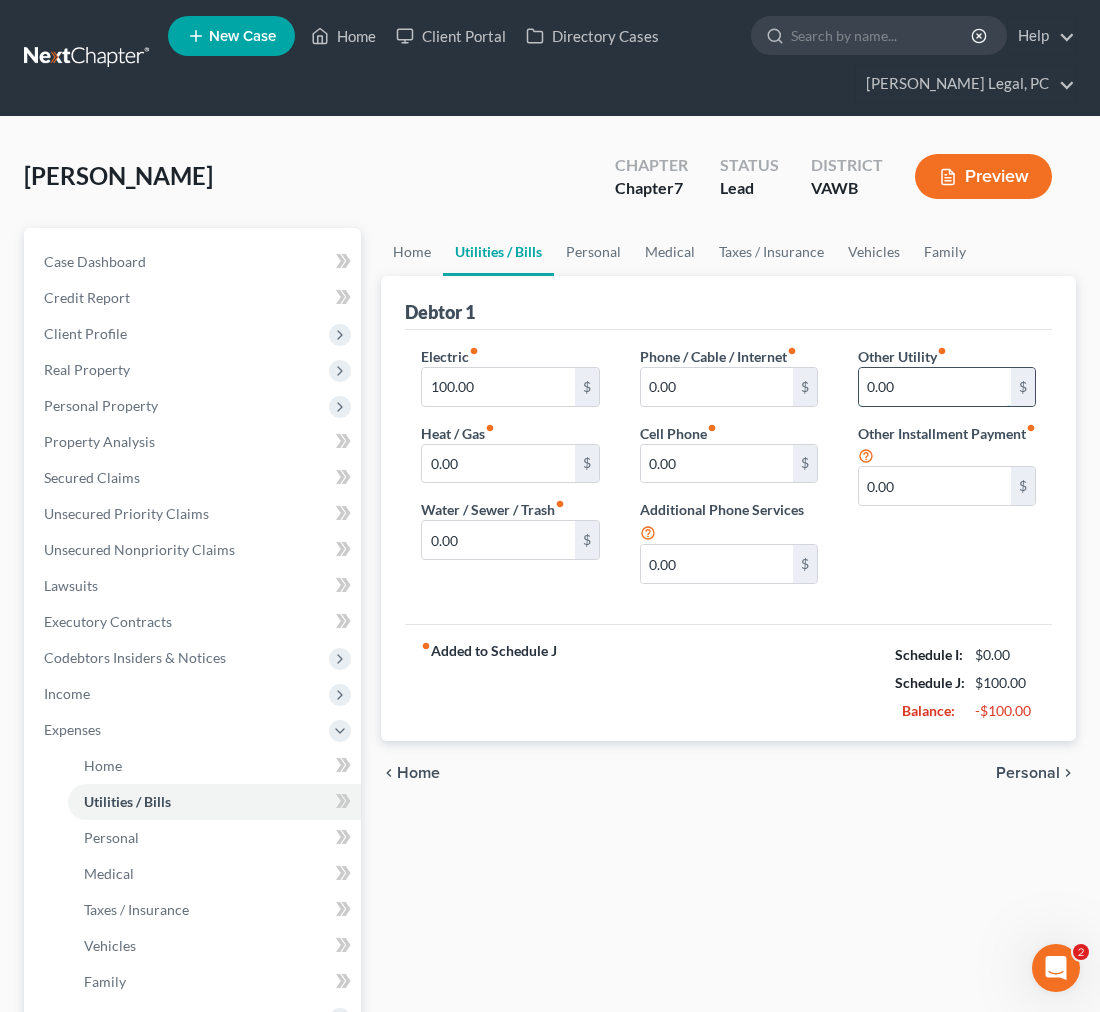 click on "0.00" at bounding box center (935, 387) 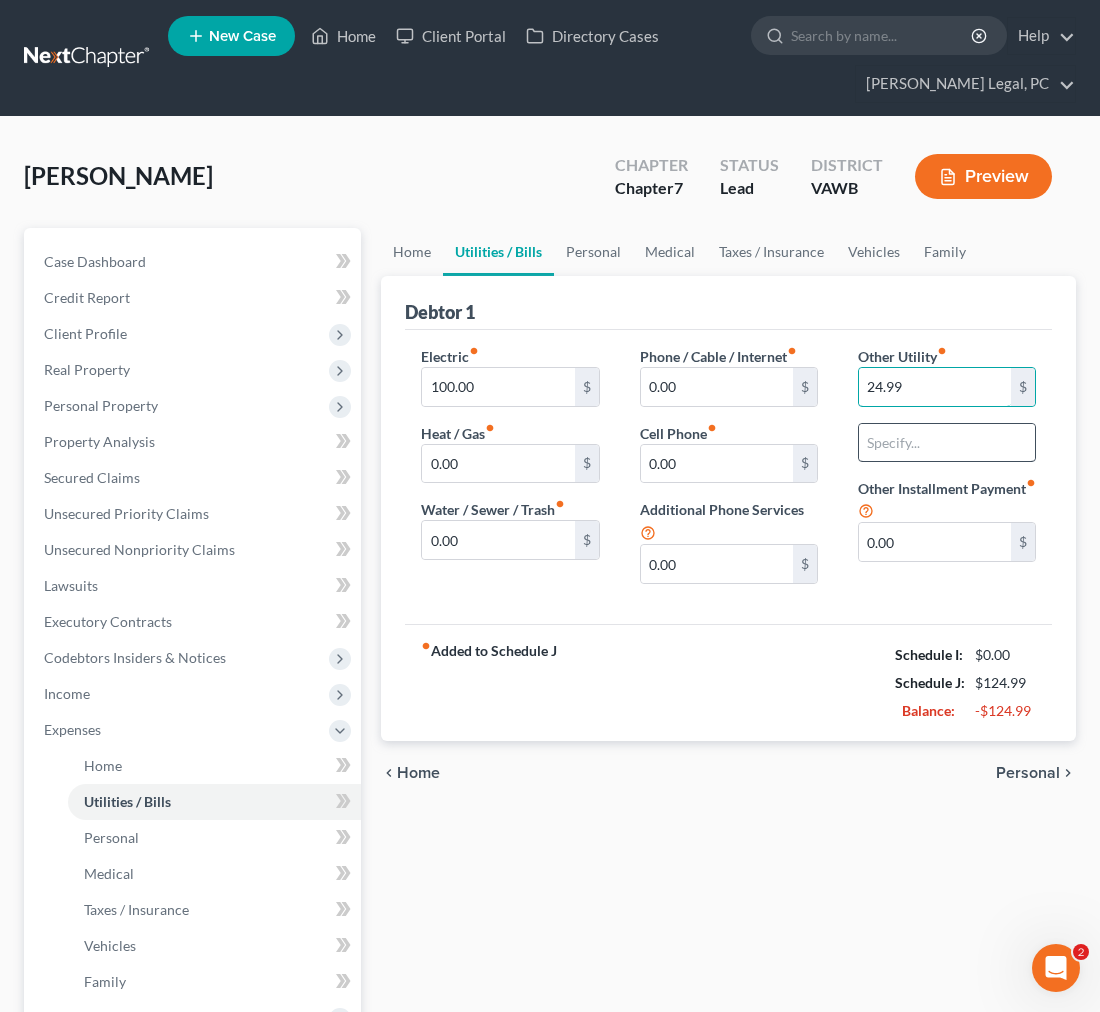type on "24.99" 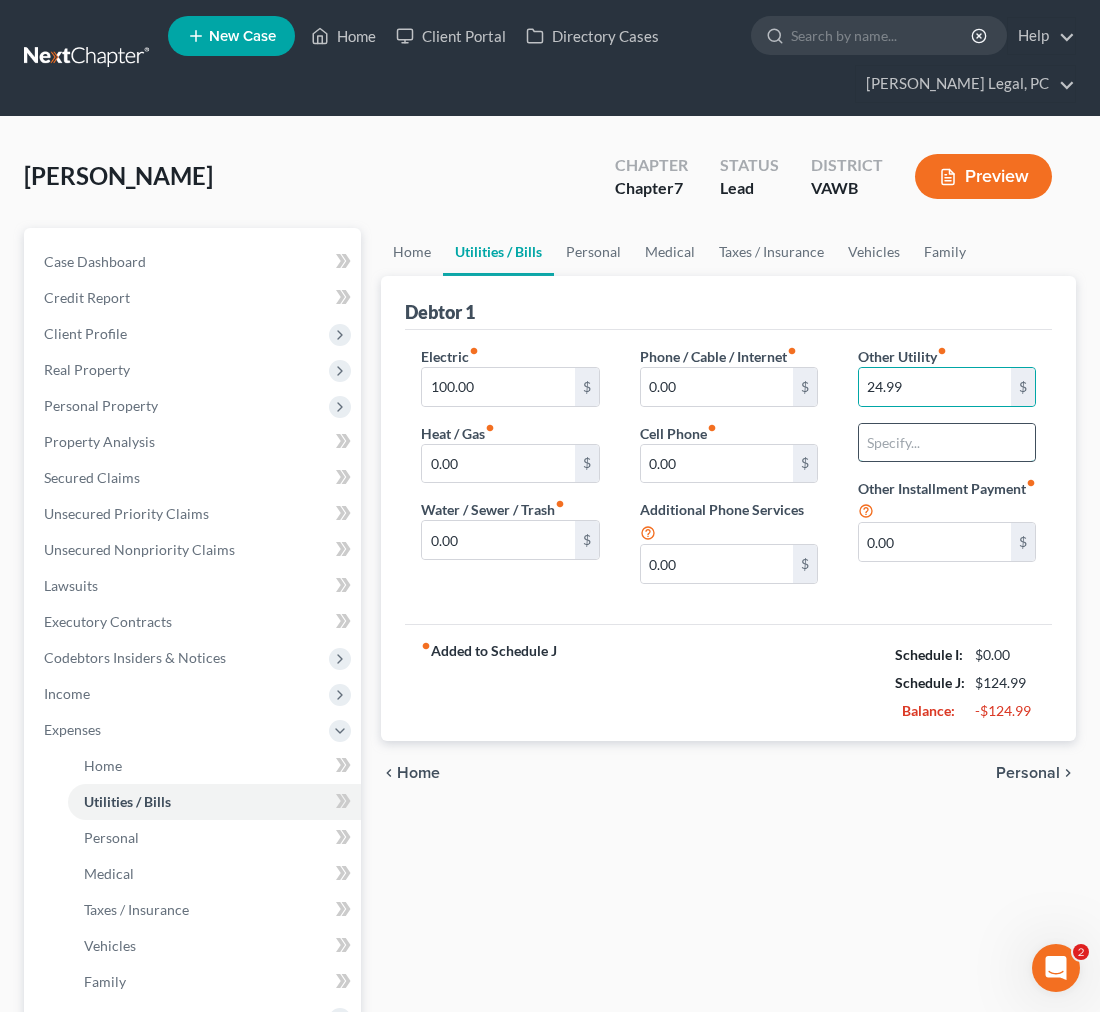 click at bounding box center [947, 443] 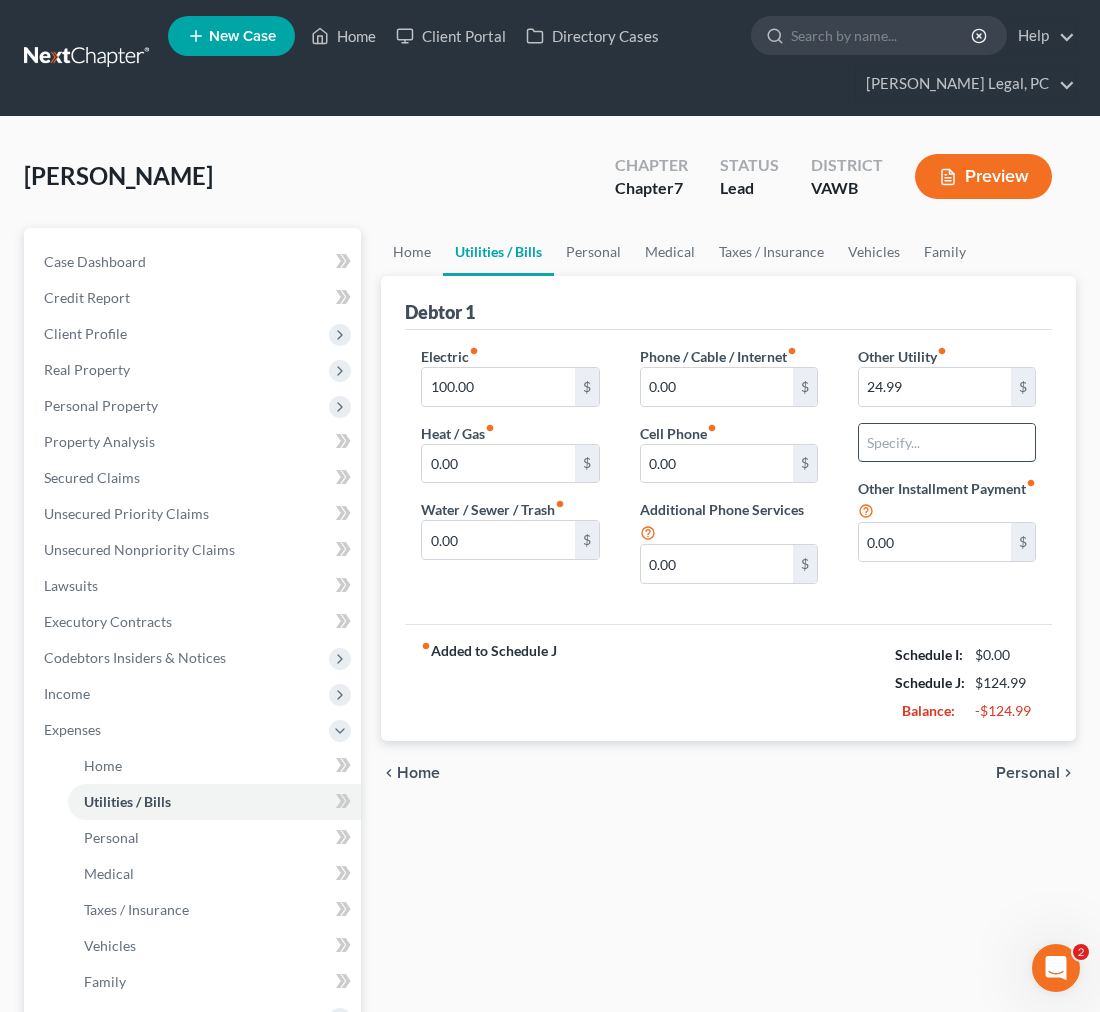 type on "Netflix" 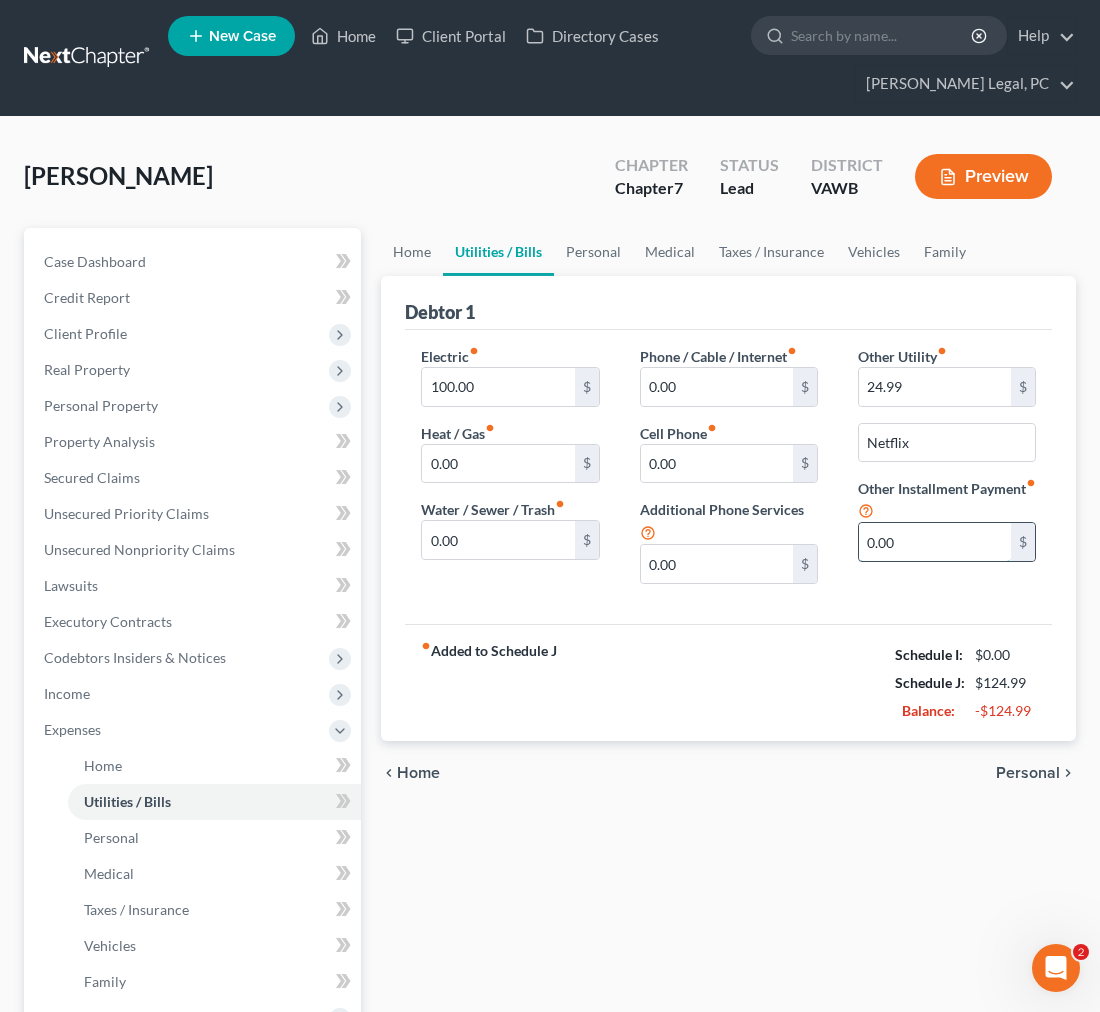 click on "0.00" at bounding box center (935, 542) 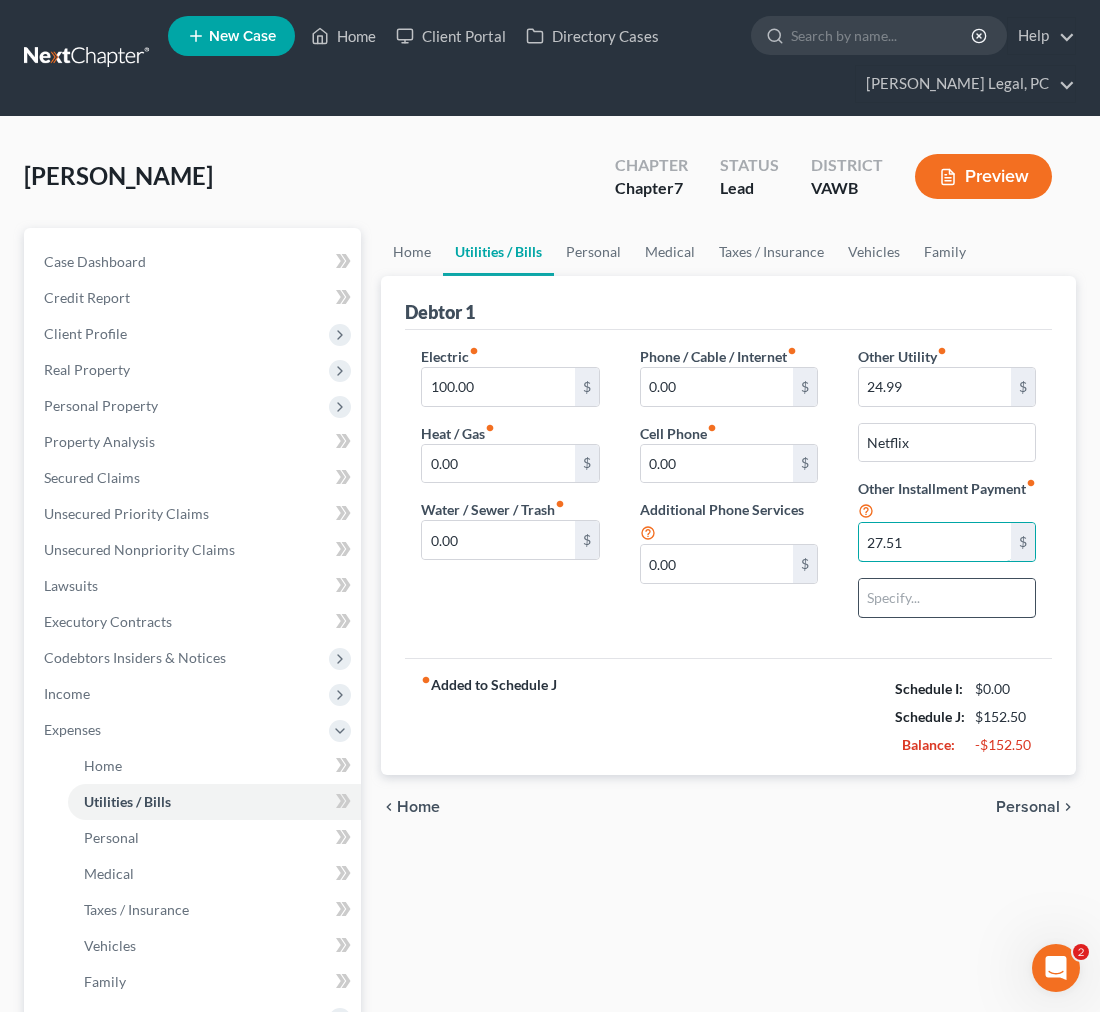 type on "27.51" 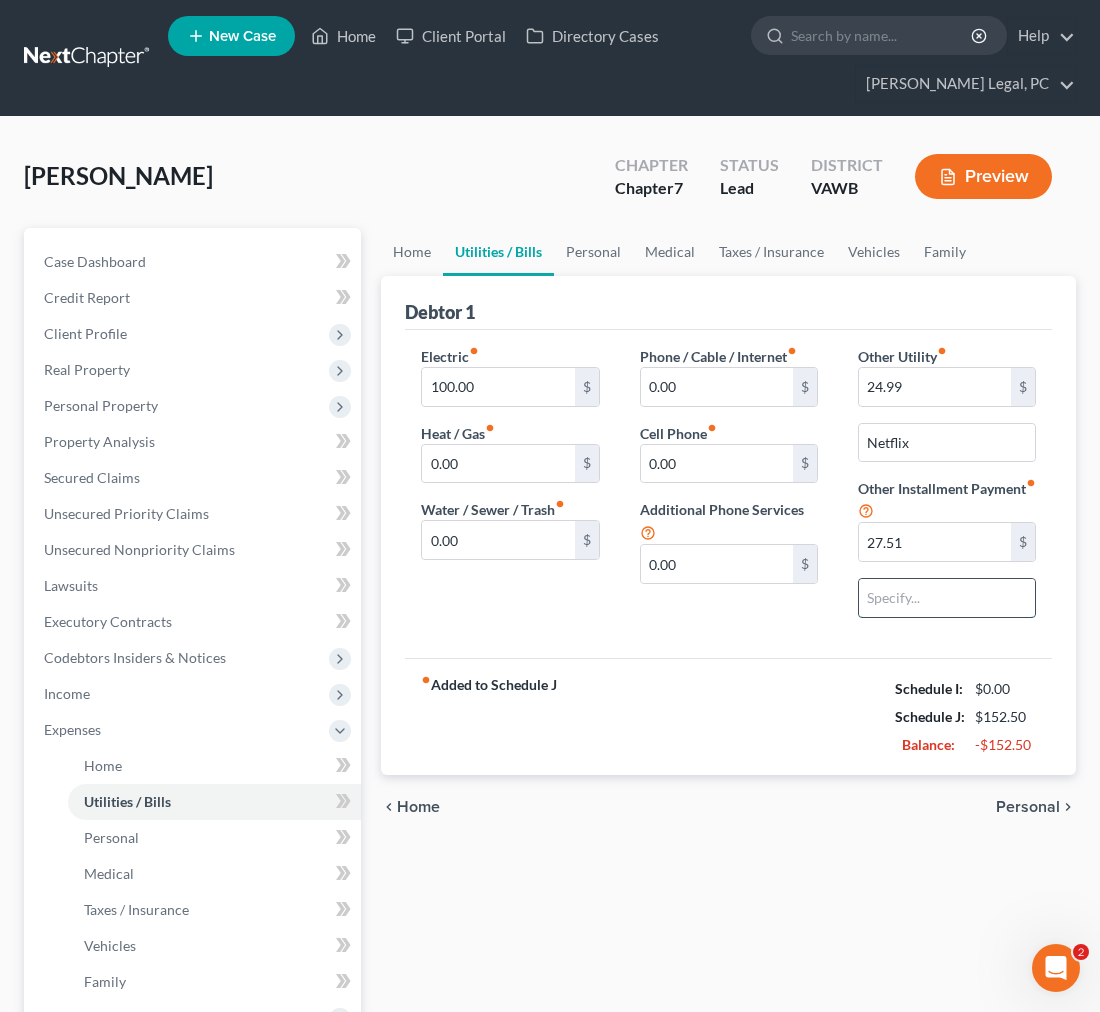 click at bounding box center (947, 598) 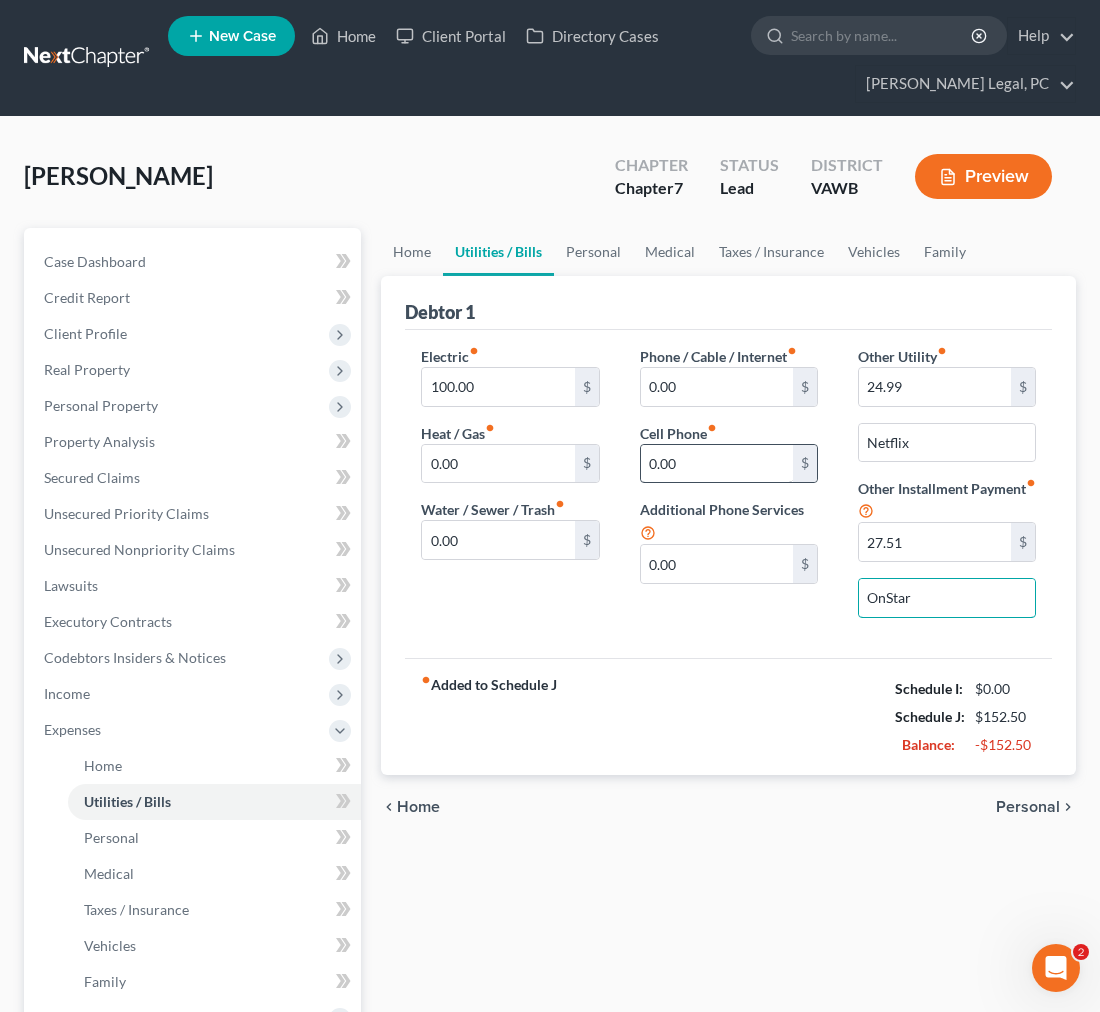 type on "OnStar" 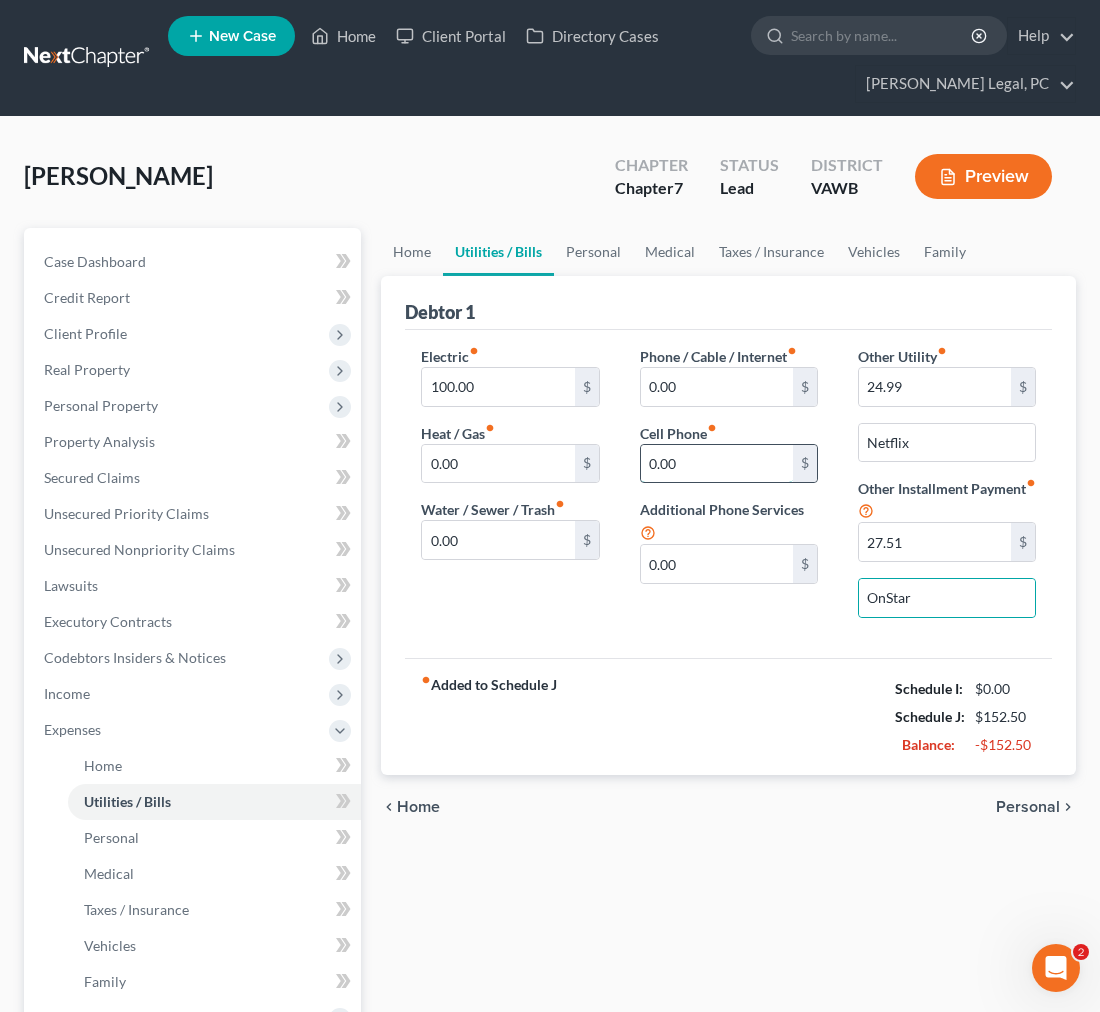 click on "0.00" at bounding box center (717, 464) 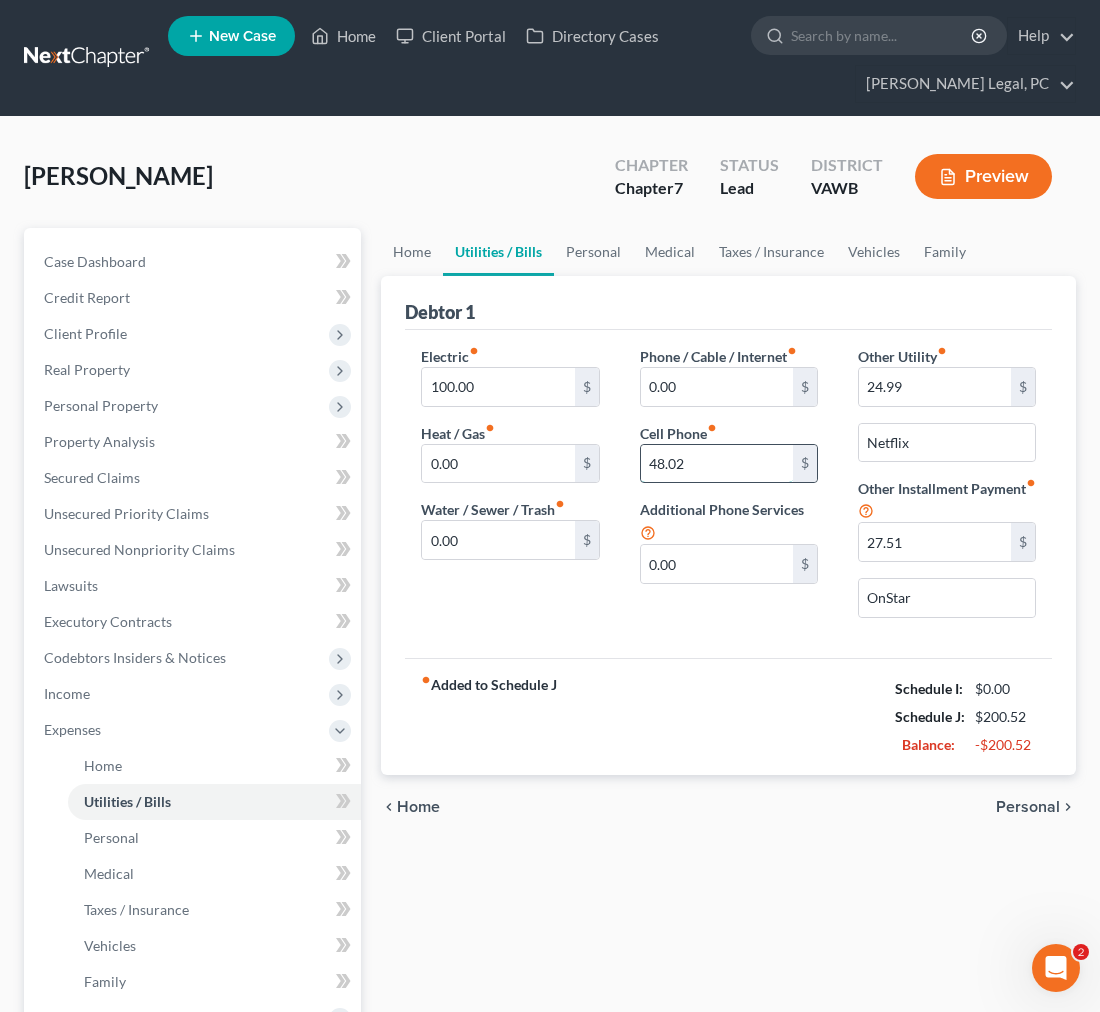 type on "48.02" 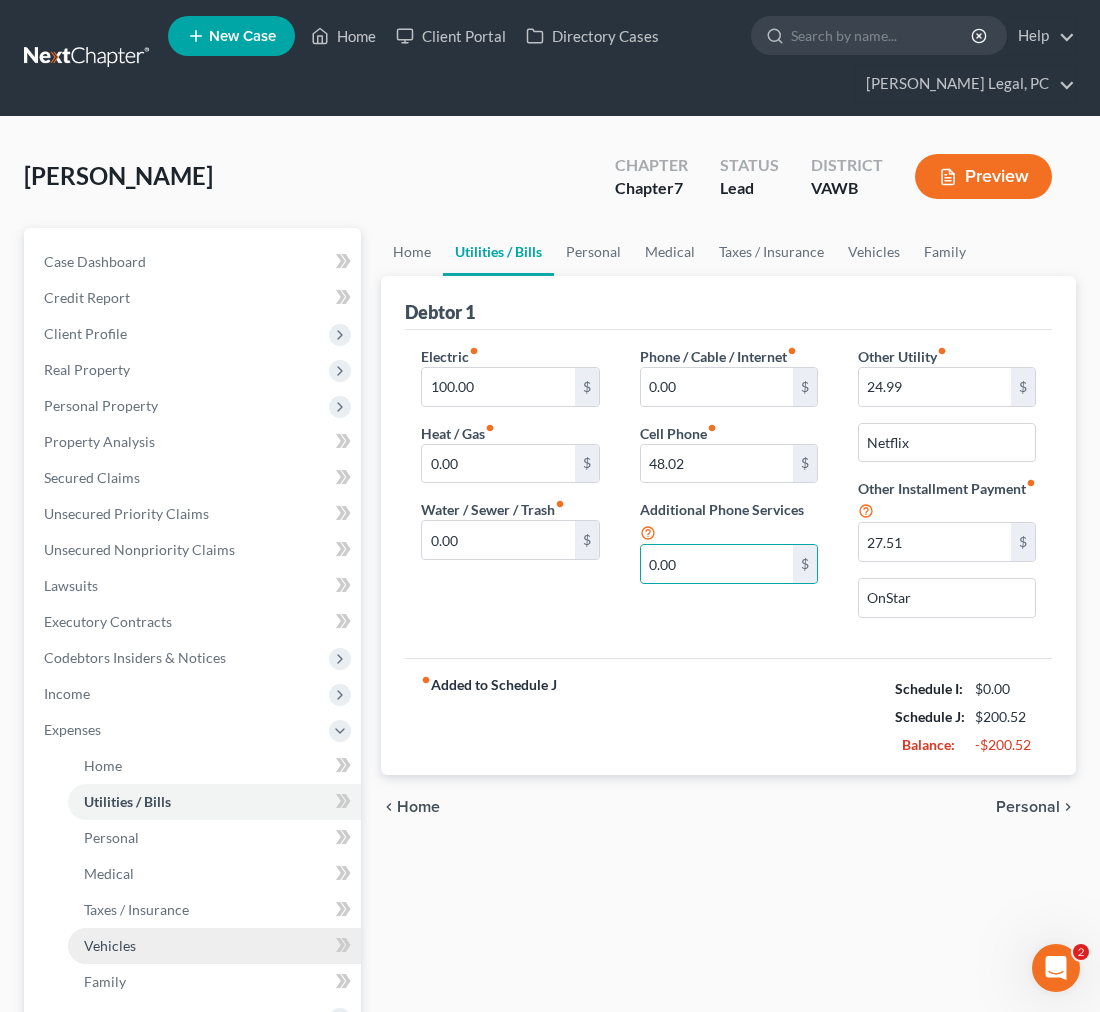 click on "Vehicles" at bounding box center [214, 946] 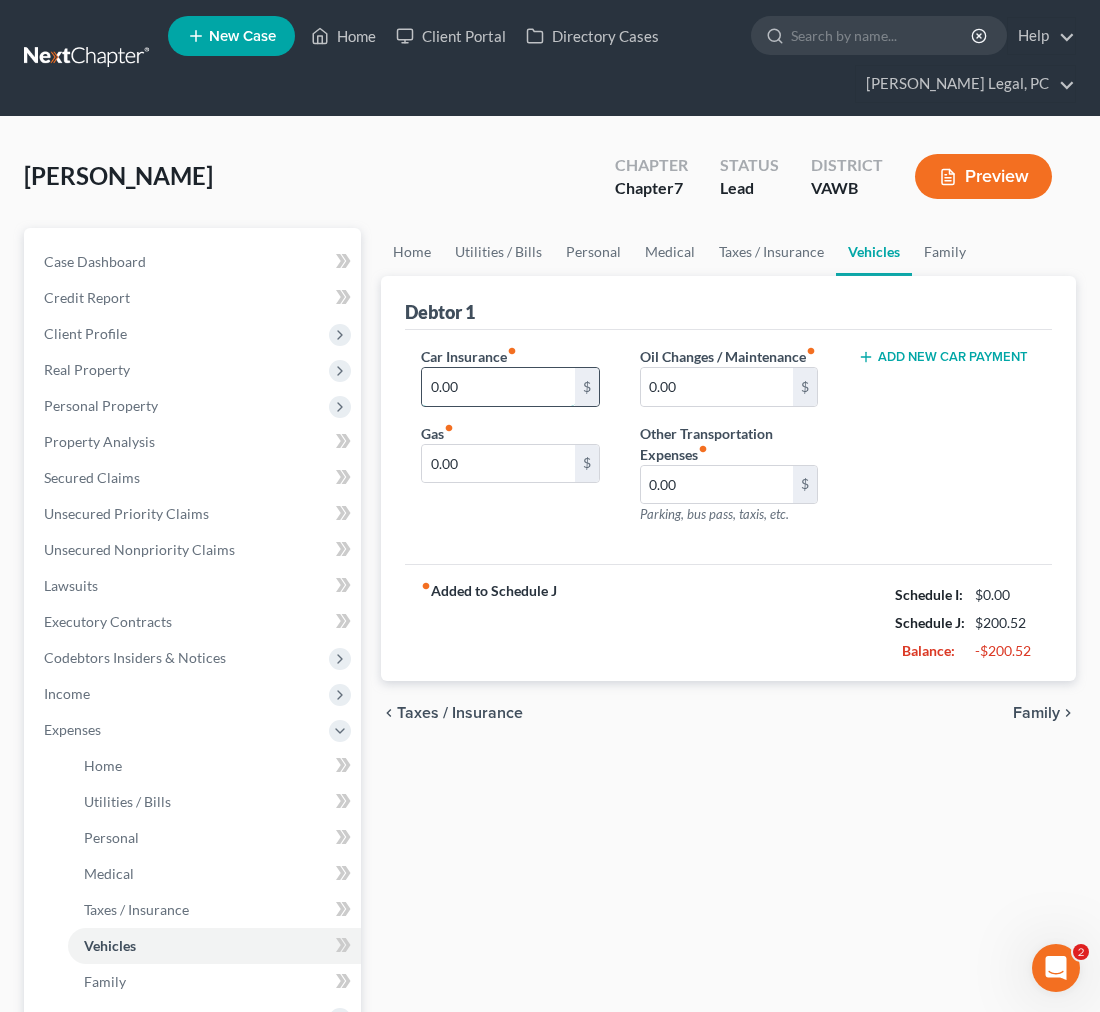 click on "0.00" at bounding box center (498, 387) 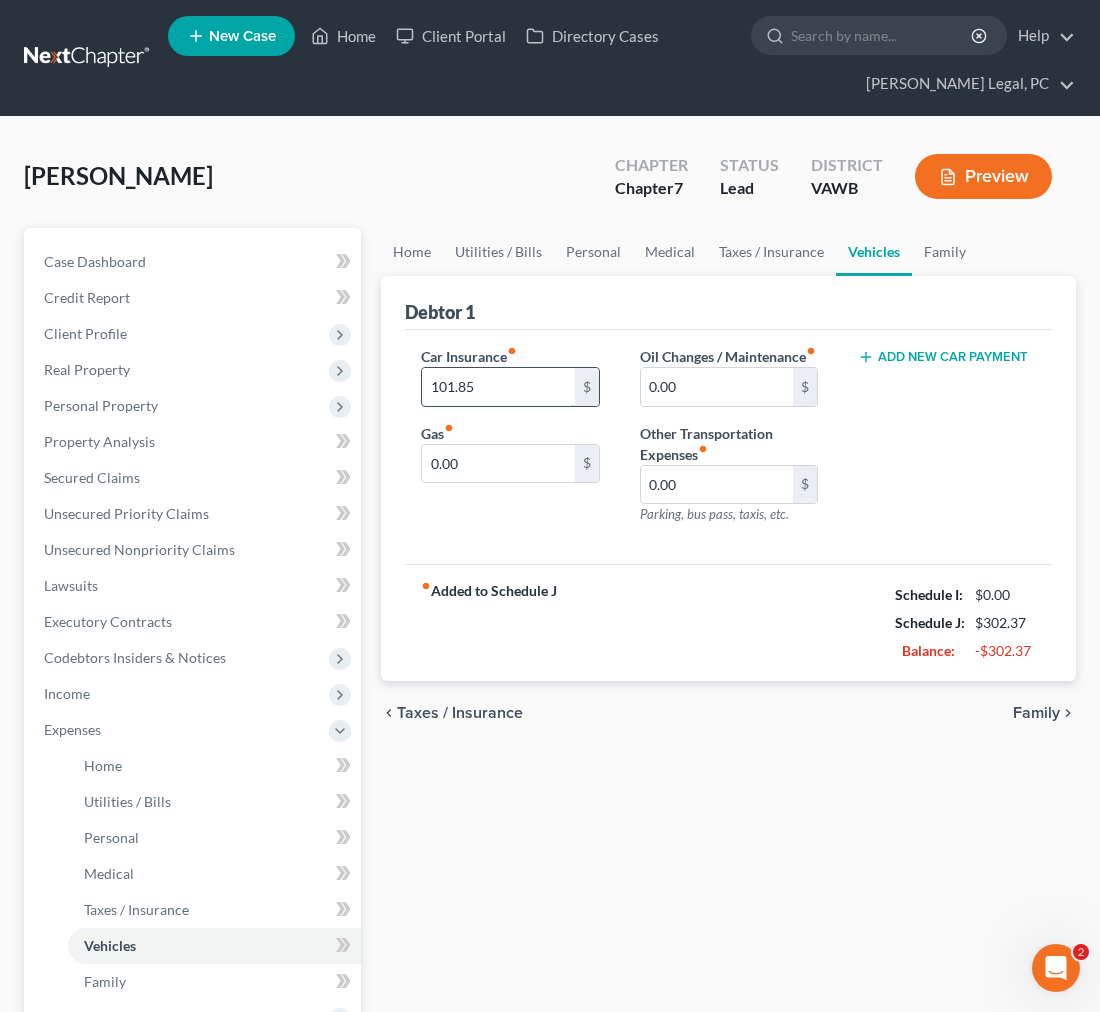 type on "101.85" 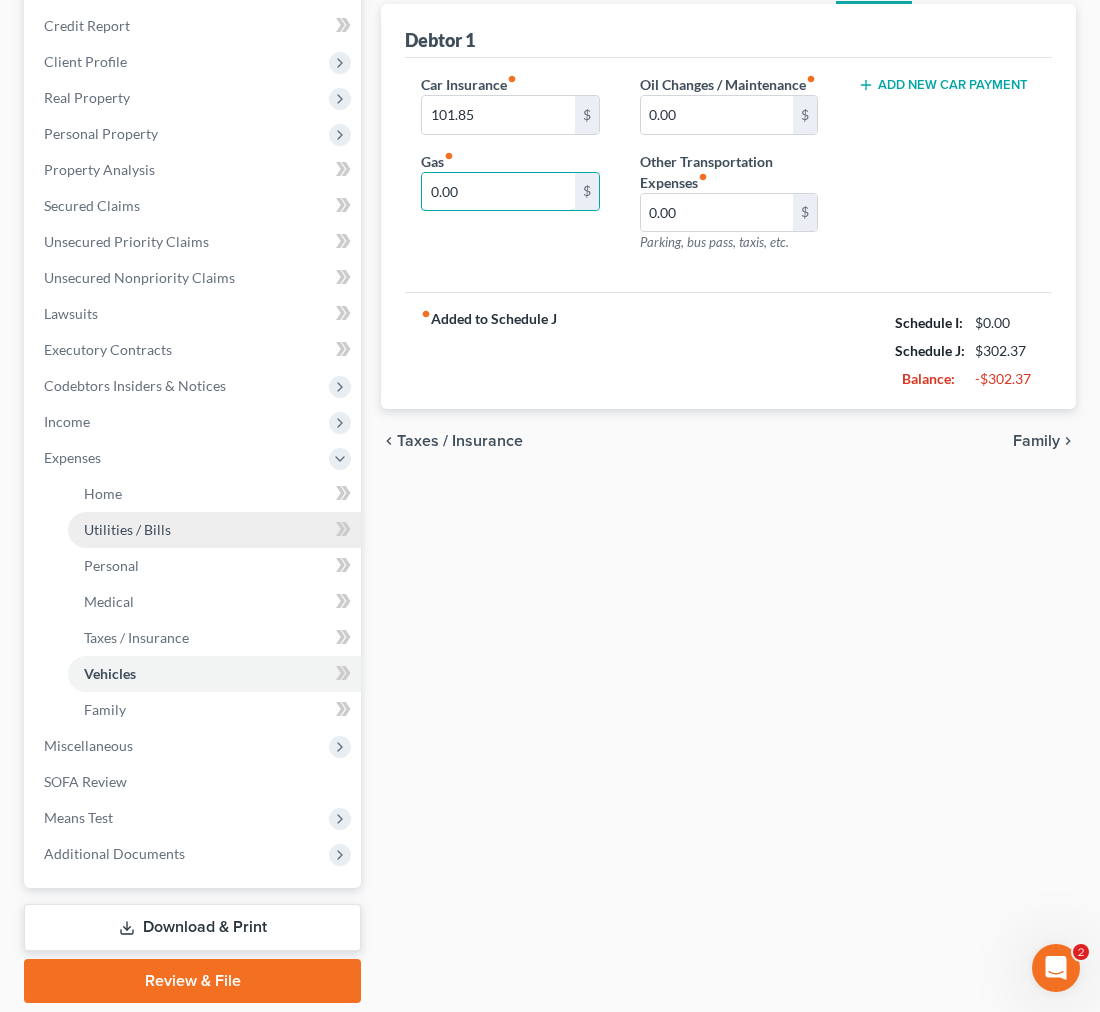 scroll, scrollTop: 333, scrollLeft: 0, axis: vertical 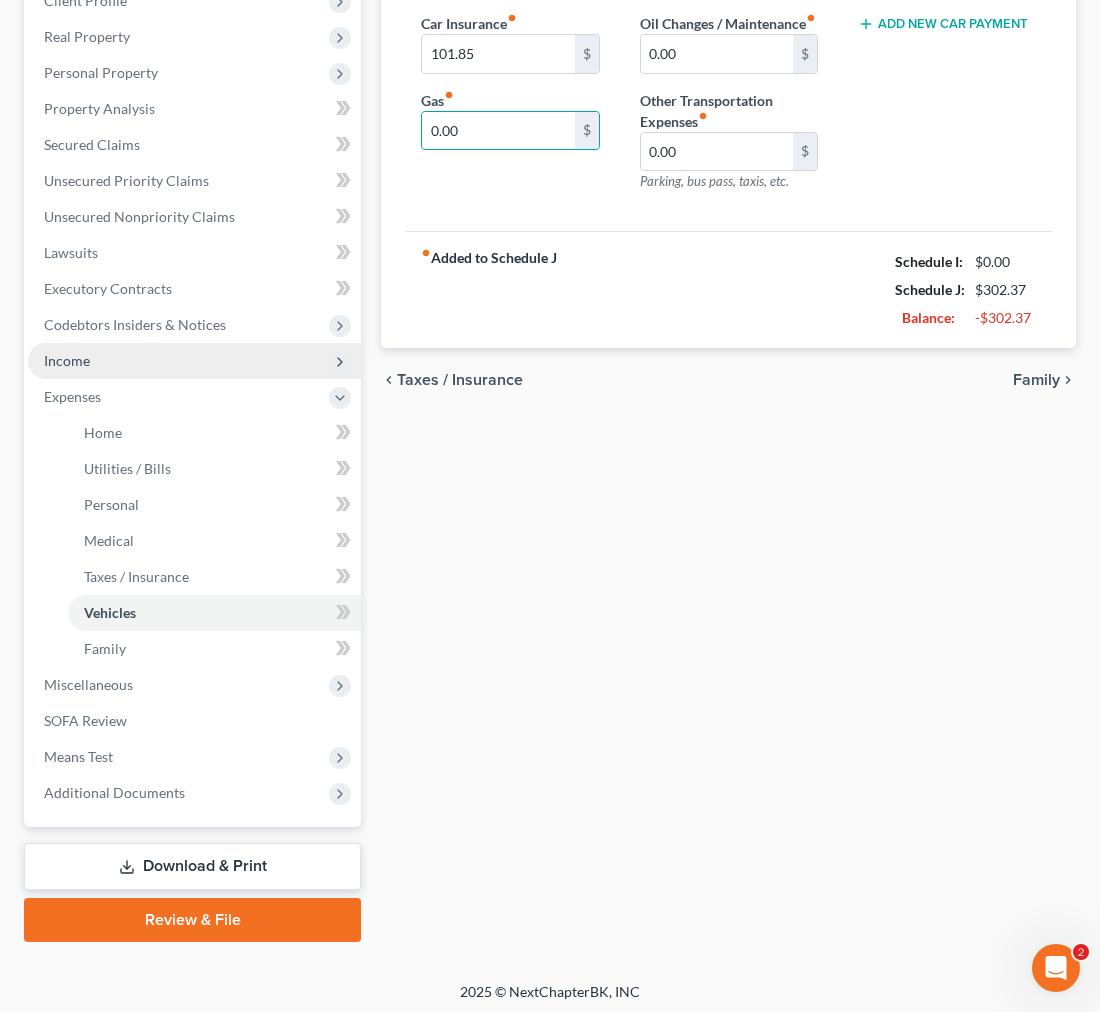 click on "Income" at bounding box center [194, 361] 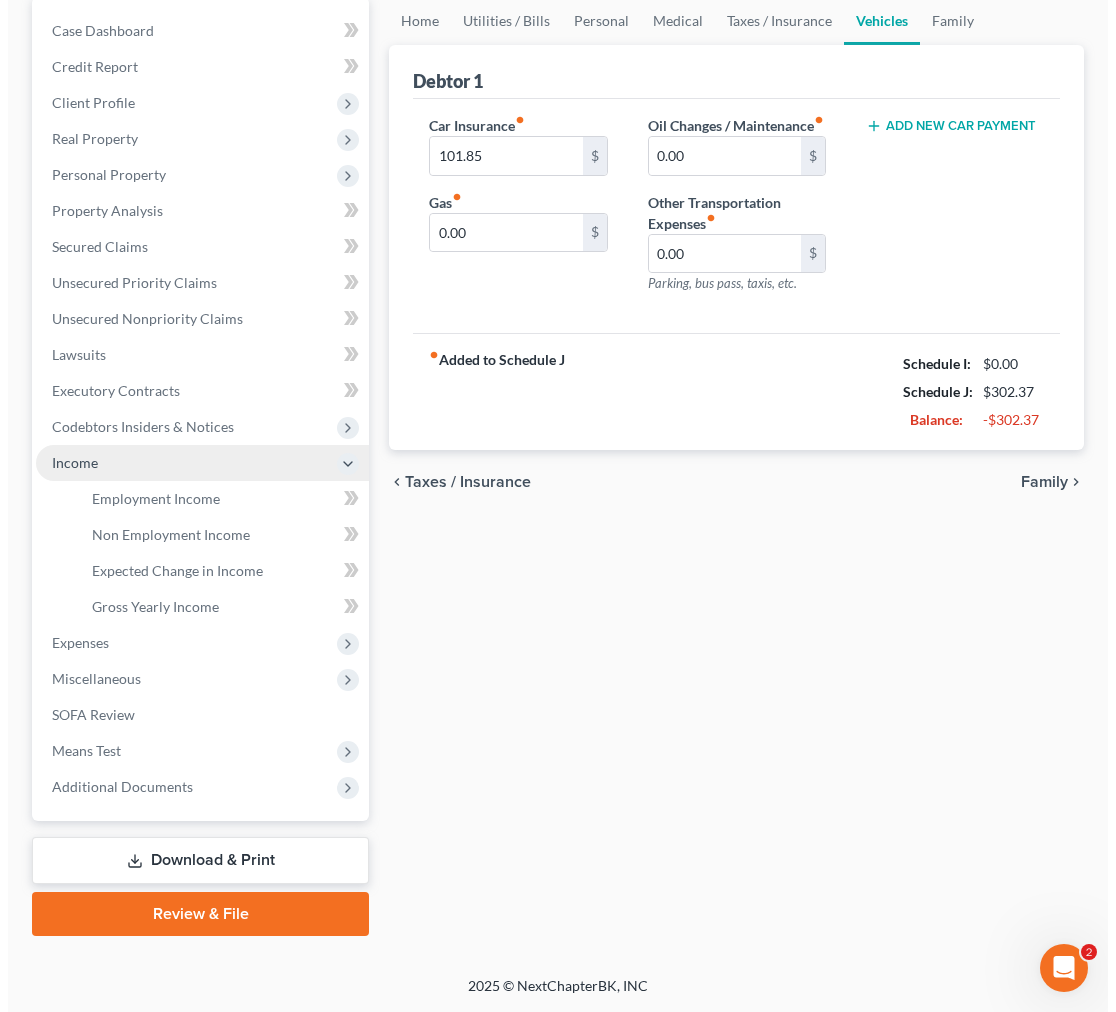 scroll, scrollTop: 228, scrollLeft: 0, axis: vertical 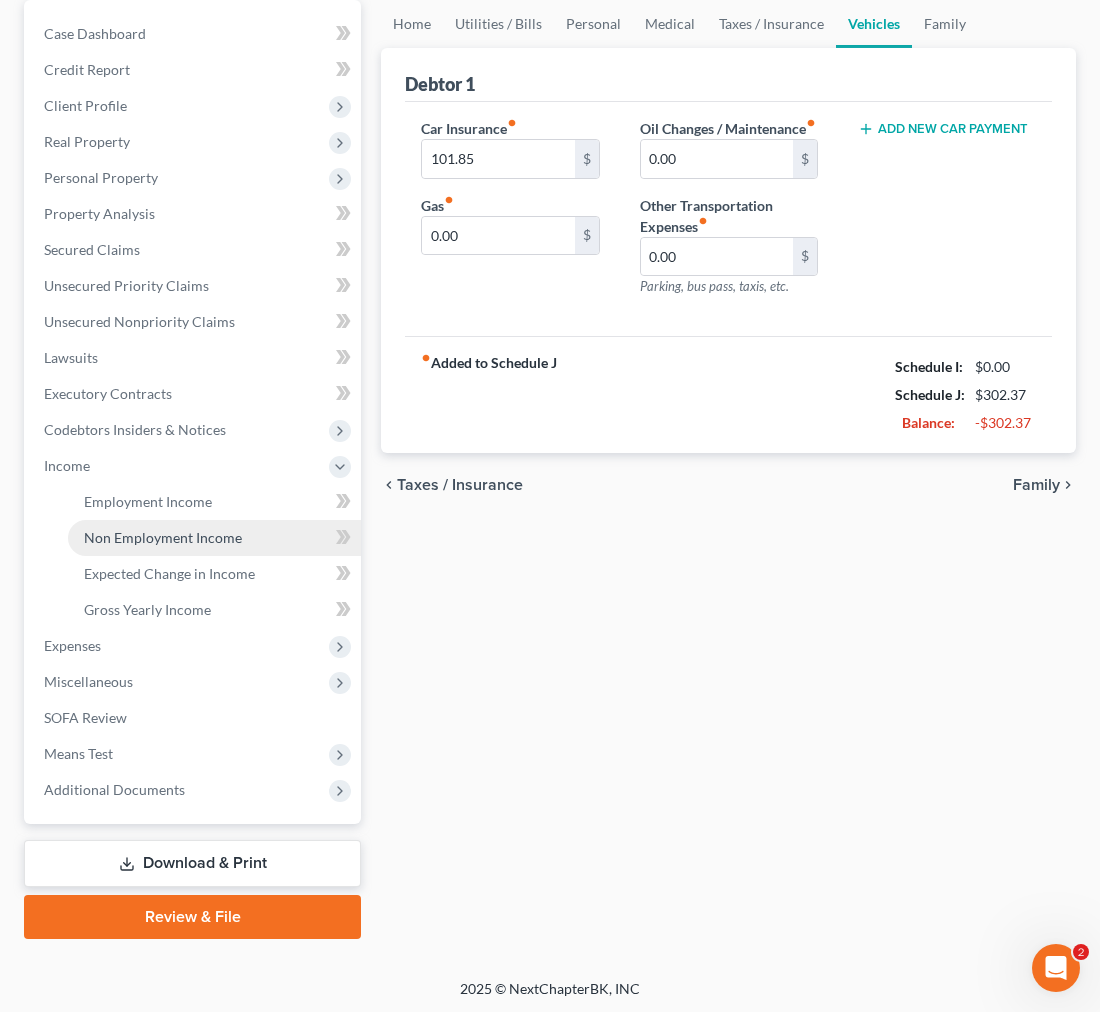 click on "Non Employment Income" at bounding box center (163, 537) 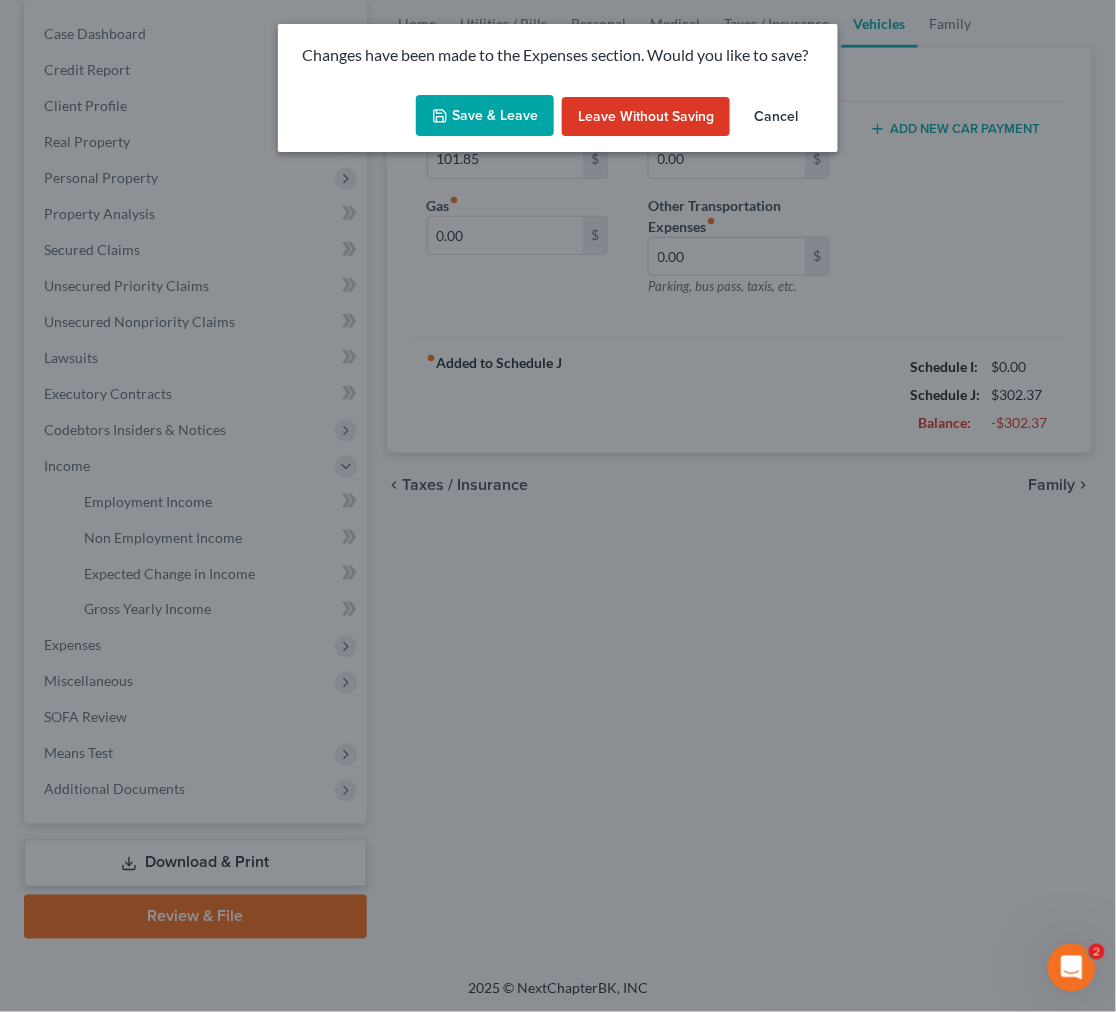 click on "Save & Leave" at bounding box center (485, 116) 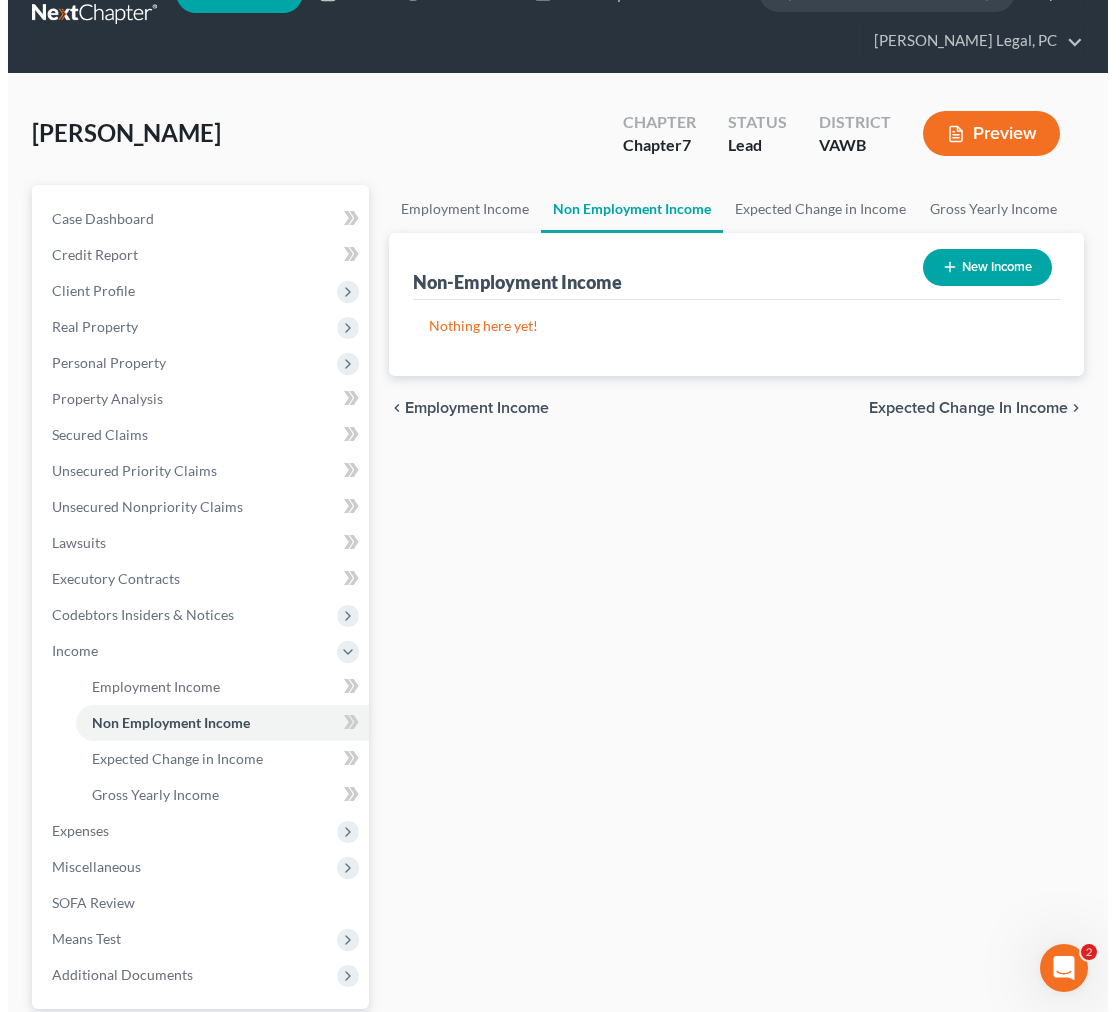 scroll, scrollTop: 0, scrollLeft: 0, axis: both 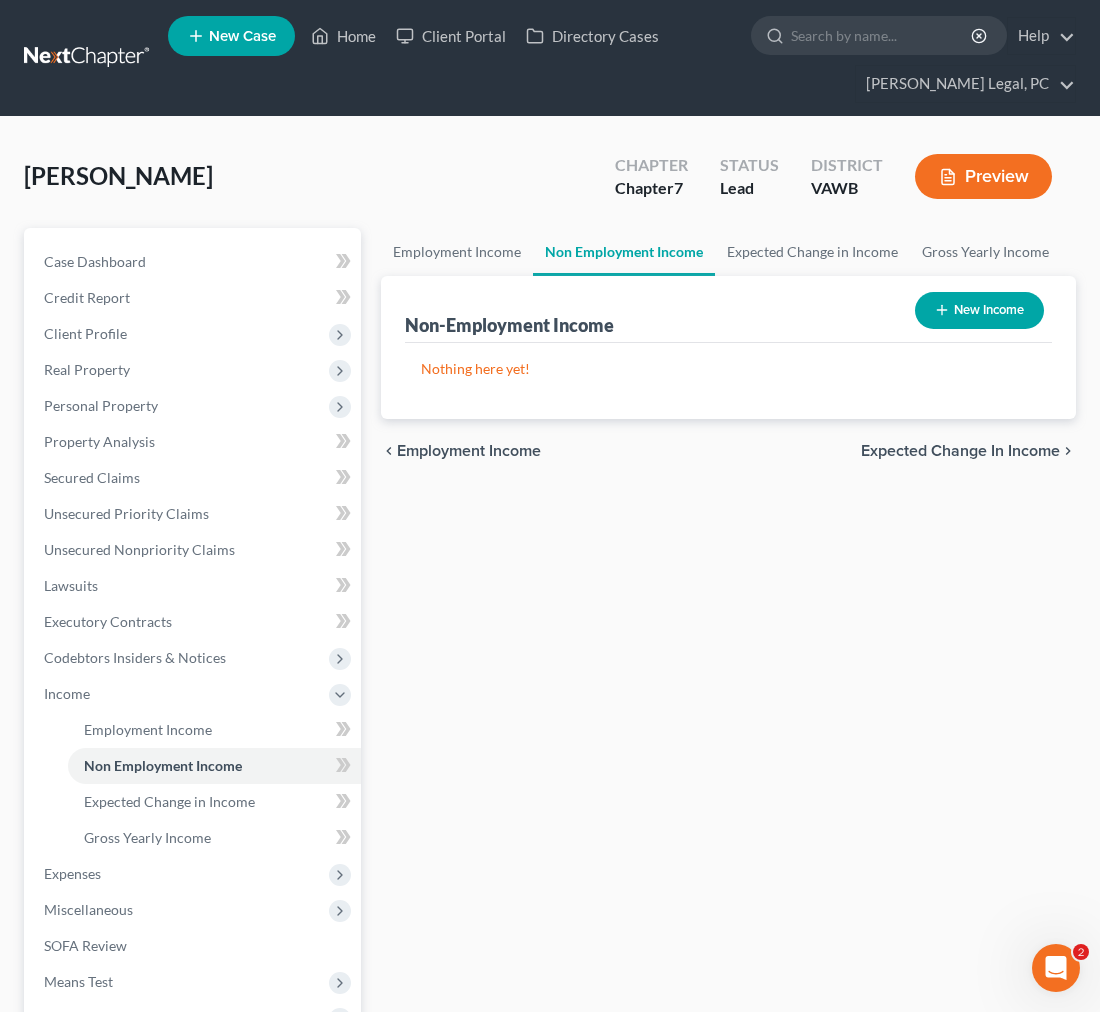 click 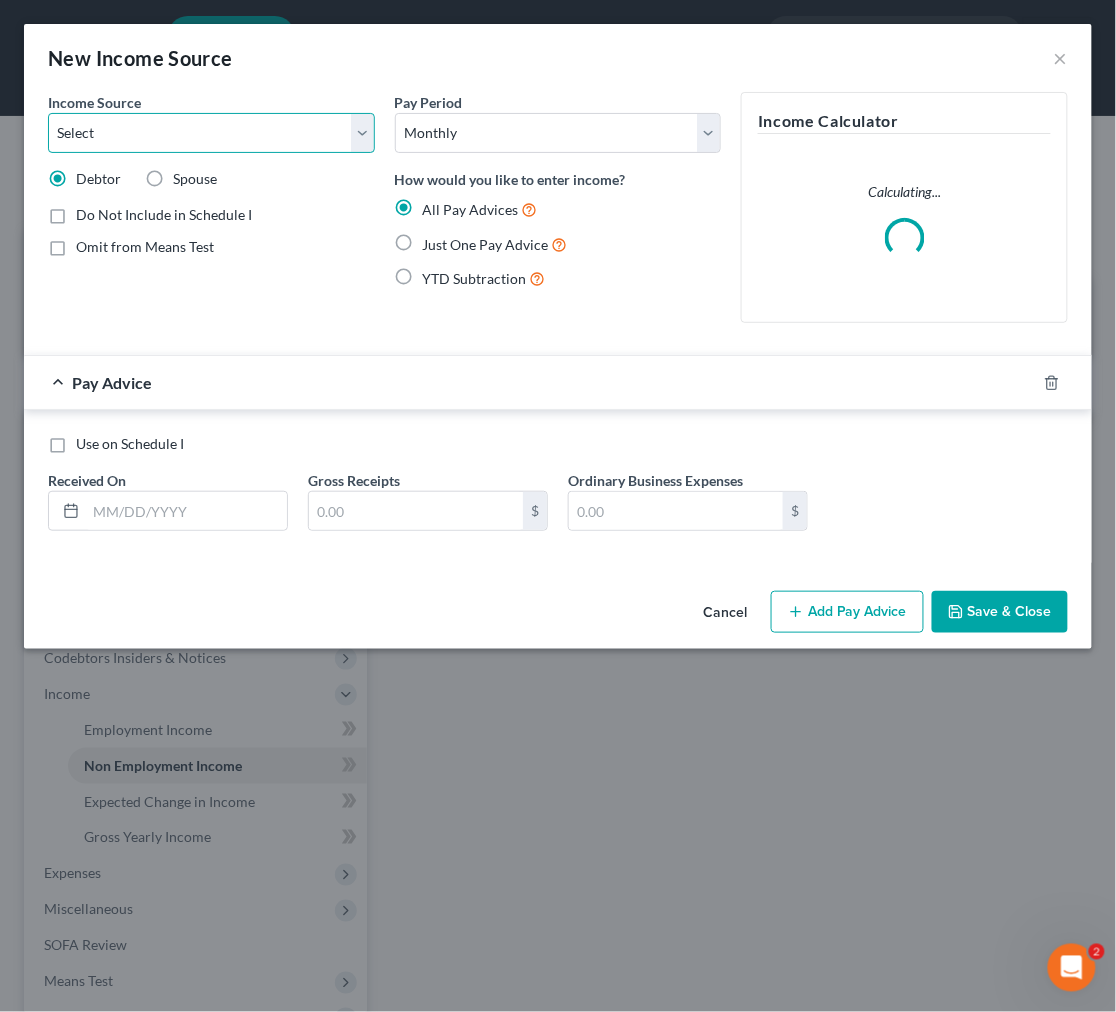 click on "Select Unemployment Disability (from employer) Pension Retirement Social Security / Social Security Disability Other Government Assistance Interests, Dividends or Royalties Child / Family Support Contributions to Household Property / Rental Business, Professional or Farm Alimony / Maintenance Payments Military Disability Benefits Other Monthly Income" at bounding box center [211, 133] 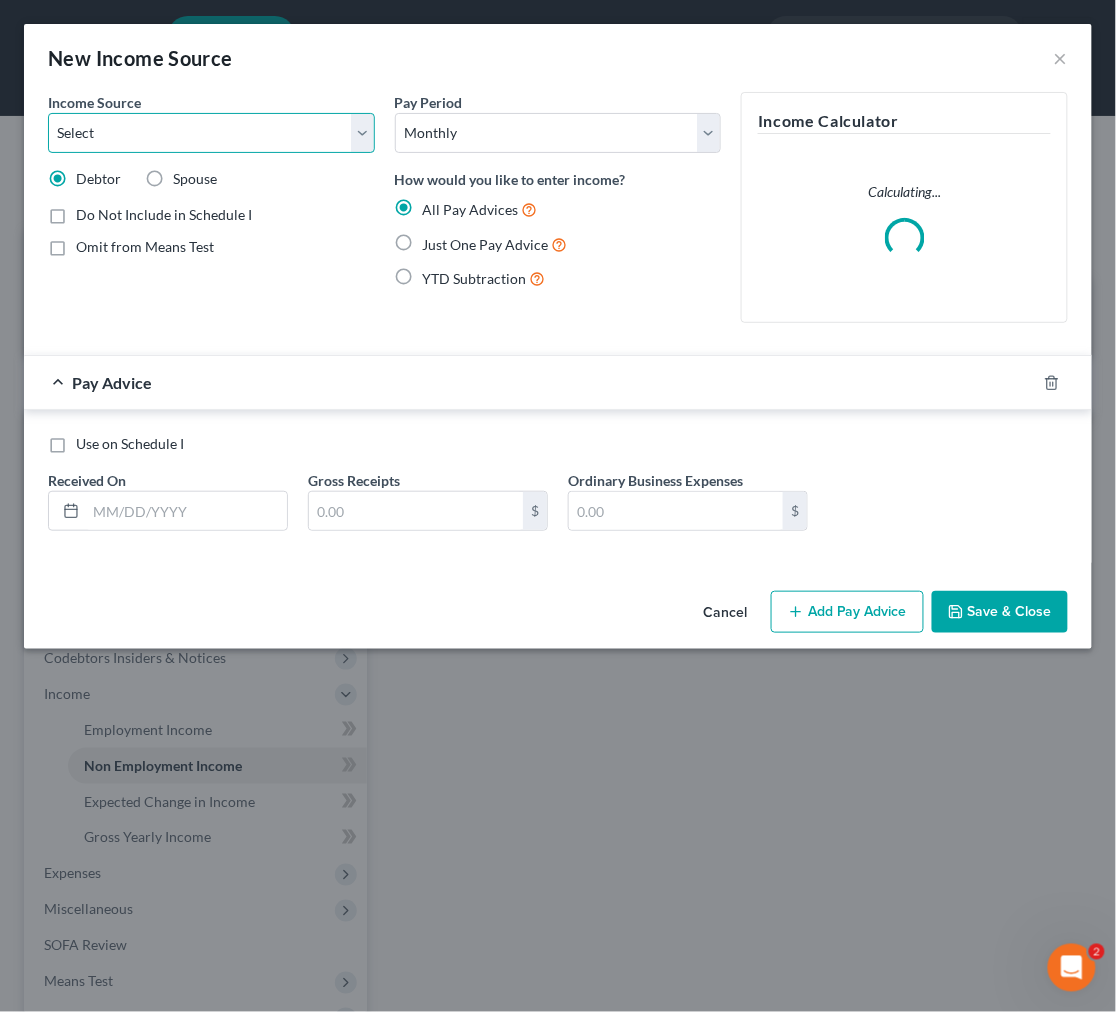 select on "4" 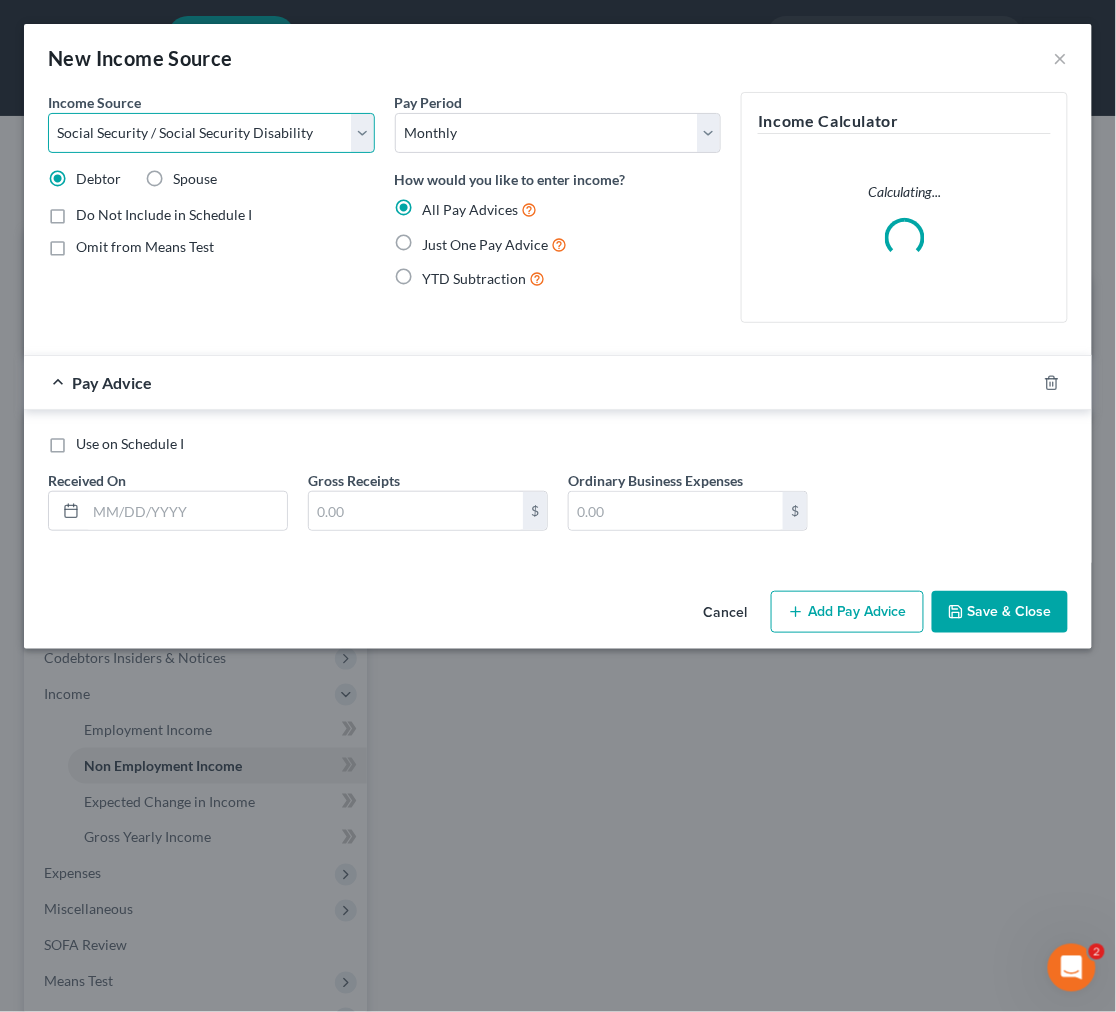 click on "Select Unemployment Disability (from employer) Pension Retirement Social Security / Social Security Disability Other Government Assistance Interests, Dividends or Royalties Child / Family Support Contributions to Household Property / Rental Business, Professional or Farm Alimony / Maintenance Payments Military Disability Benefits Other Monthly Income" at bounding box center [211, 133] 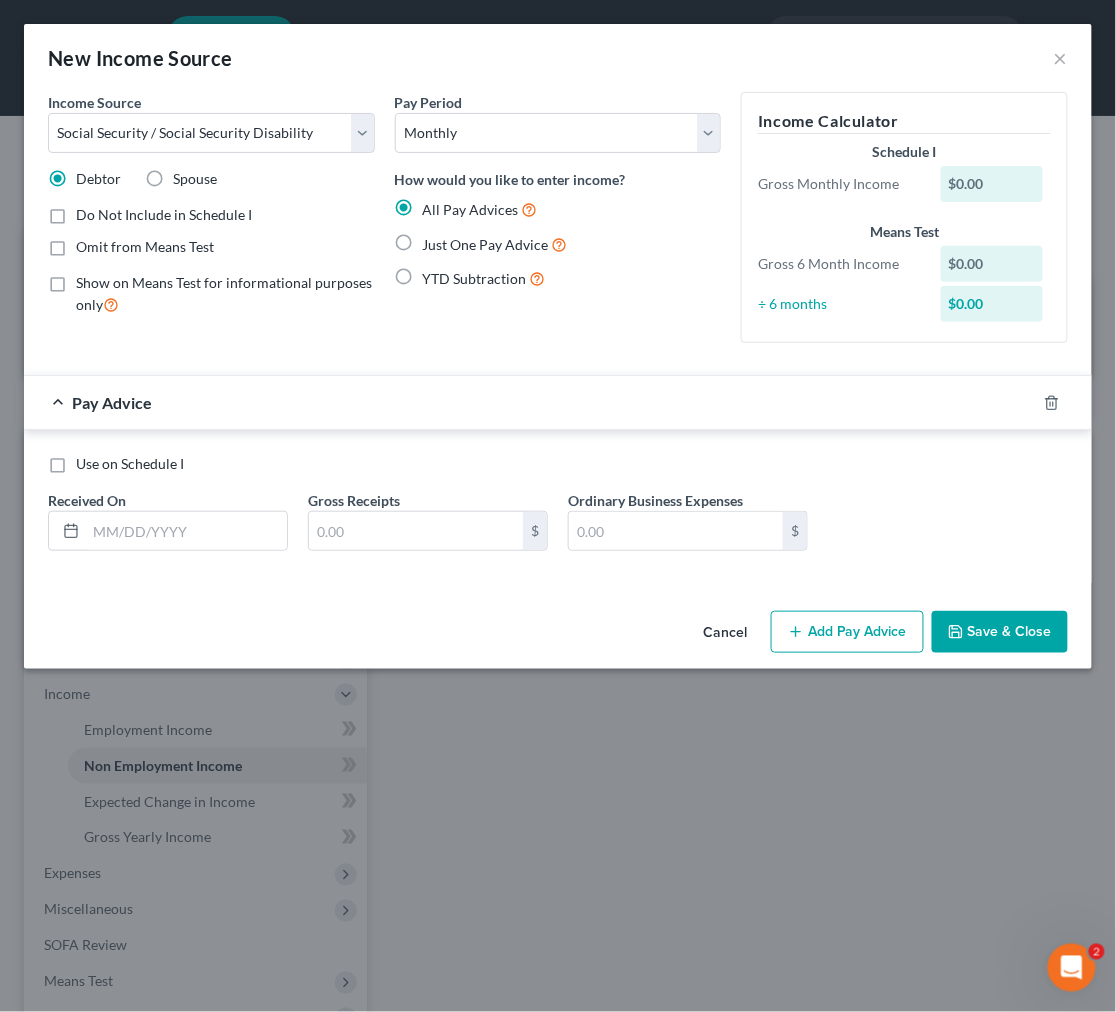 click on "Just One Pay Advice" at bounding box center [495, 244] 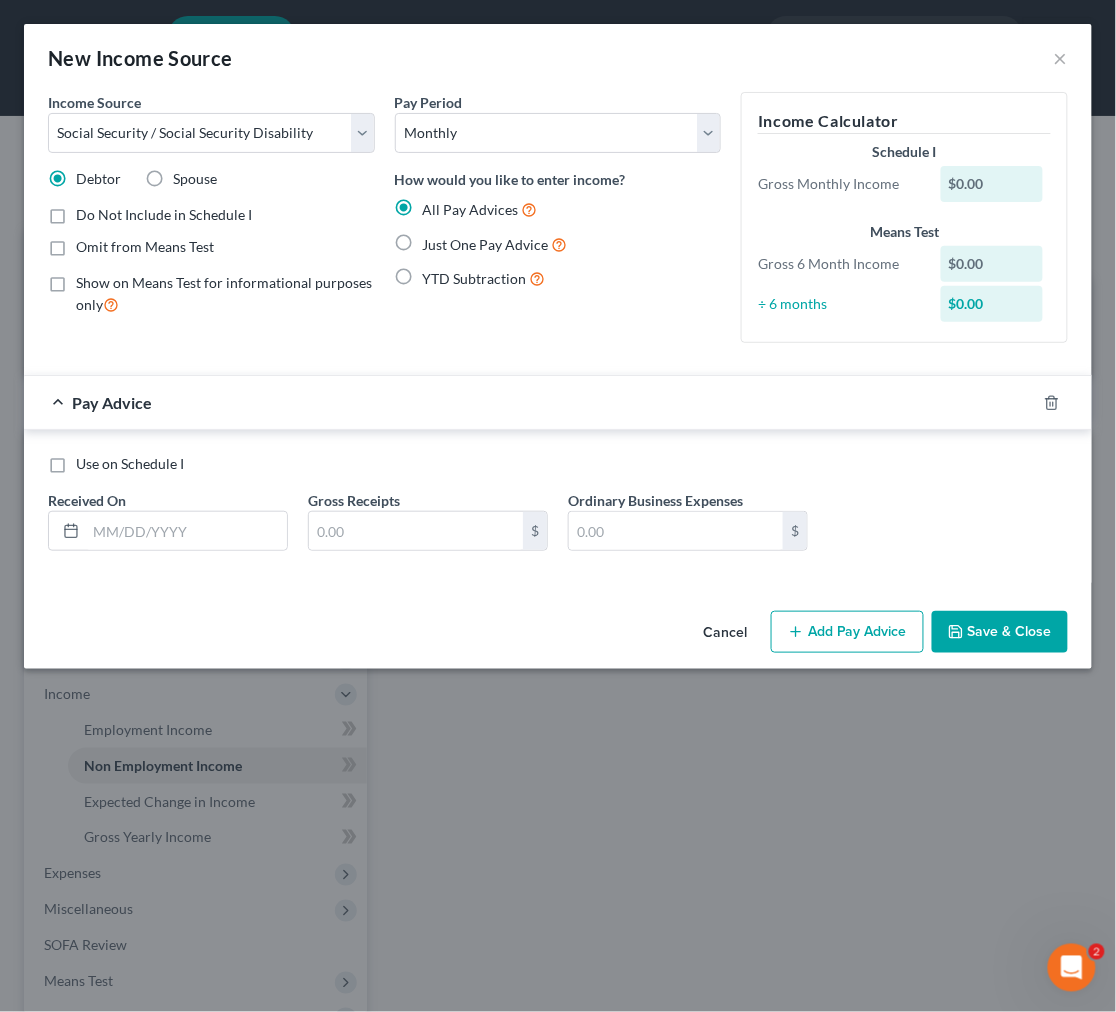 click on "Just One Pay Advice" at bounding box center (437, 239) 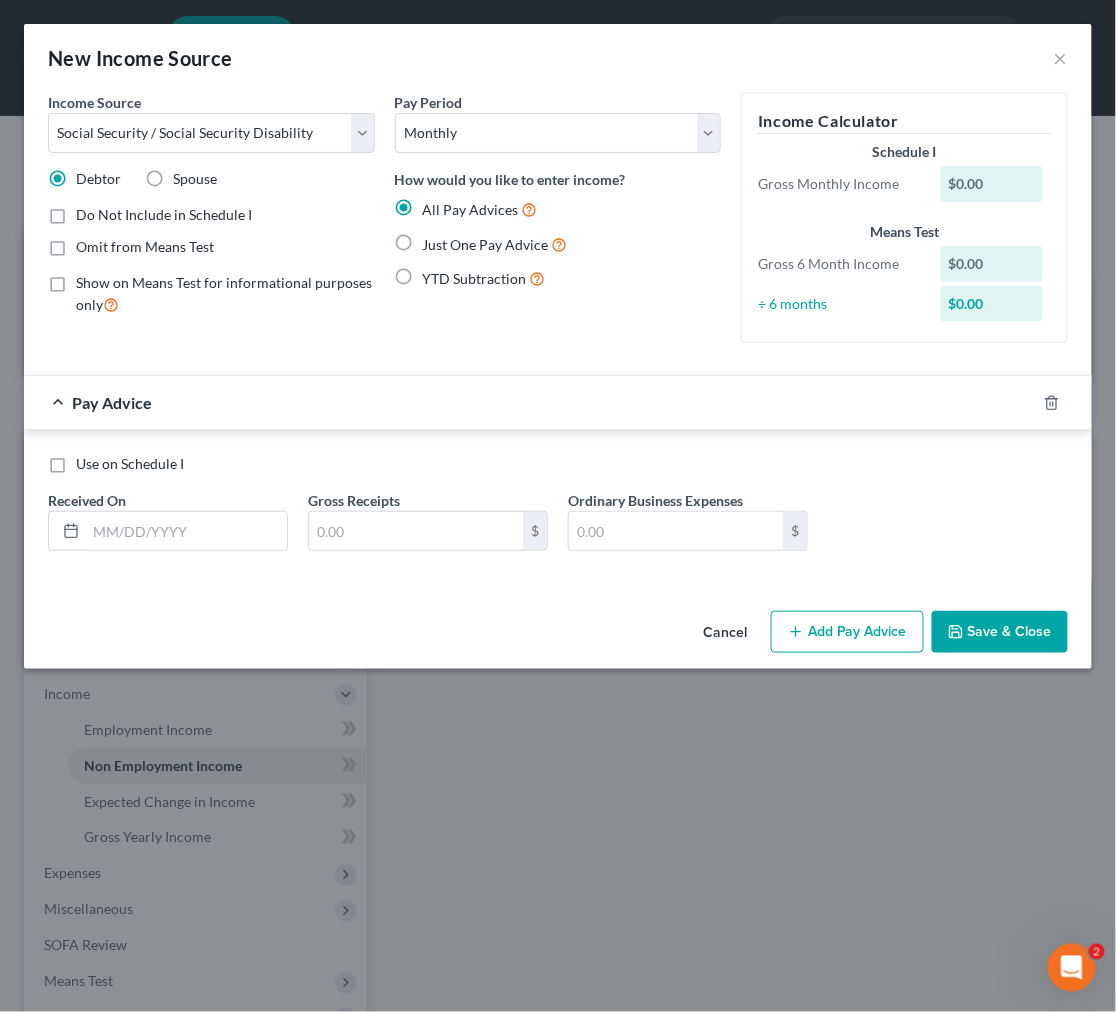 radio on "true" 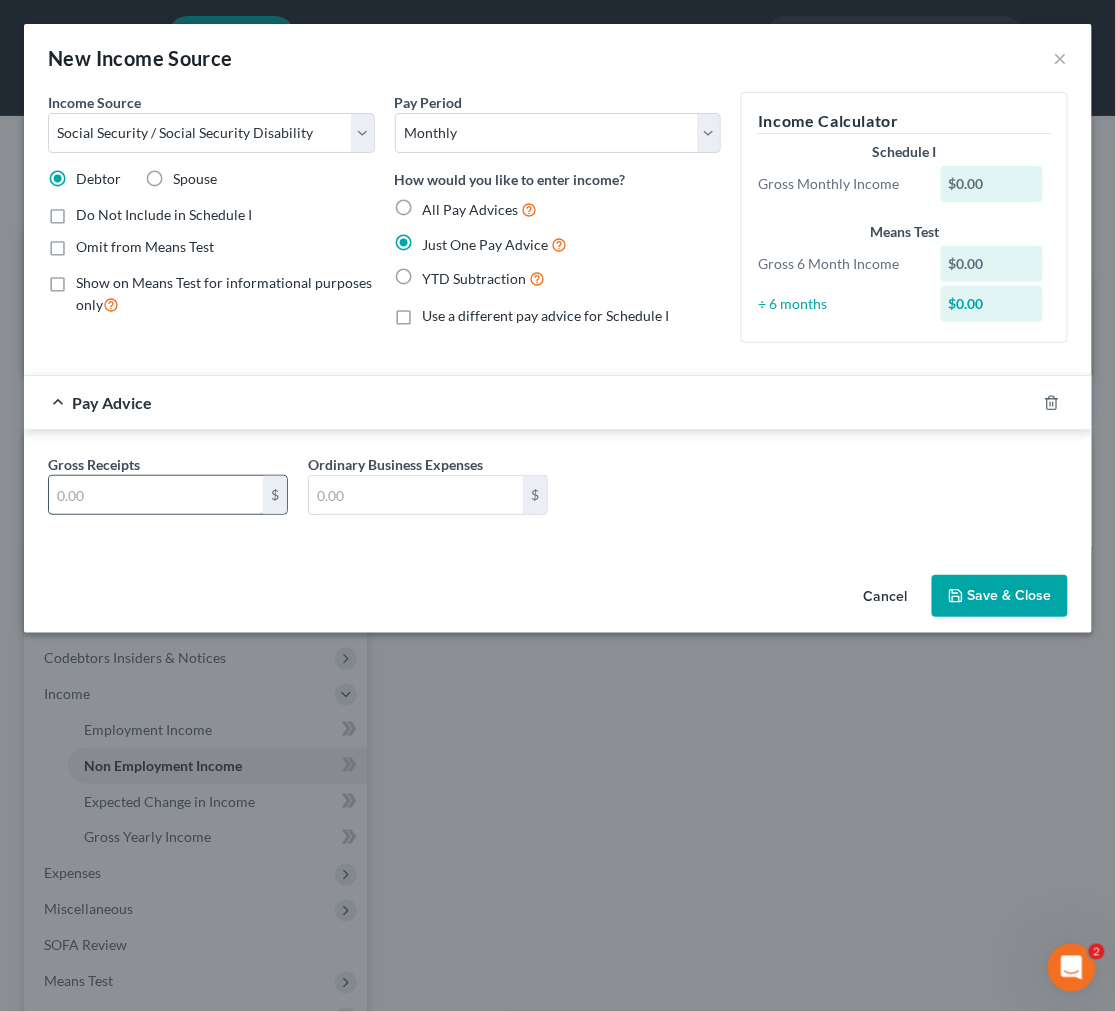 click at bounding box center (156, 495) 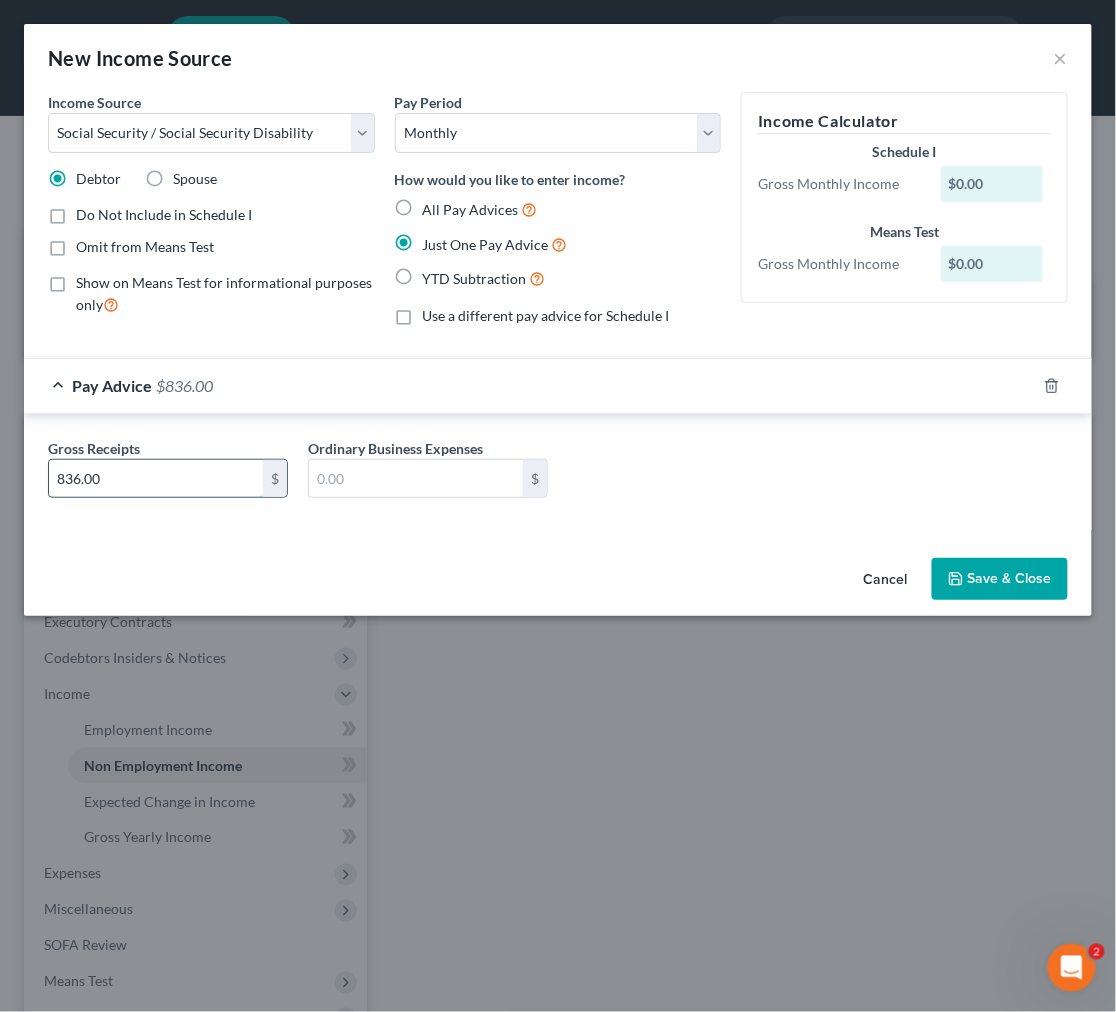 type on "836.00" 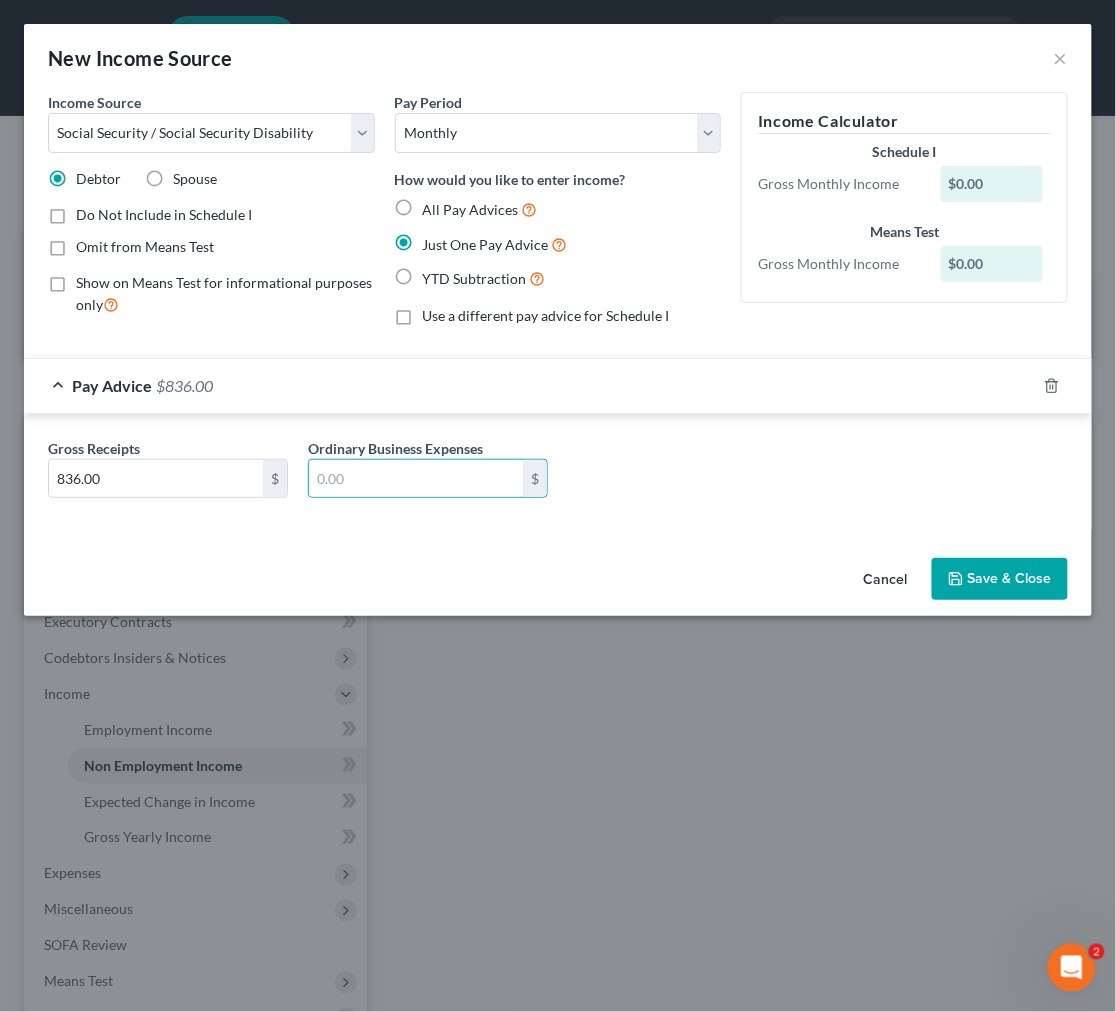 click on "Save & Close" at bounding box center [1000, 579] 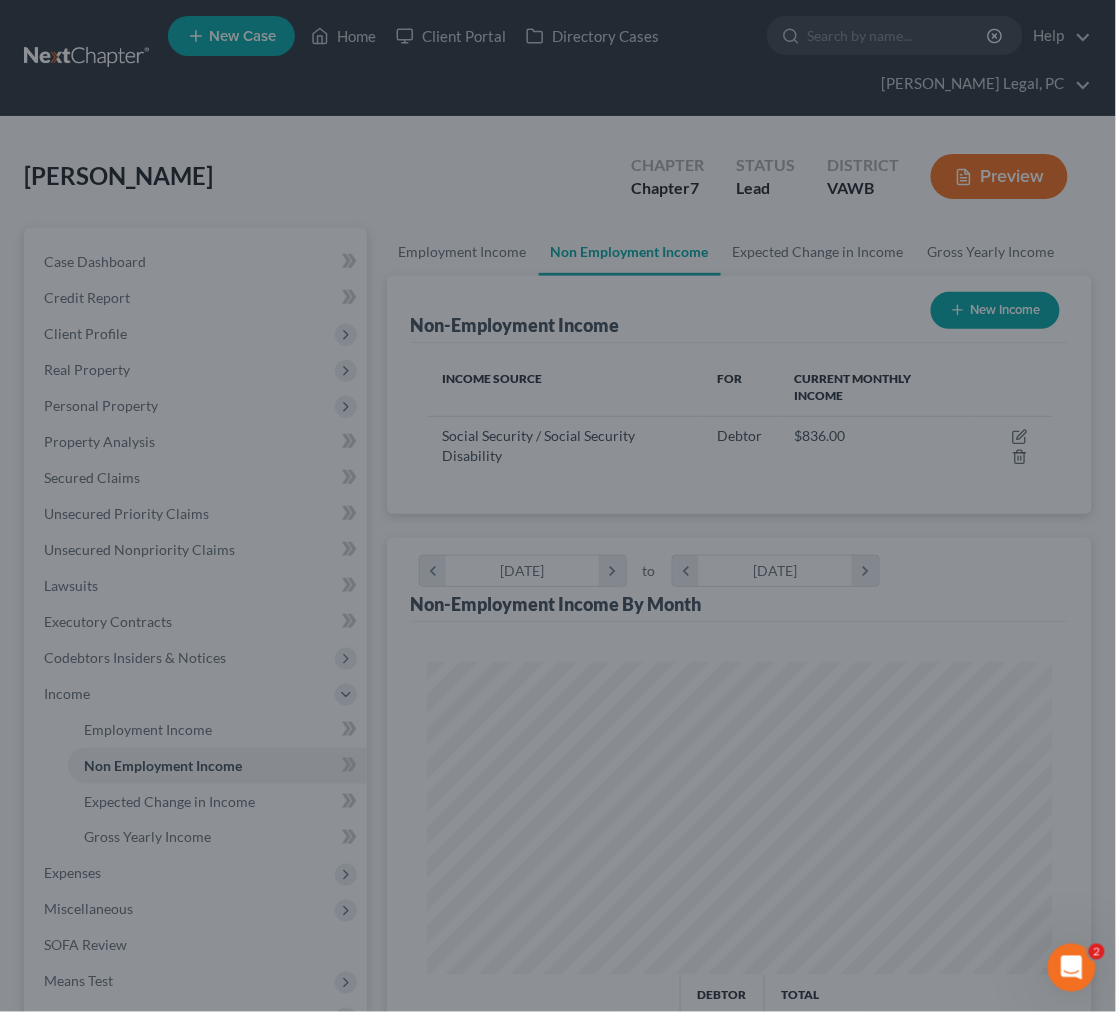 scroll, scrollTop: 999693, scrollLeft: 999345, axis: both 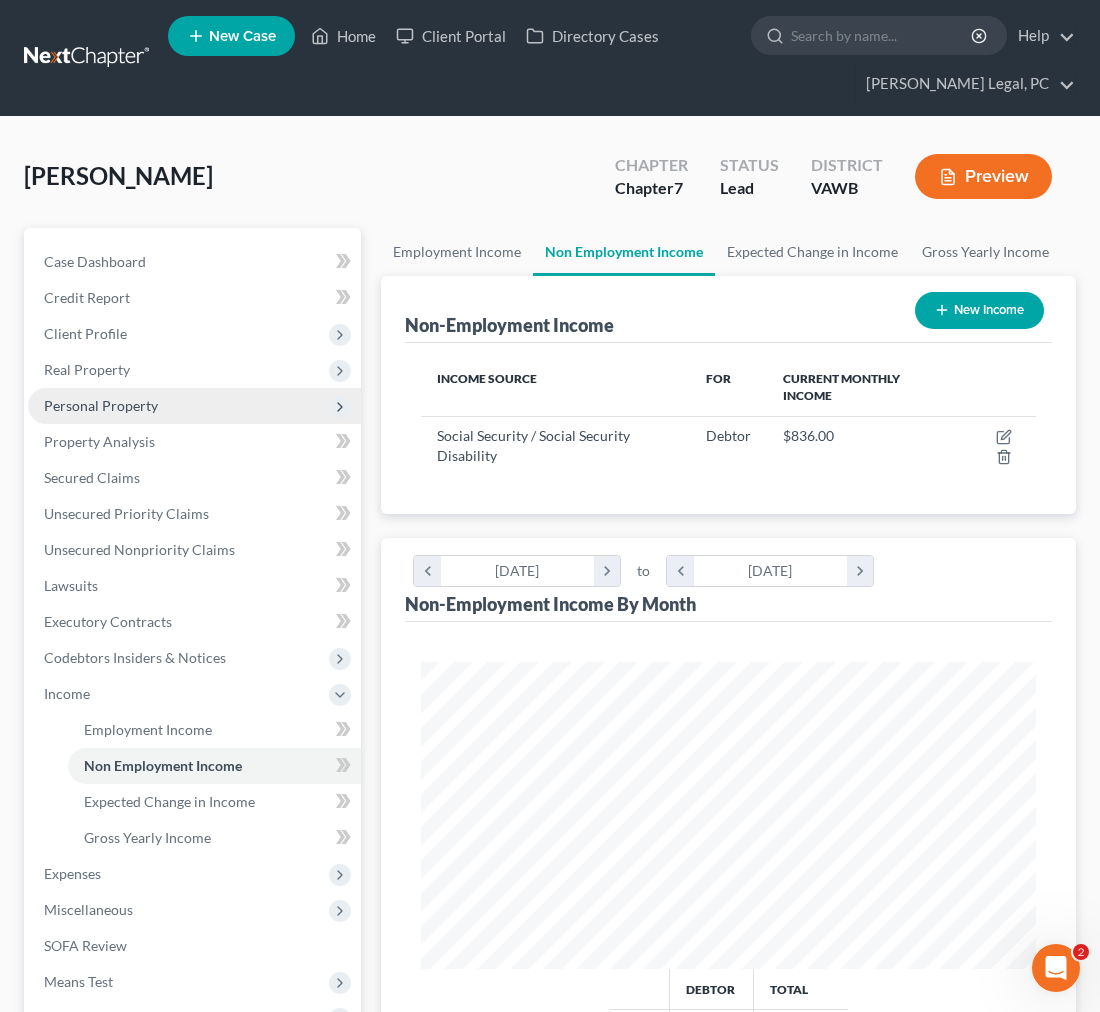 click on "Personal Property" at bounding box center [101, 405] 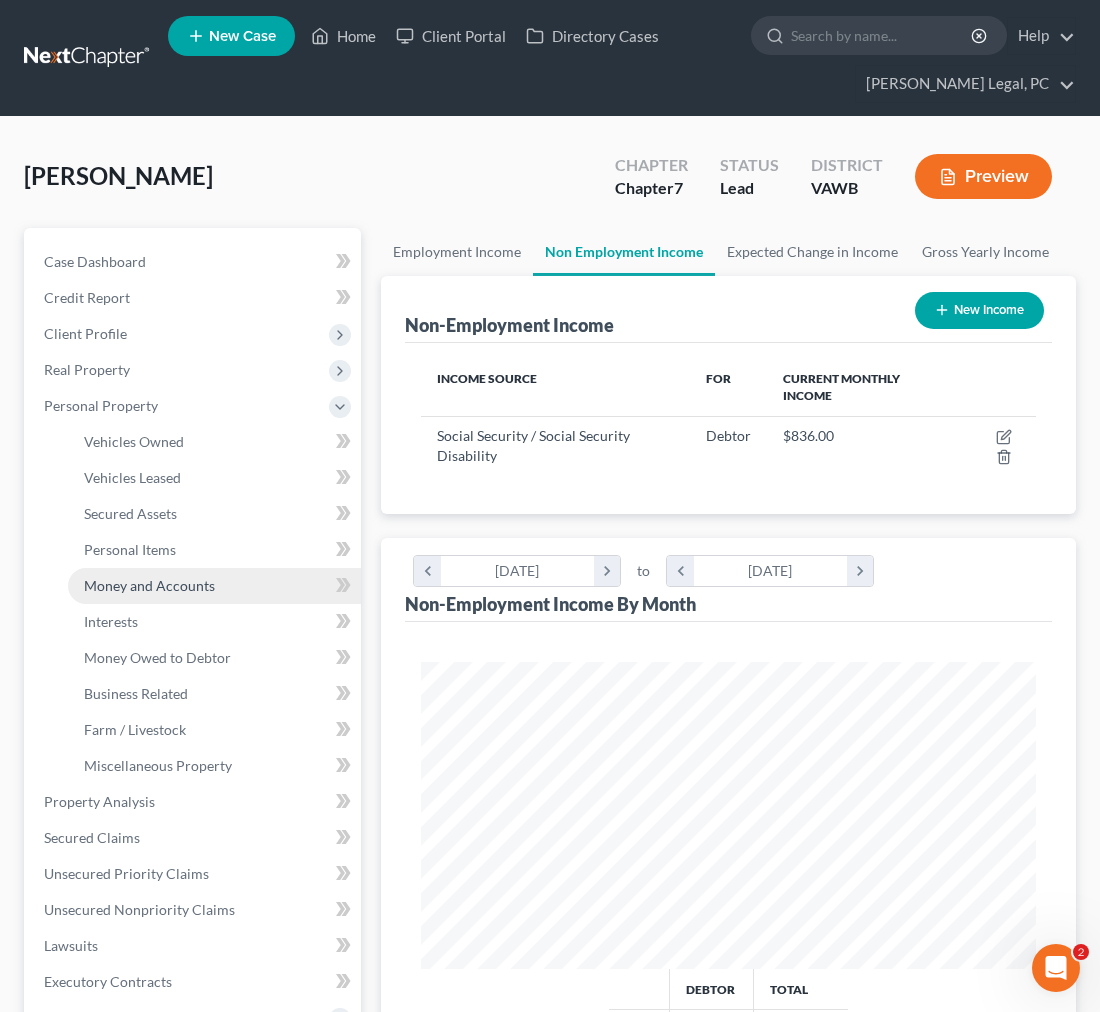 click on "Money and Accounts" at bounding box center (149, 585) 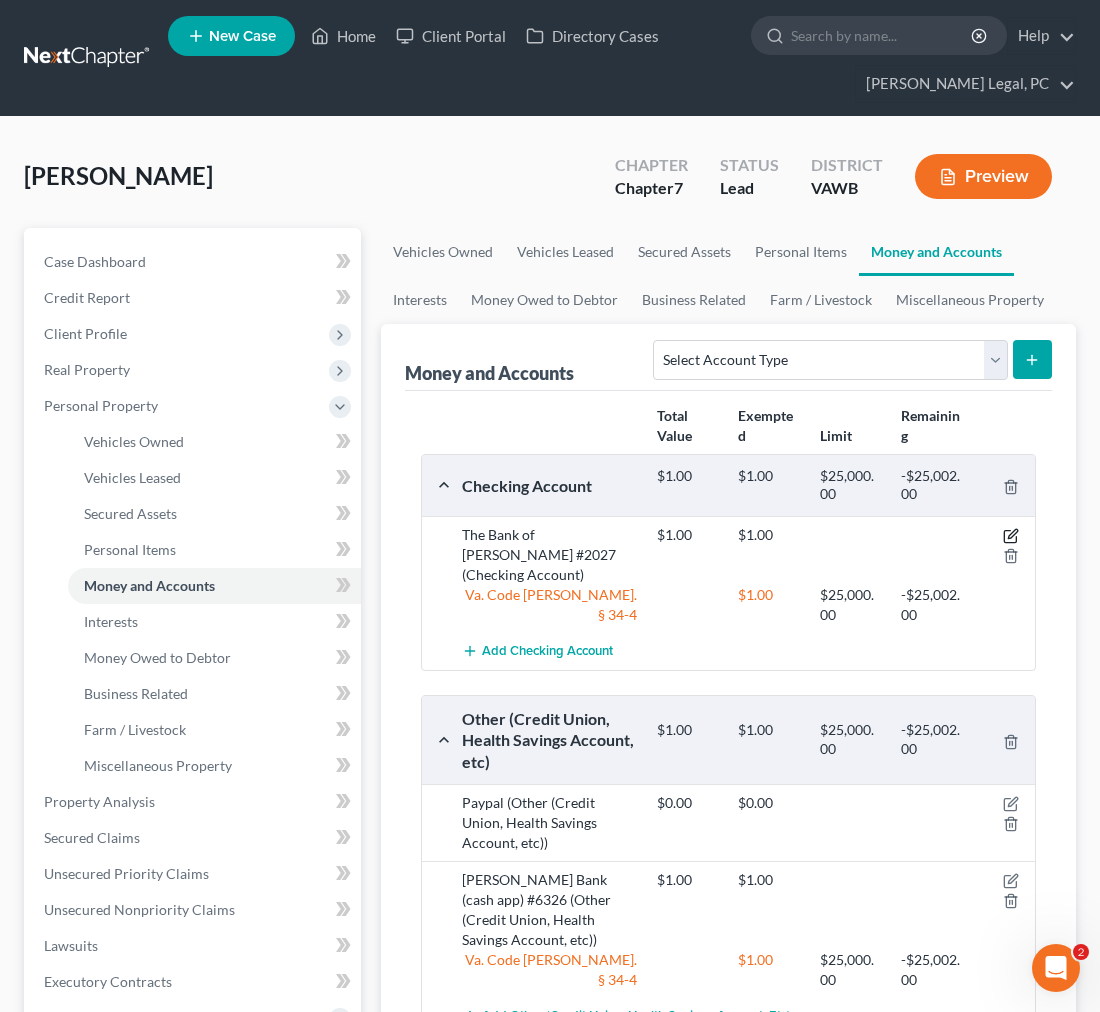 click 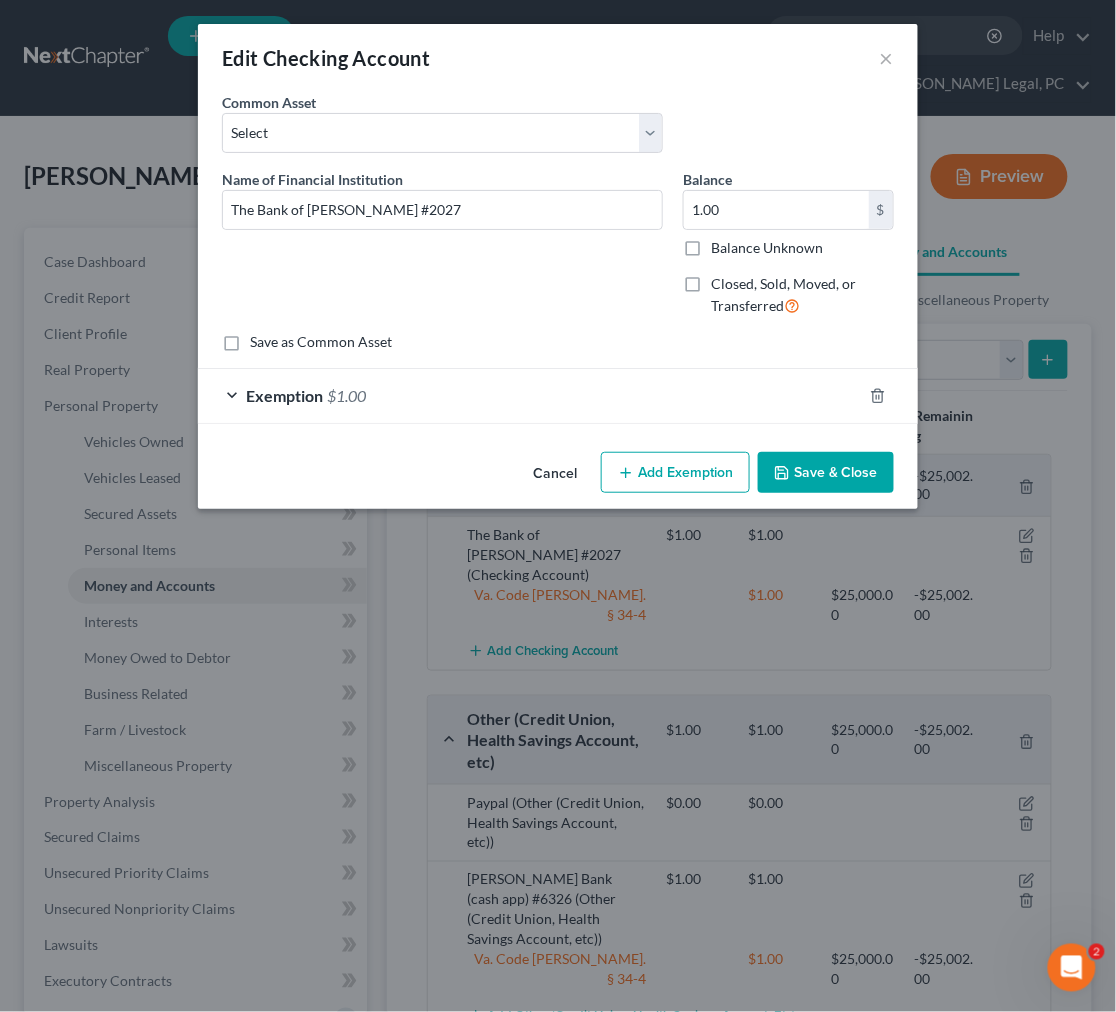 click on "Add Exemption" at bounding box center [675, 473] 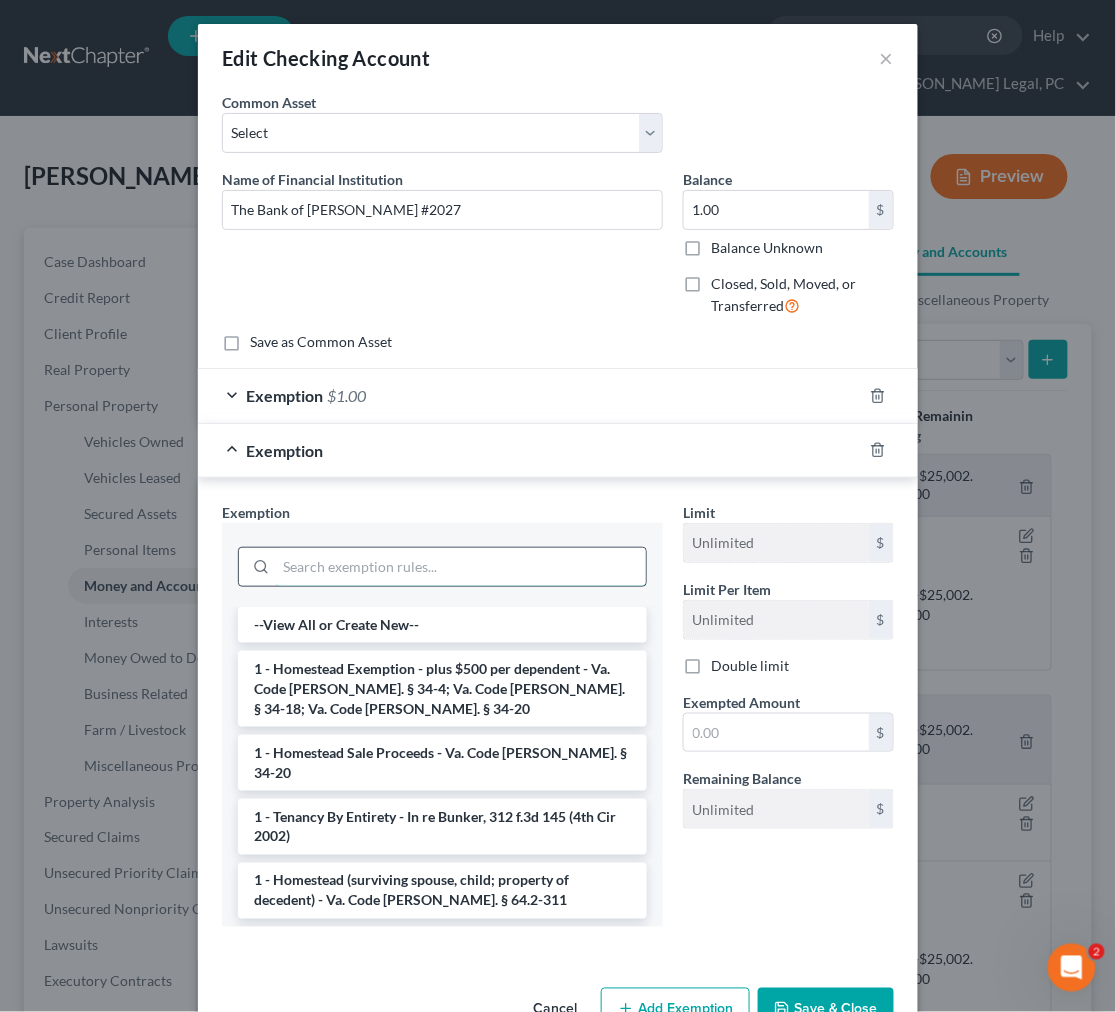 click at bounding box center (461, 567) 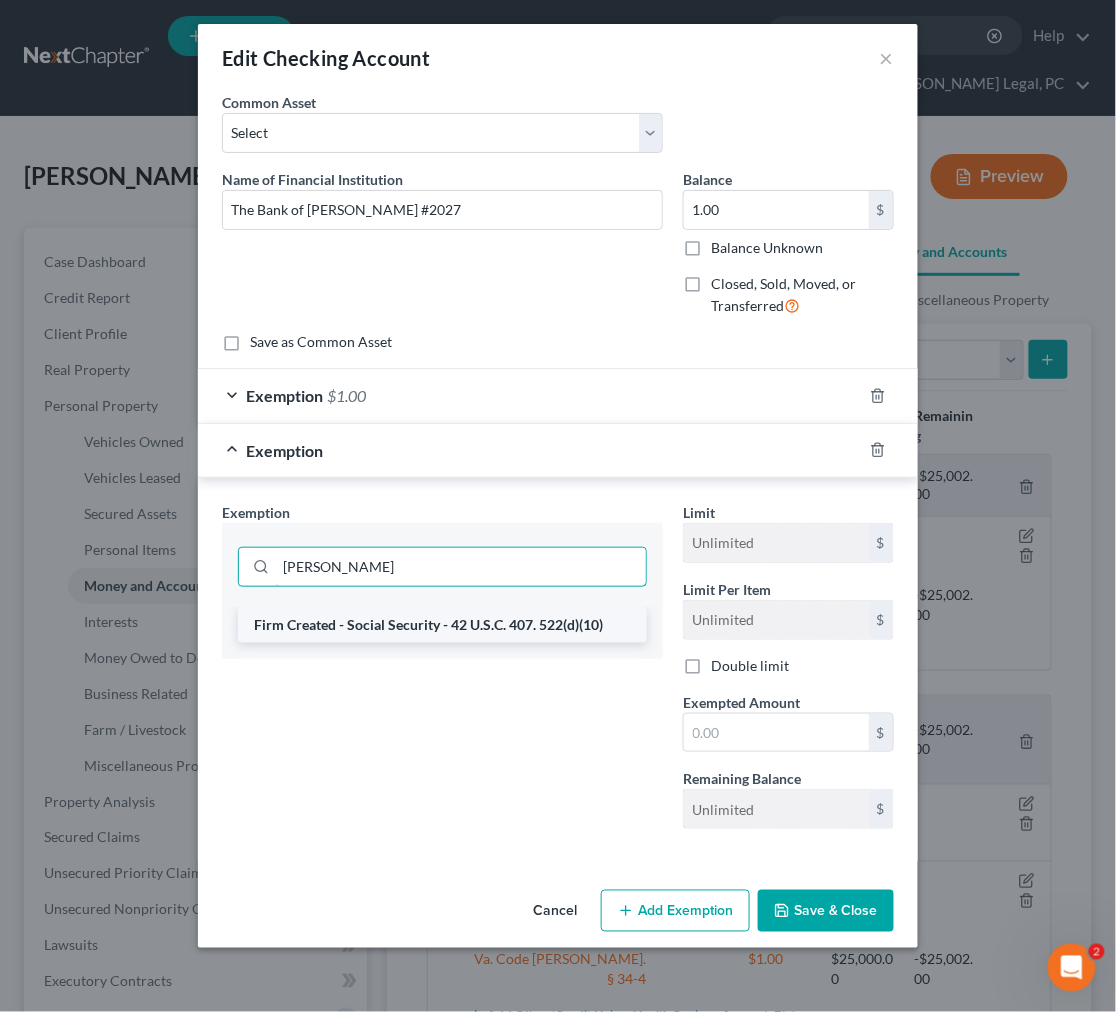 type on "[PERSON_NAME]" 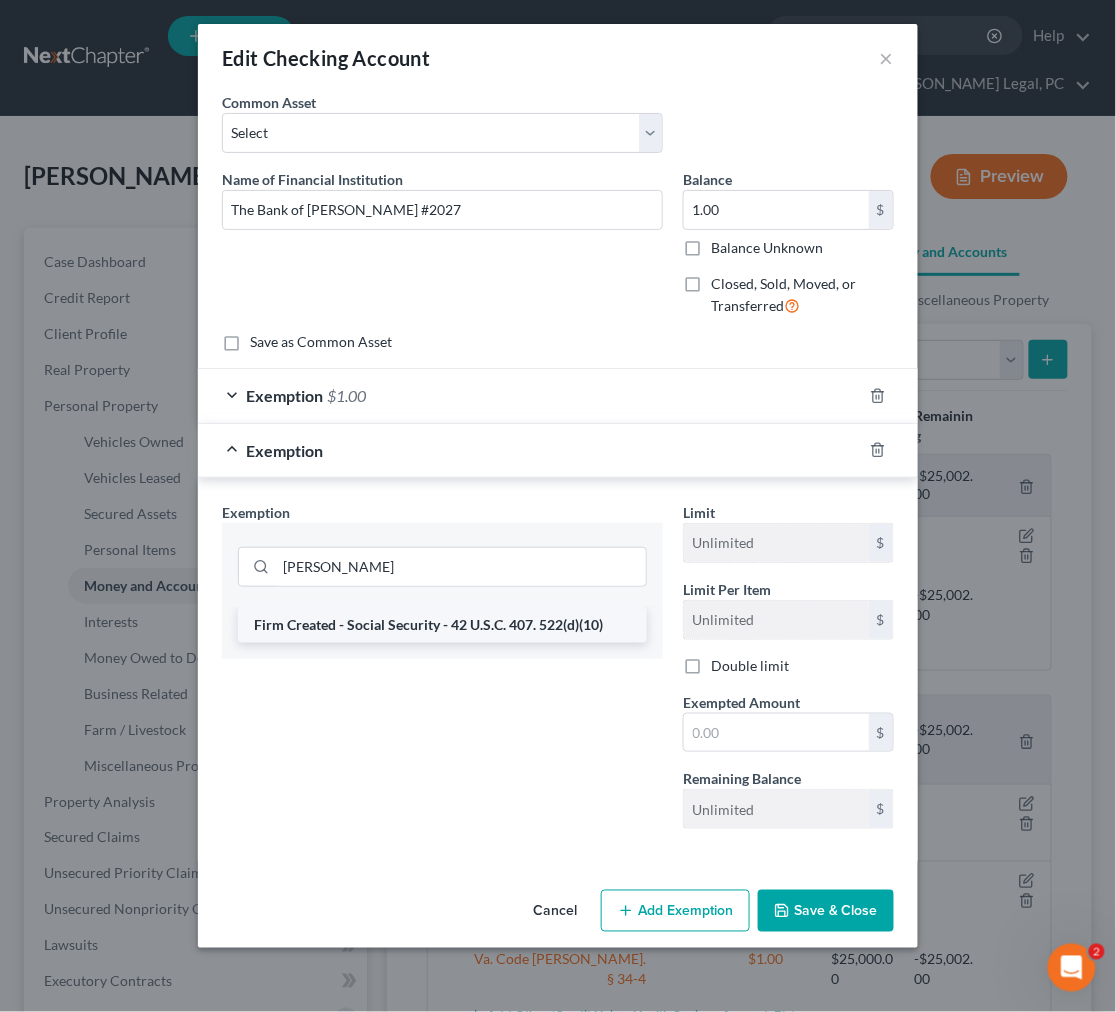 click on "Firm Created - Social Security - 42 U.S.C. 407. 522(d)(10)" at bounding box center (442, 625) 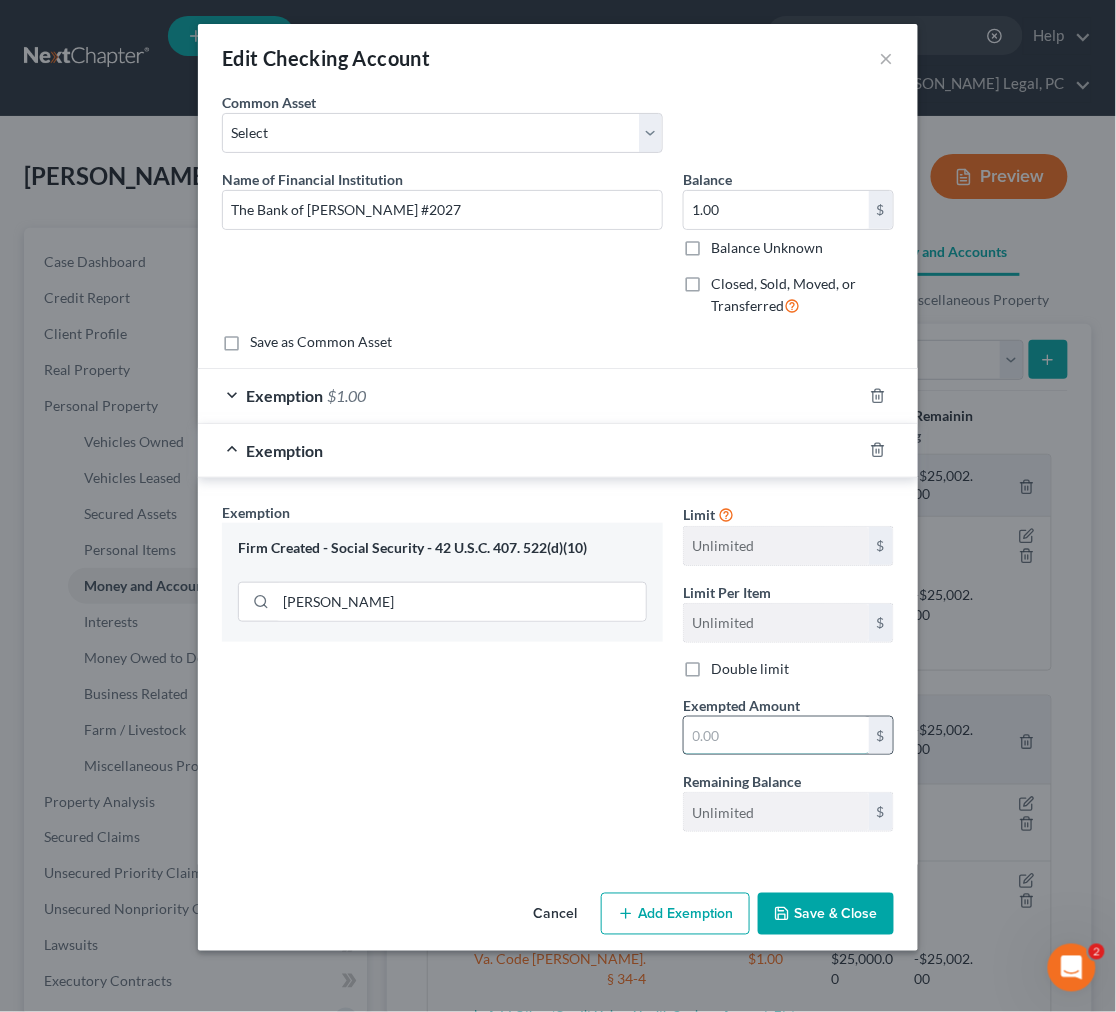 click at bounding box center [776, 736] 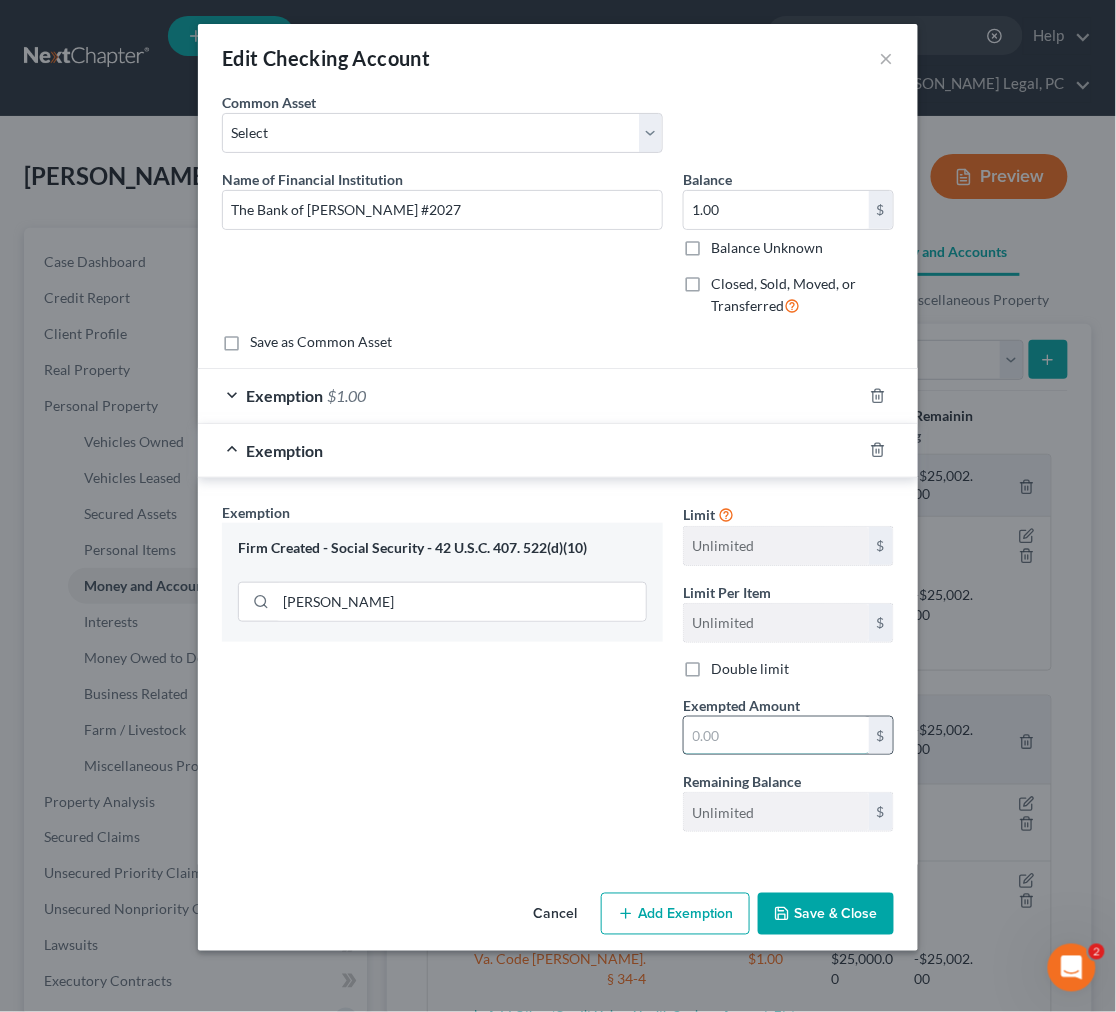 type on "1.00" 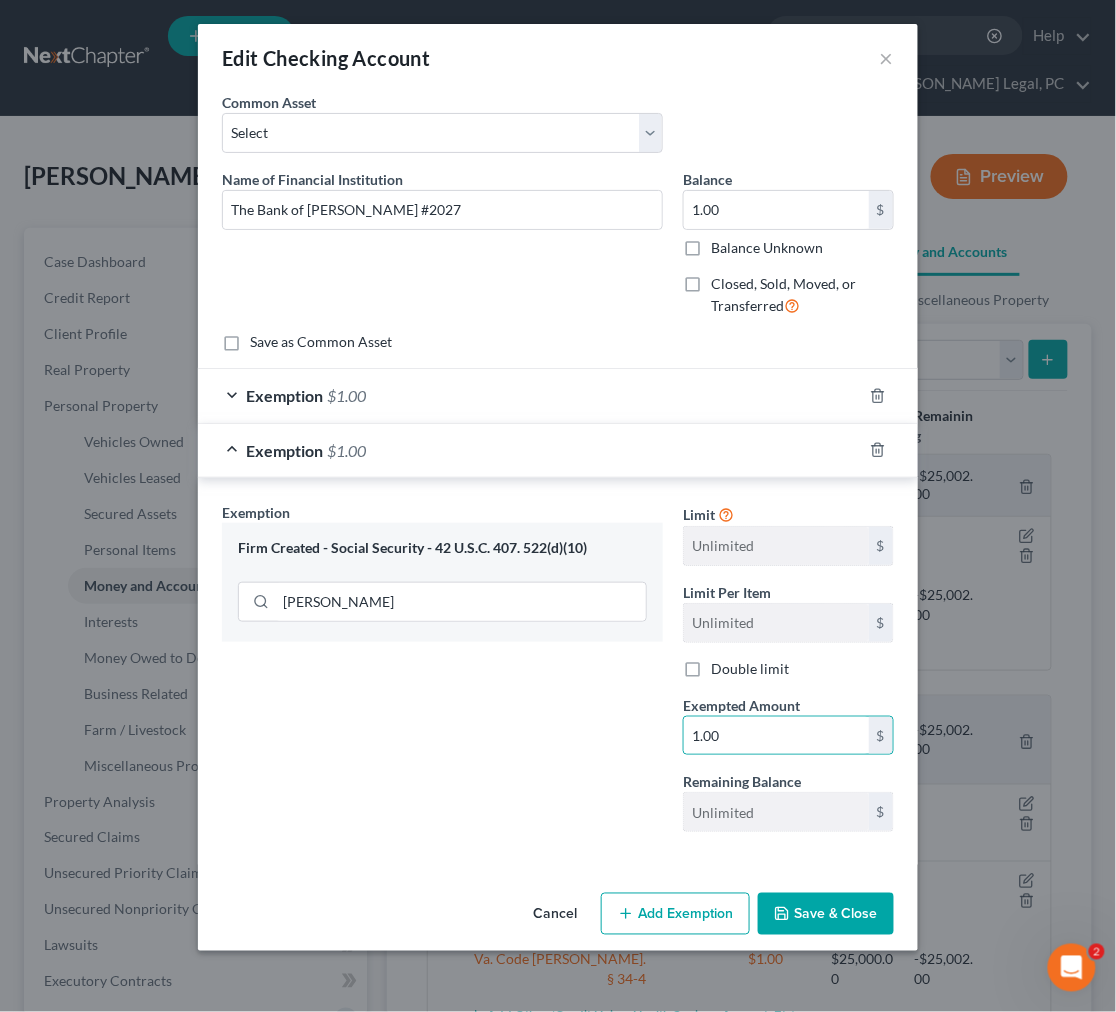 click on "Save & Close" at bounding box center (826, 914) 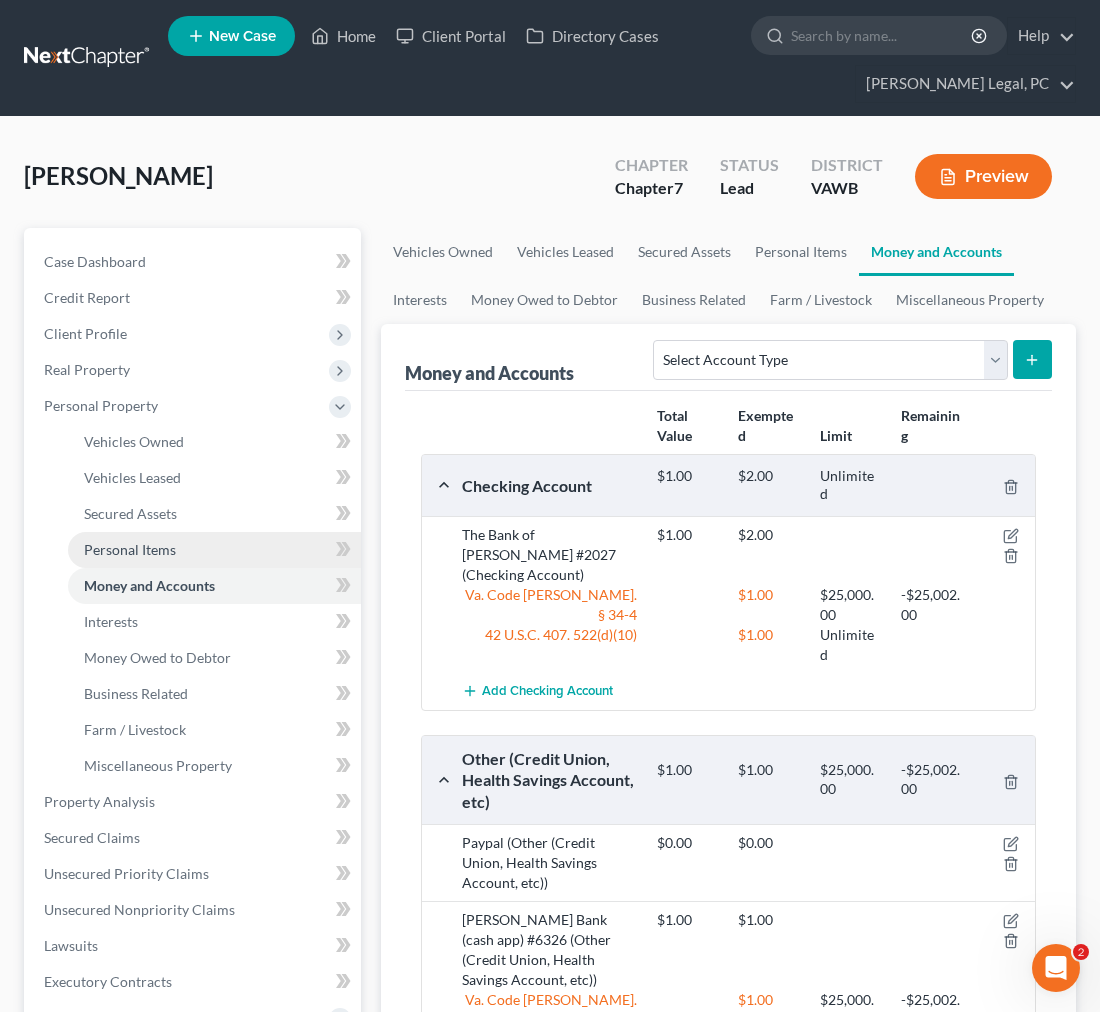 click on "Personal Items" at bounding box center [130, 549] 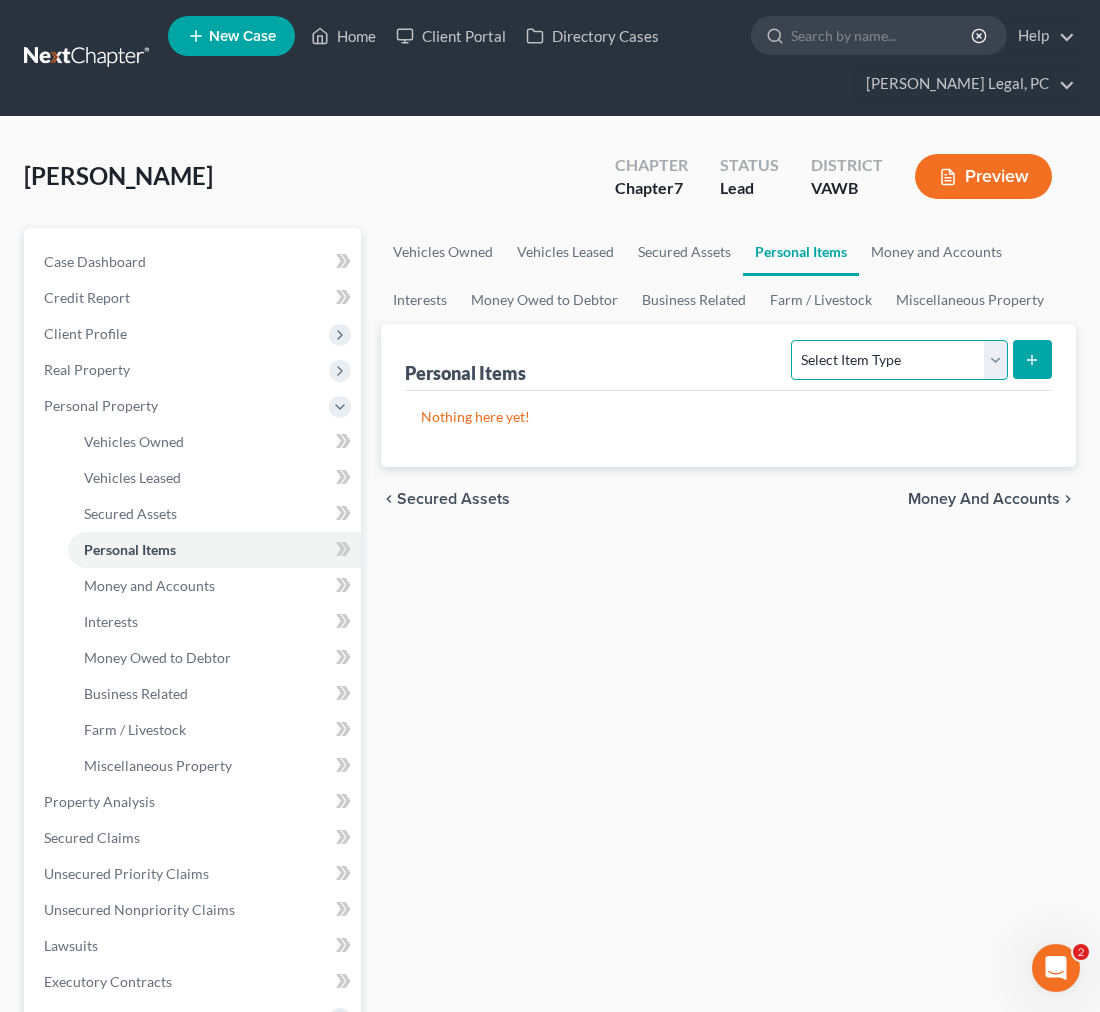 click on "Select Item Type Clothing Collectibles Of Value Electronics Firearms Household Goods Jewelry Other Pet(s) Sports & Hobby Equipment" at bounding box center [899, 360] 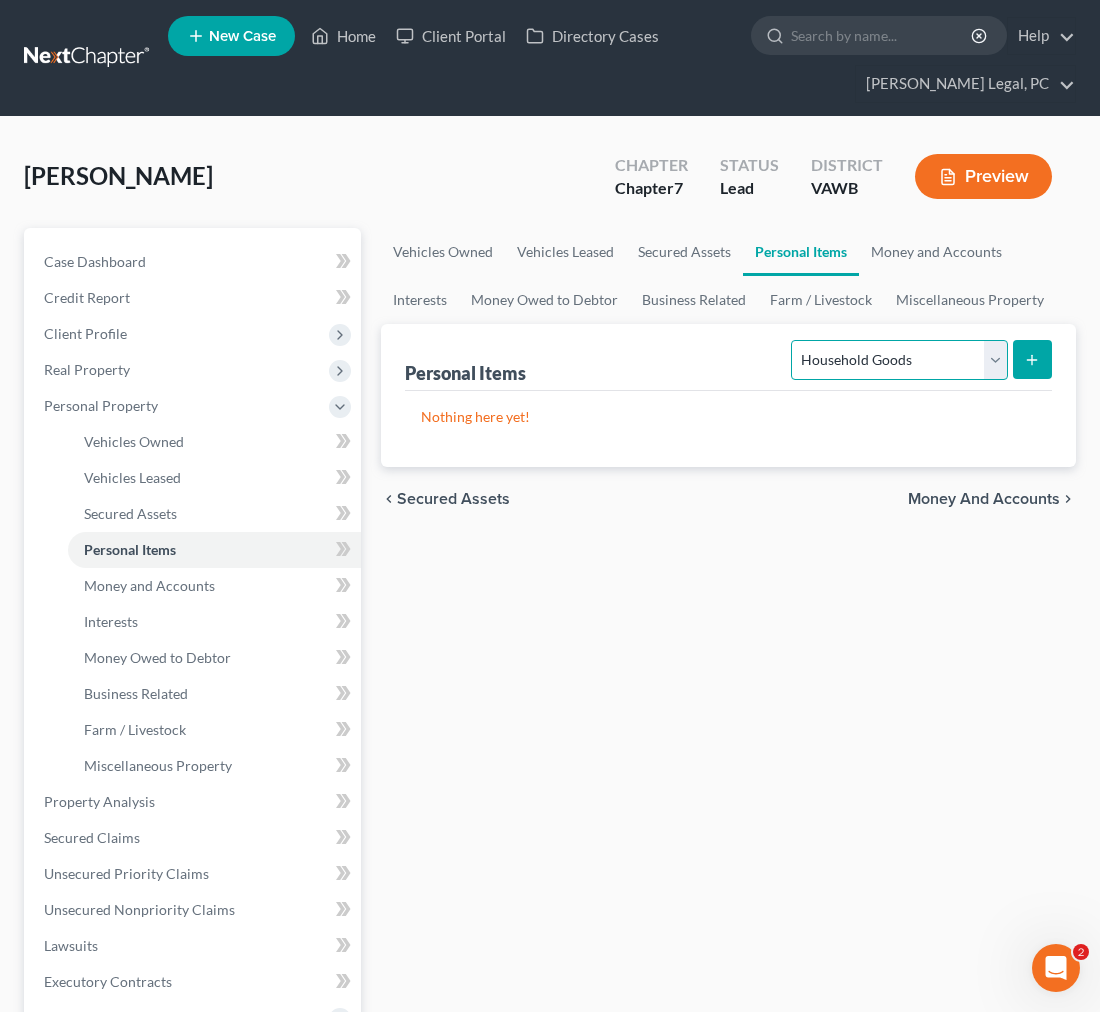 click on "Select Item Type Clothing Collectibles Of Value Electronics Firearms Household Goods Jewelry Other Pet(s) Sports & Hobby Equipment" at bounding box center (899, 360) 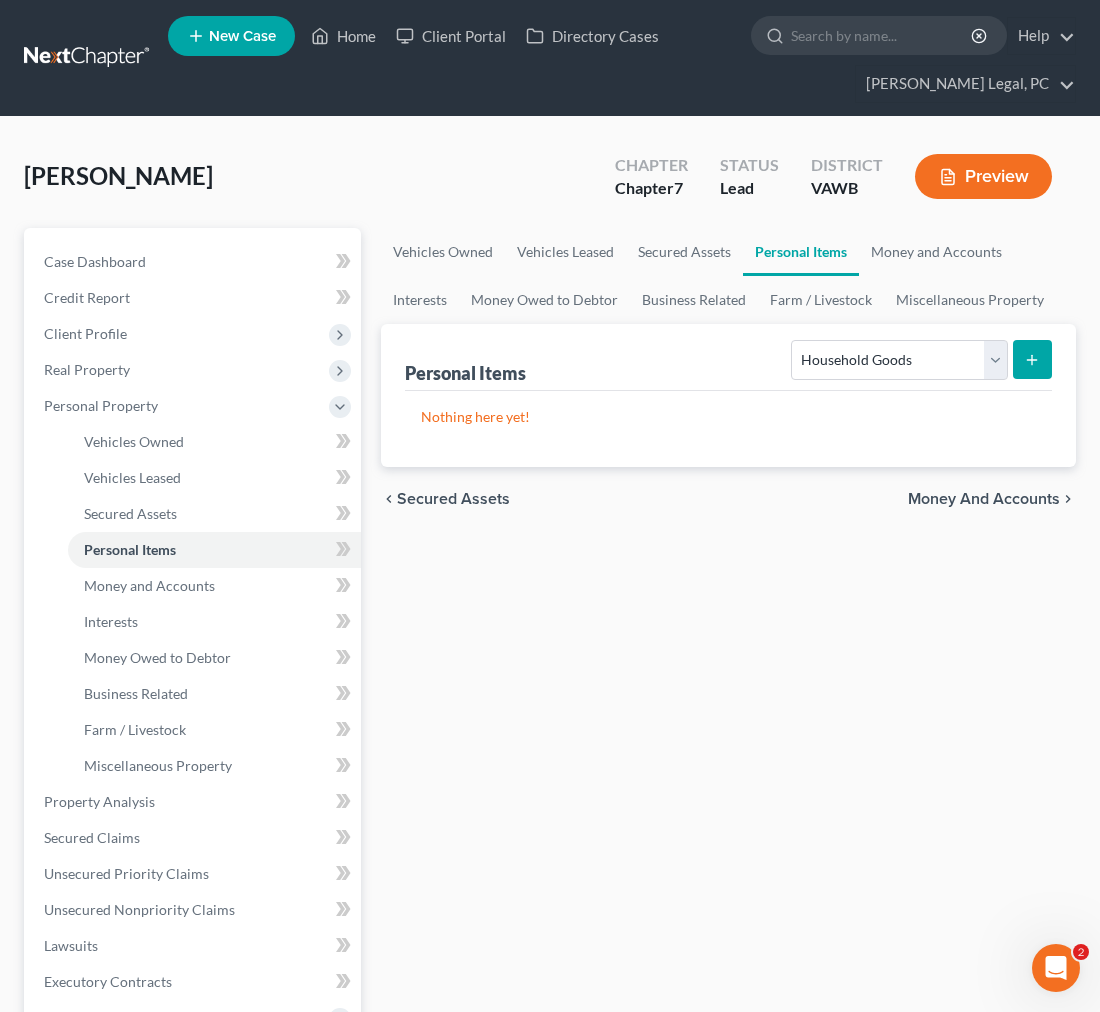 click 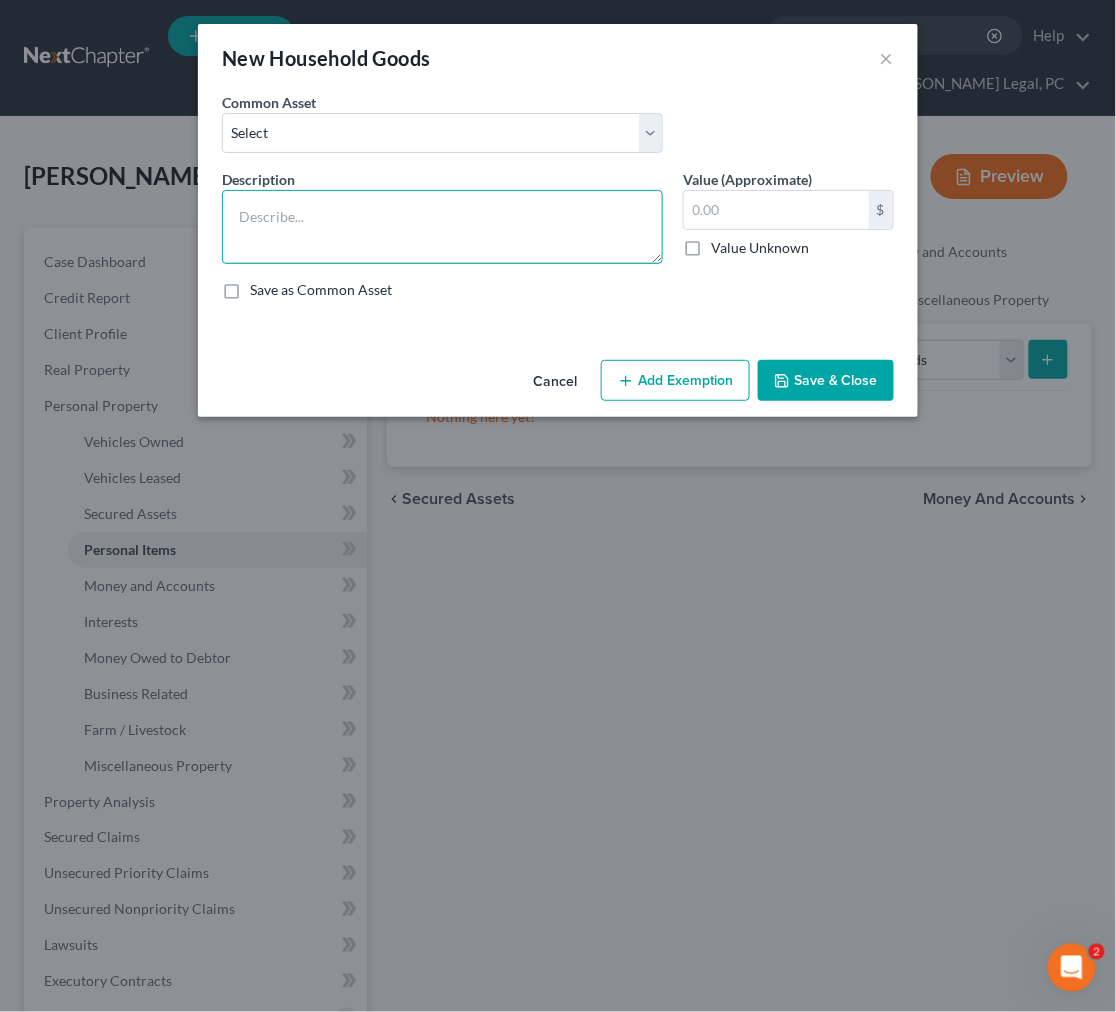 click at bounding box center [442, 227] 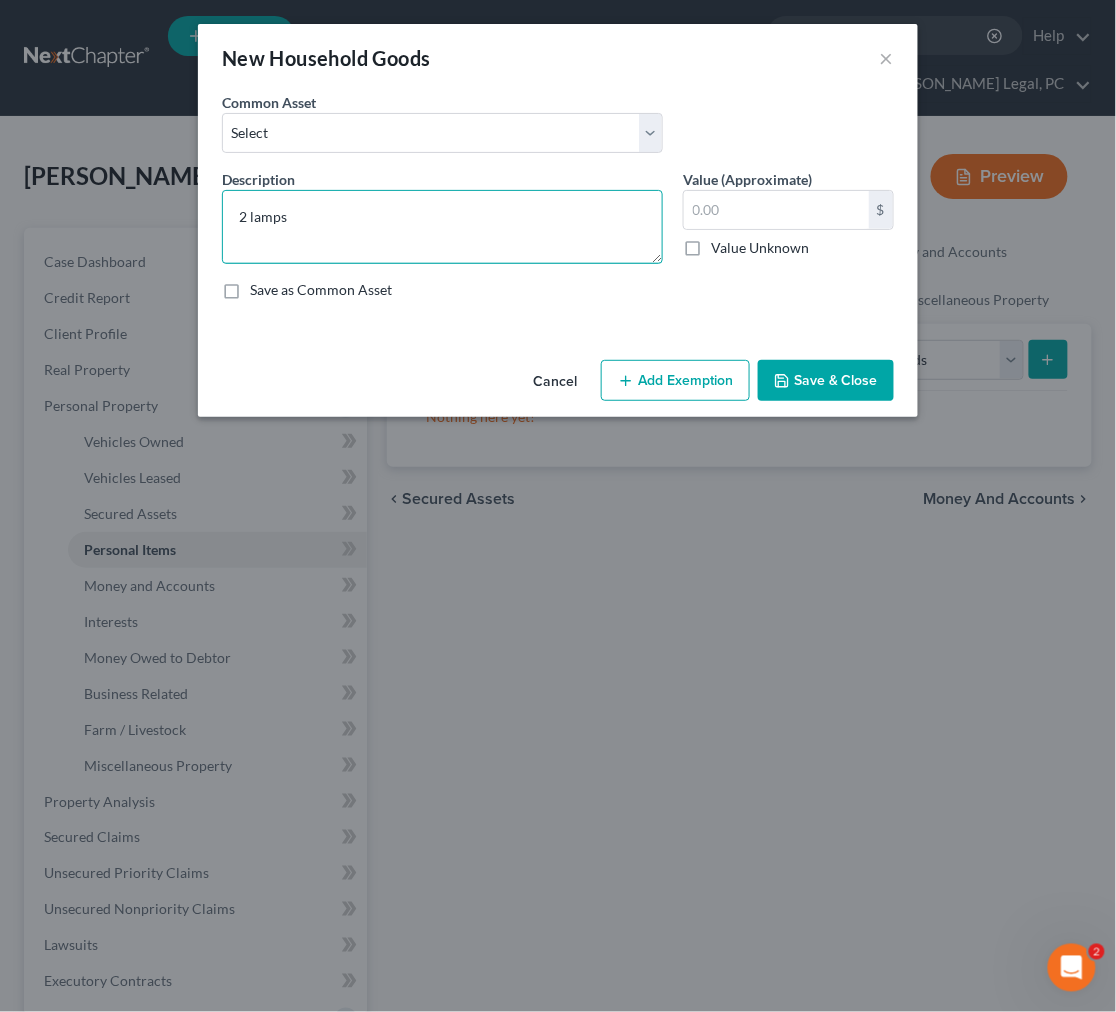 type on "2 lamps" 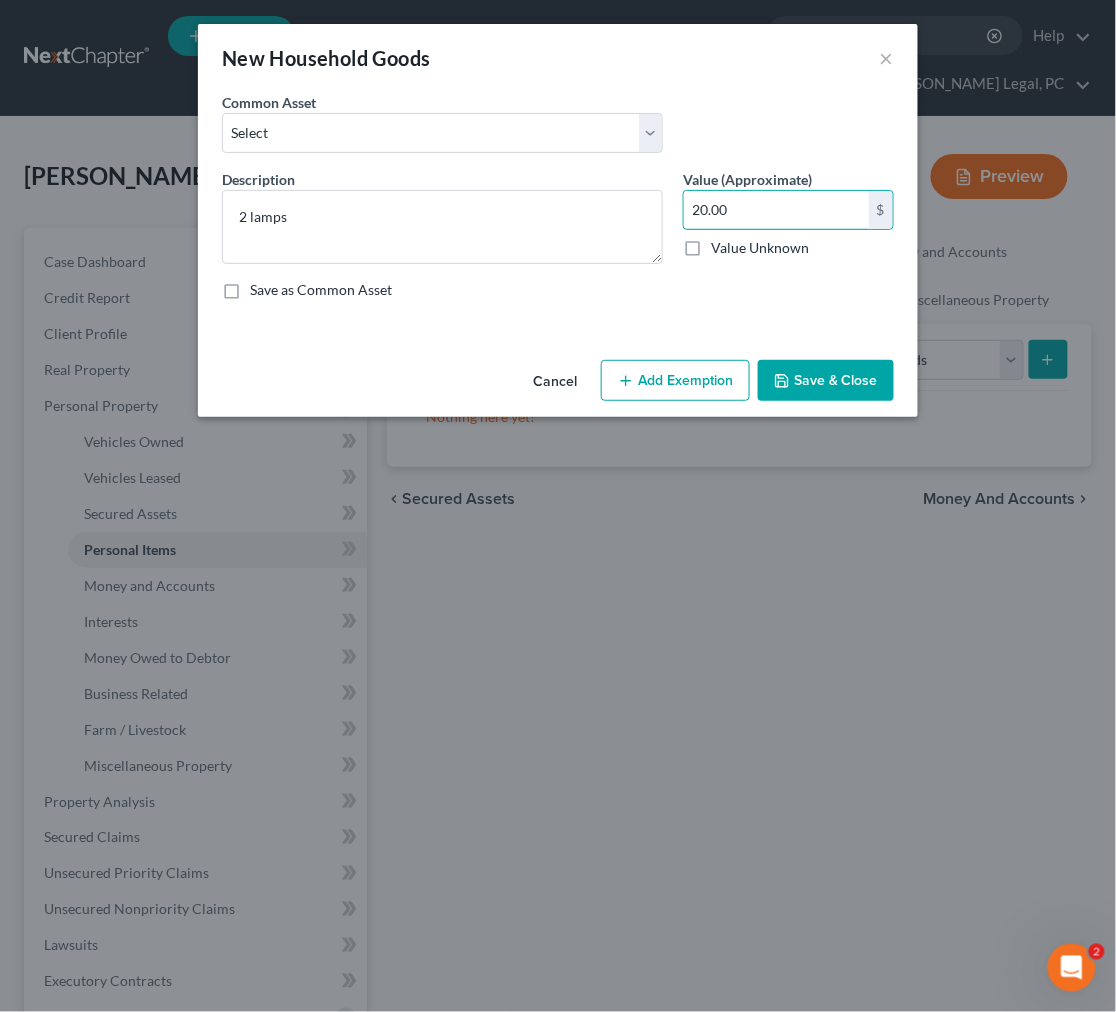 type on "20.00" 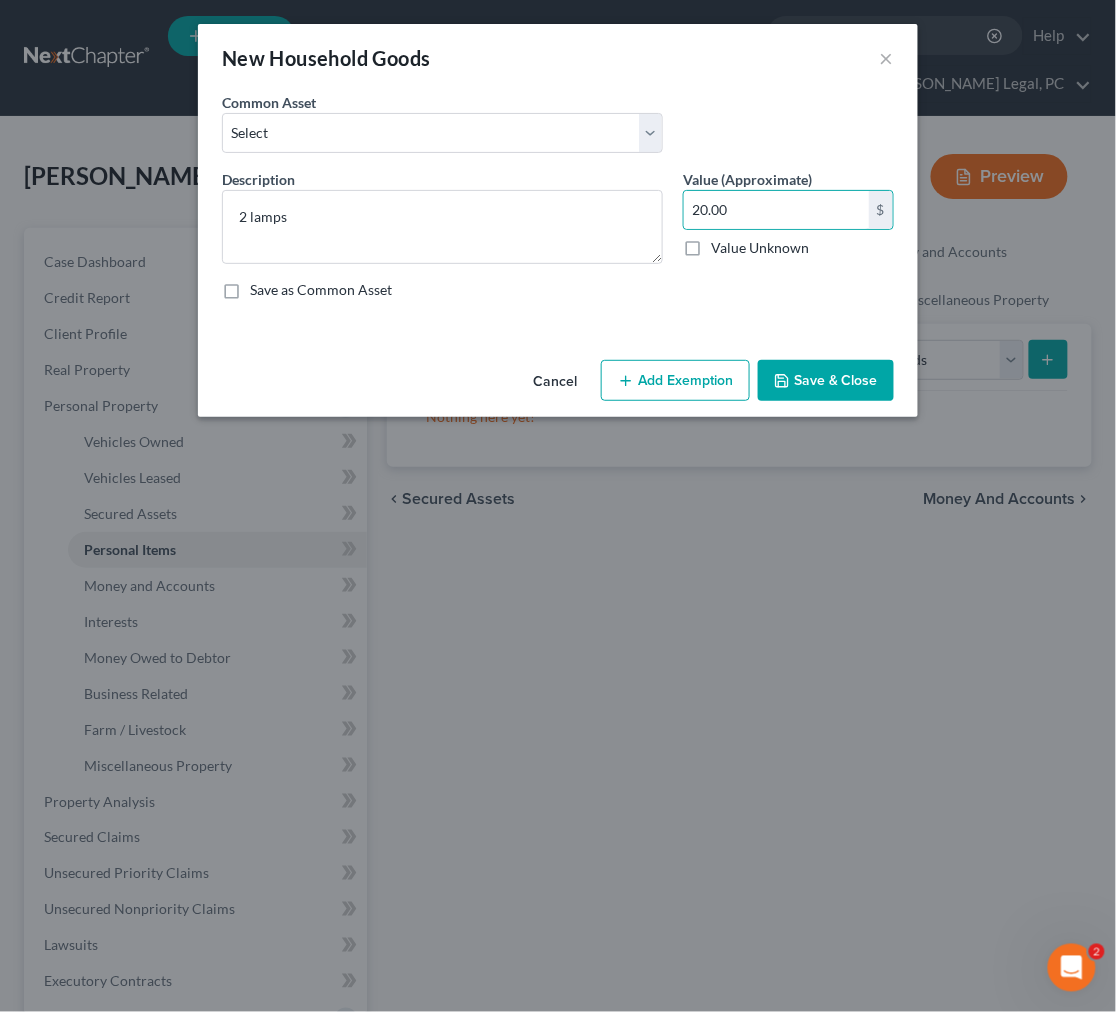 click on "Add Exemption" at bounding box center [675, 381] 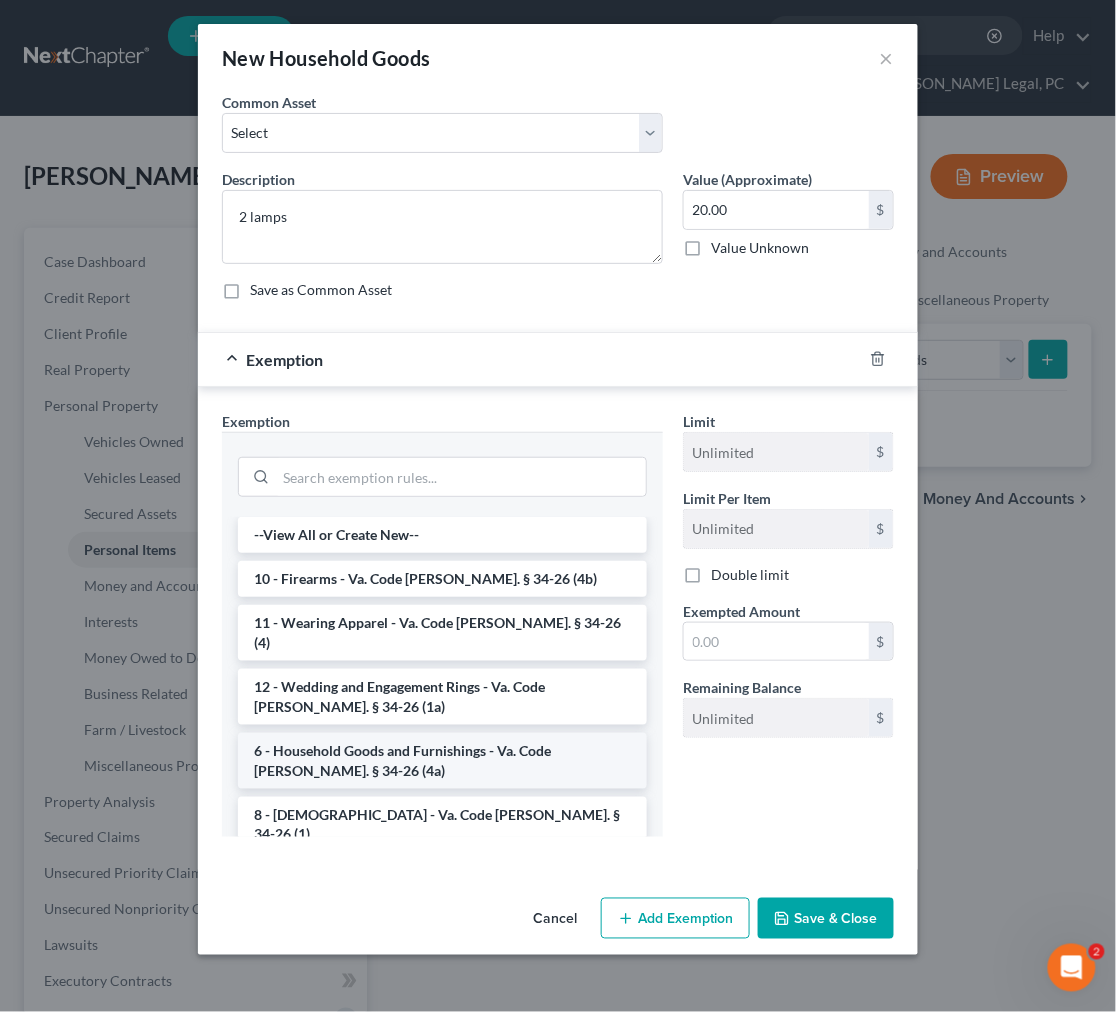 click on "6 - Household Goods and Furnishings - Va. Code [PERSON_NAME]. § 34-26 (4a)" at bounding box center [442, 761] 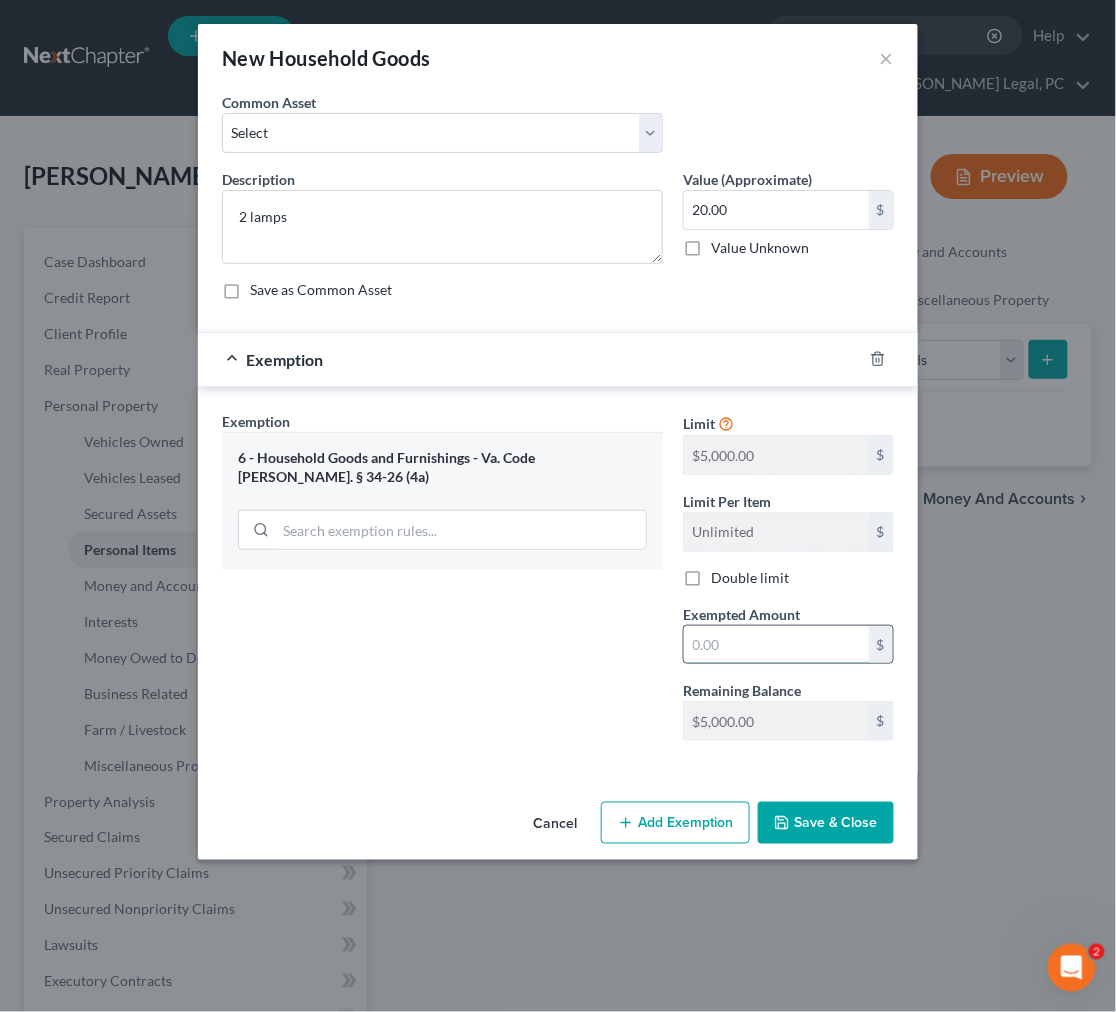 click at bounding box center (776, 645) 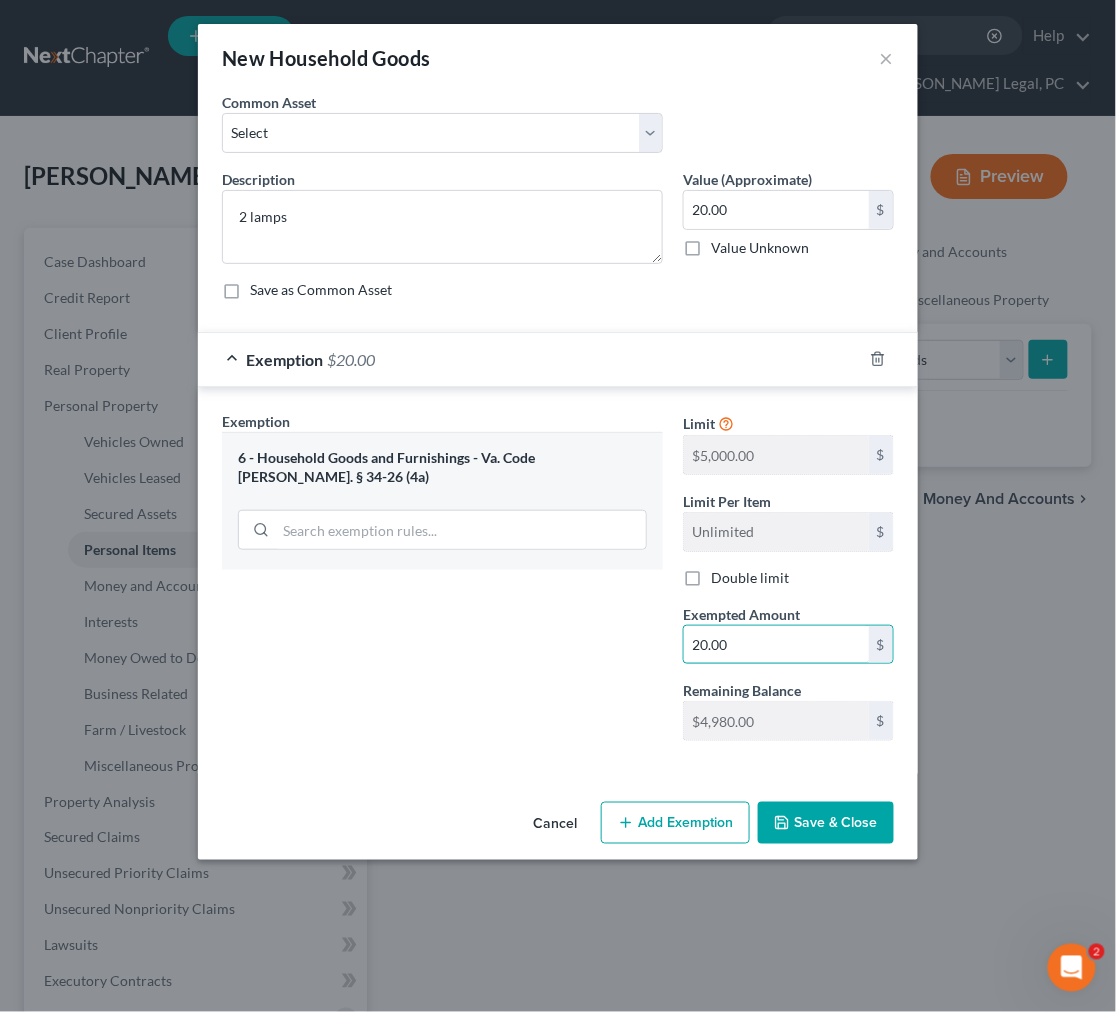 type on "20.00" 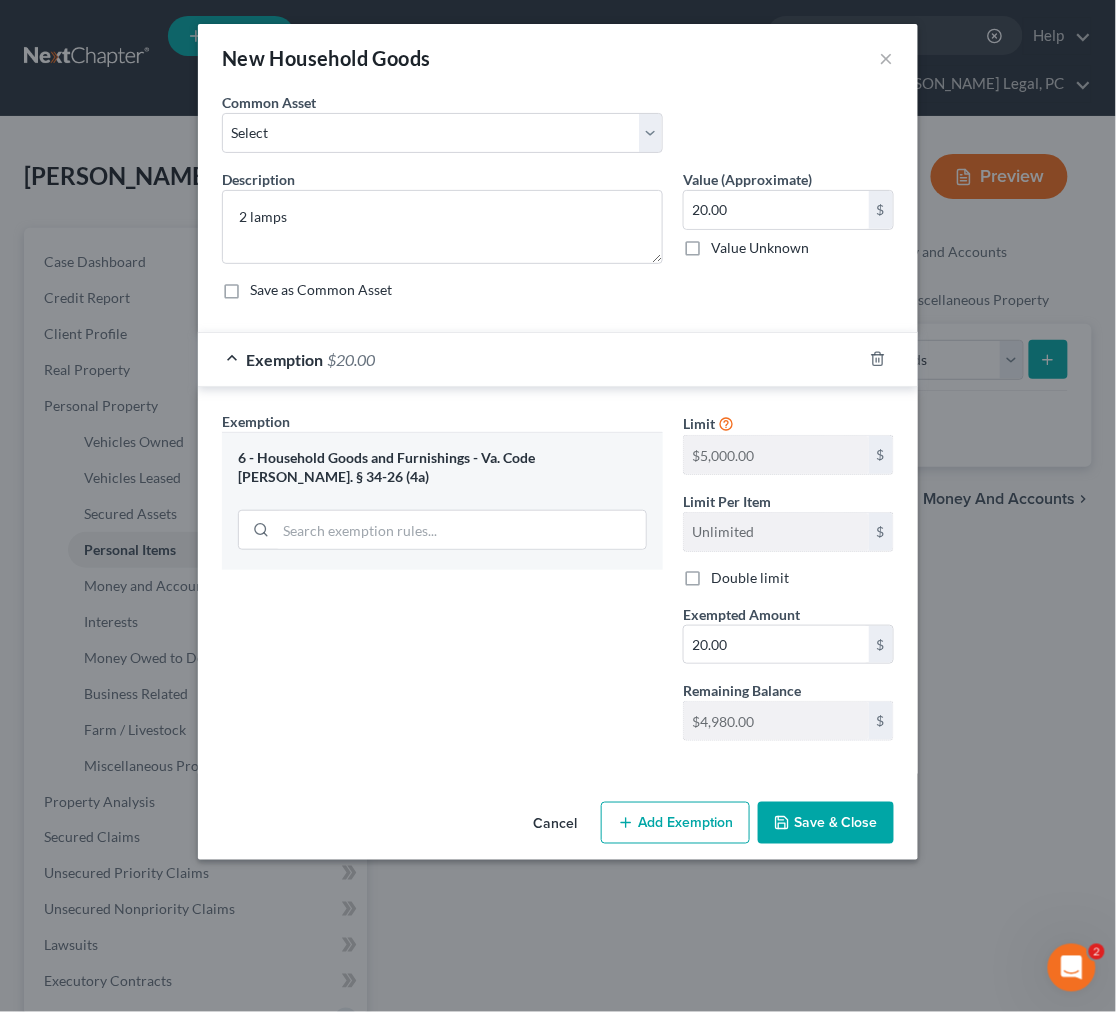 click on "Save & Close" at bounding box center (826, 823) 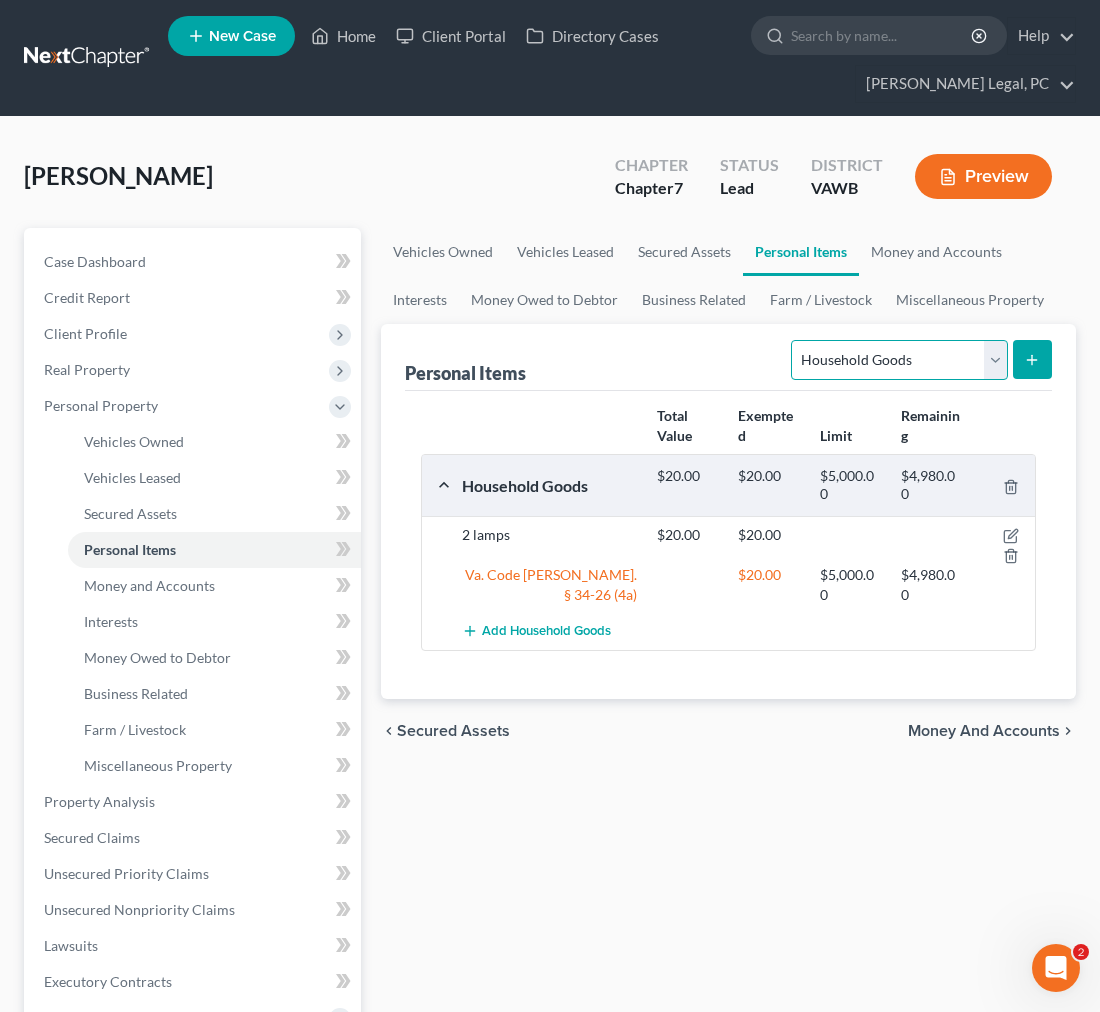 click on "Select Item Type Clothing Collectibles Of Value Electronics Firearms Household Goods Jewelry Other Pet(s) Sports & Hobby Equipment" at bounding box center [899, 360] 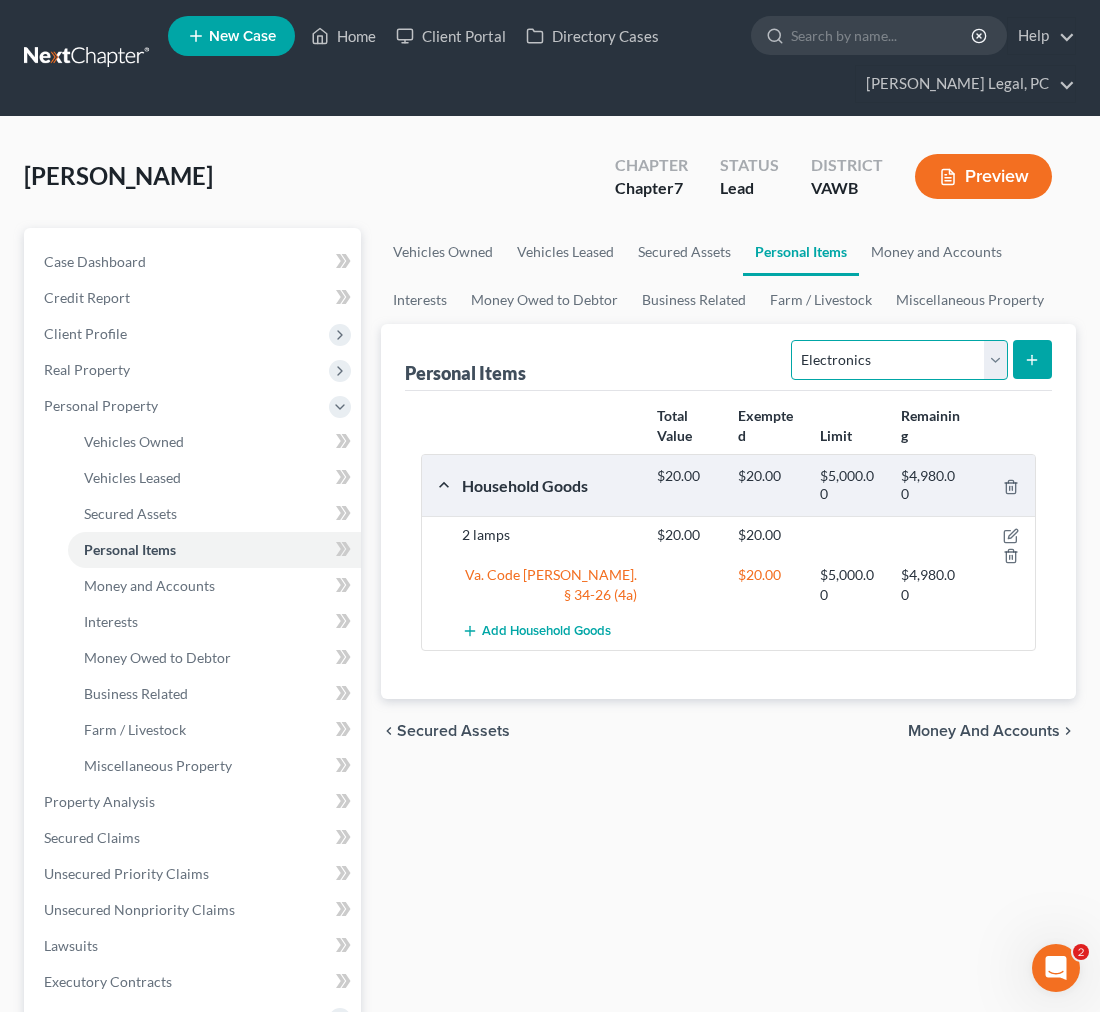 click on "Select Item Type Clothing Collectibles Of Value Electronics Firearms Household Goods Jewelry Other Pet(s) Sports & Hobby Equipment" at bounding box center (899, 360) 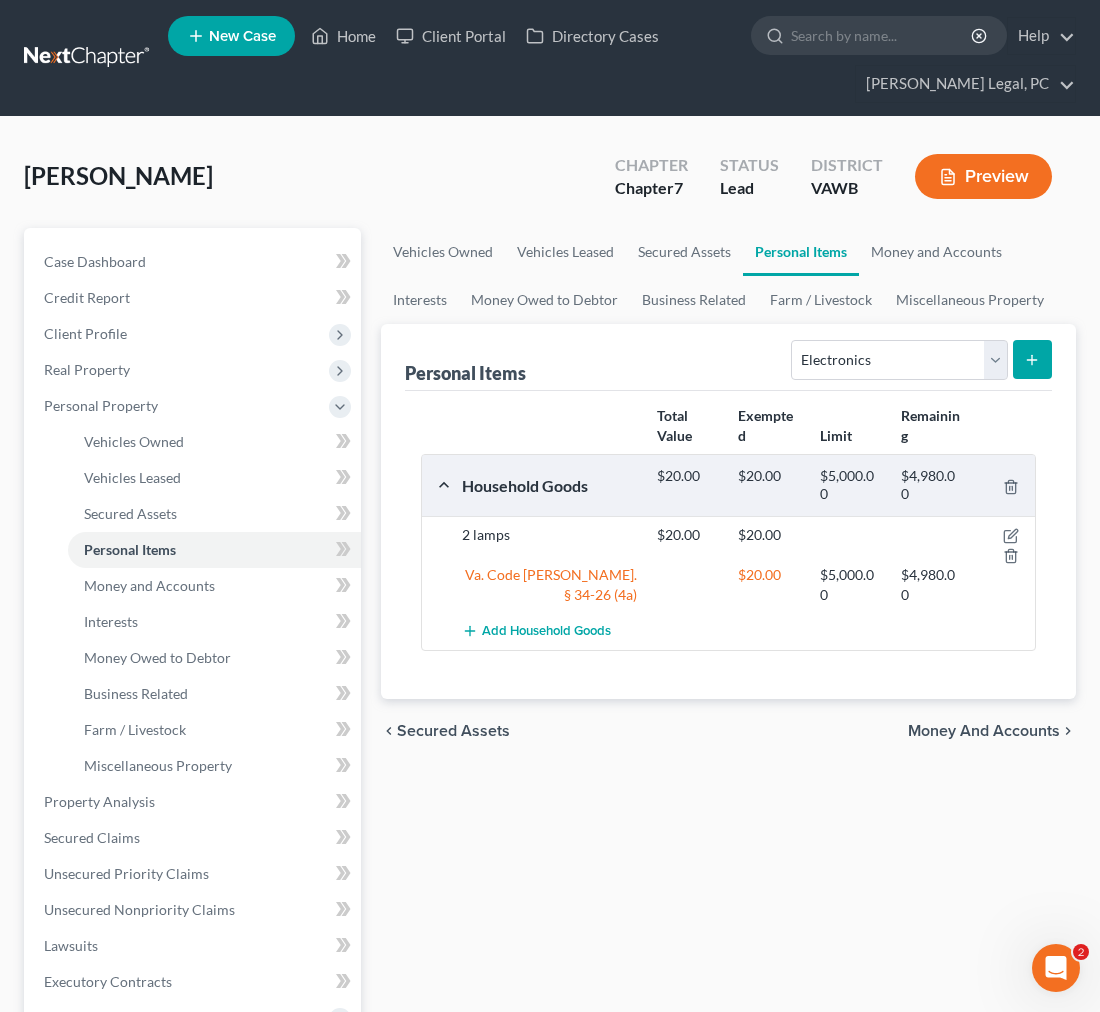 click 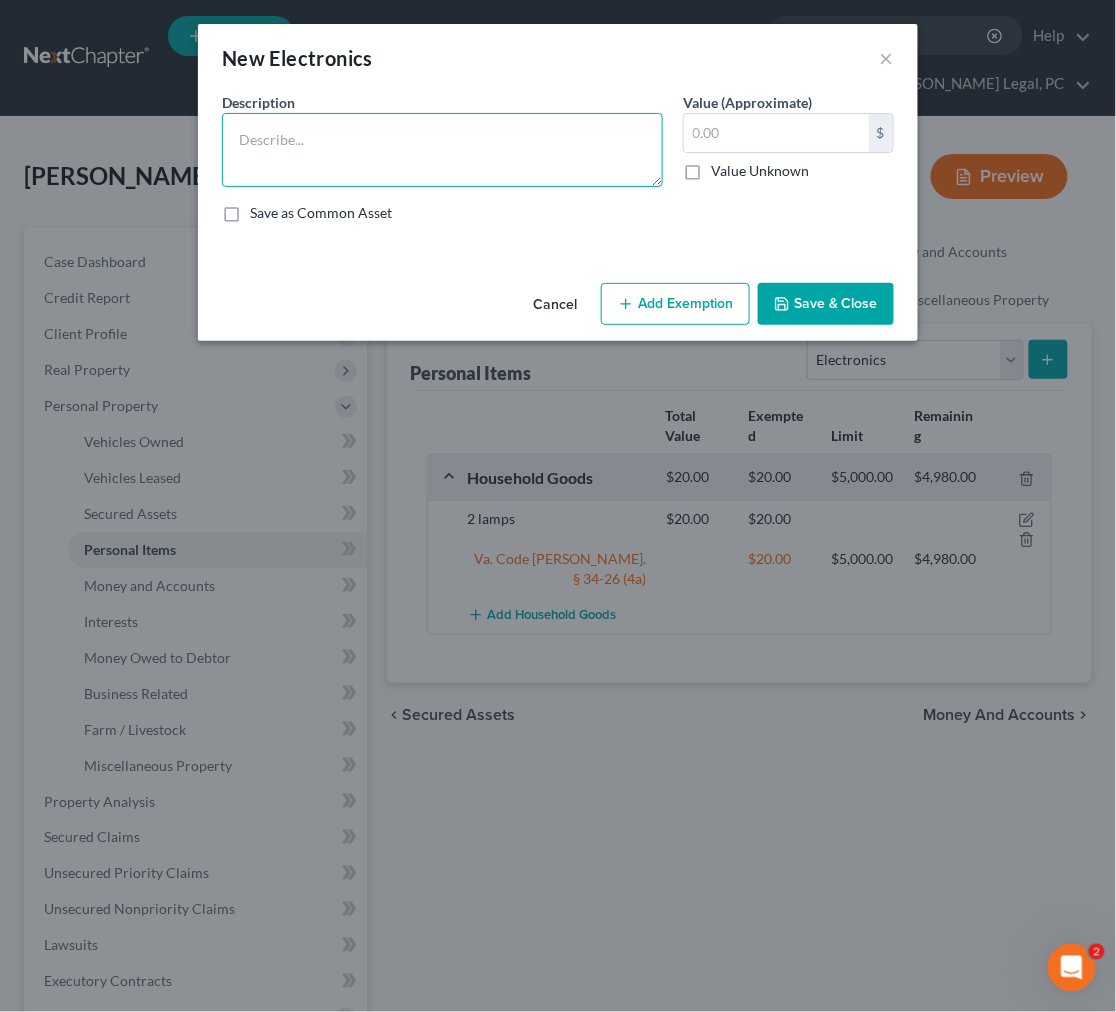 click at bounding box center [442, 150] 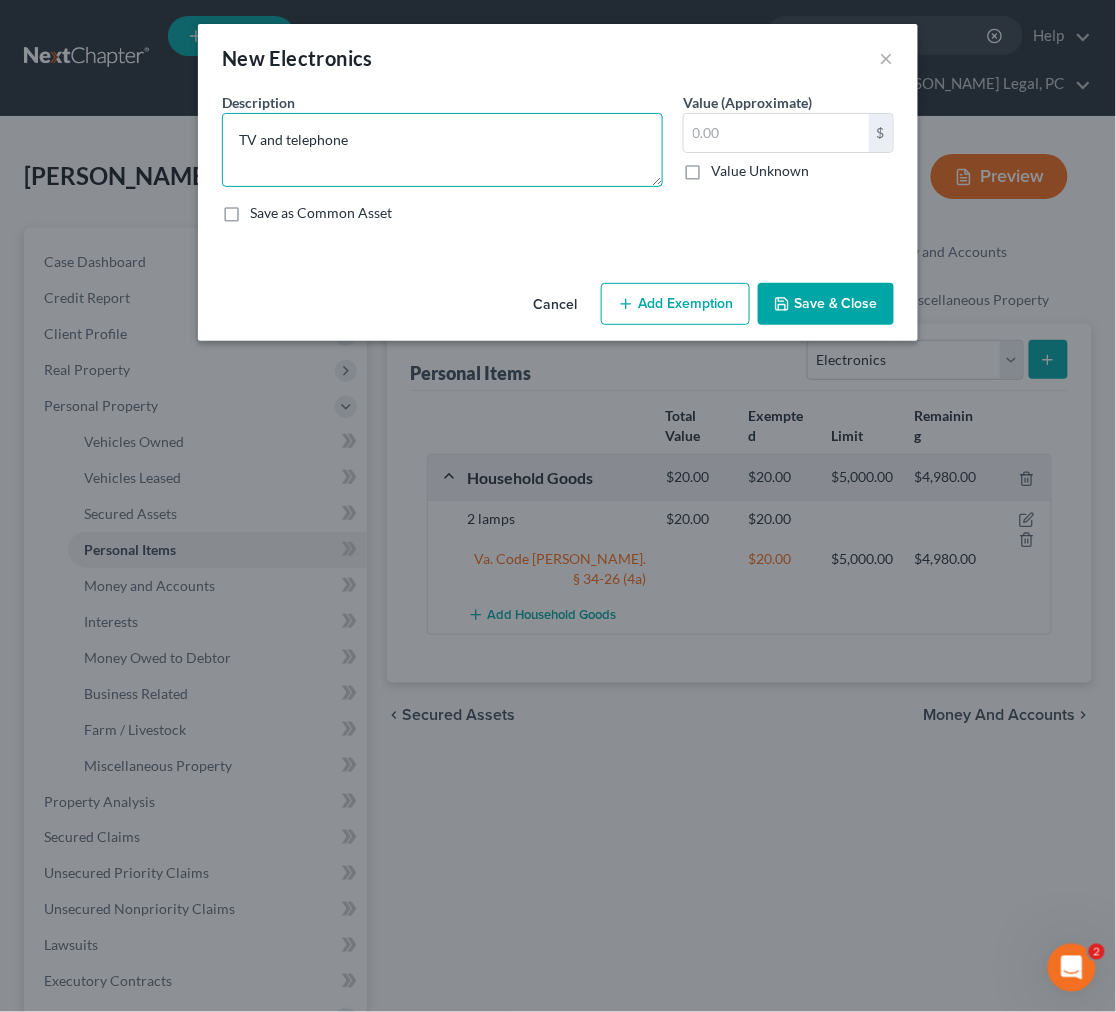 type on "TV and telephone" 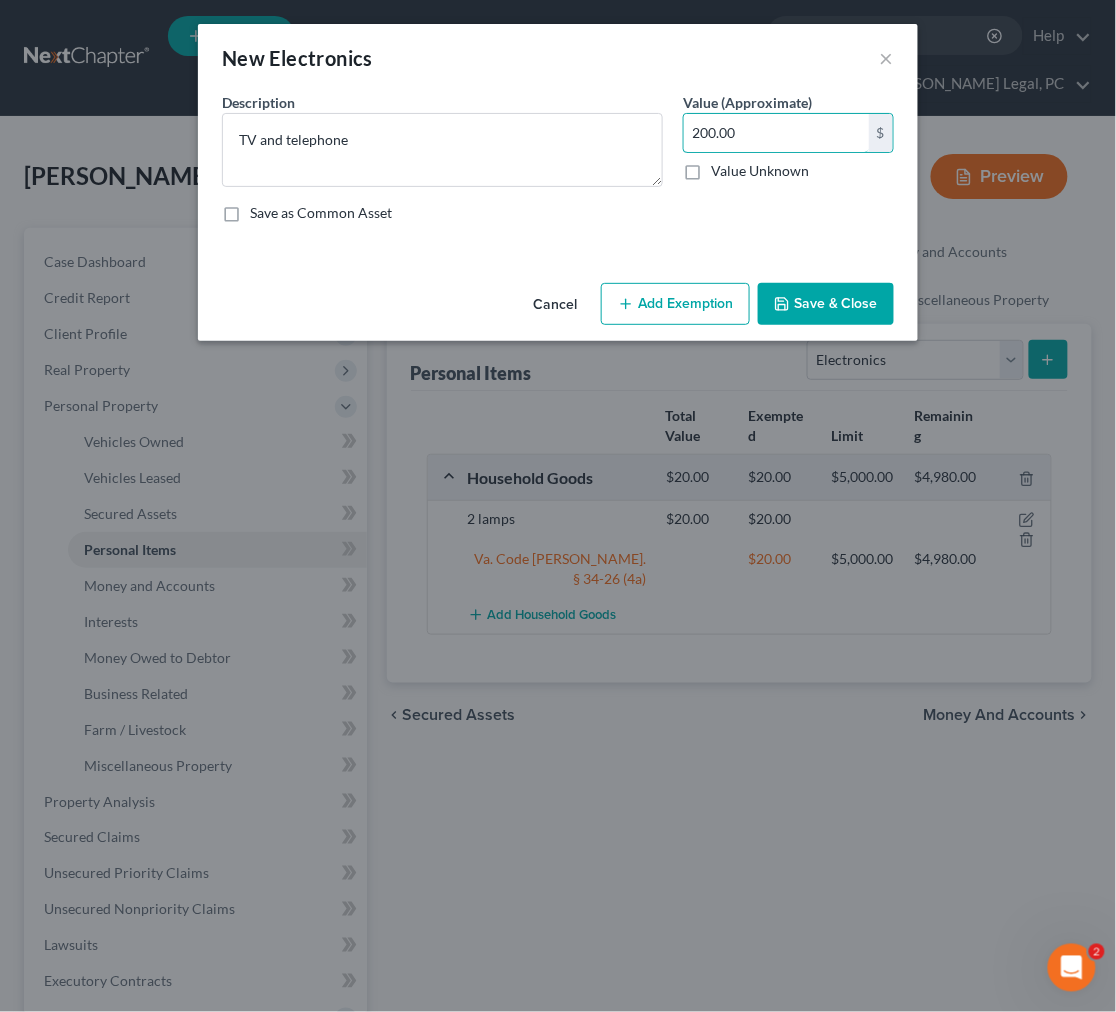 type on "200.00" 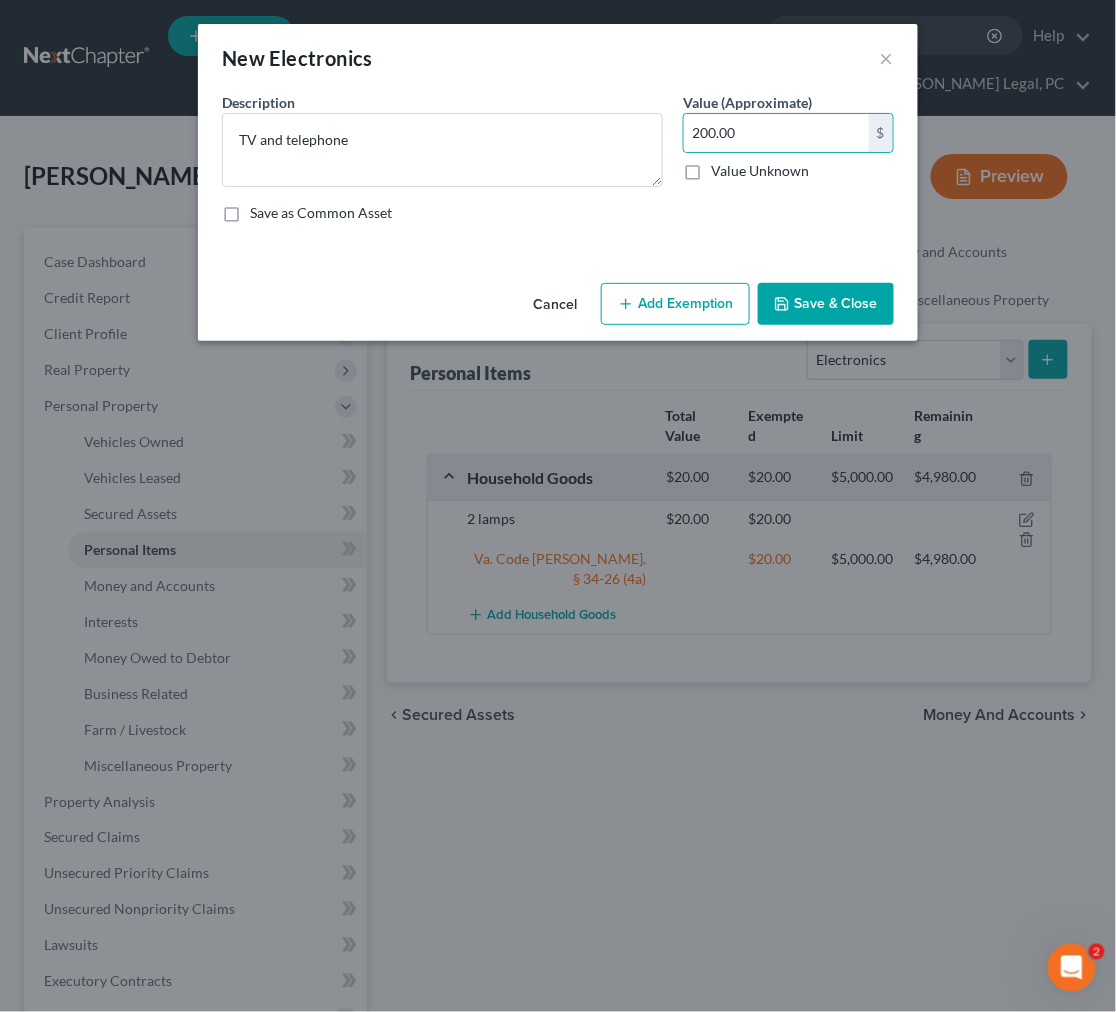 click on "Add Exemption" at bounding box center [675, 304] 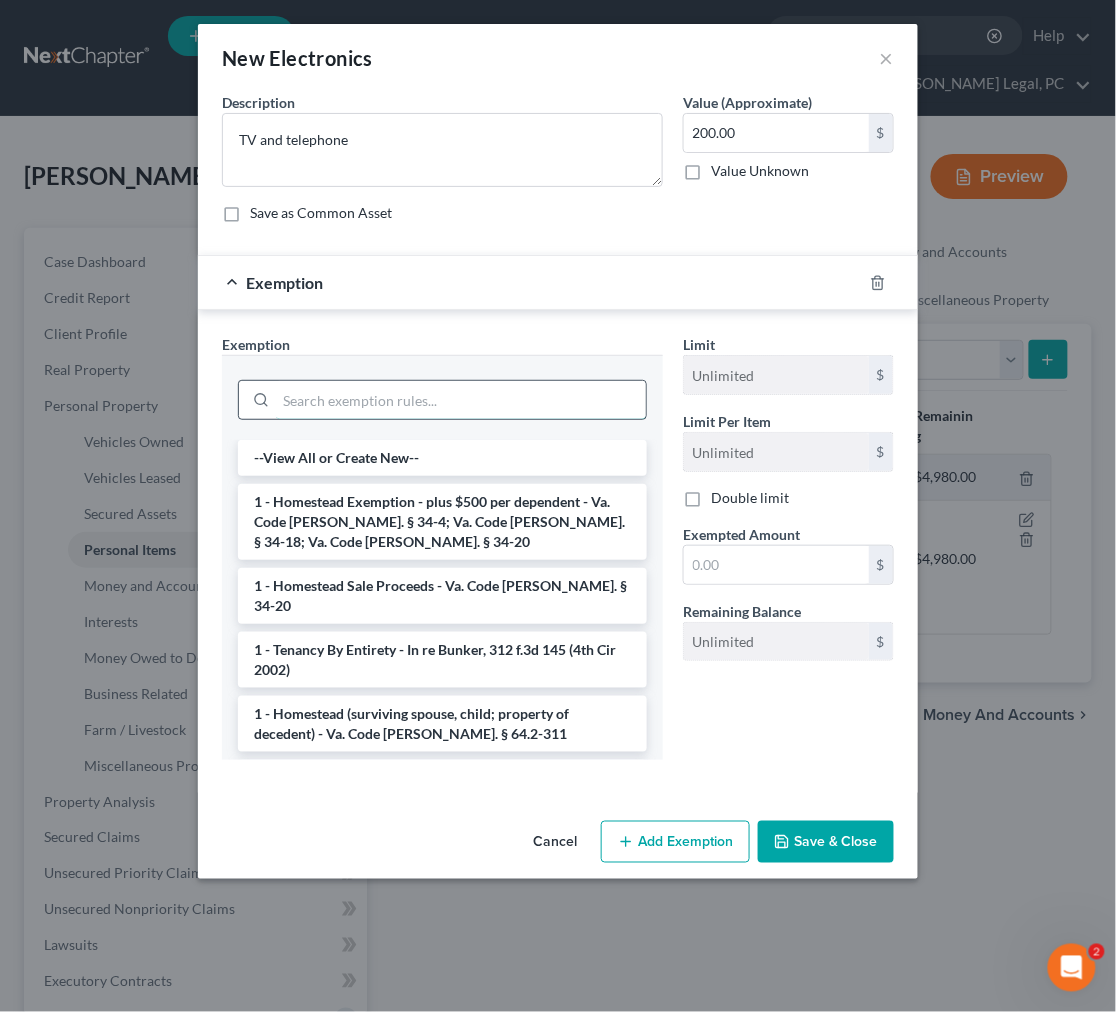 click at bounding box center [461, 400] 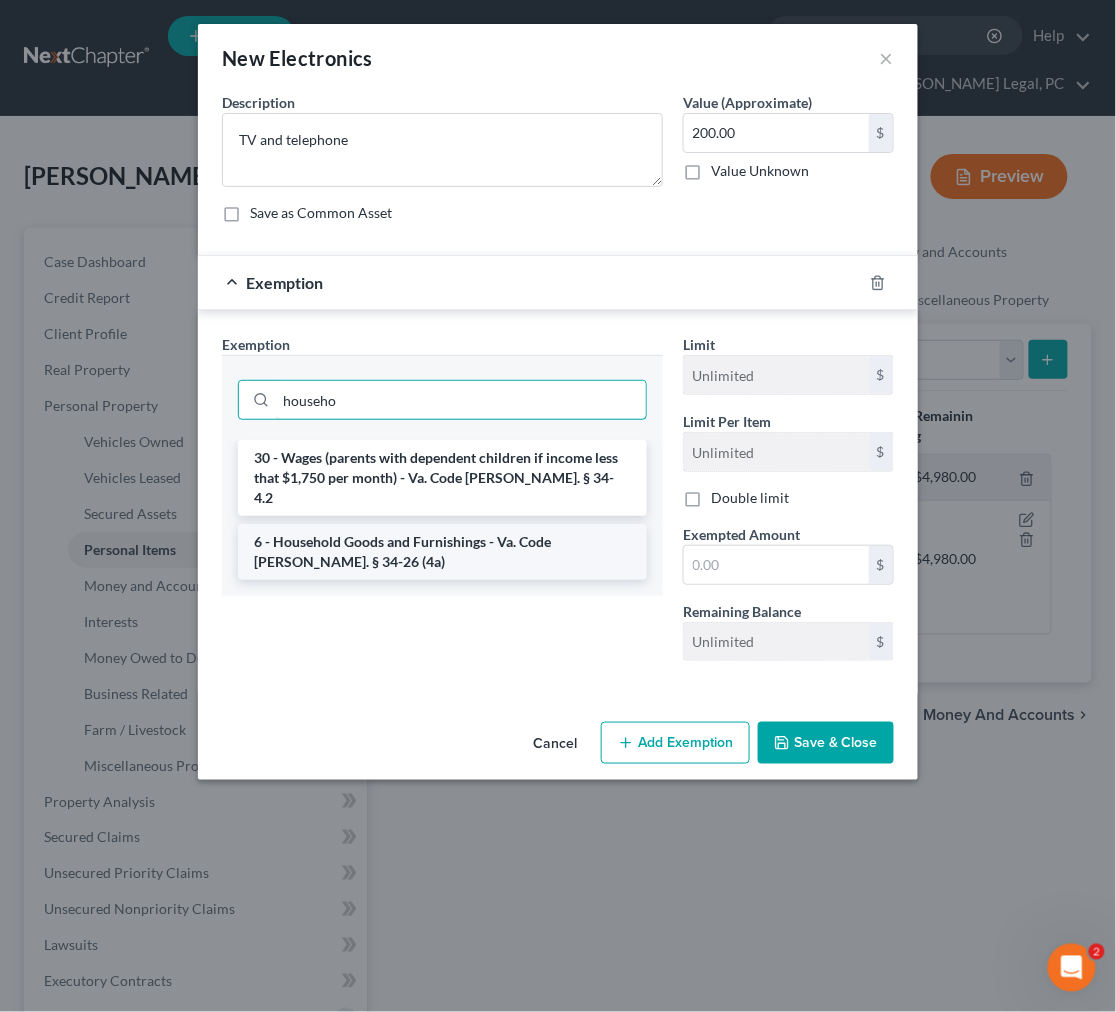 type on "househo" 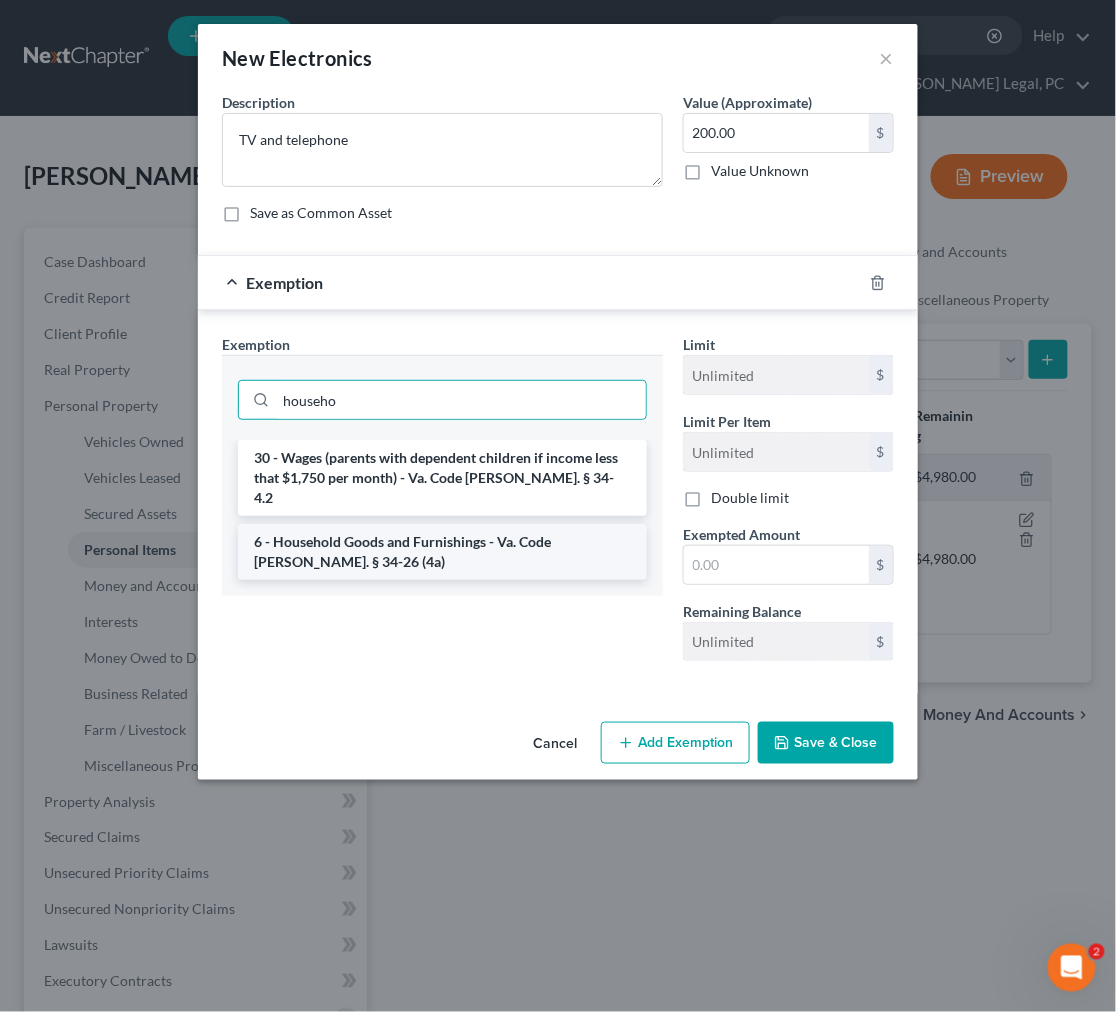 click on "6 - Household Goods and Furnishings - Va. Code [PERSON_NAME]. § 34-26 (4a)" at bounding box center [442, 552] 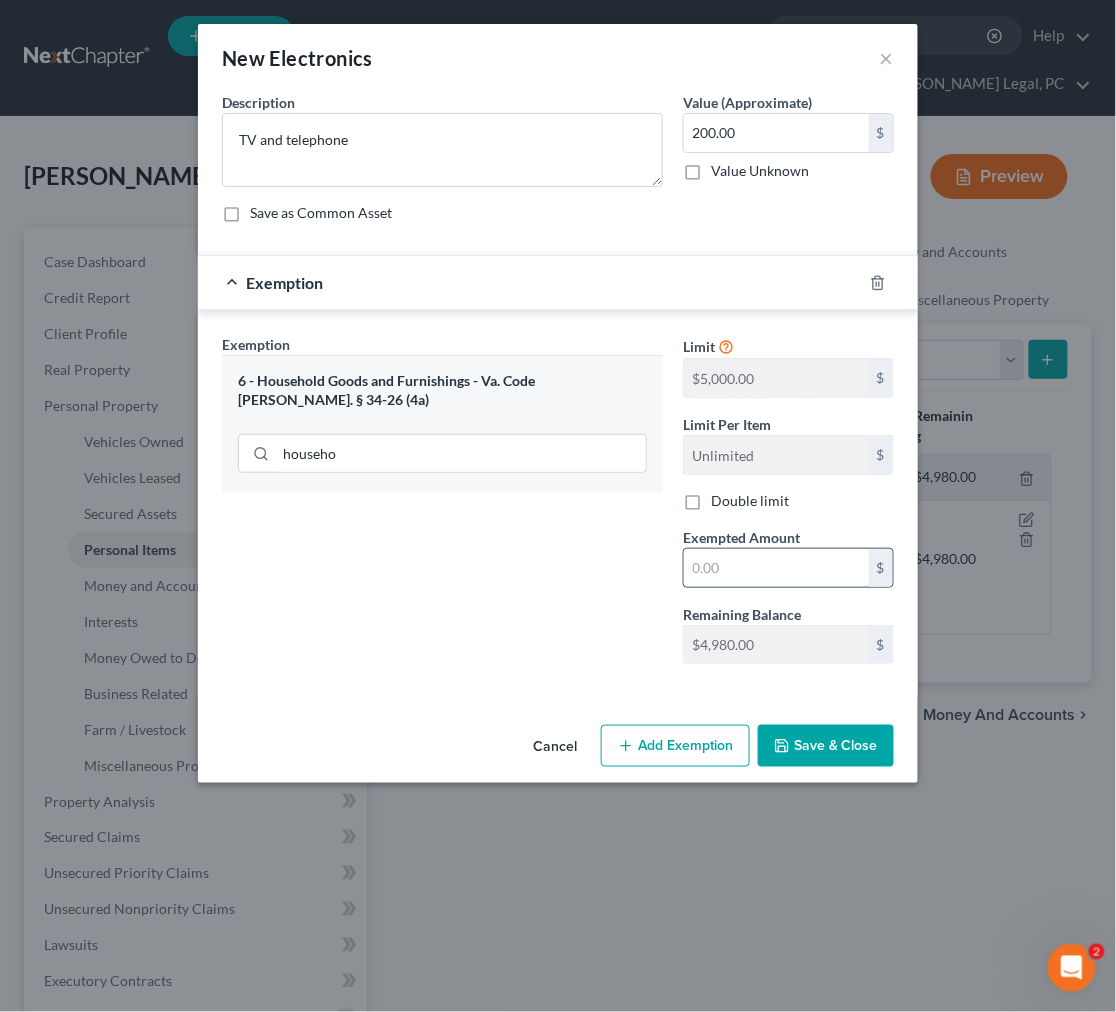 click at bounding box center [776, 568] 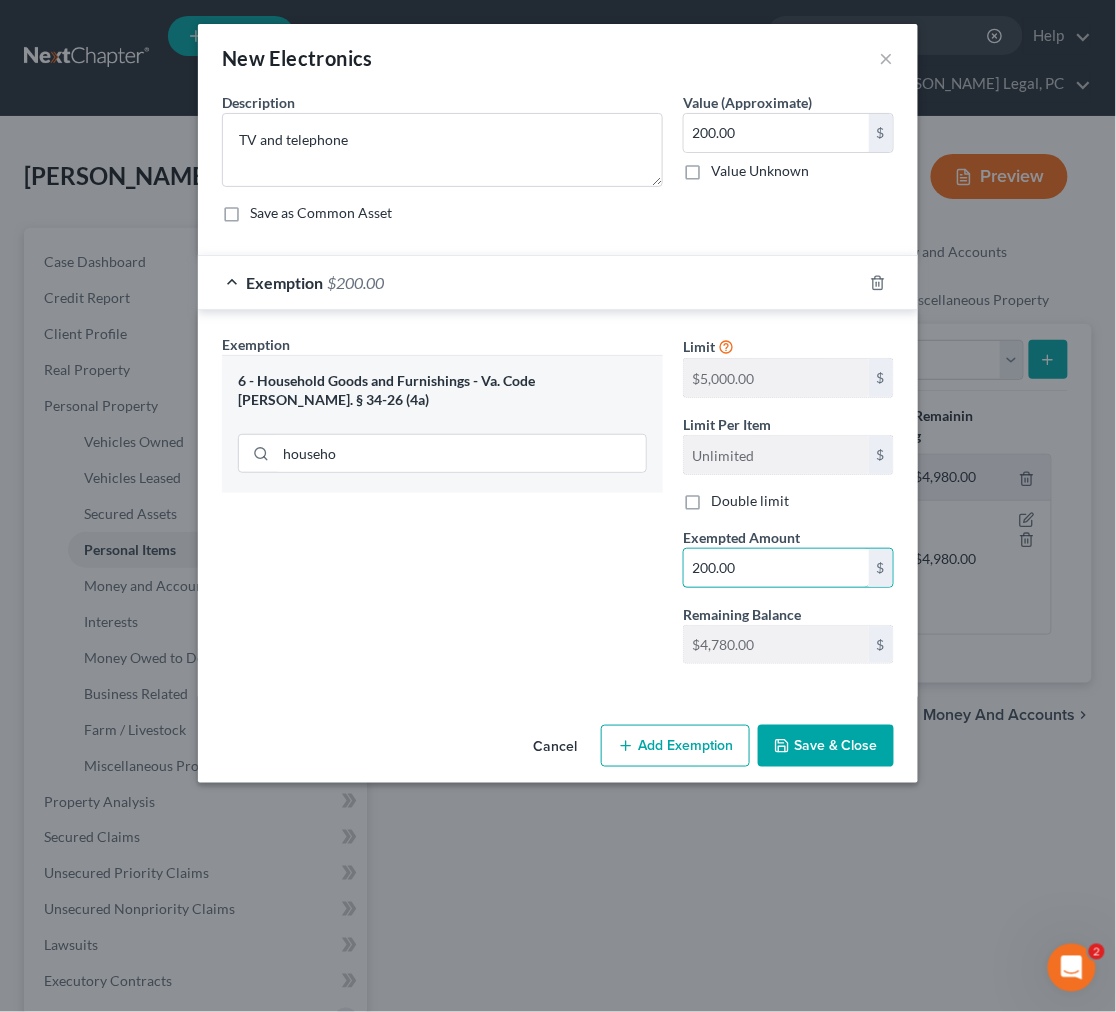 type on "200.00" 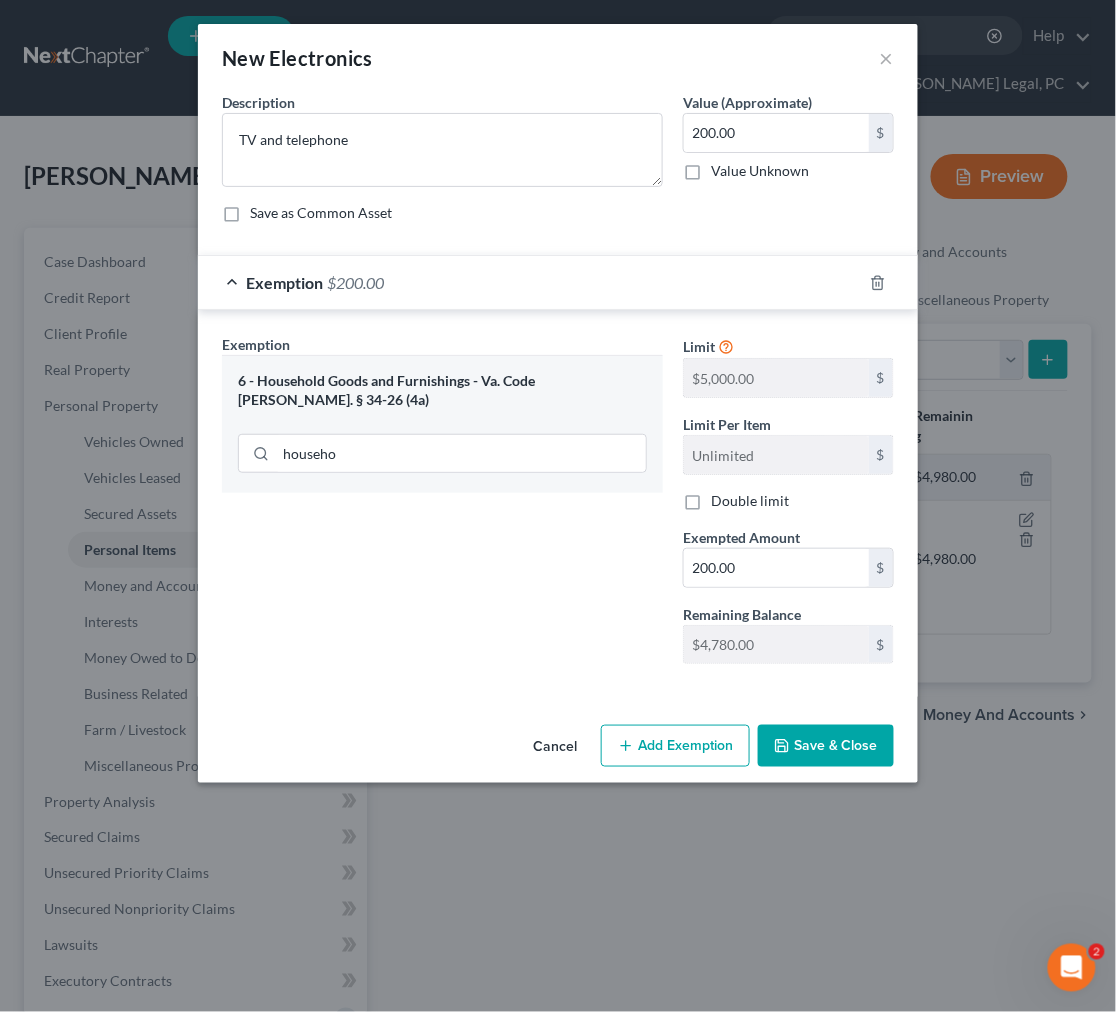 click on "Add Exemption" at bounding box center (675, 746) 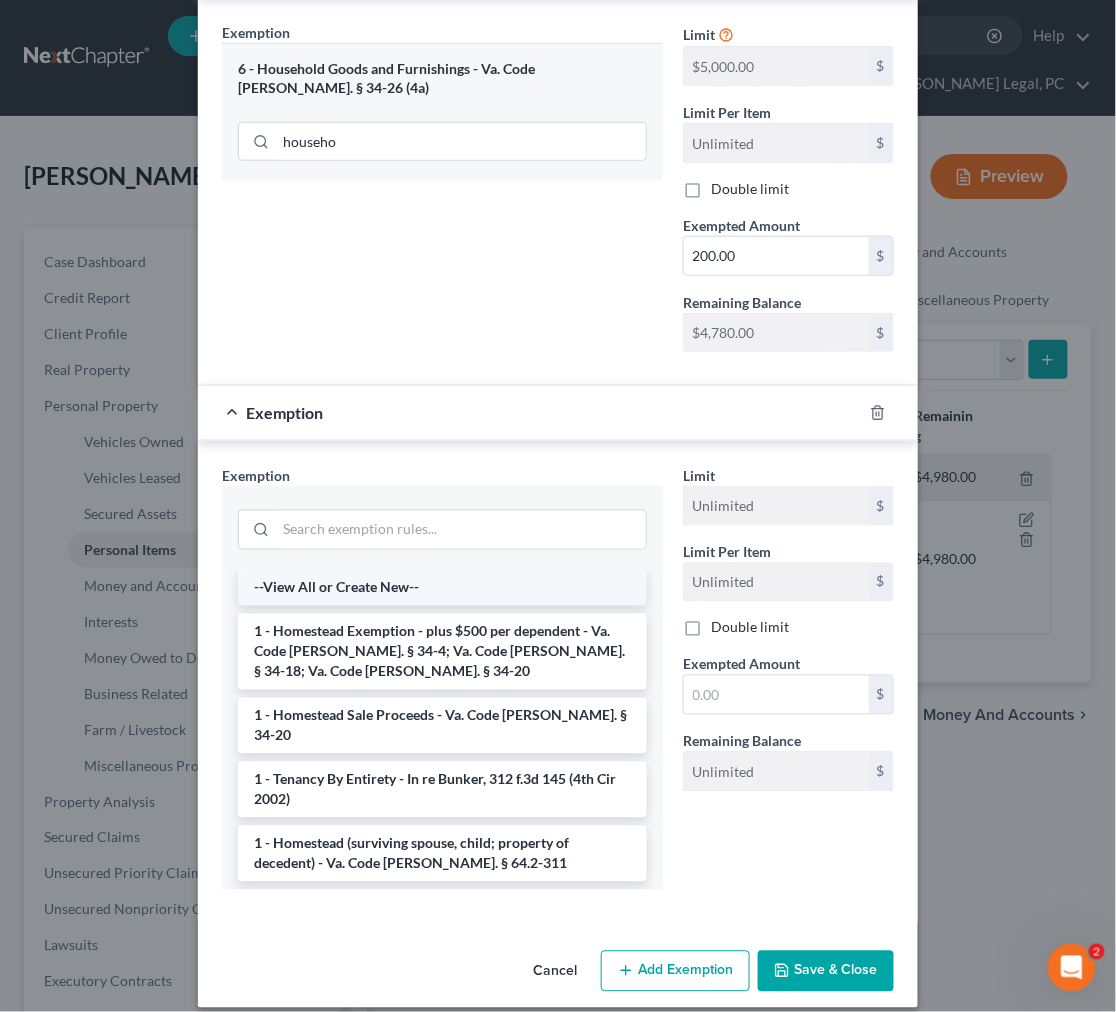 scroll, scrollTop: 333, scrollLeft: 0, axis: vertical 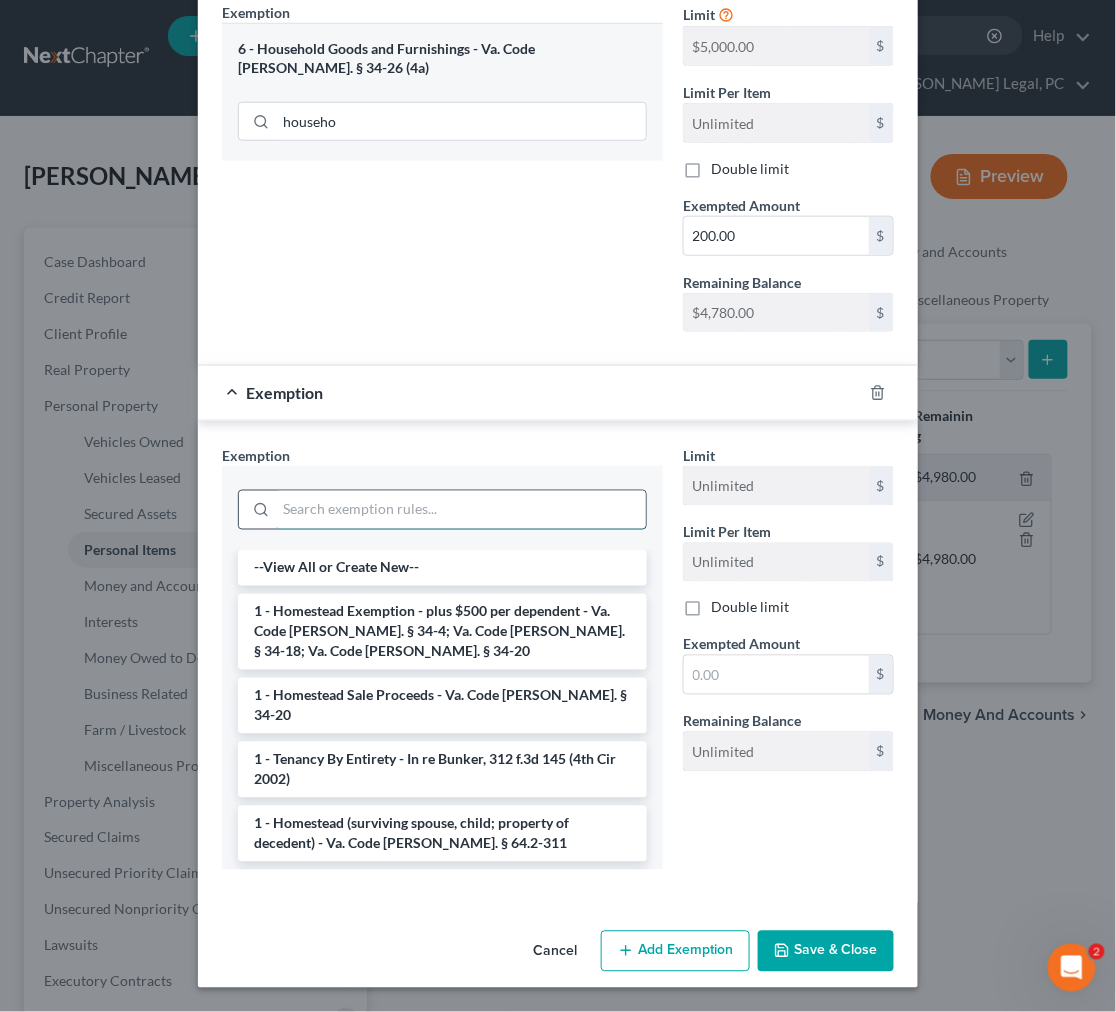 click at bounding box center (461, 510) 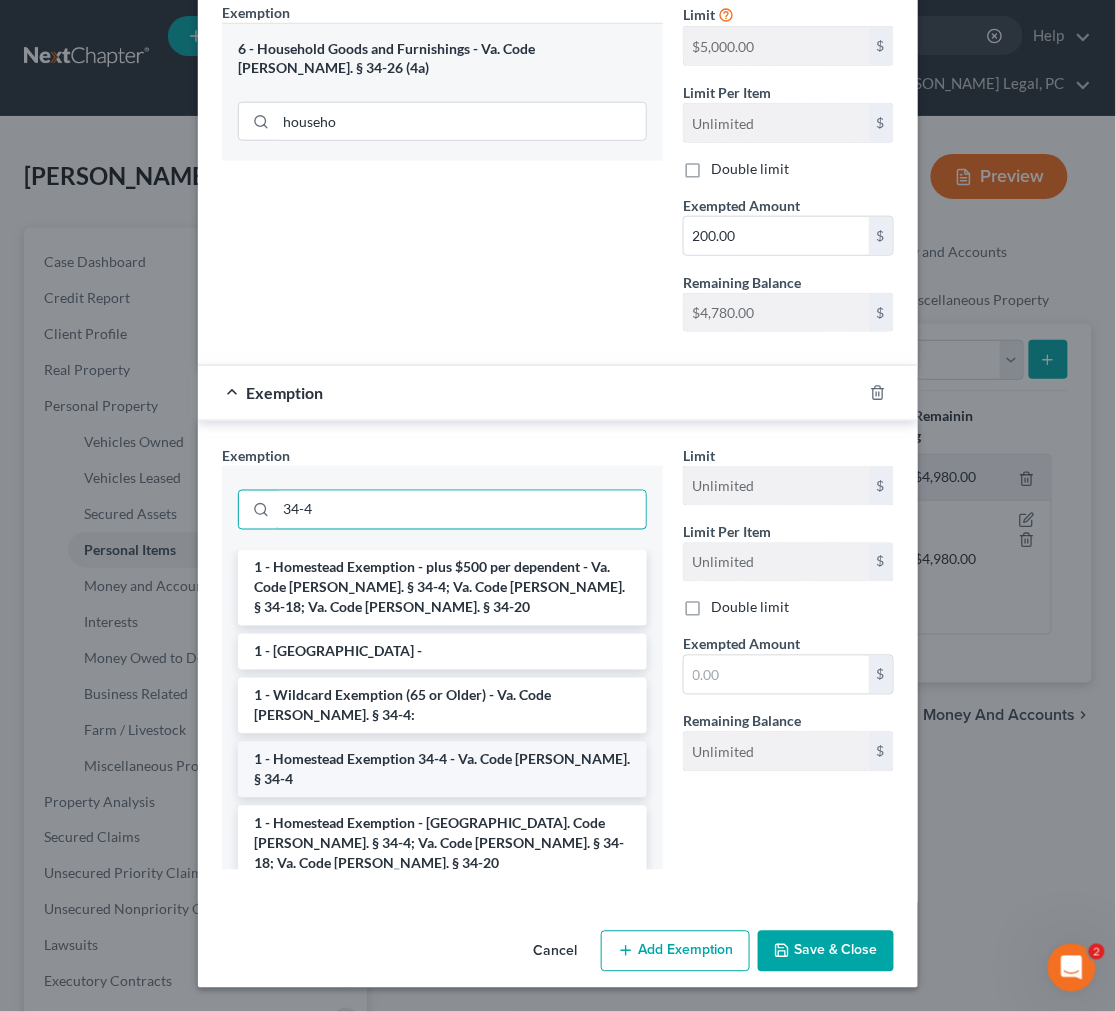 type on "34-4" 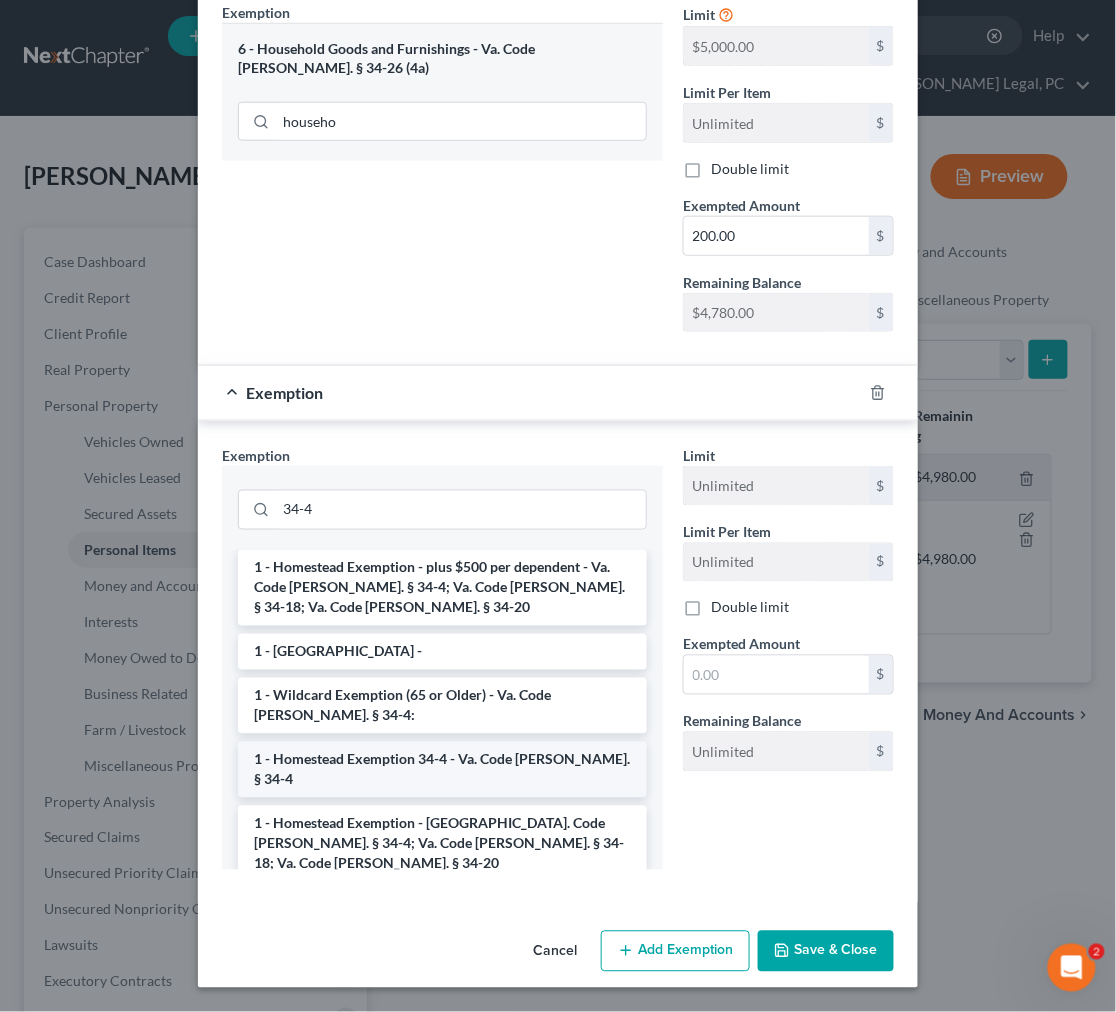 click on "1 - Homestead Exemption 34-4 - Va. Code [PERSON_NAME]. § 34-4" at bounding box center (442, 770) 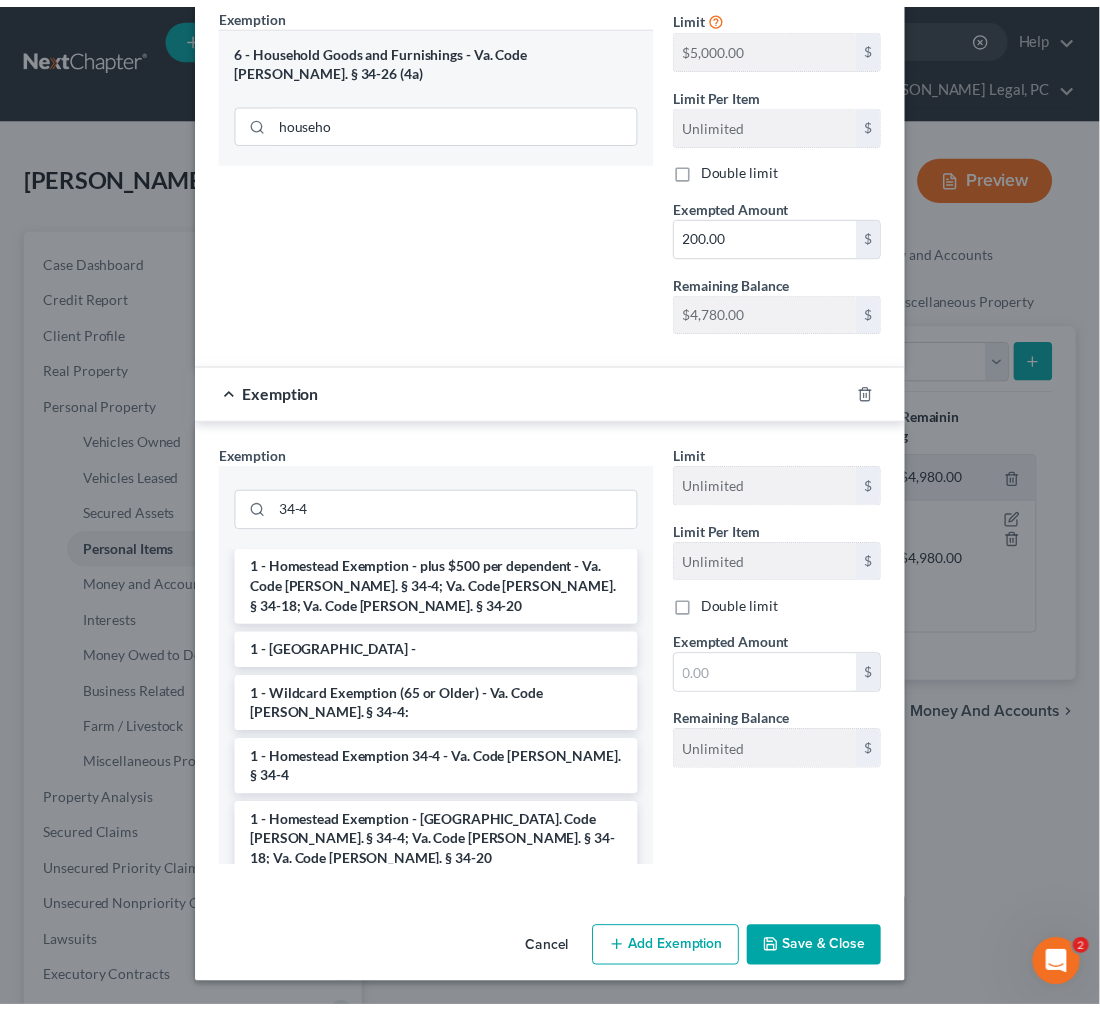 scroll, scrollTop: 240, scrollLeft: 0, axis: vertical 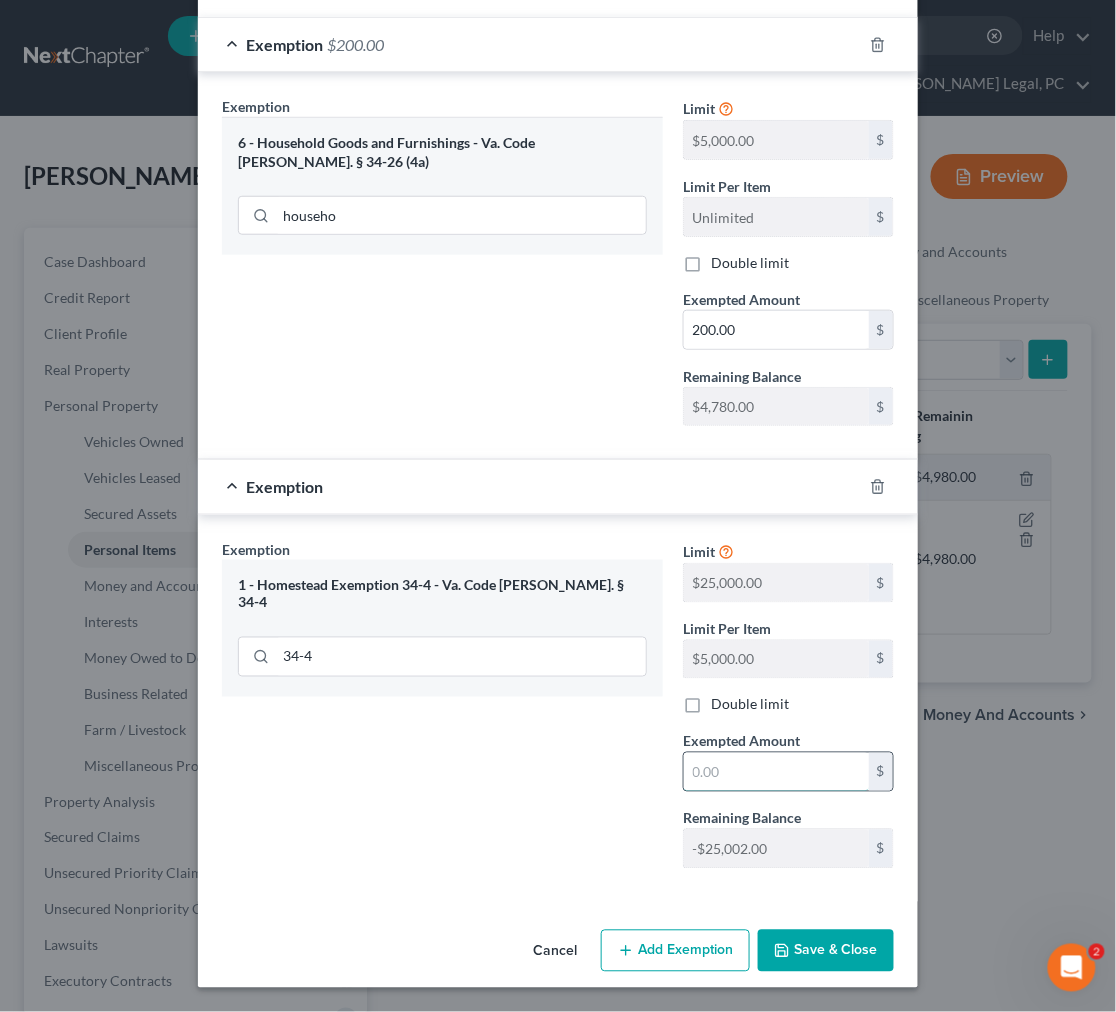 click at bounding box center [776, 772] 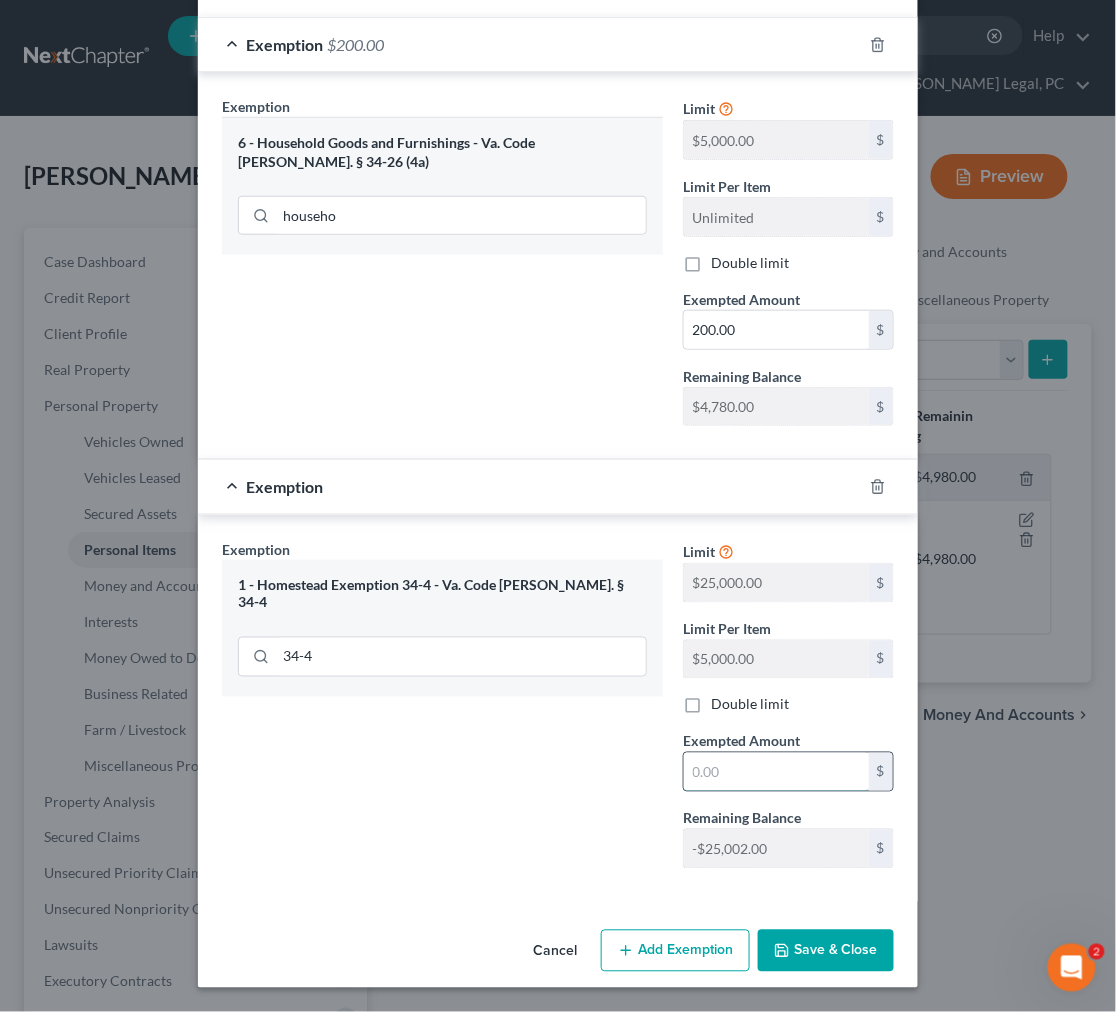 type on "1.00" 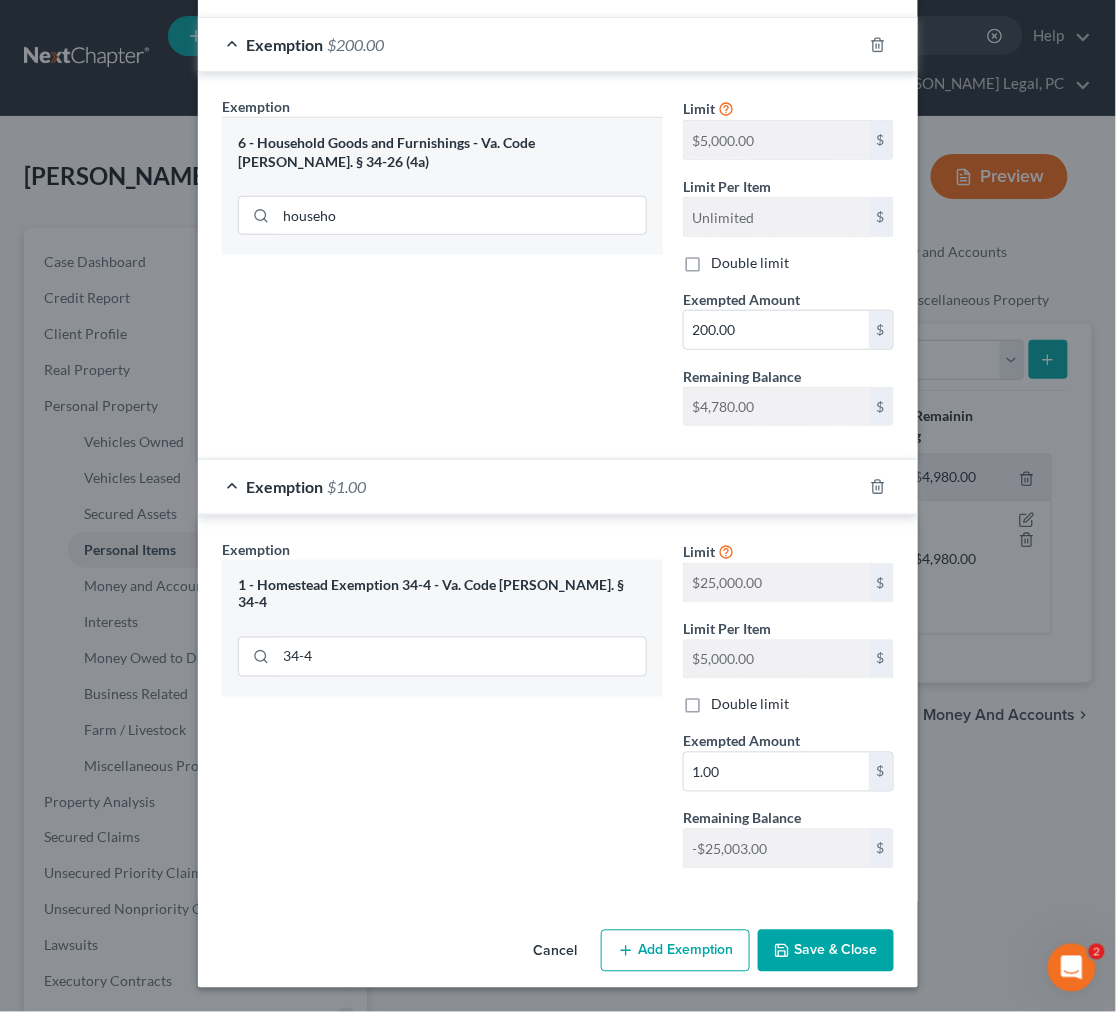 click on "Save & Close" at bounding box center [826, 951] 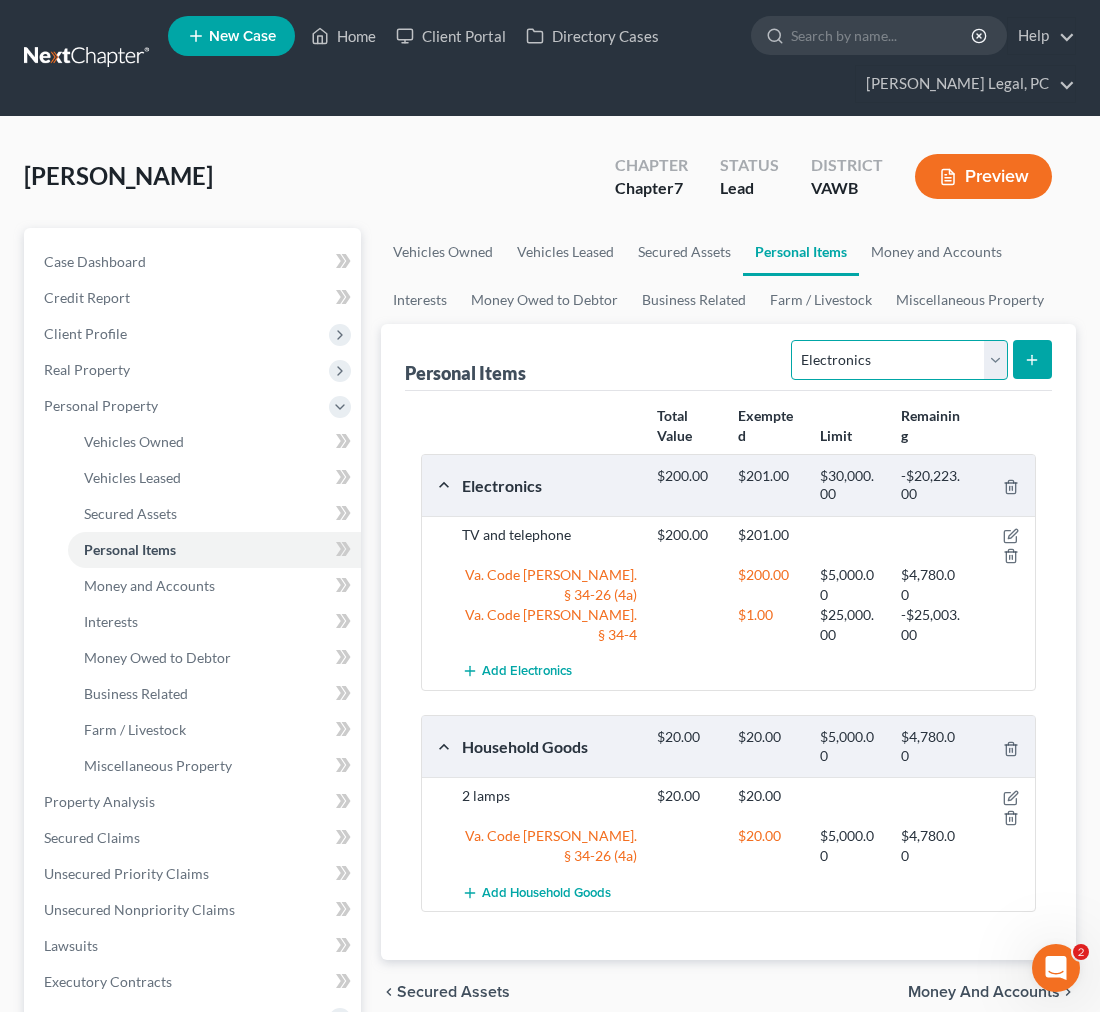 click on "Select Item Type Clothing Collectibles Of Value Electronics Firearms Household Goods Jewelry Other Pet(s) Sports & Hobby Equipment" at bounding box center (899, 360) 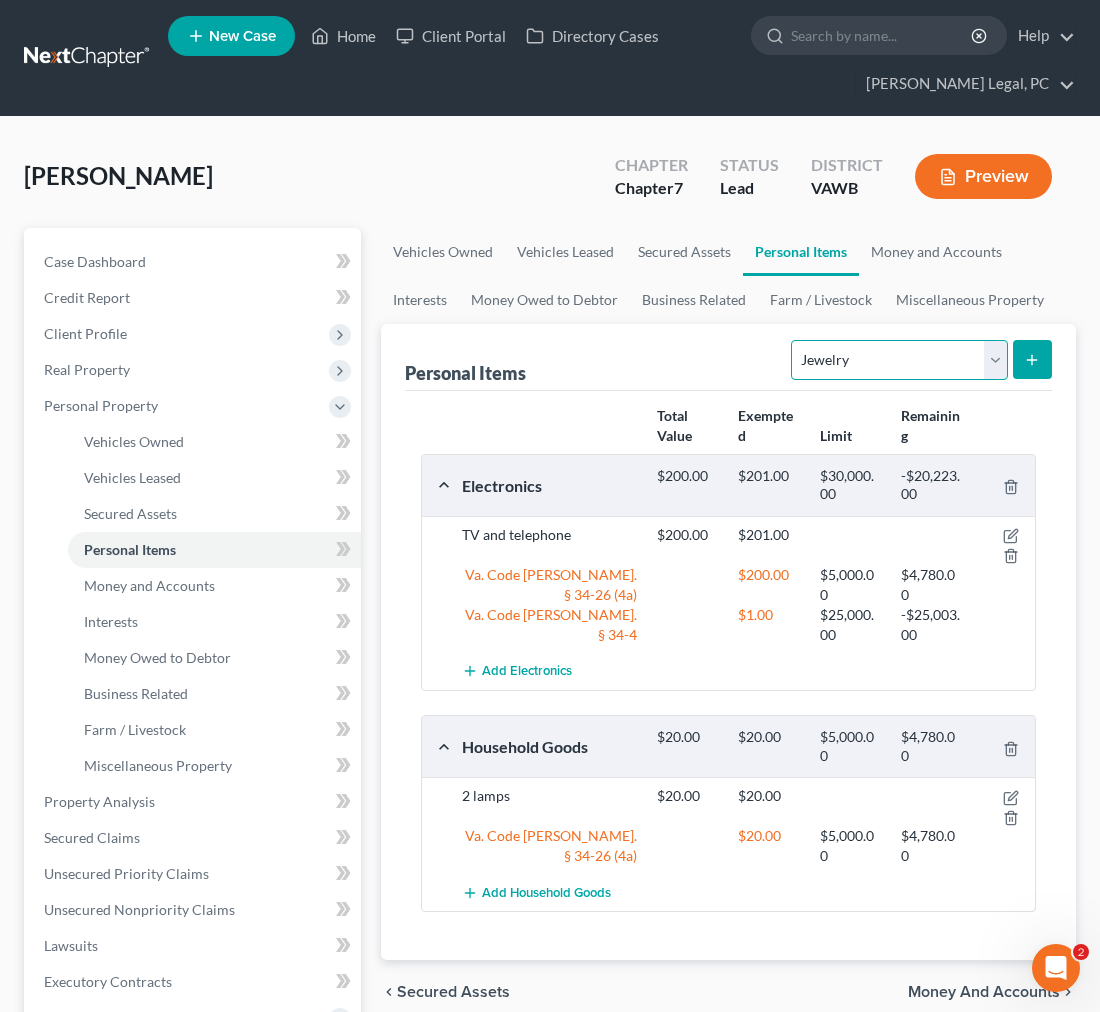 click on "Select Item Type Clothing Collectibles Of Value Electronics Firearms Household Goods Jewelry Other Pet(s) Sports & Hobby Equipment" at bounding box center [899, 360] 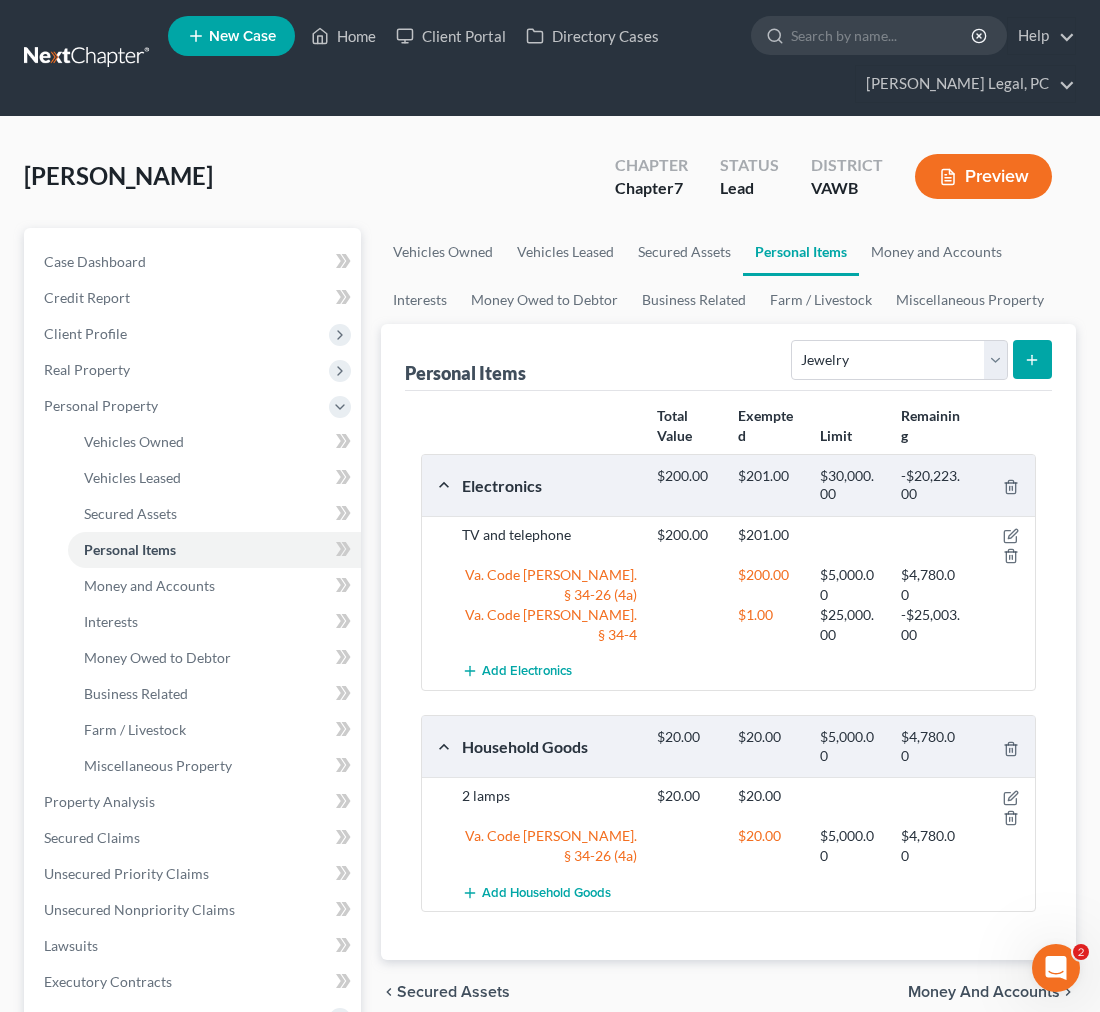 click 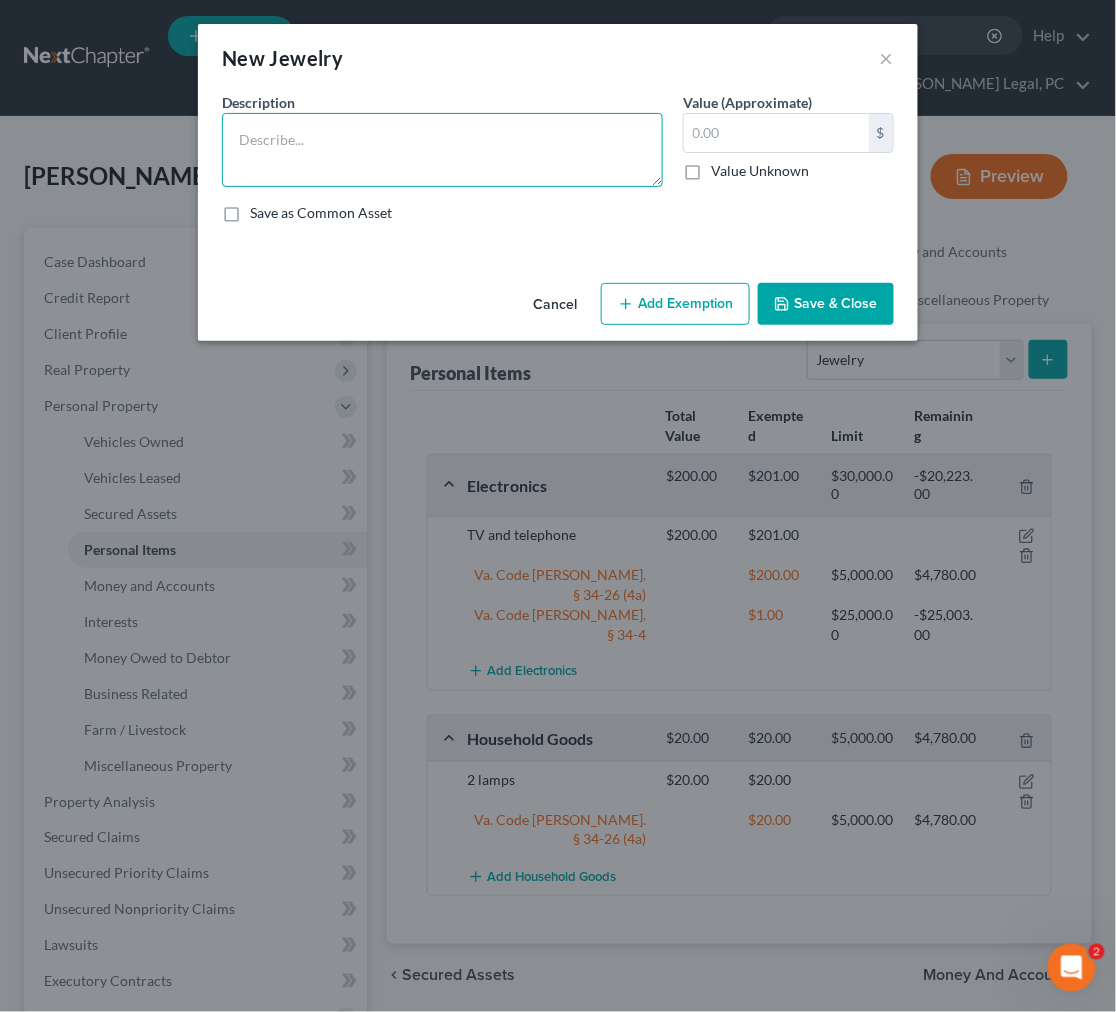 click at bounding box center (442, 150) 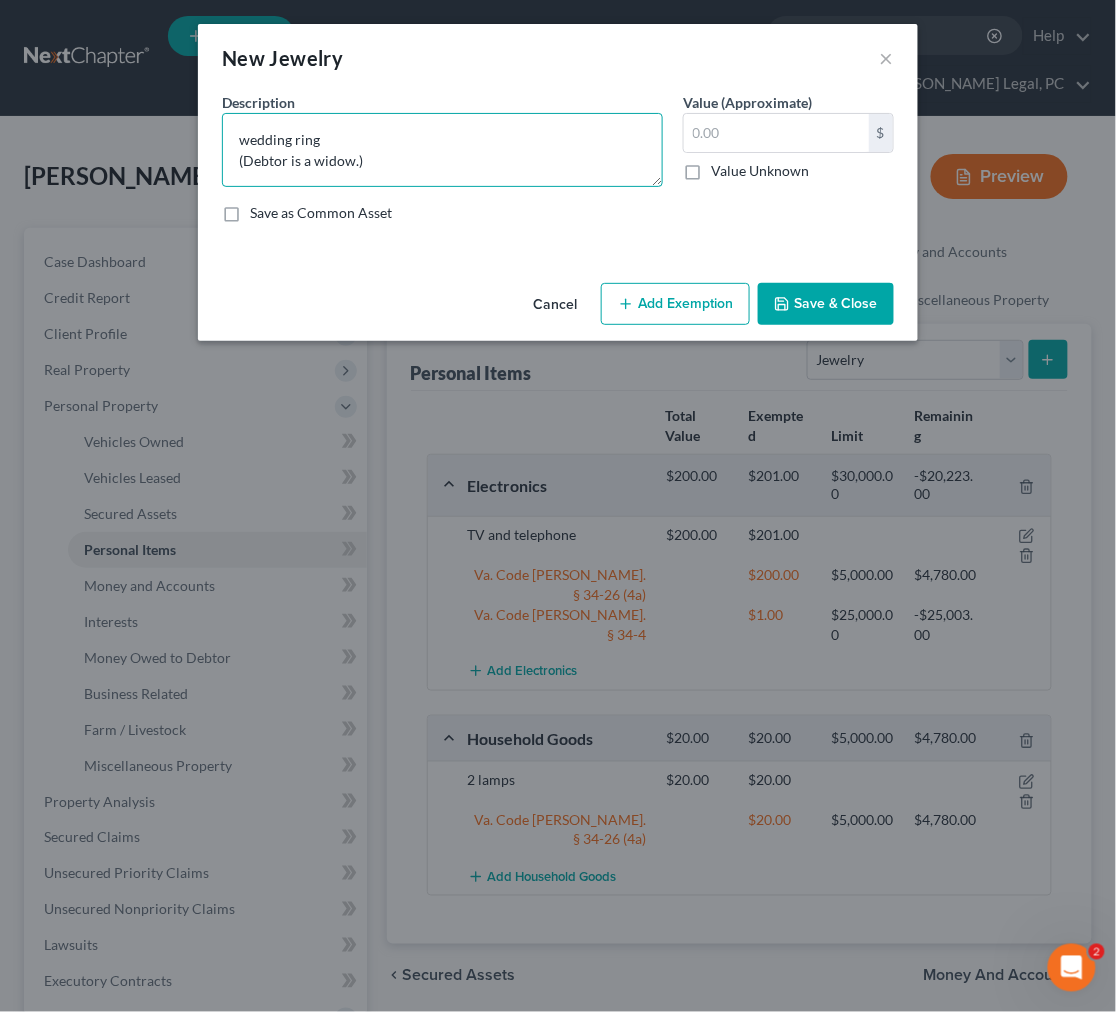 type on "wedding ring
(Debtor is a widow.)" 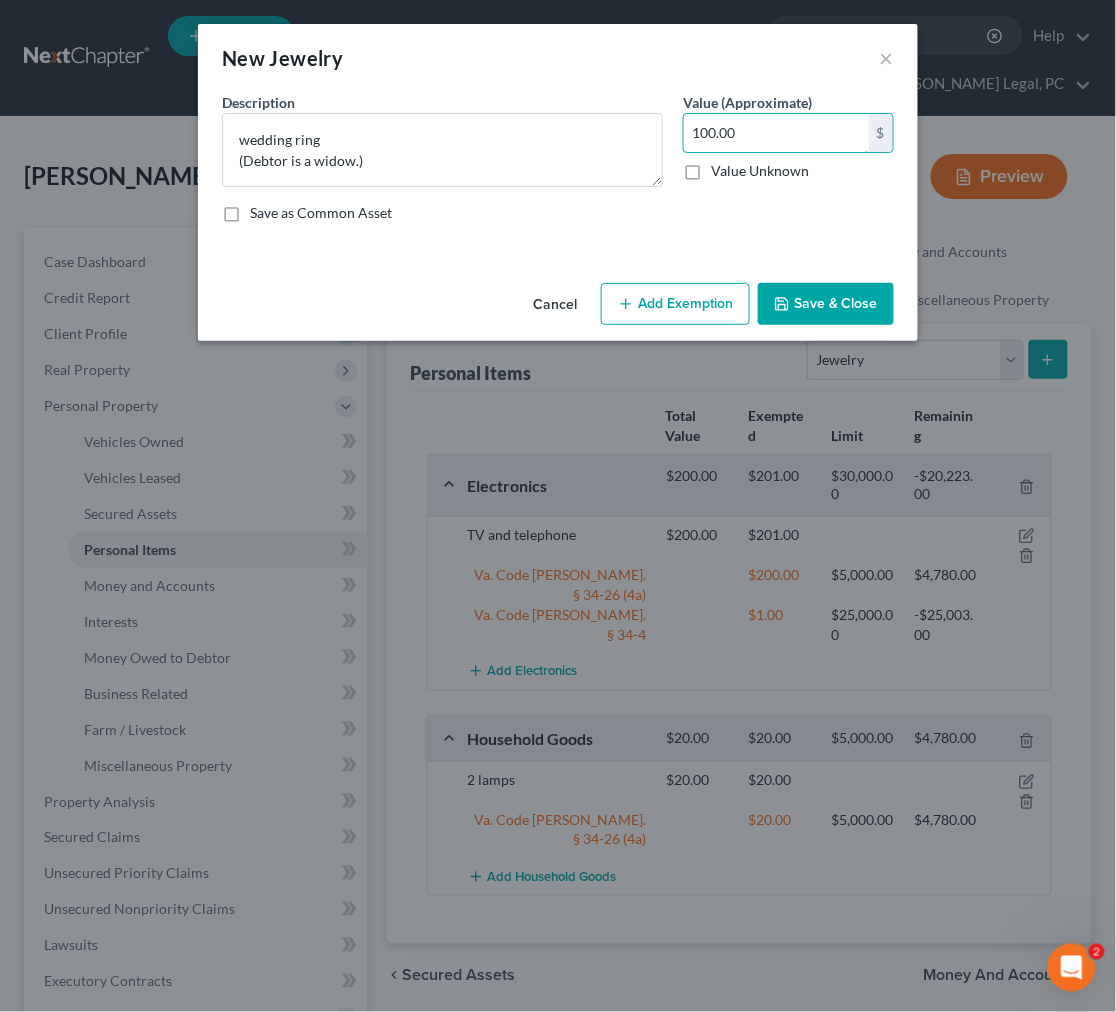 type on "100.00" 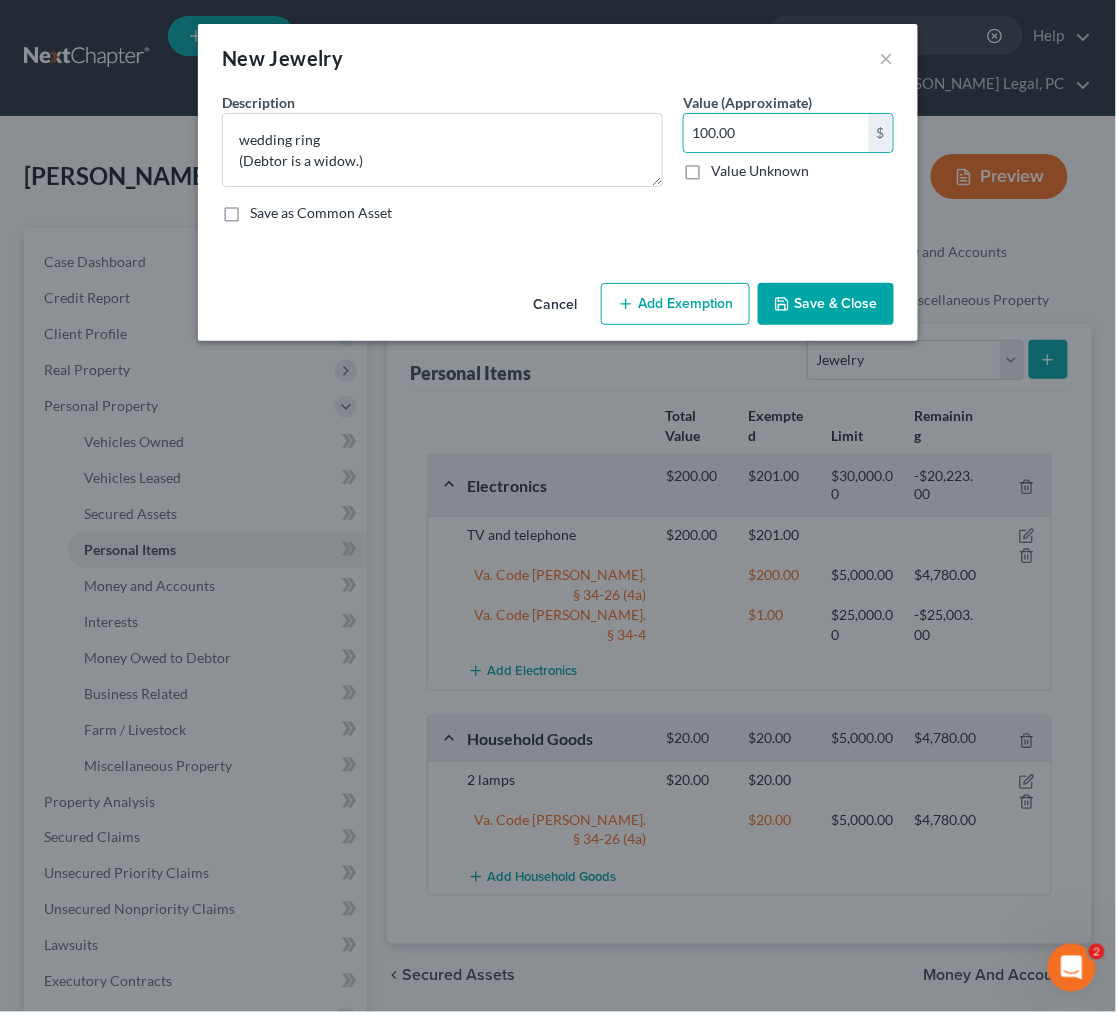click on "Add Exemption" at bounding box center [675, 304] 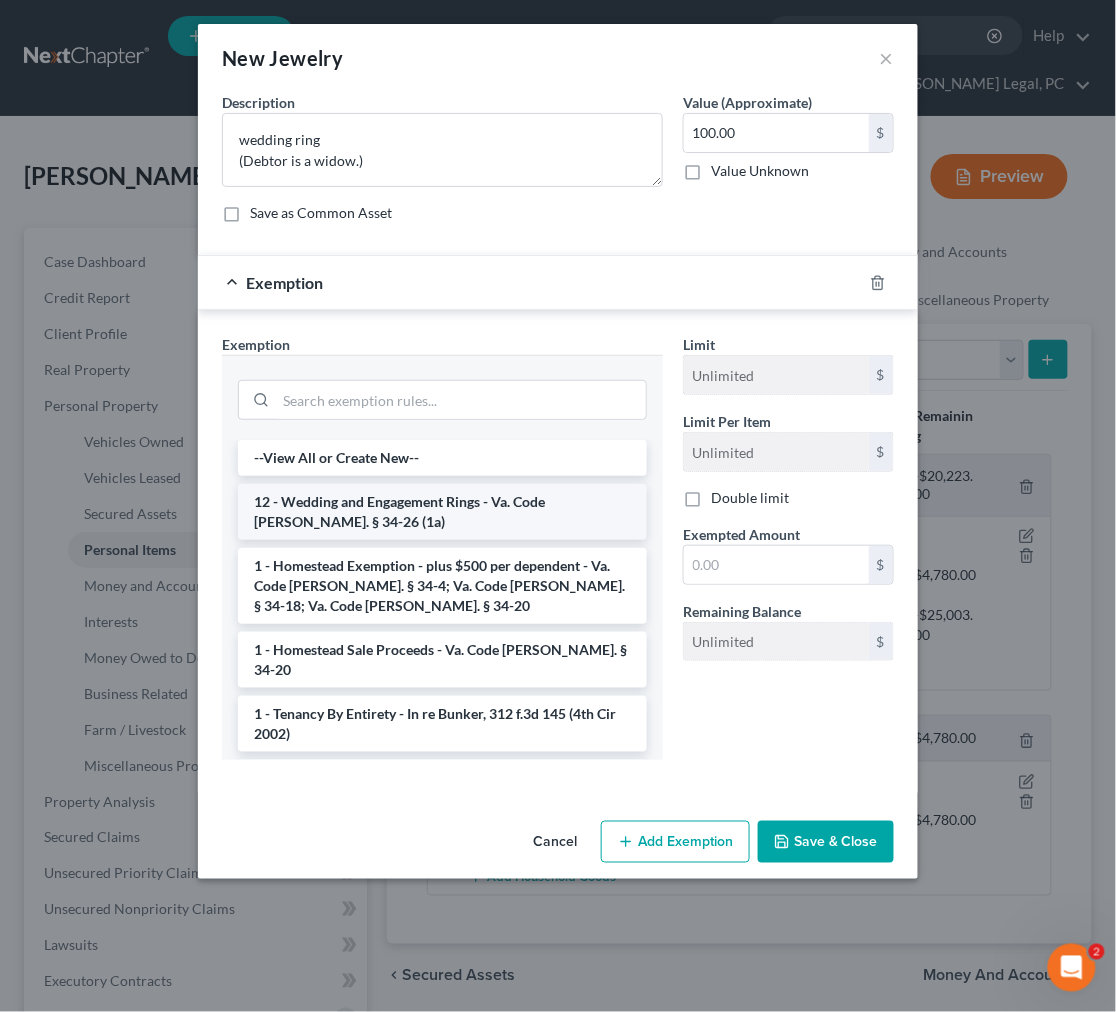 click on "12 - Wedding and Engagement Rings - Va. Code [PERSON_NAME]. § 34-26 (1a)" at bounding box center [442, 512] 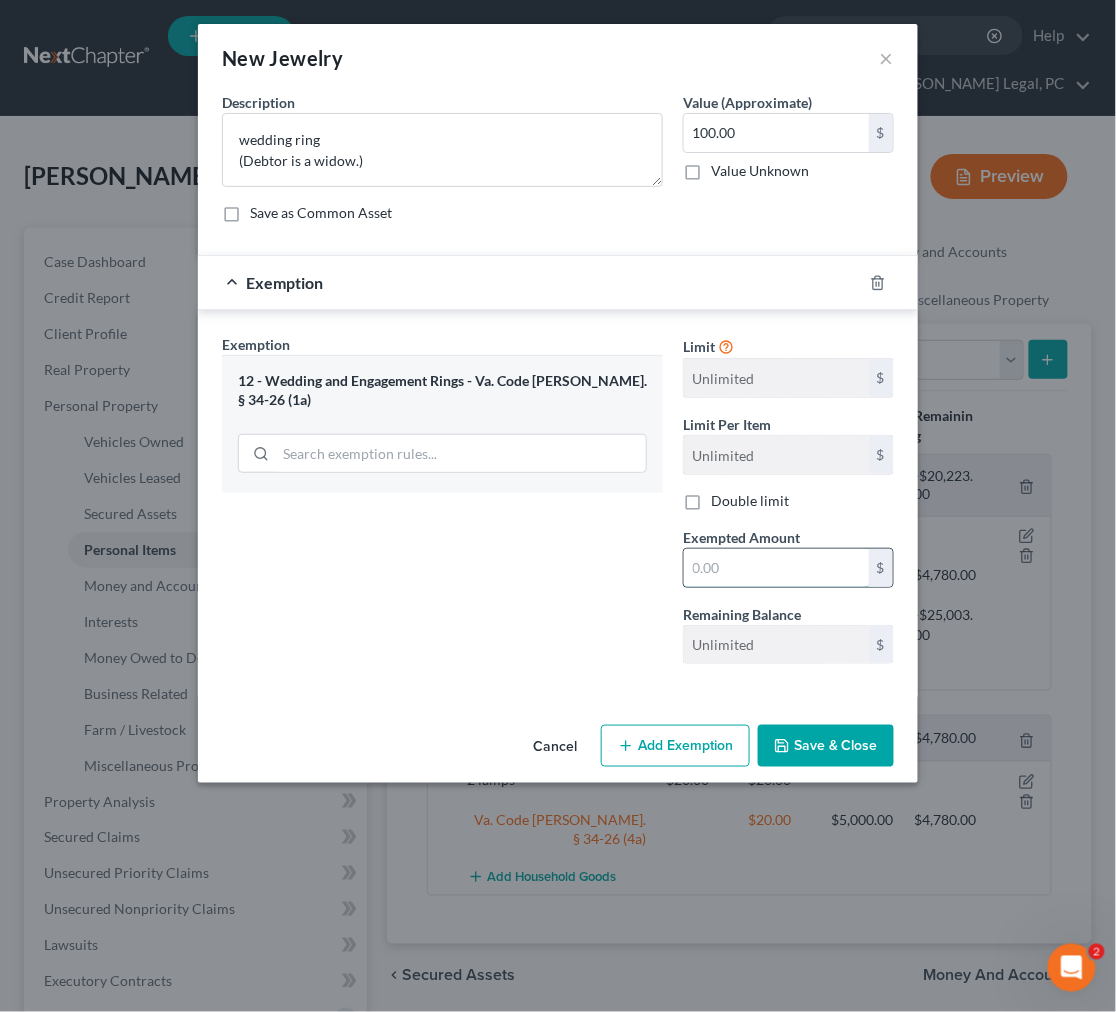 click at bounding box center [776, 568] 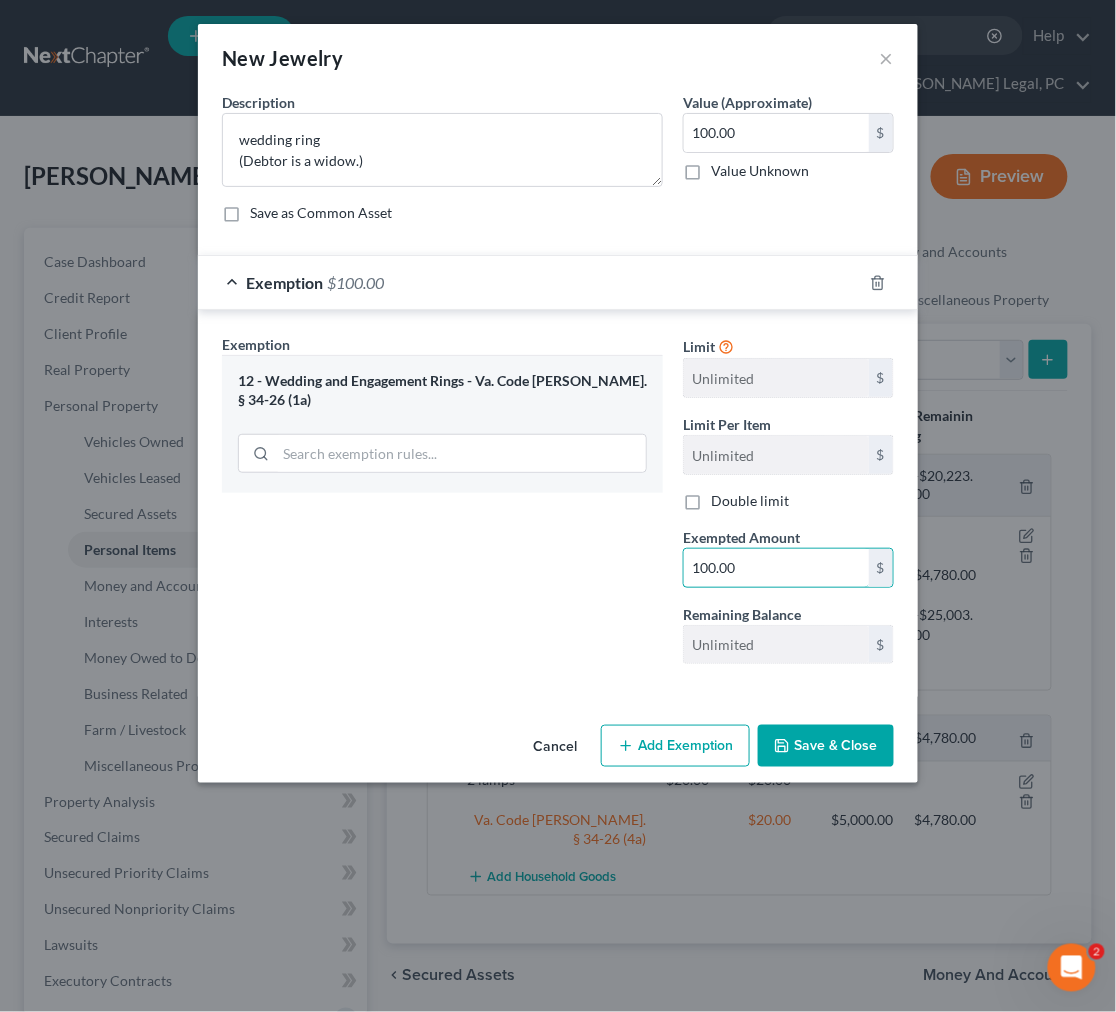 type on "100.00" 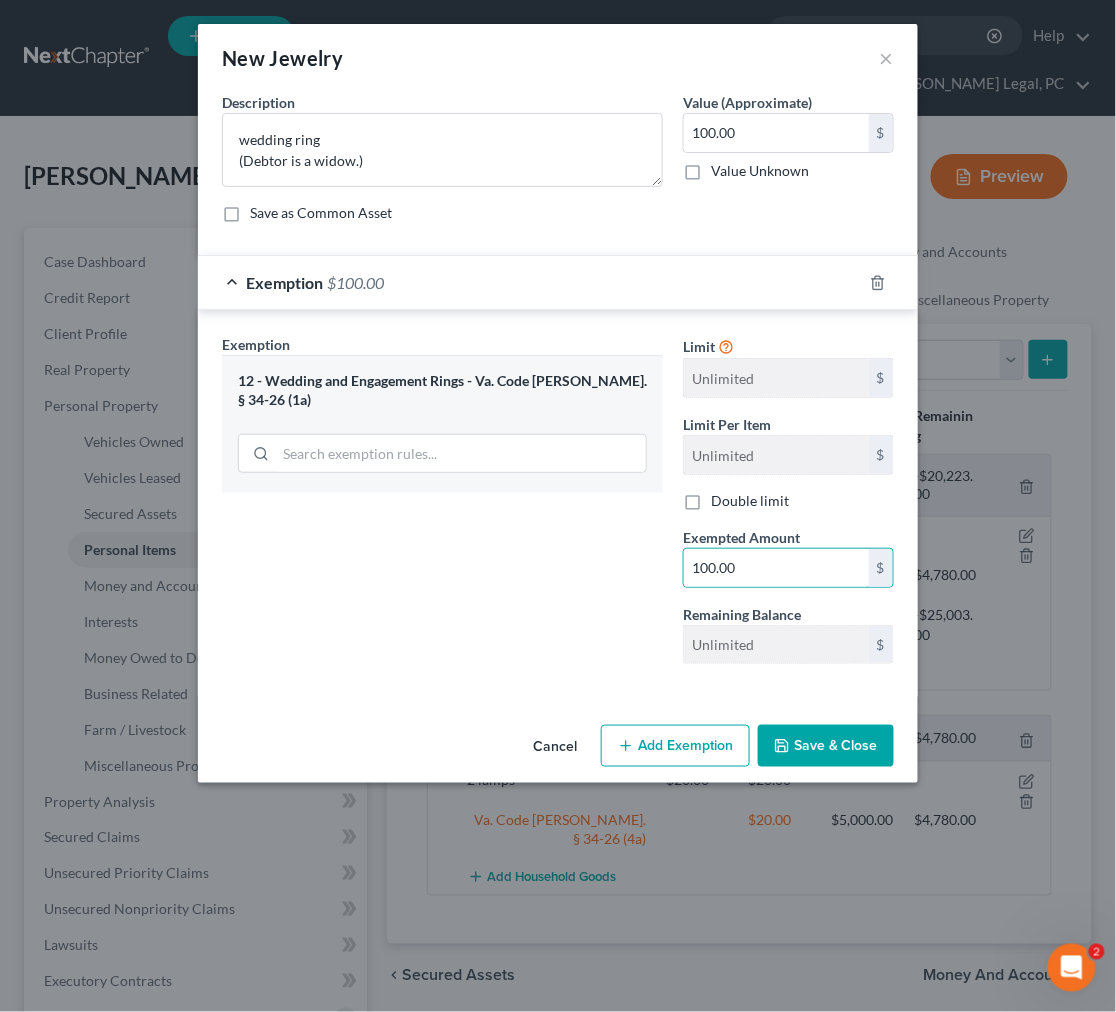 click on "Save & Close" at bounding box center (826, 746) 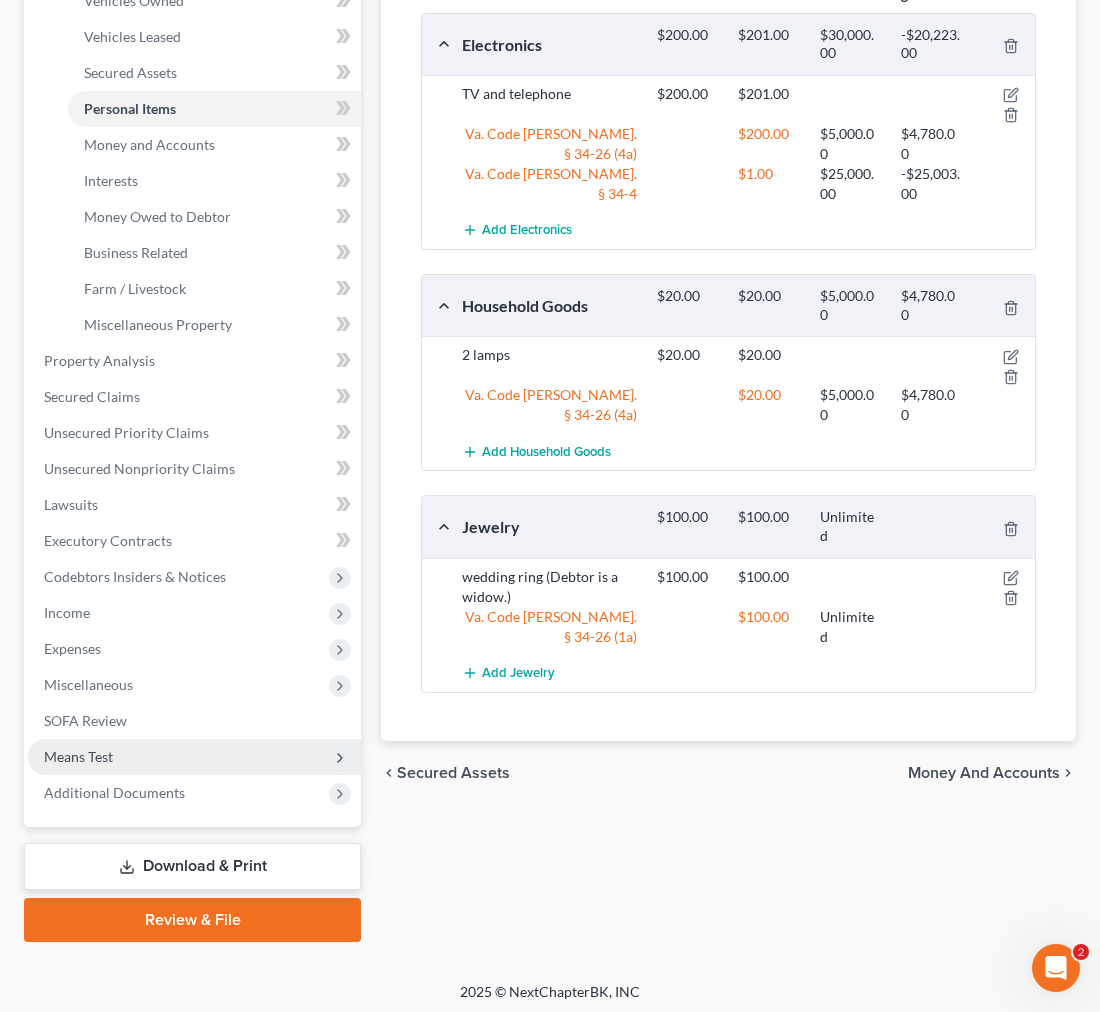 scroll, scrollTop: 444, scrollLeft: 0, axis: vertical 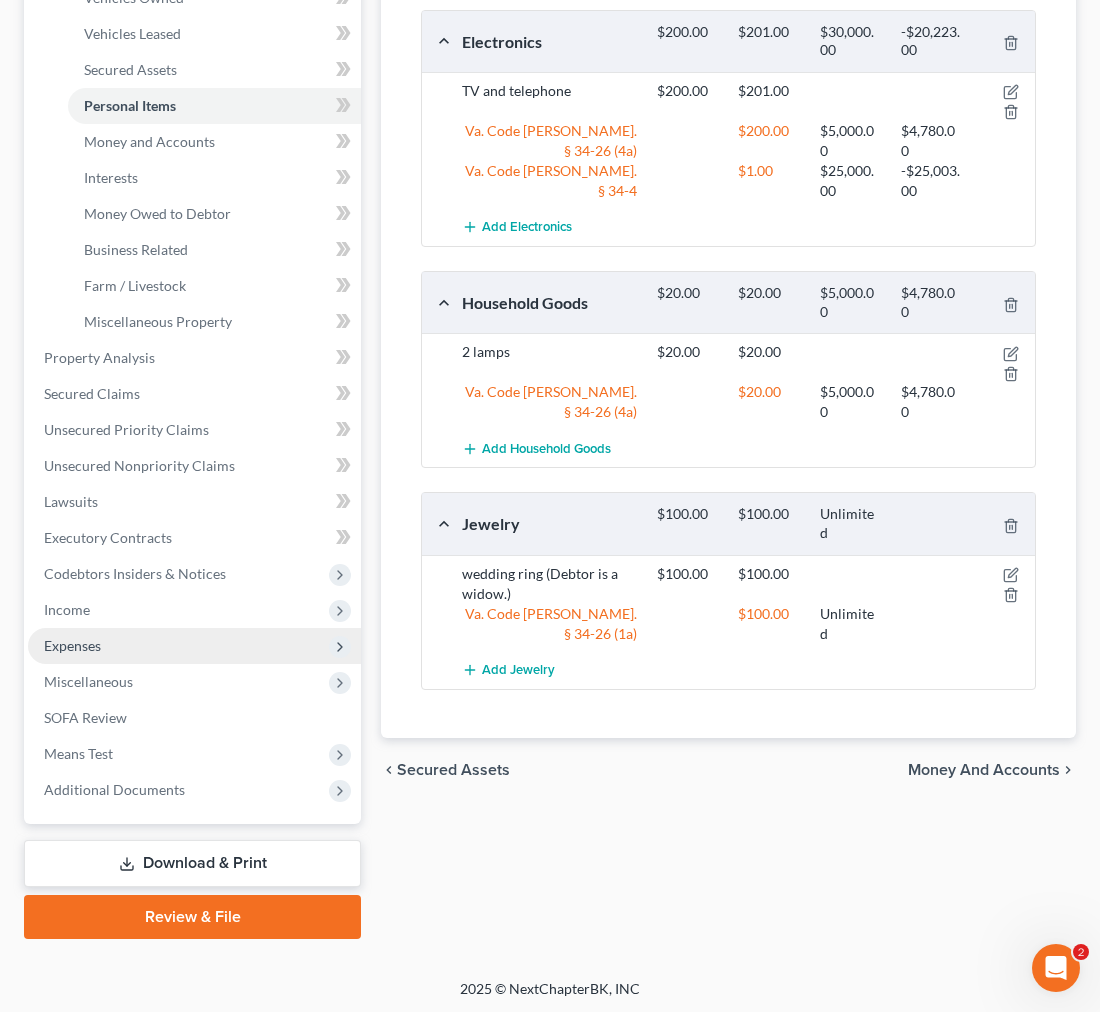 click on "Expenses" at bounding box center (72, 645) 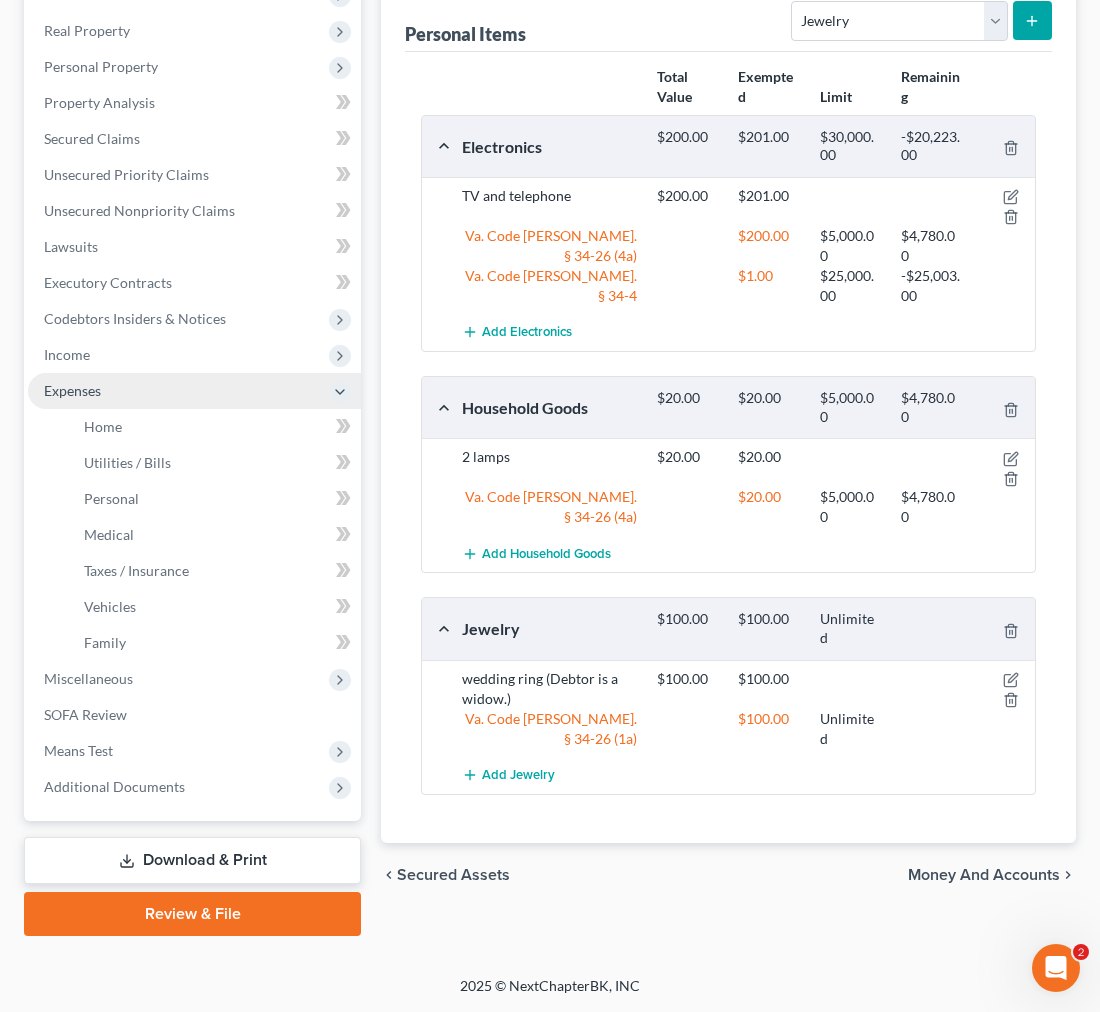 scroll, scrollTop: 336, scrollLeft: 0, axis: vertical 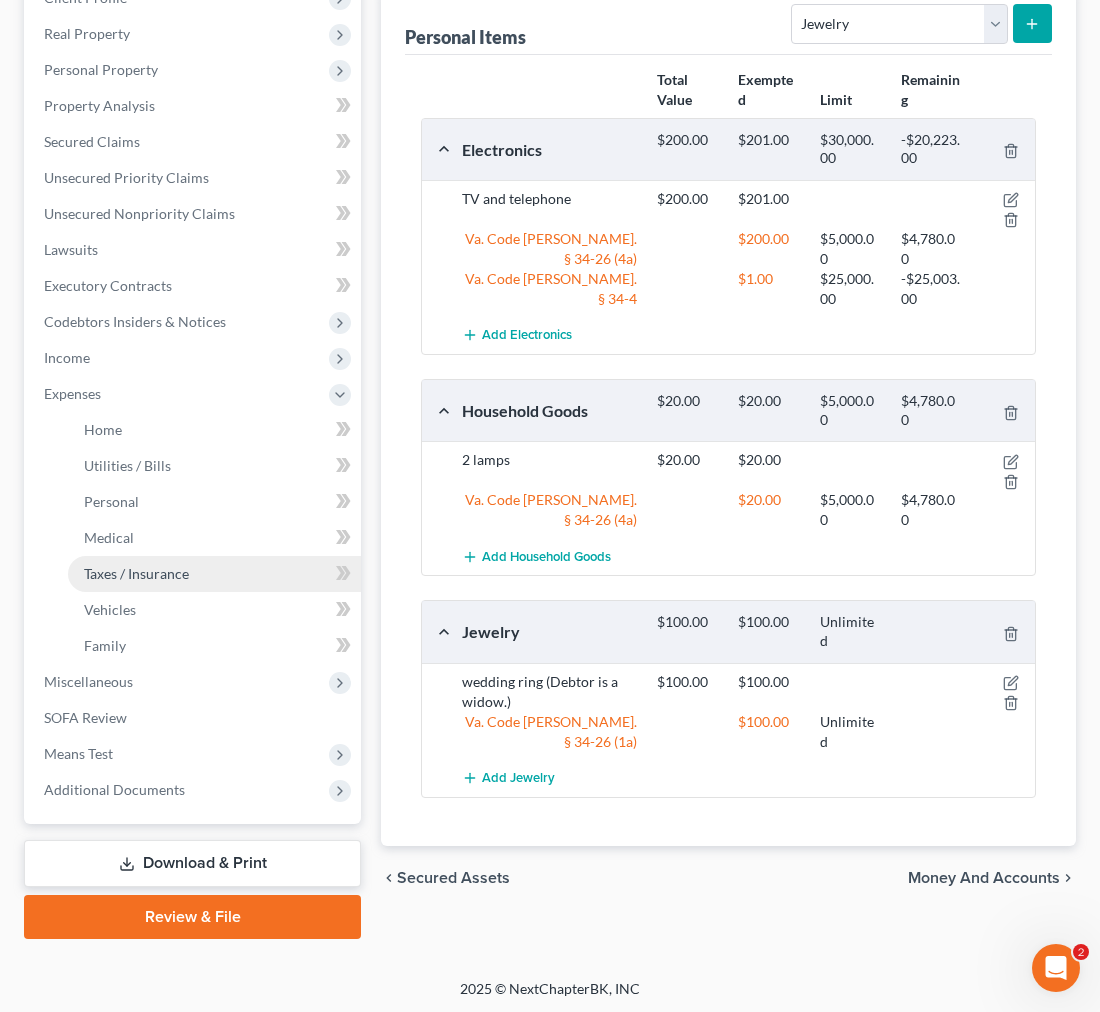 click on "Taxes / Insurance" at bounding box center [136, 573] 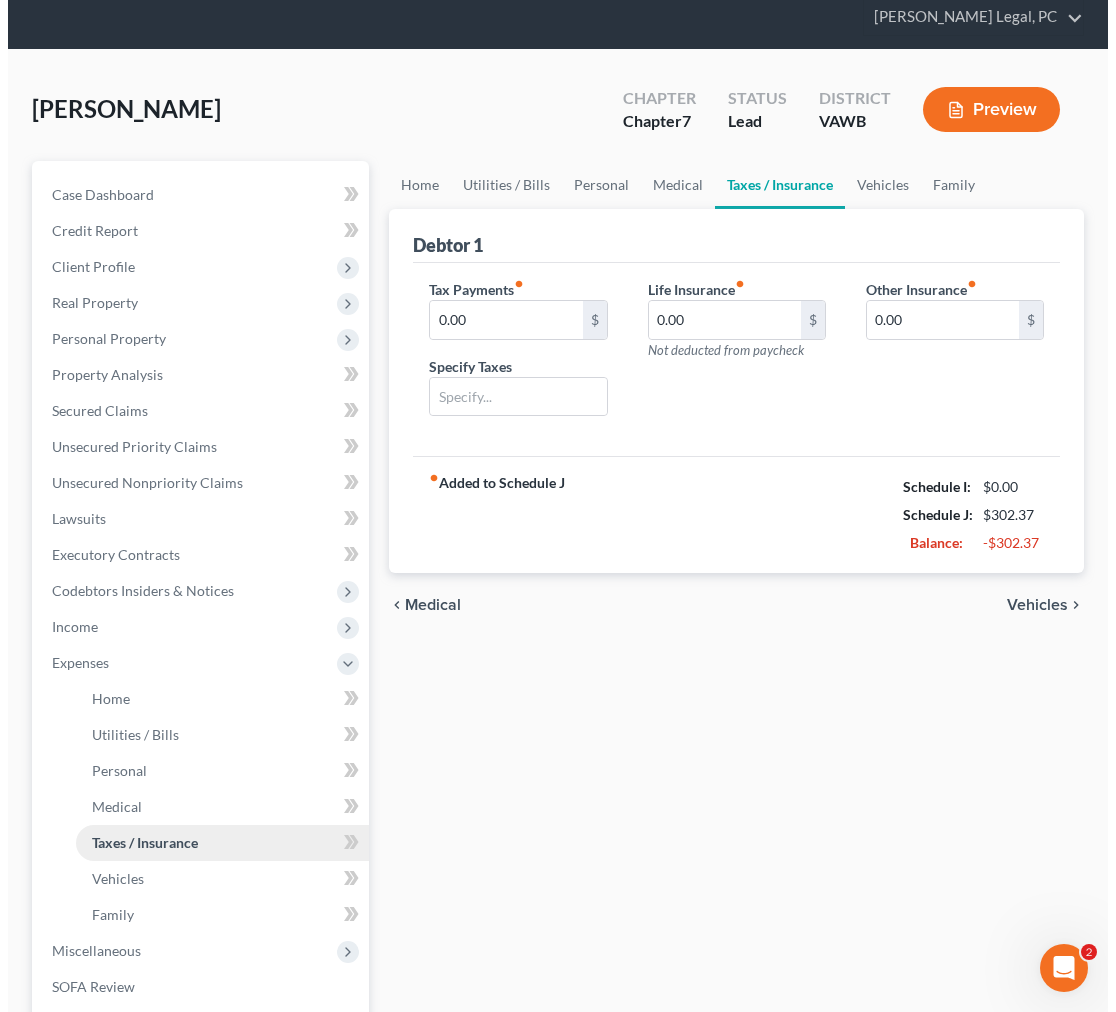 scroll, scrollTop: 0, scrollLeft: 0, axis: both 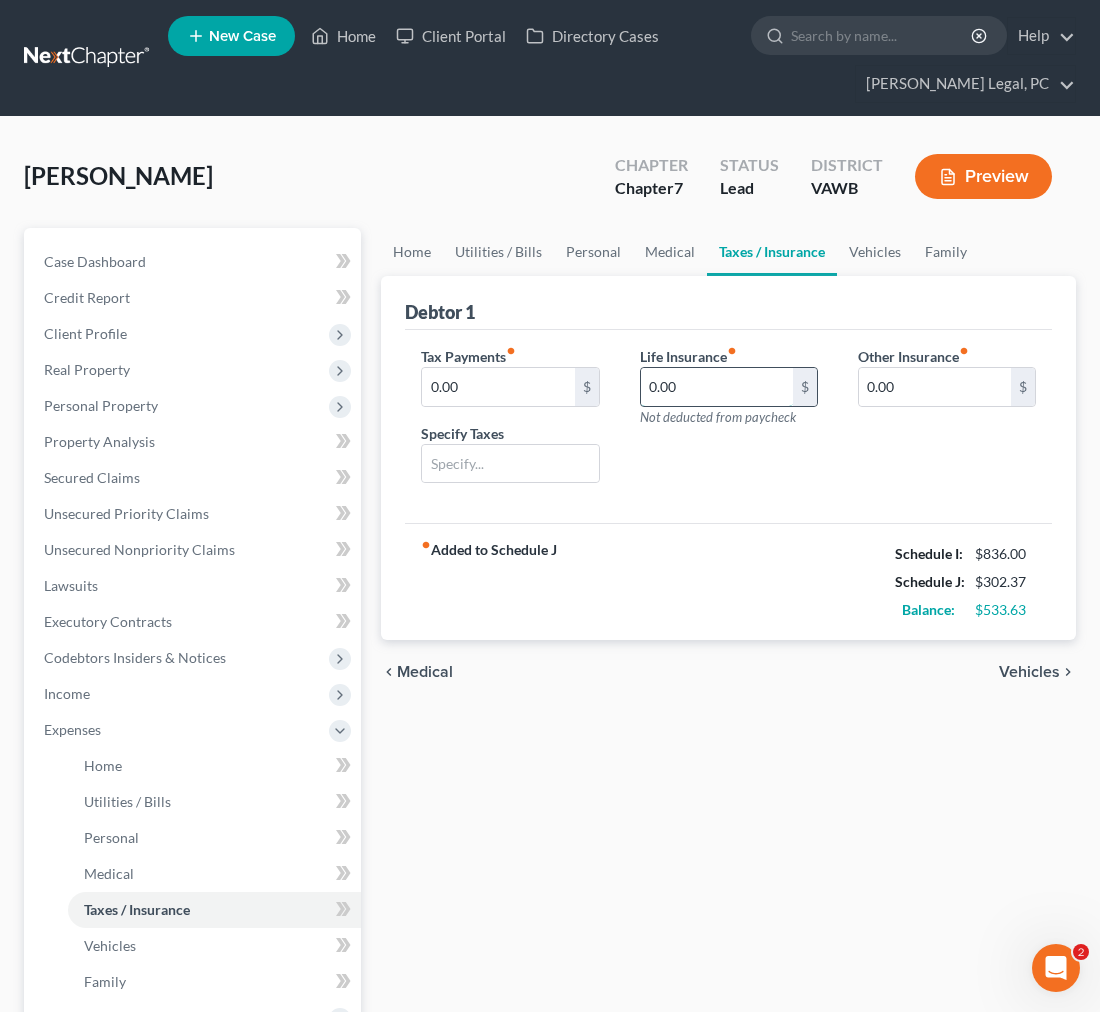click on "0.00" at bounding box center [717, 387] 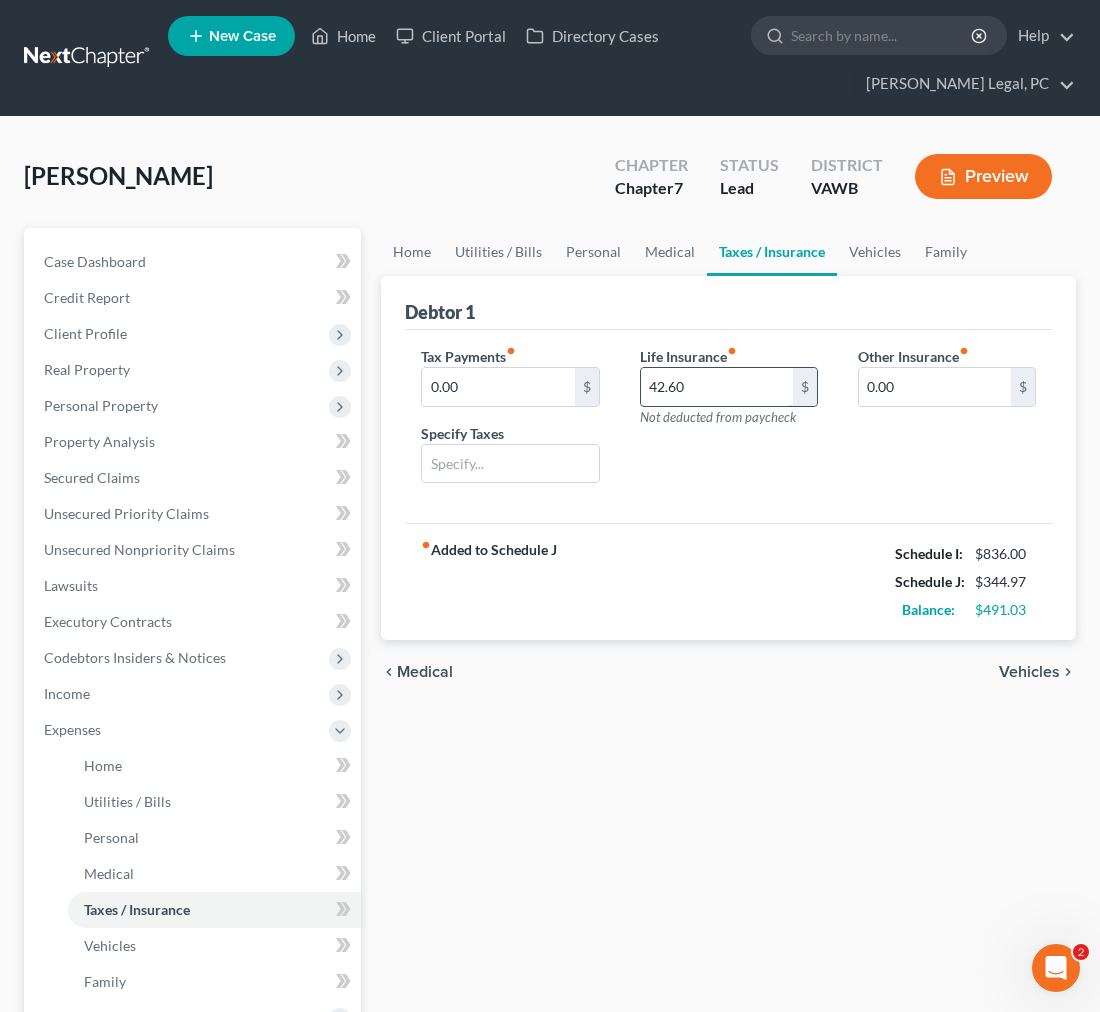 type on "42.60" 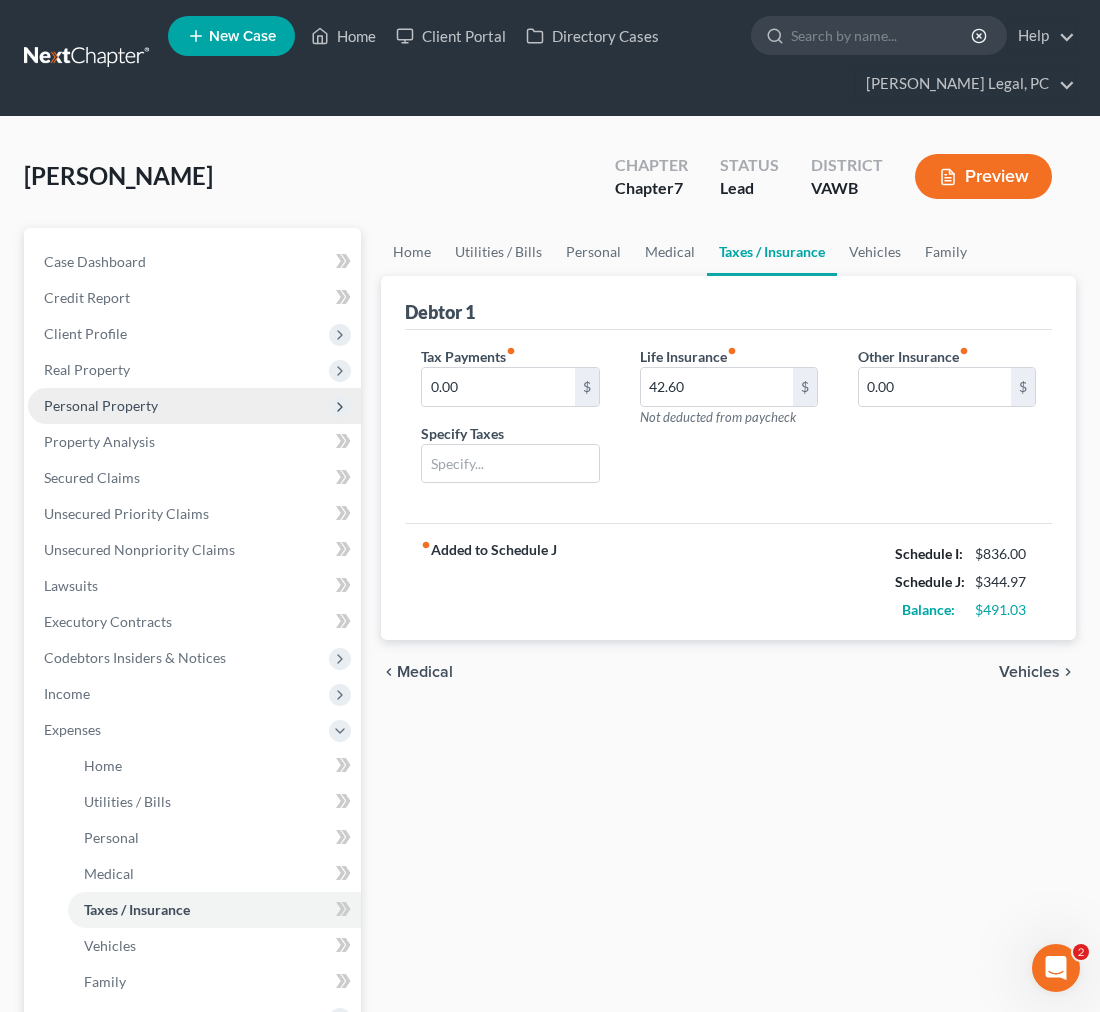 click on "Personal Property" at bounding box center [101, 405] 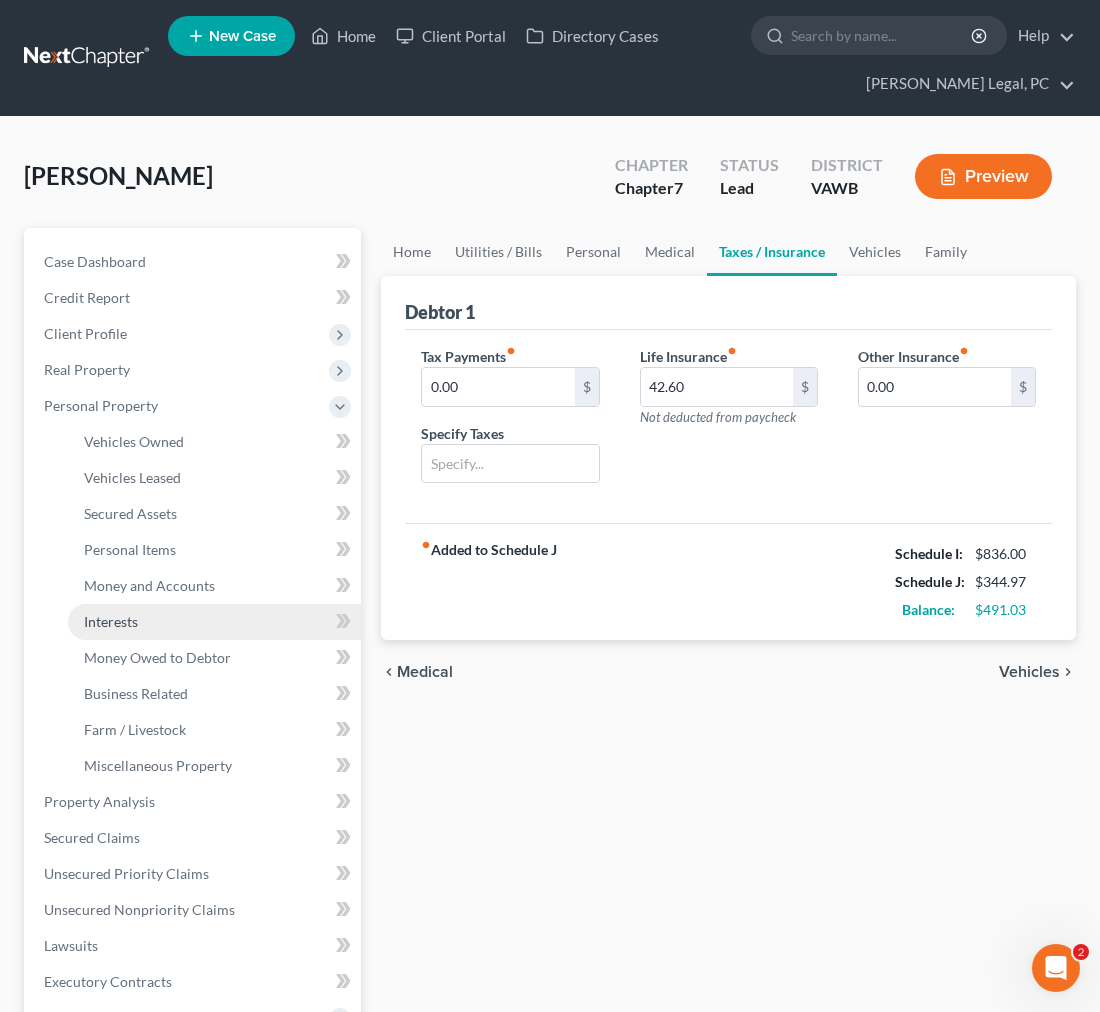 click on "Interests" at bounding box center (214, 622) 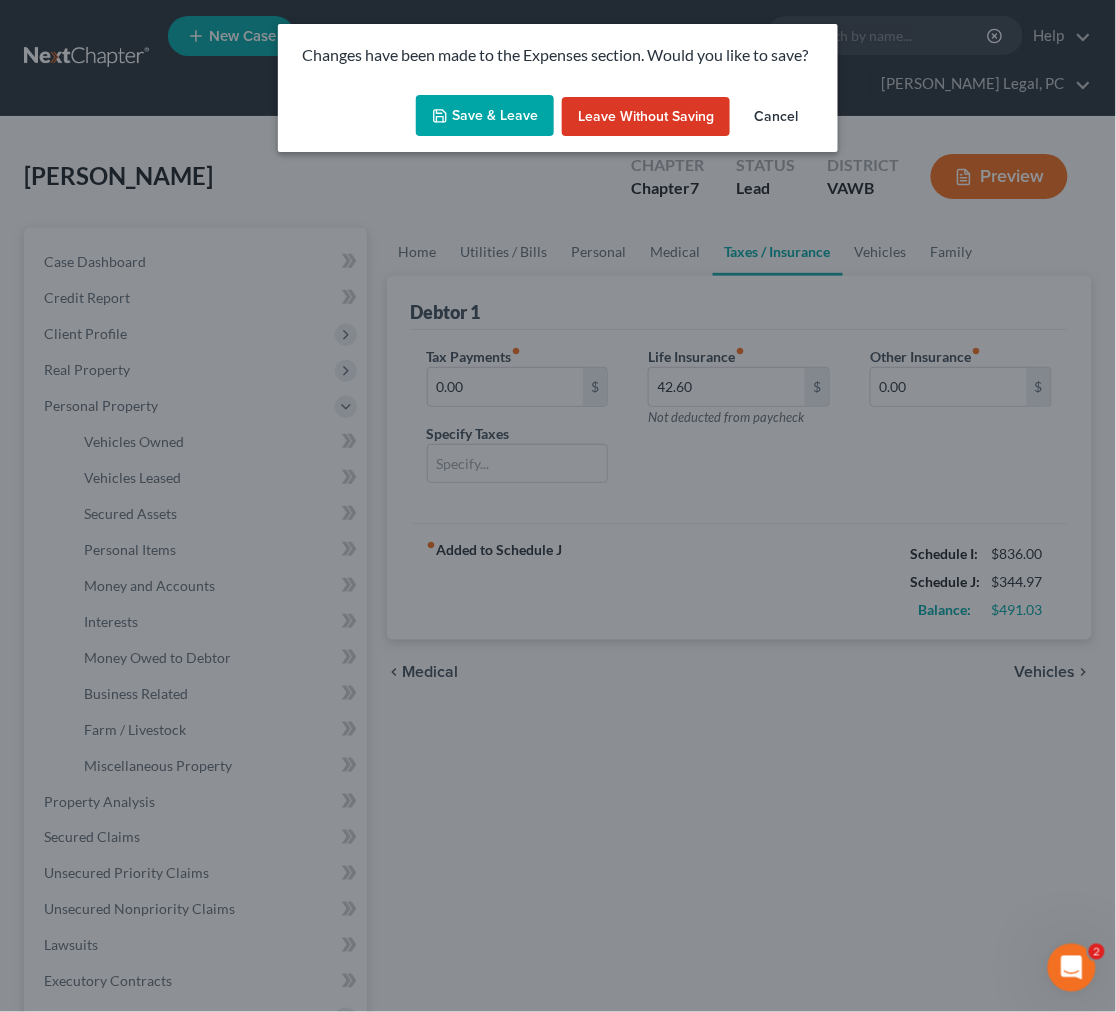 click on "Save & Leave" at bounding box center [485, 116] 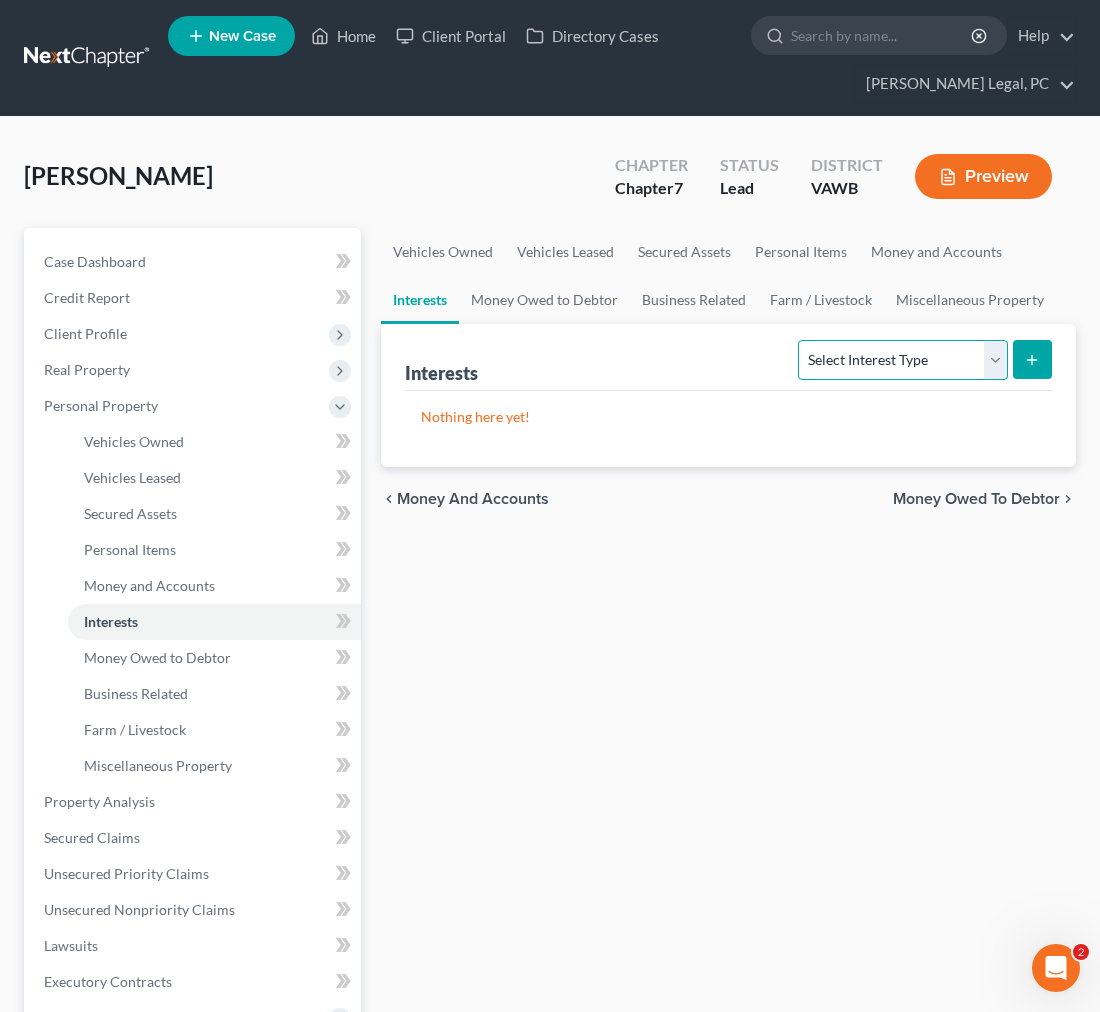 click on "Select Interest Type 401K Annuity Bond Education IRA Government Bond Government Pension Plan Incorporated Business IRA Joint Venture (Active) Joint Venture (Inactive) [PERSON_NAME] Mutual Fund Other Retirement Plan Partnership (Active) Partnership (Inactive) Pension Plan Stock Term Life Insurance Unincorporated Business Whole Life Insurance" at bounding box center [902, 360] 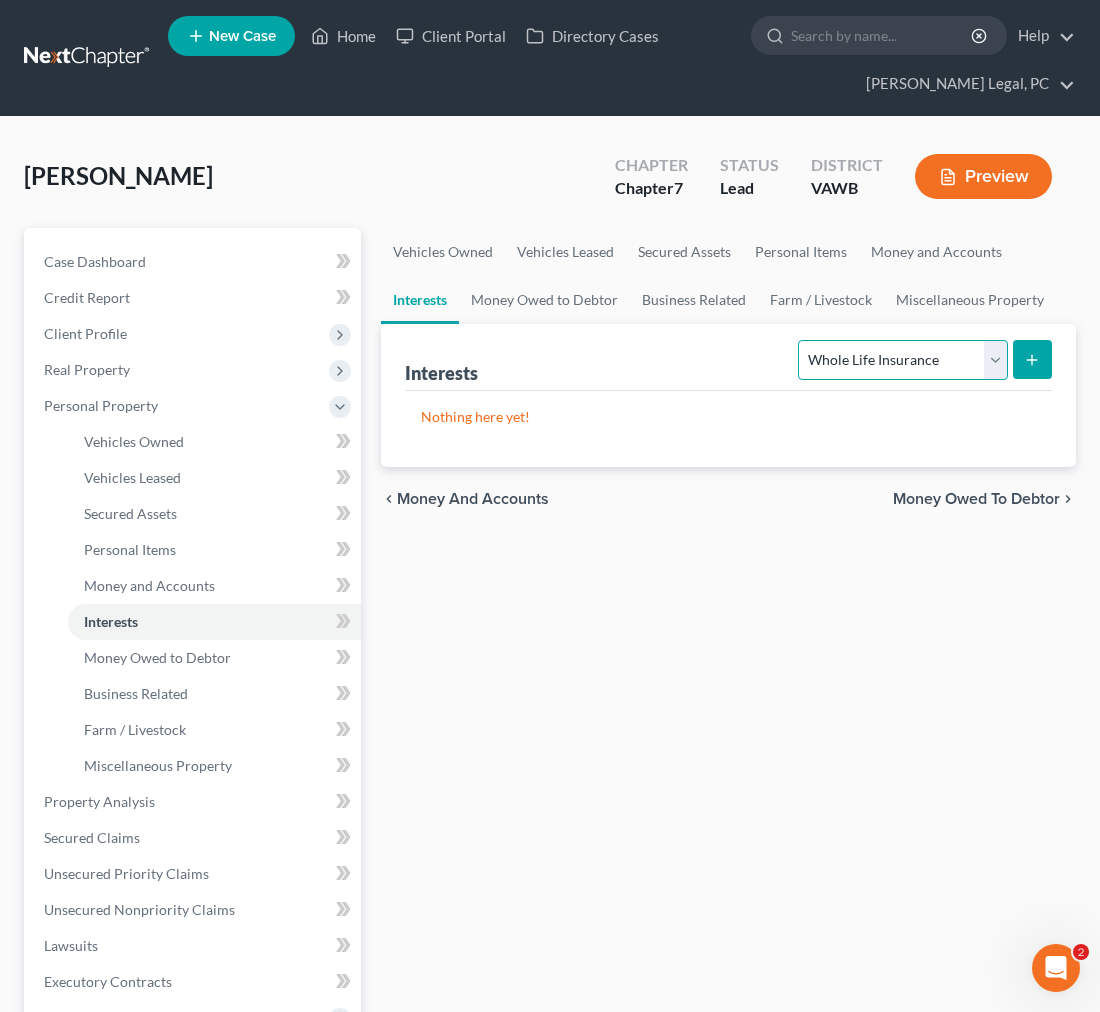 click on "Select Interest Type 401K Annuity Bond Education IRA Government Bond Government Pension Plan Incorporated Business IRA Joint Venture (Active) Joint Venture (Inactive) [PERSON_NAME] Mutual Fund Other Retirement Plan Partnership (Active) Partnership (Inactive) Pension Plan Stock Term Life Insurance Unincorporated Business Whole Life Insurance" at bounding box center (902, 360) 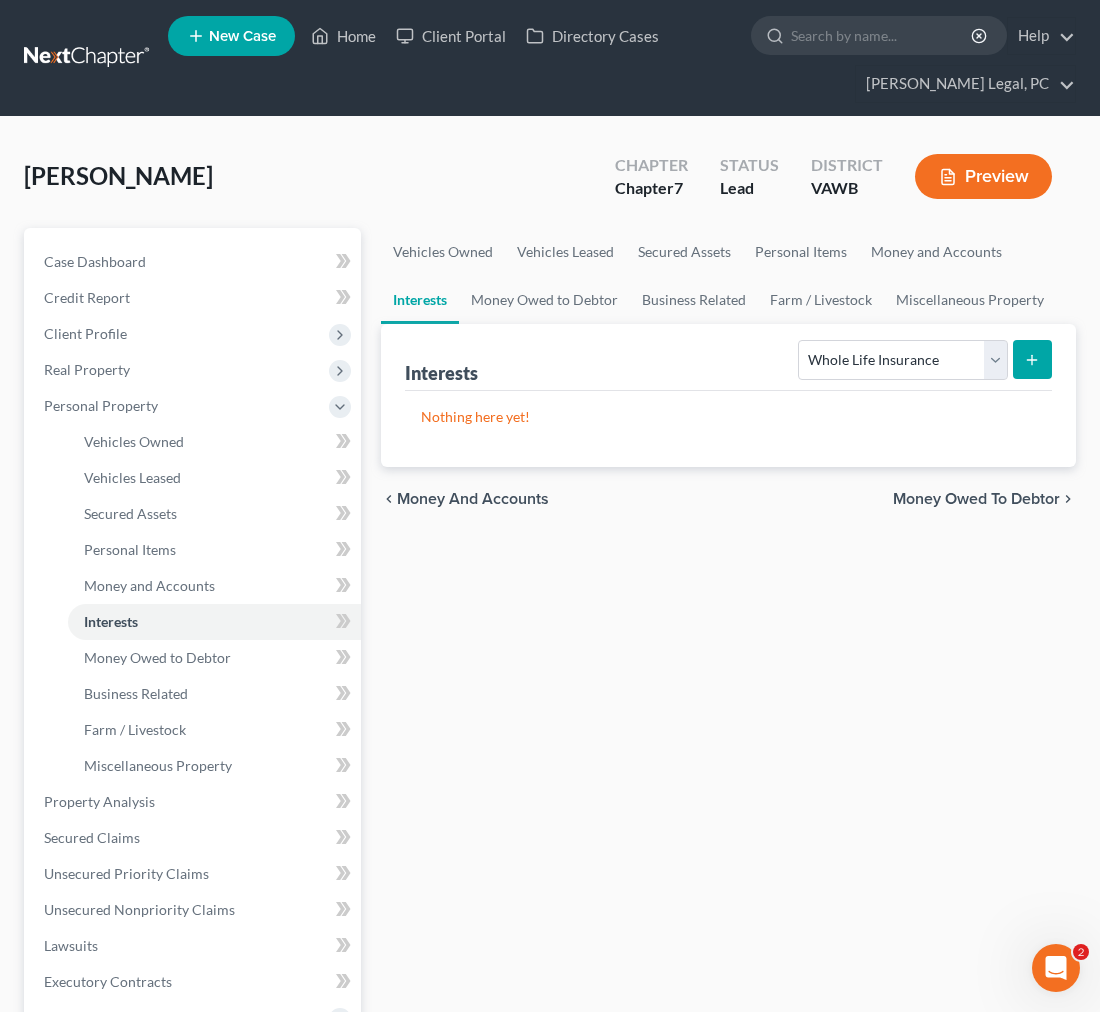 click at bounding box center [1032, 359] 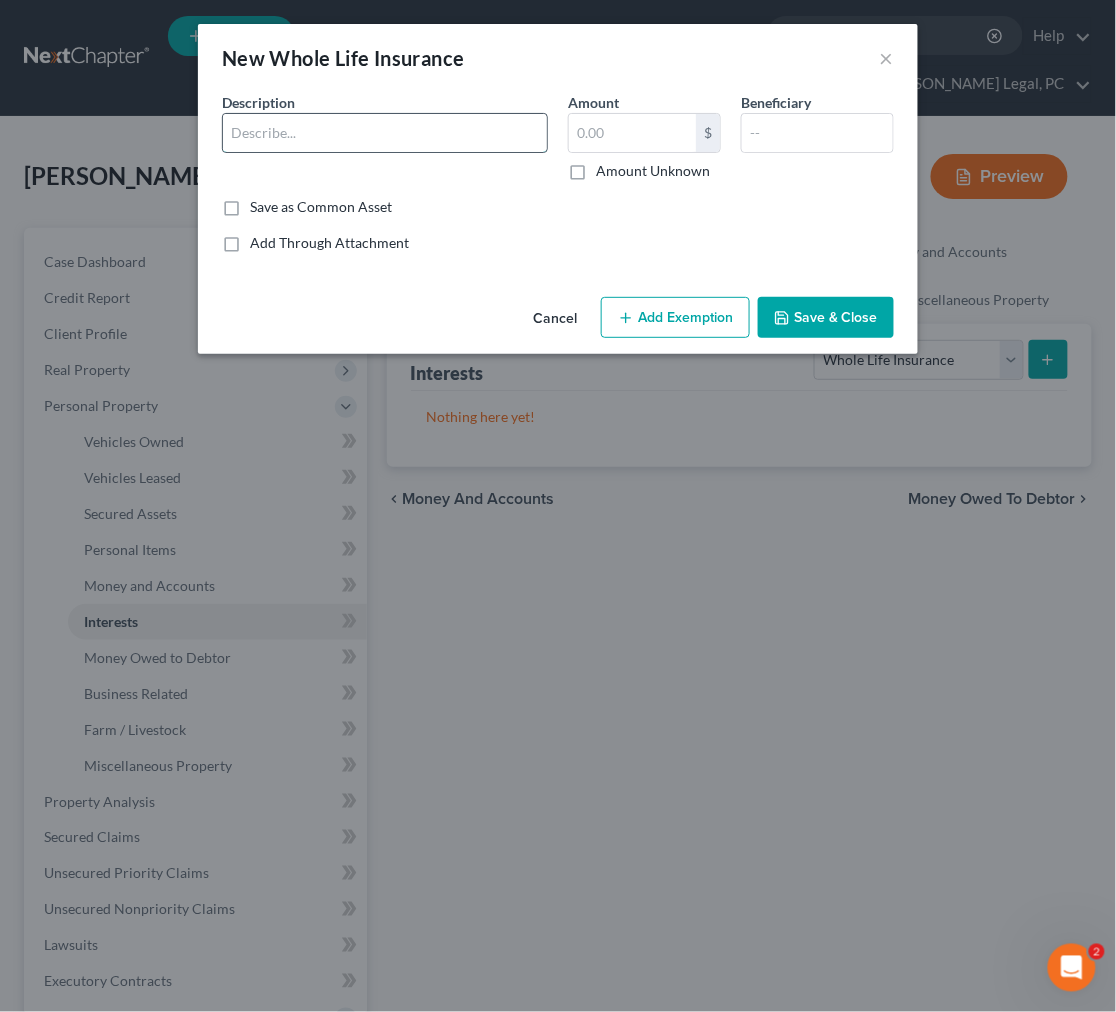 click at bounding box center [385, 133] 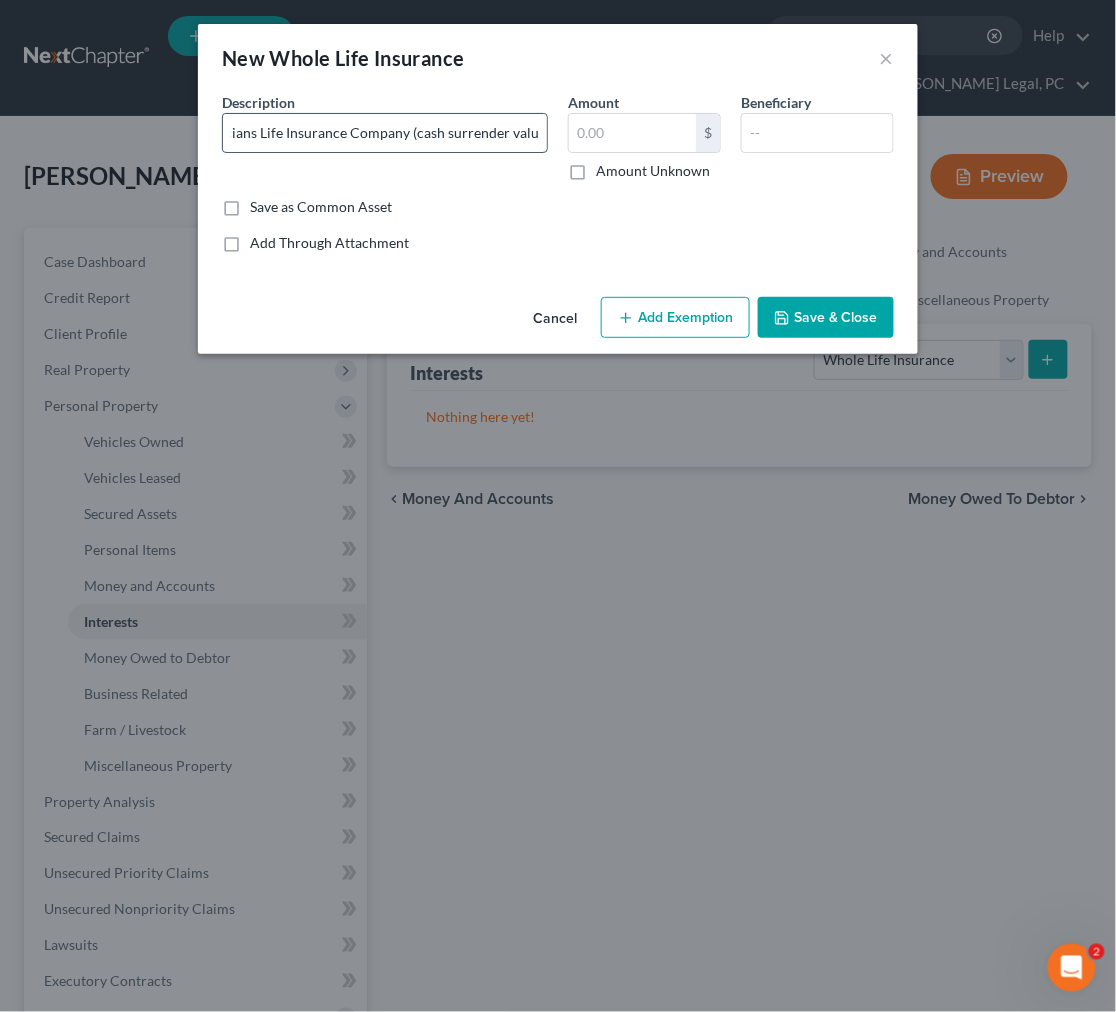 scroll, scrollTop: 0, scrollLeft: 43, axis: horizontal 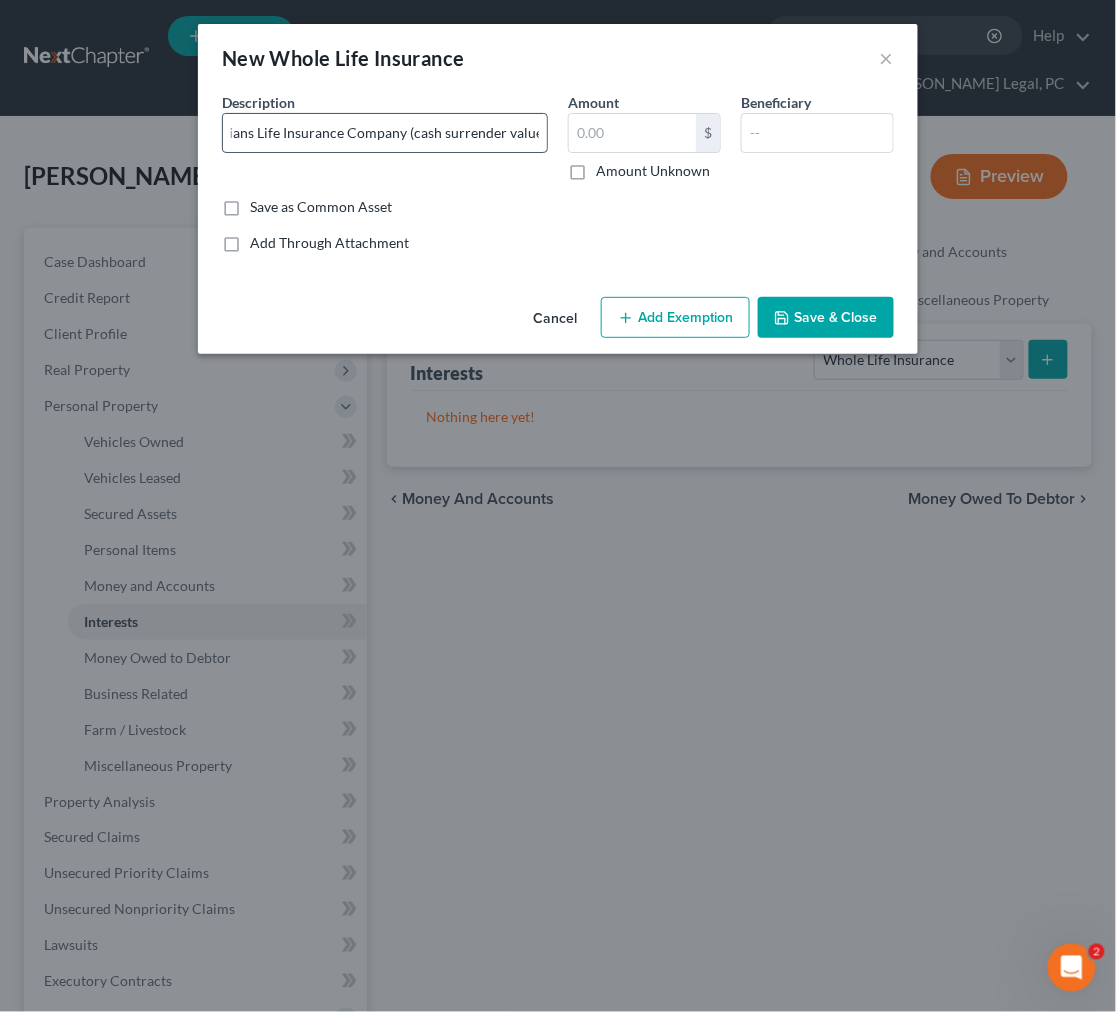 type on "Physicians Life Insurance Company (cash surrender value)" 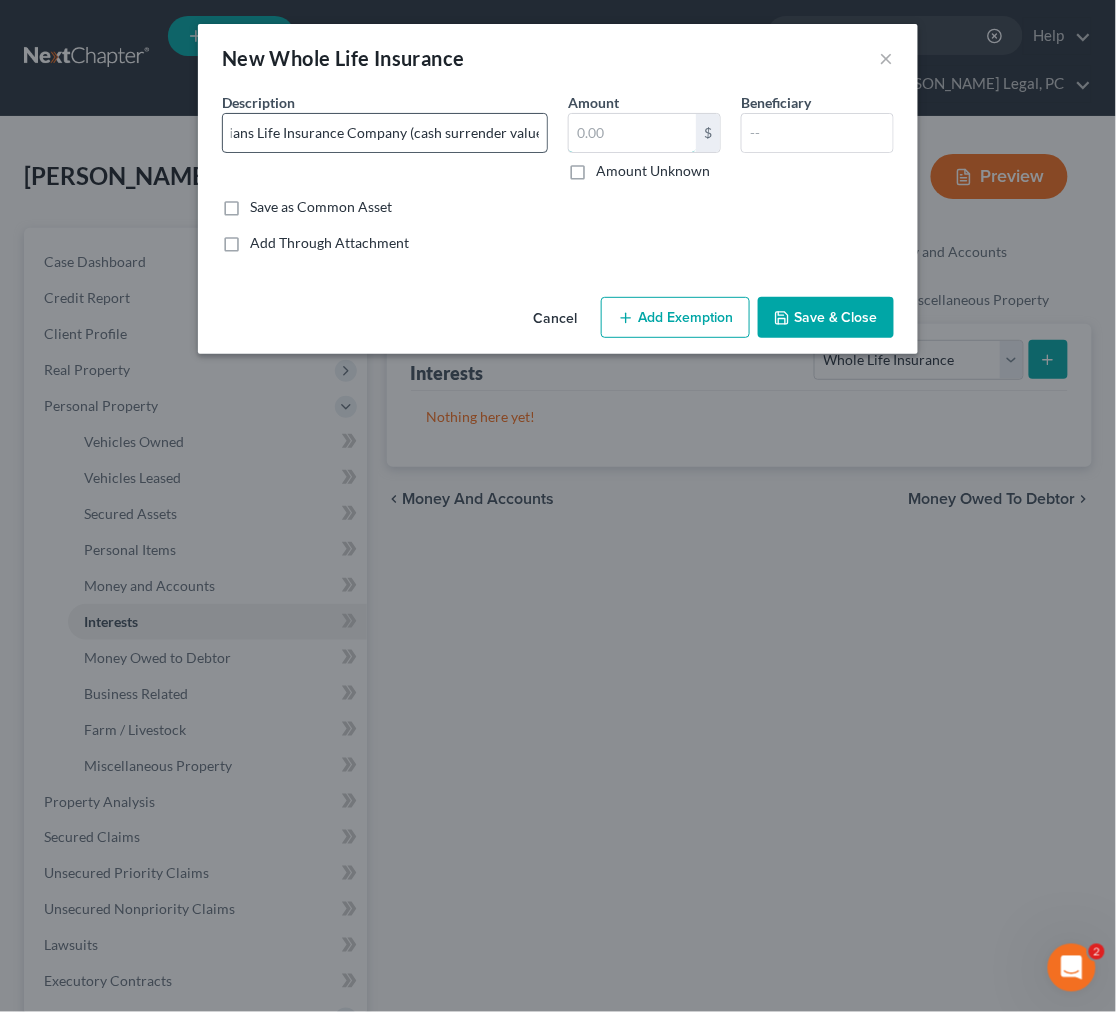 scroll, scrollTop: 0, scrollLeft: 0, axis: both 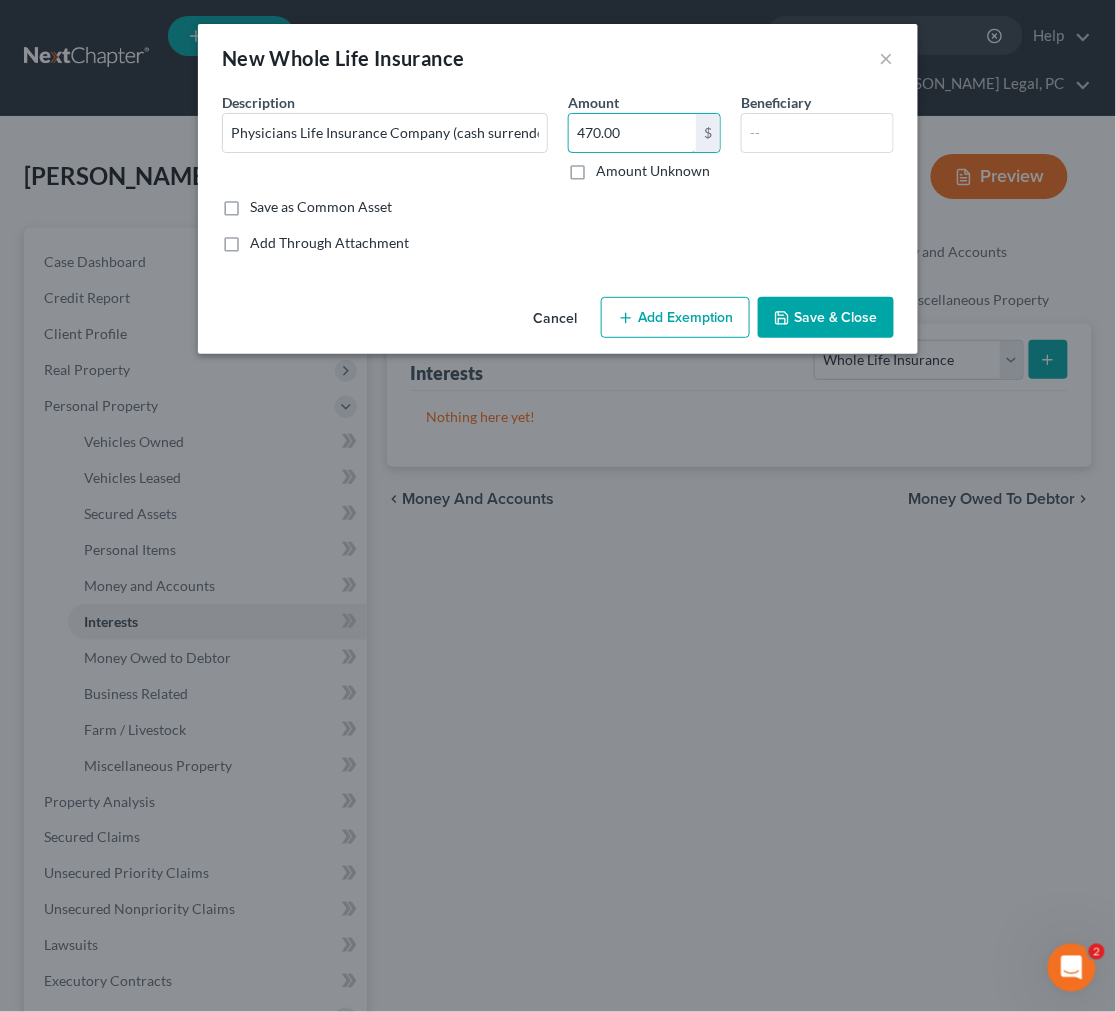 type on "470.00" 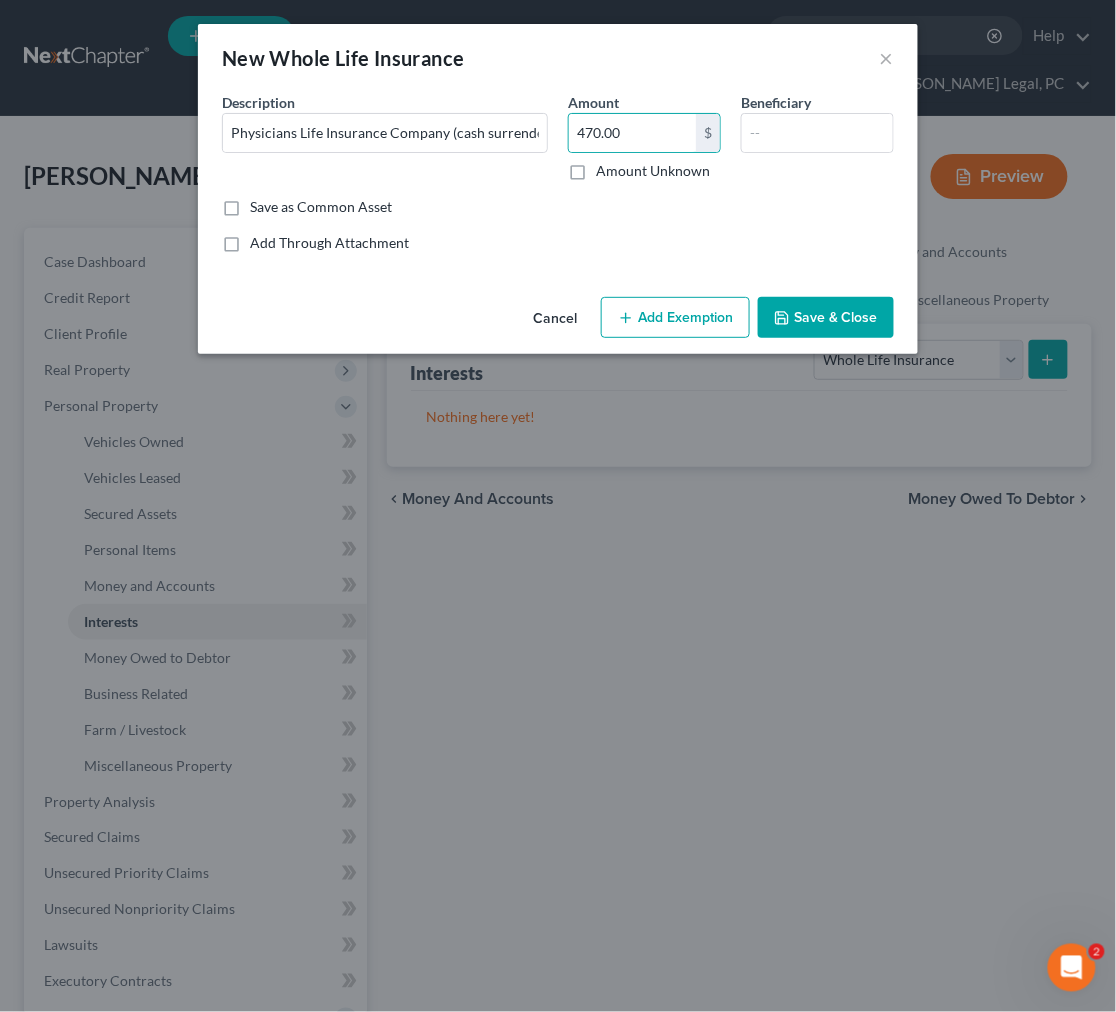 click on "Add Exemption" at bounding box center (675, 318) 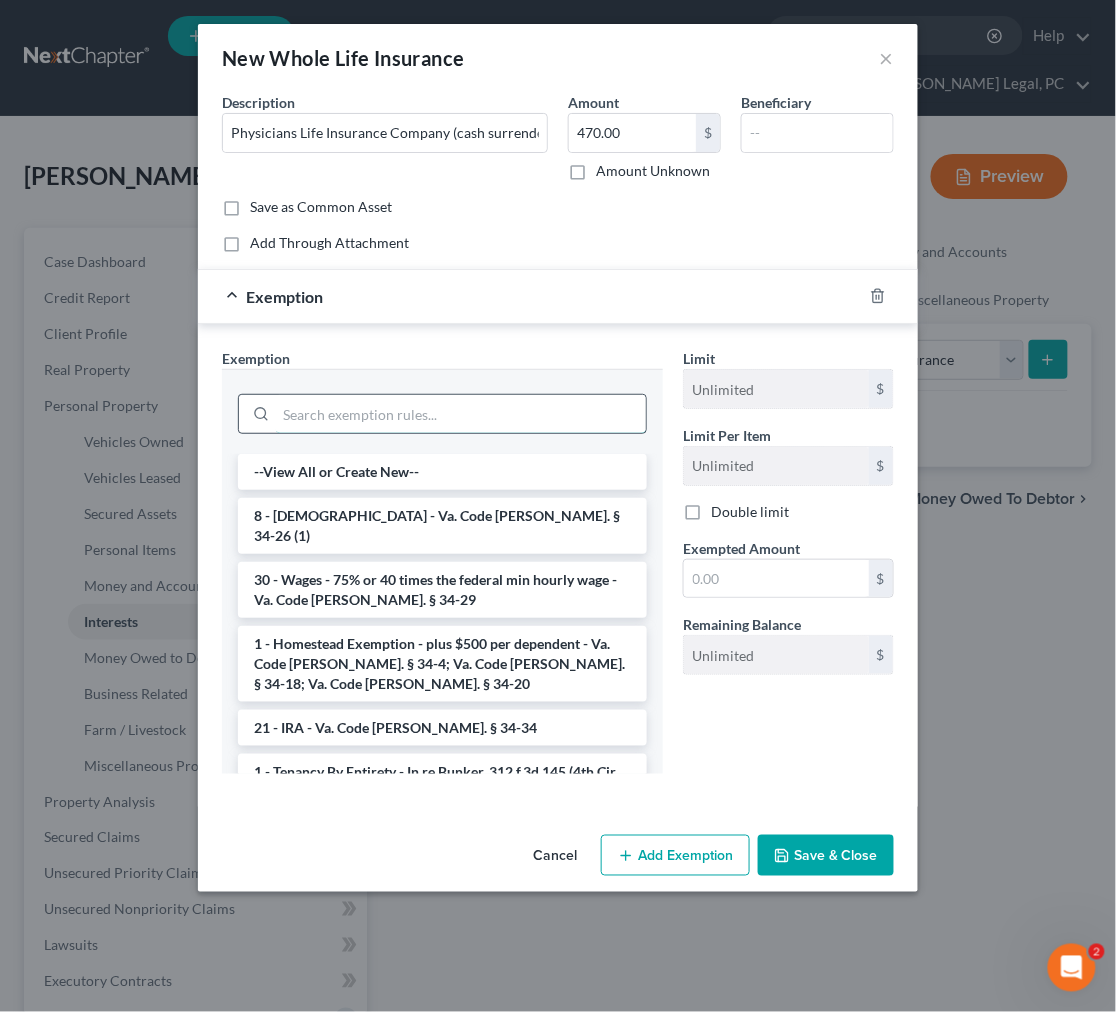 click at bounding box center [461, 414] 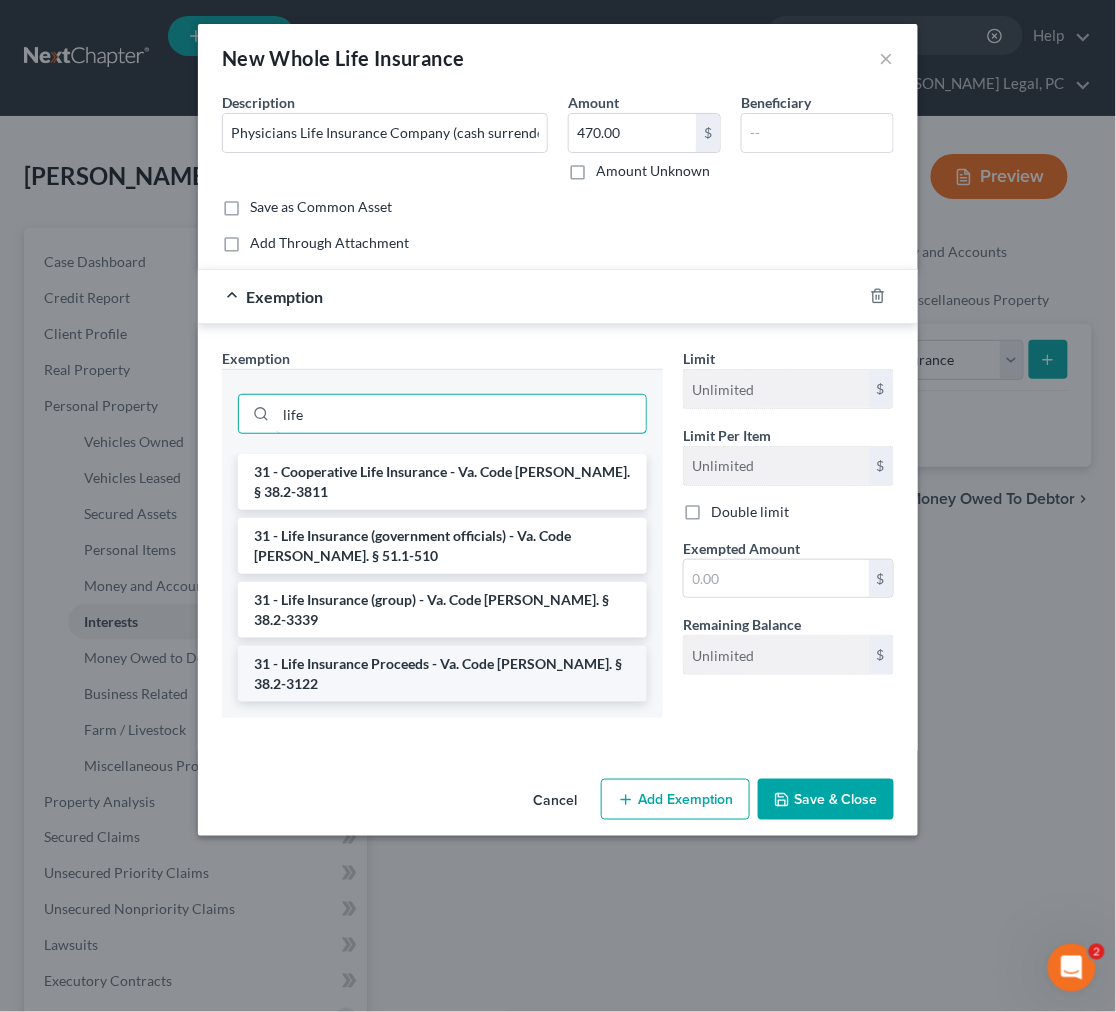 type on "life" 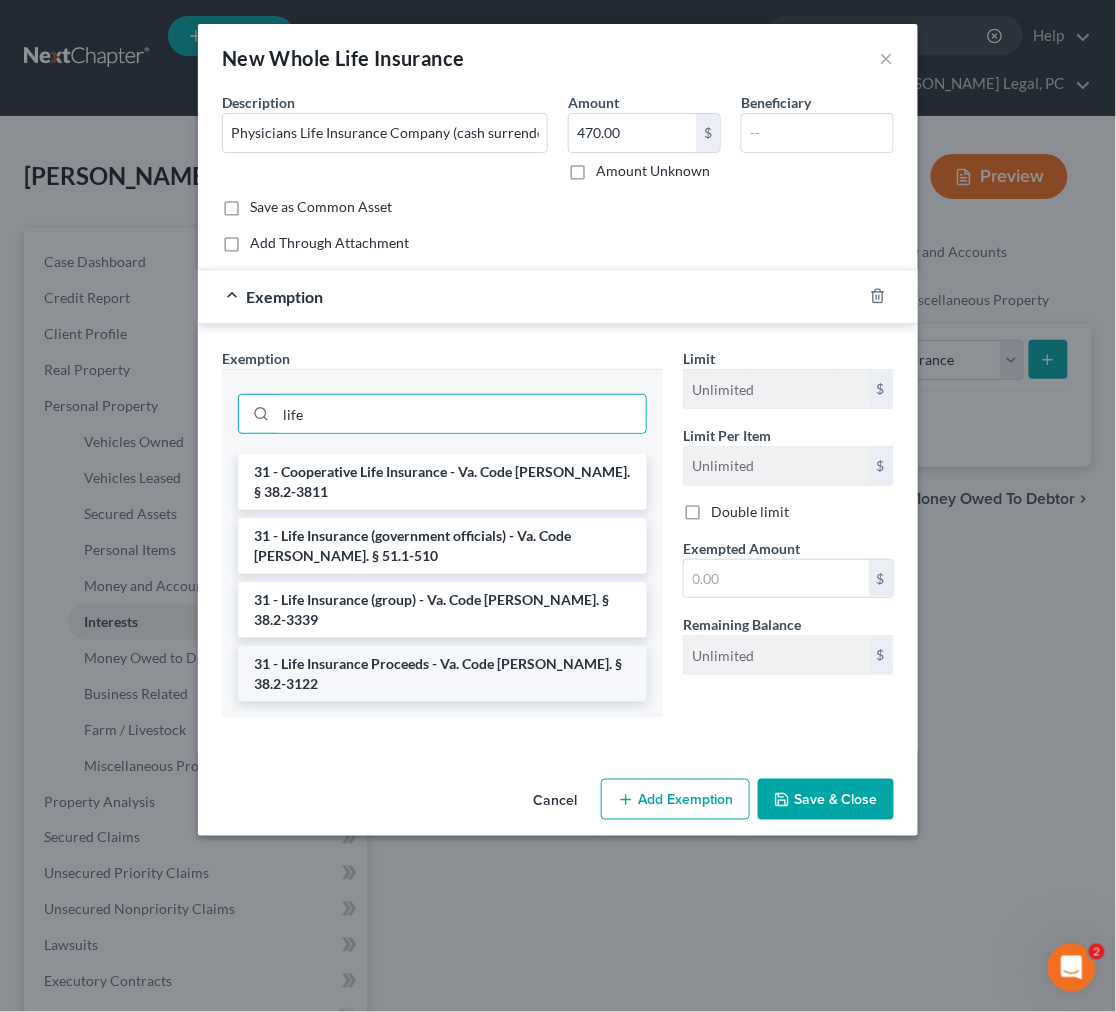 click on "31 - Life Insurance Proceeds - Va. Code [PERSON_NAME]. § 38.2-3122" at bounding box center (442, 674) 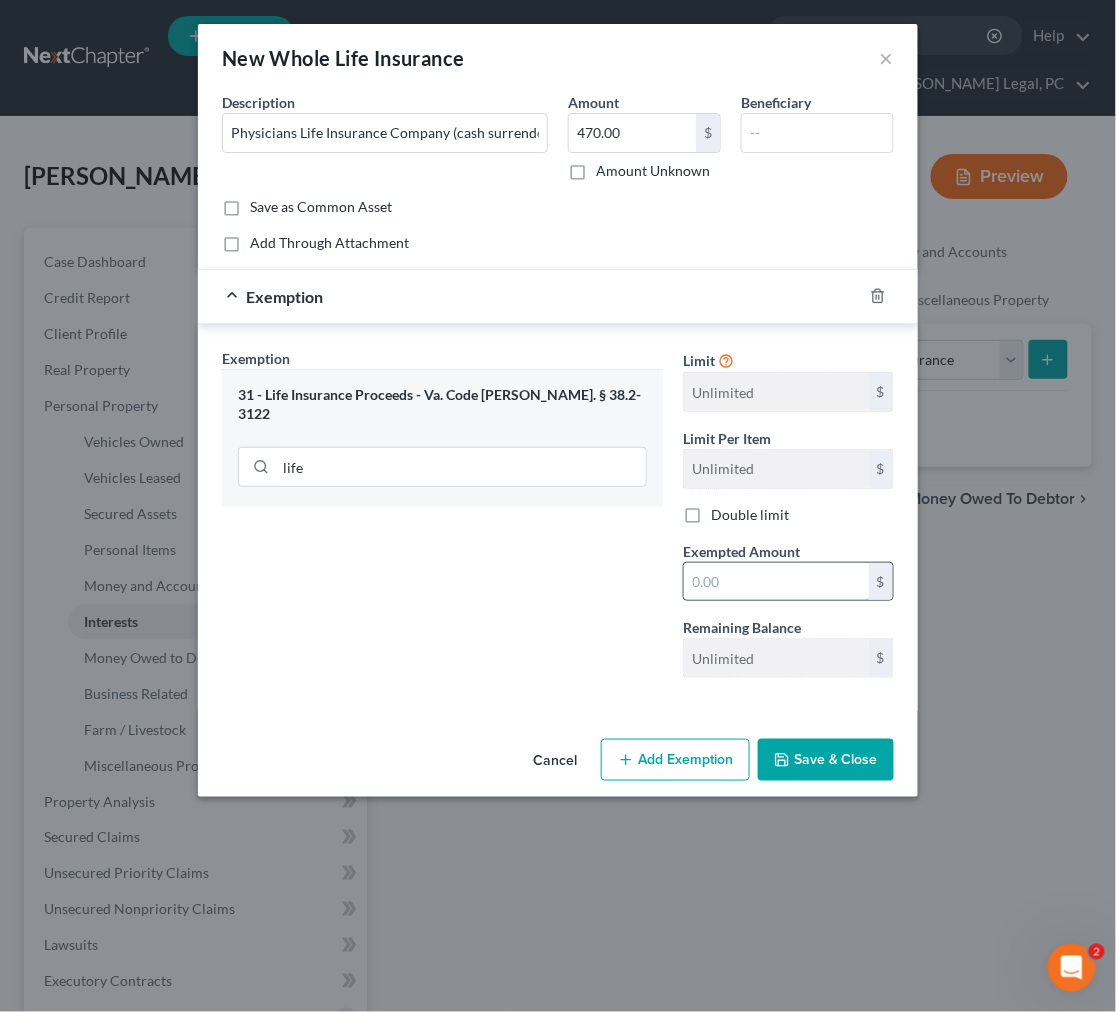 click at bounding box center (776, 582) 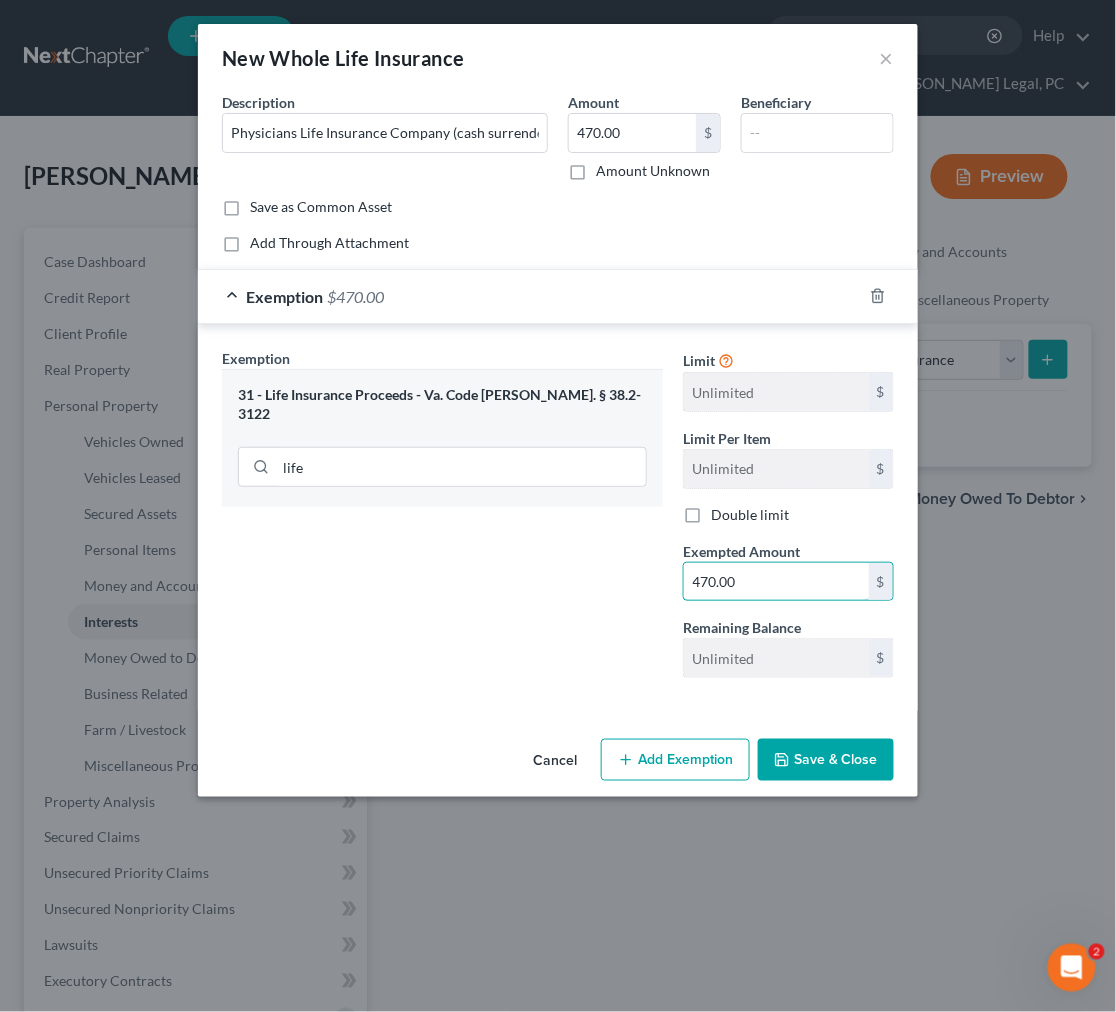 type on "470.00" 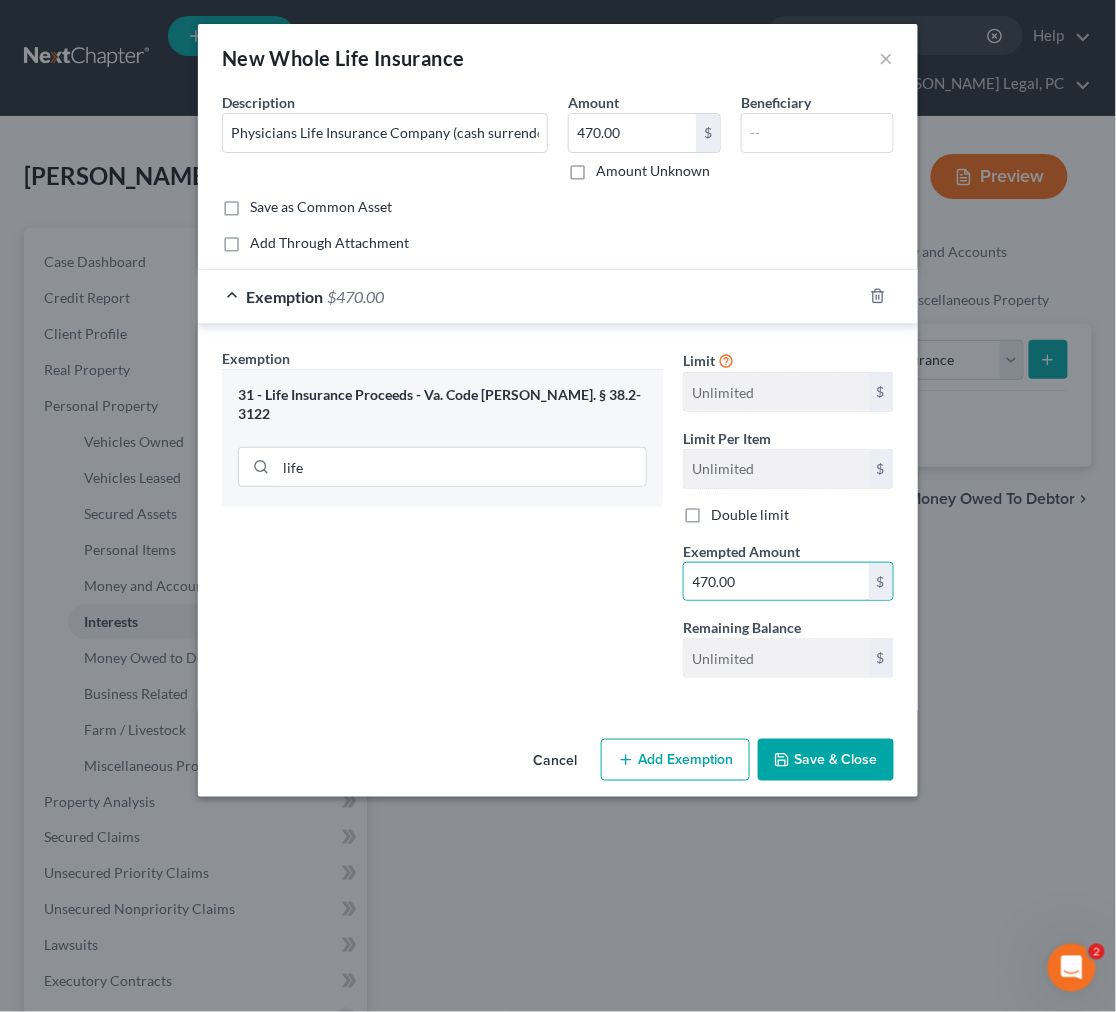 click on "Add Exemption" at bounding box center [675, 760] 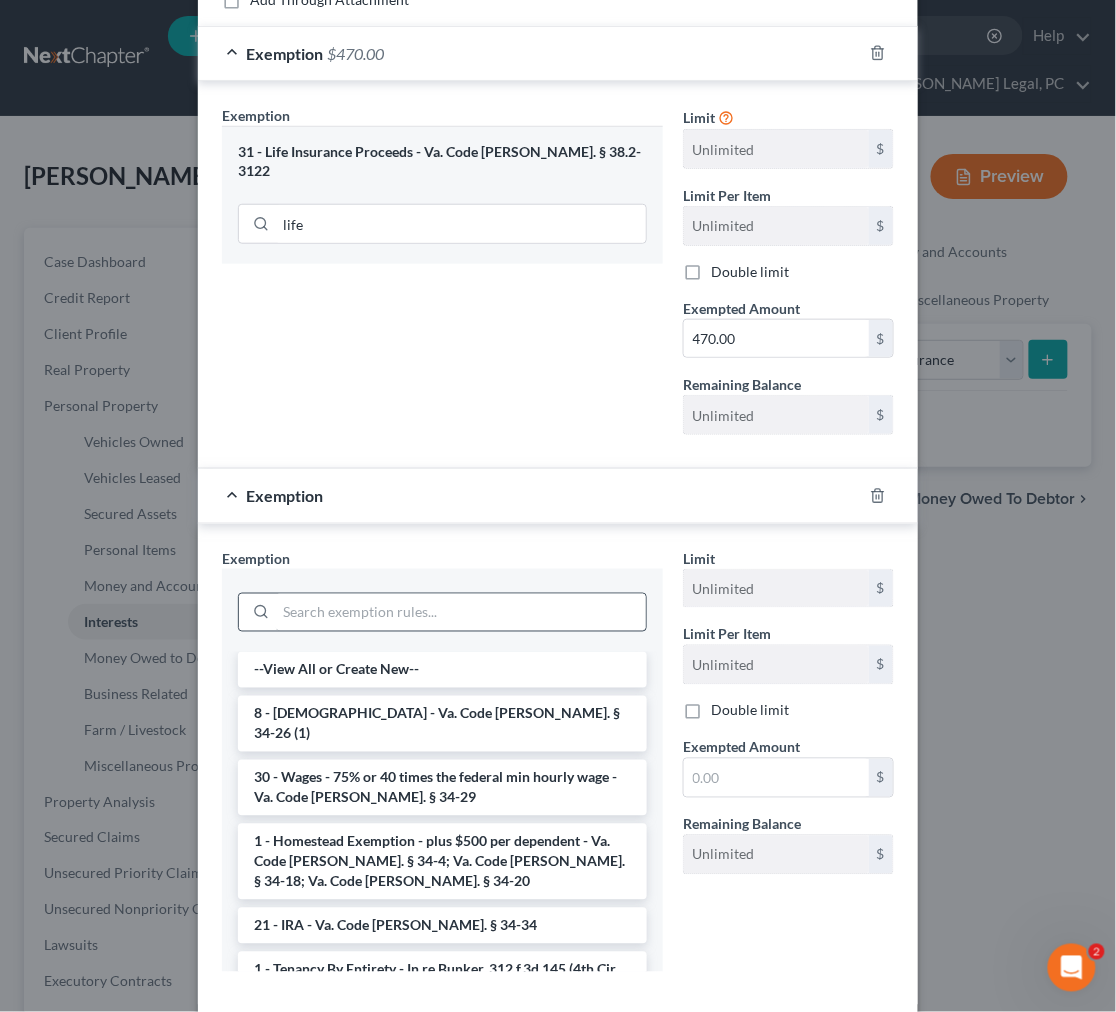 scroll, scrollTop: 333, scrollLeft: 0, axis: vertical 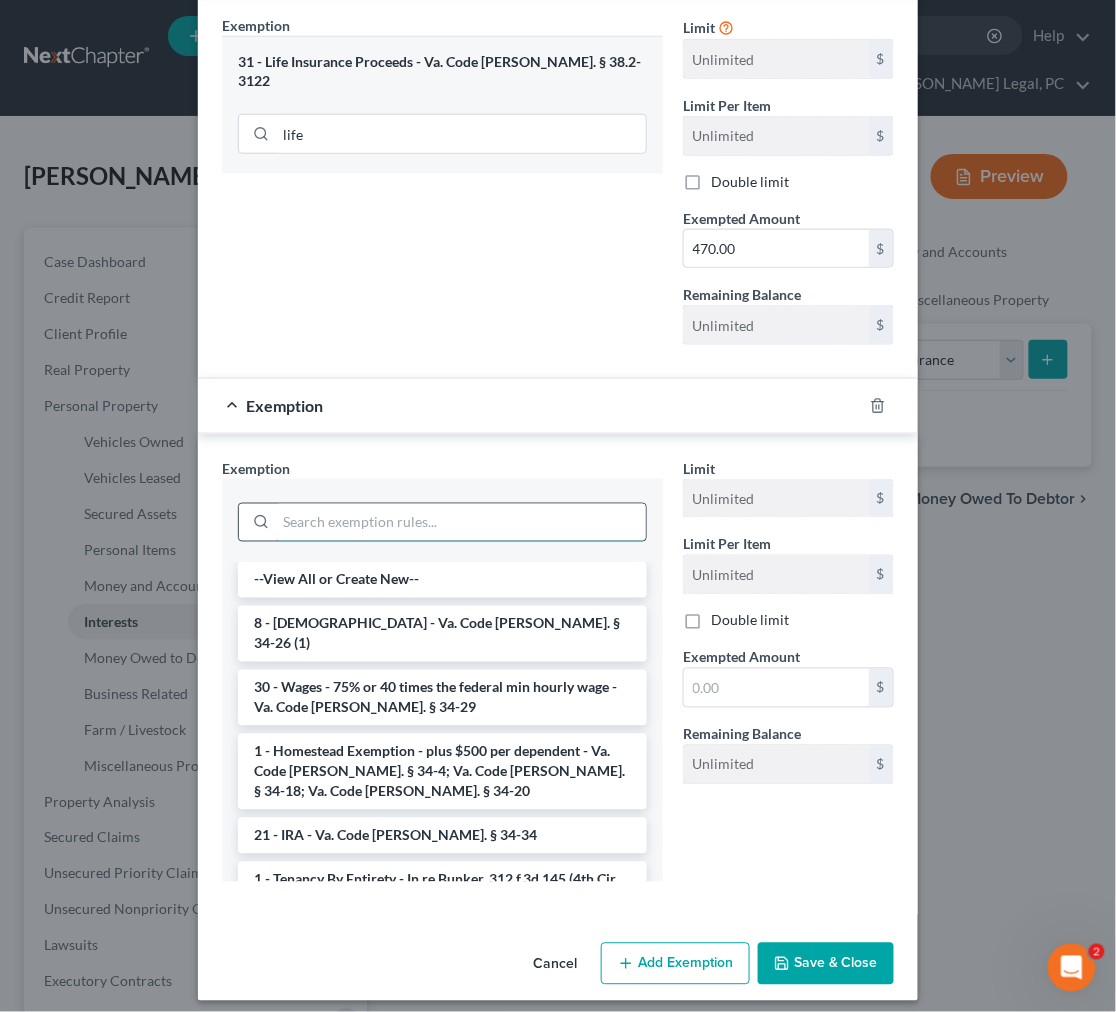 click at bounding box center [461, 523] 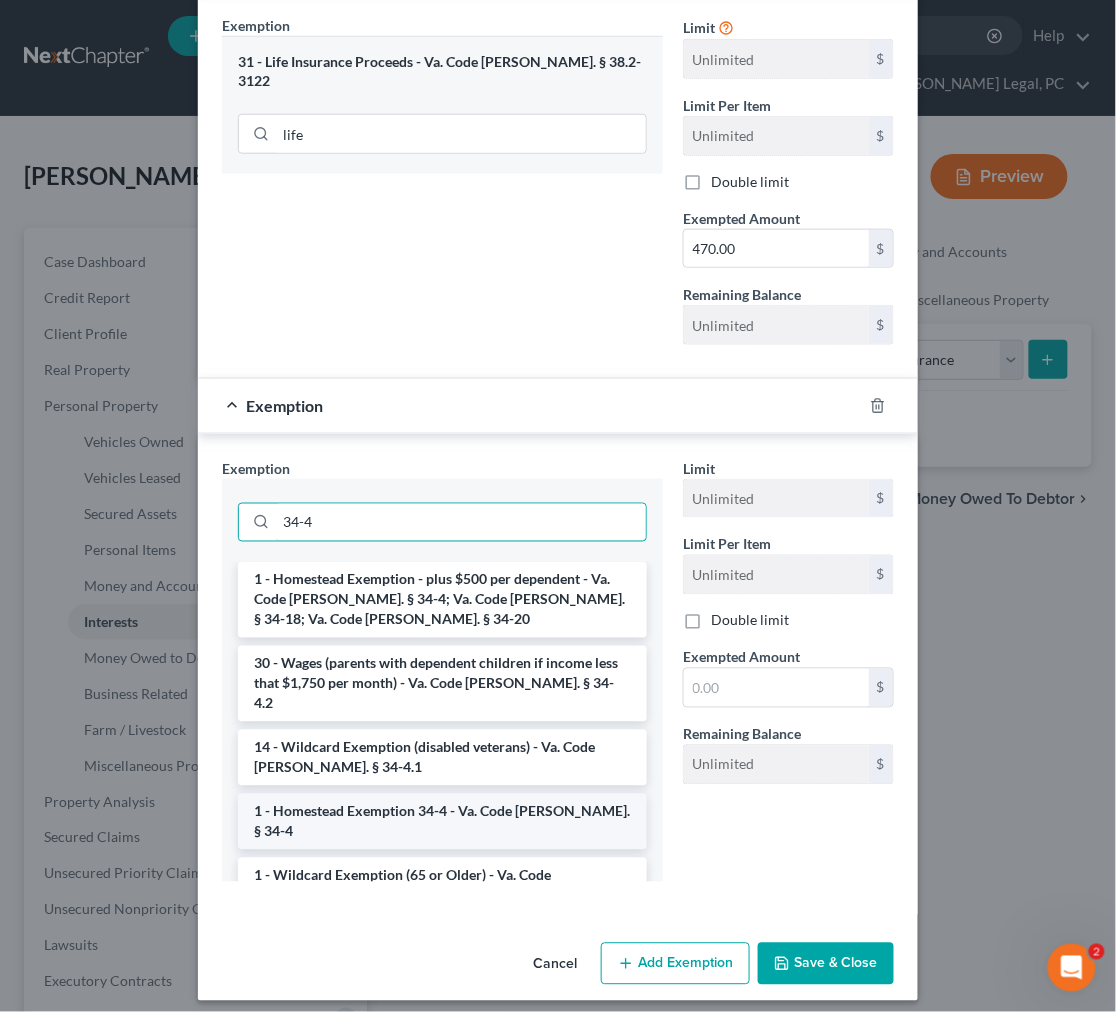 type on "34-4" 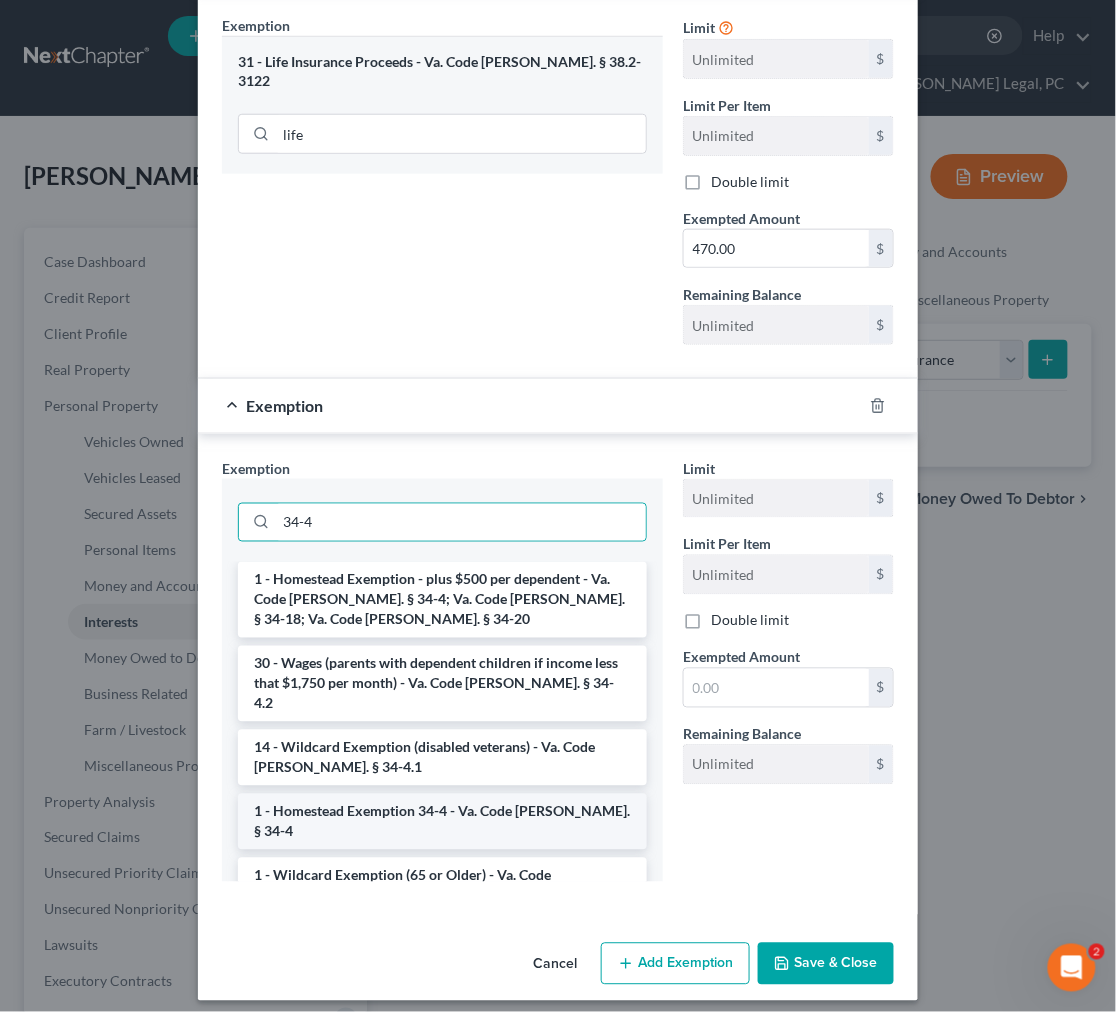 click on "1 - Homestead Exemption 34-4 - Va. Code [PERSON_NAME]. § 34-4" at bounding box center [442, 822] 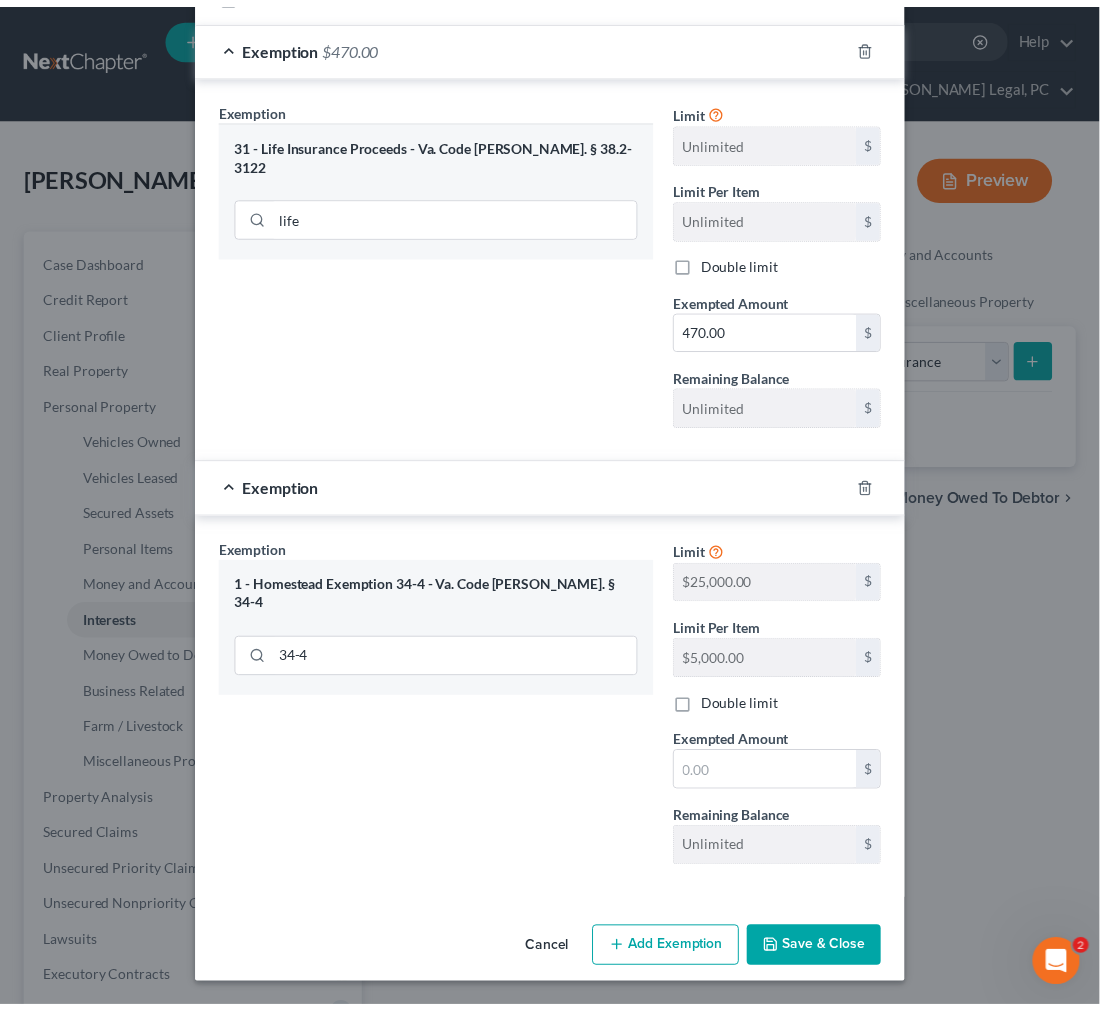 scroll, scrollTop: 253, scrollLeft: 0, axis: vertical 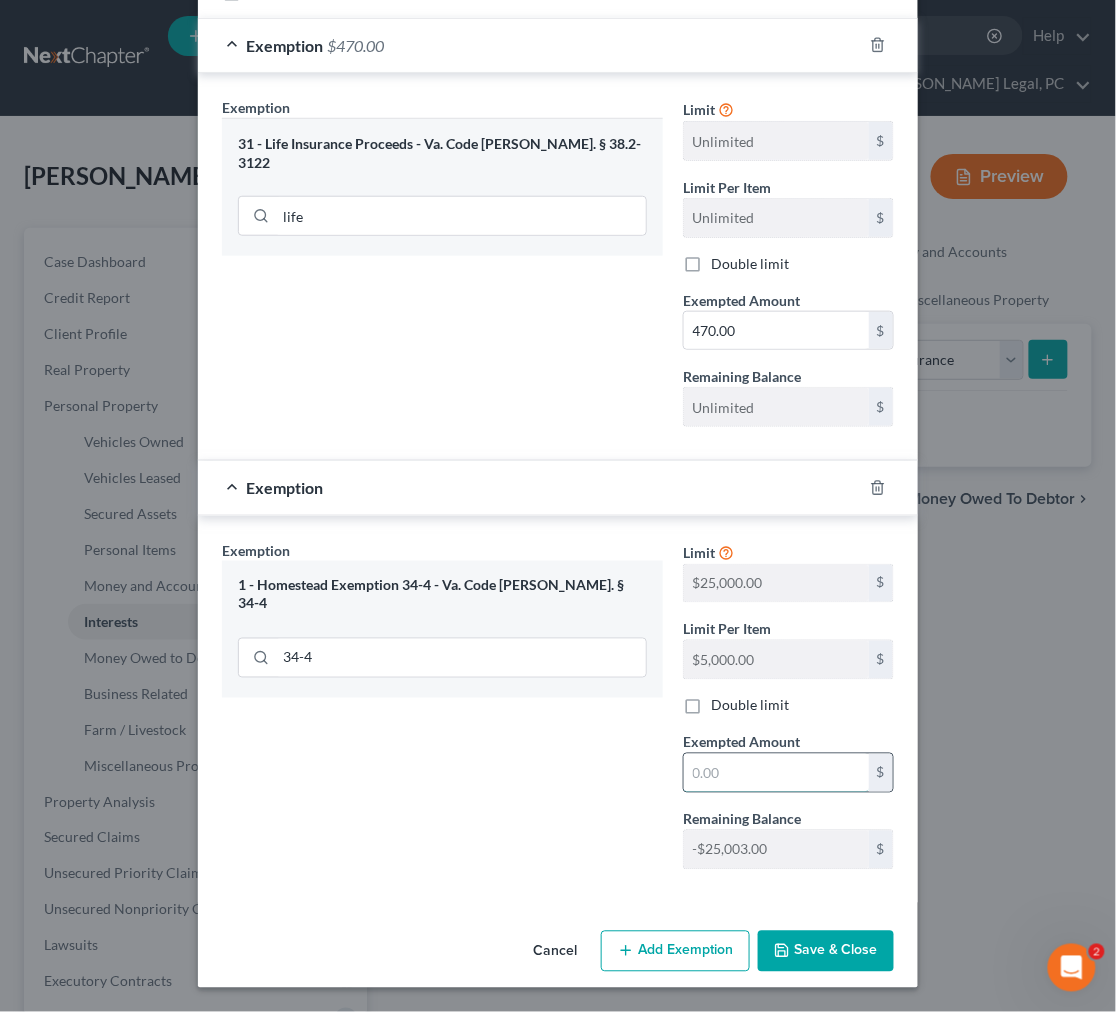 click at bounding box center [776, 773] 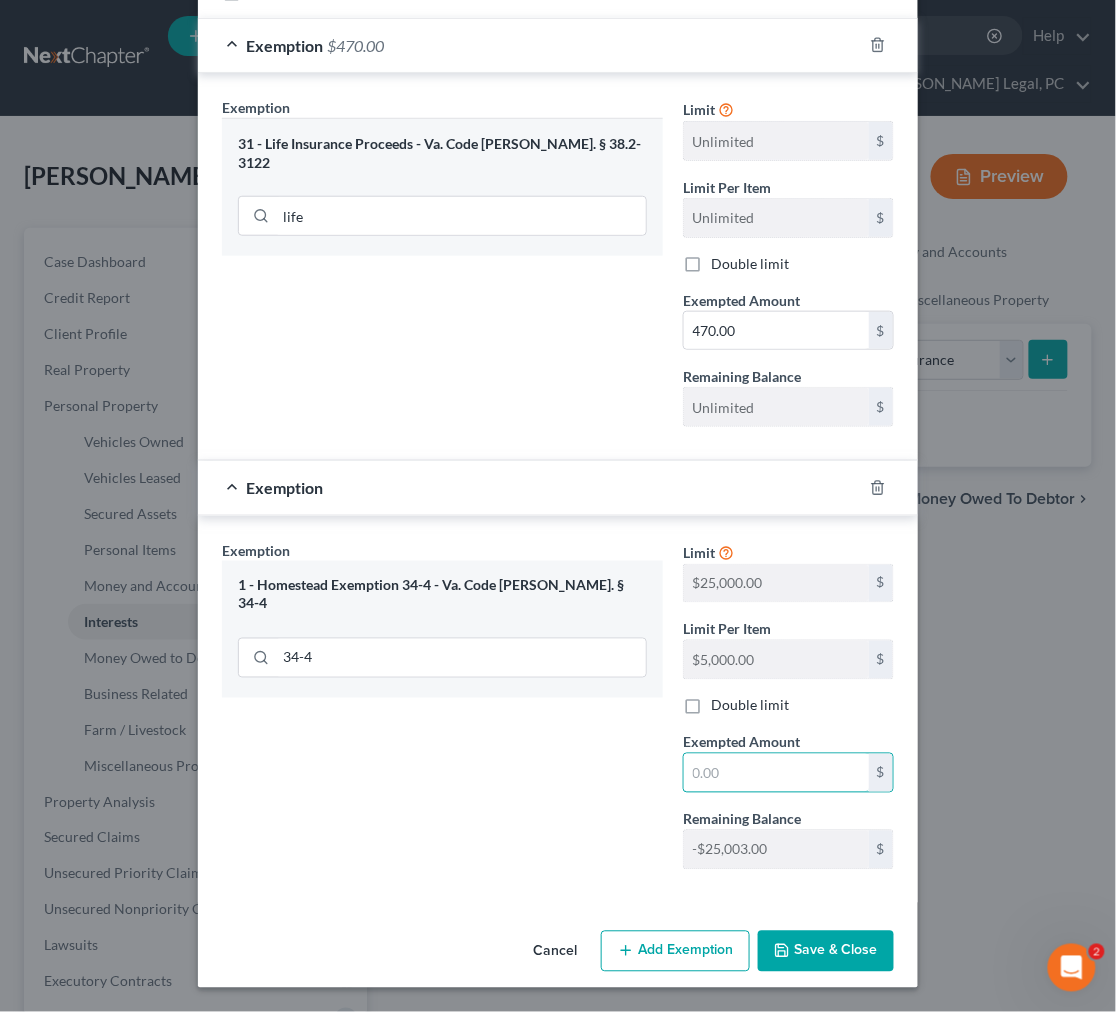 type on "1.00" 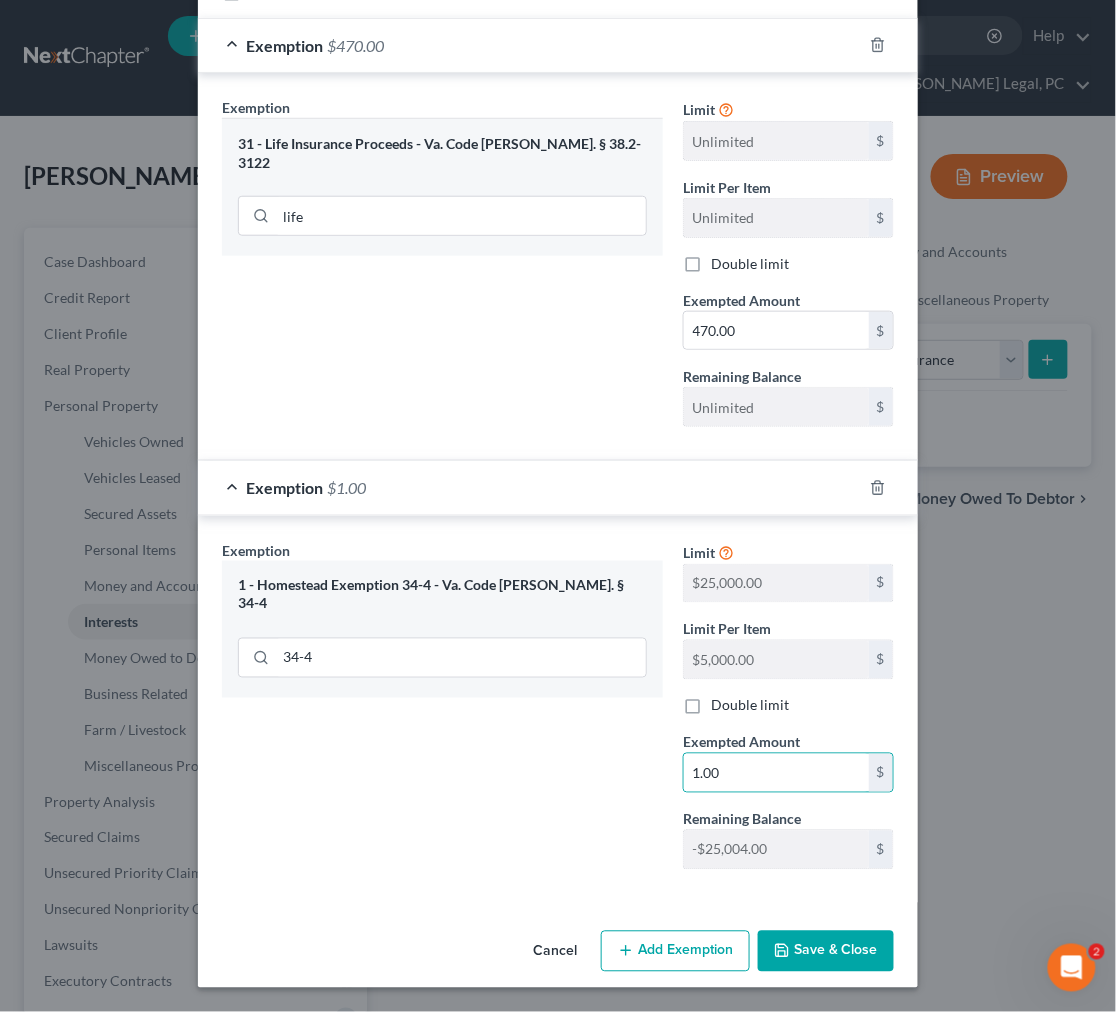 click on "Save & Close" at bounding box center [826, 952] 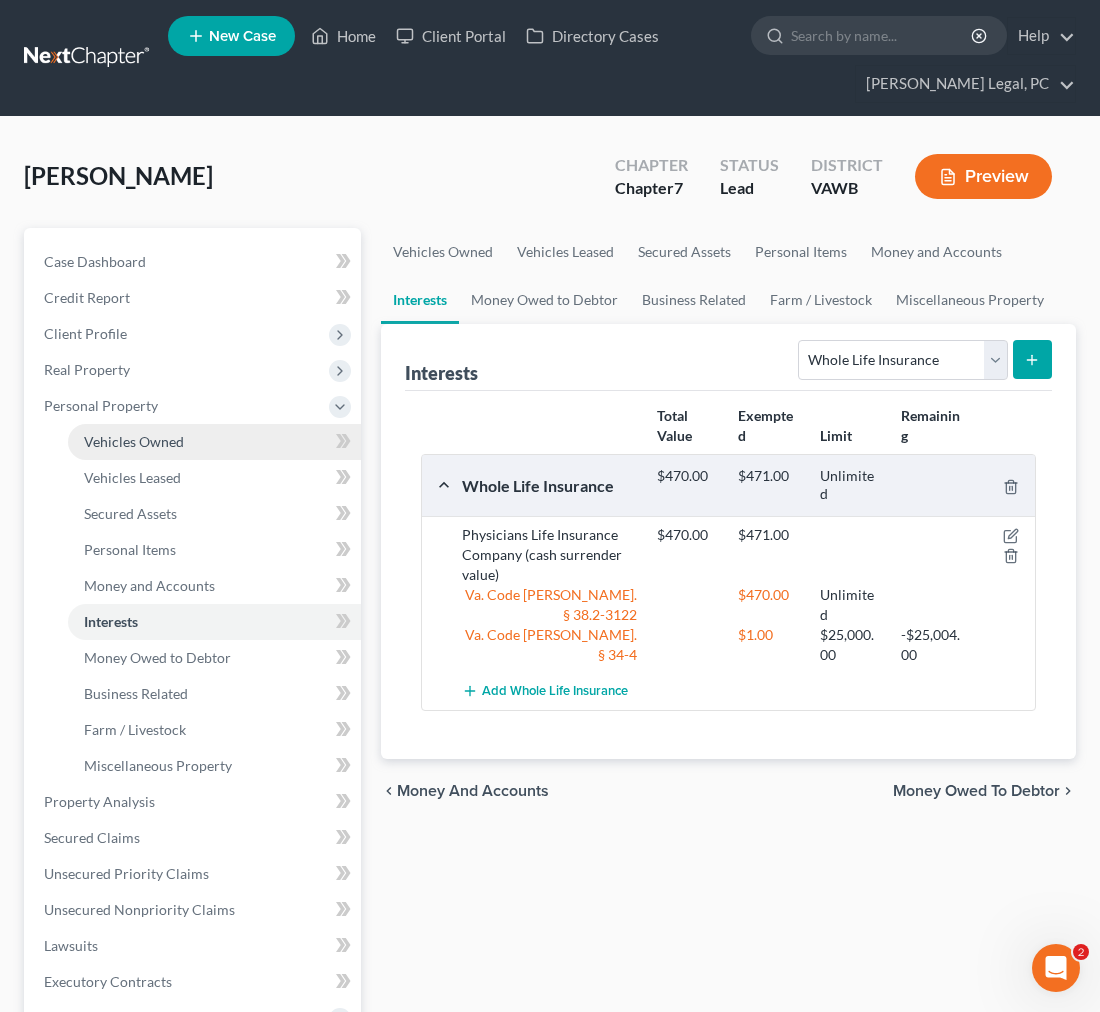 click on "Vehicles Owned" at bounding box center [134, 441] 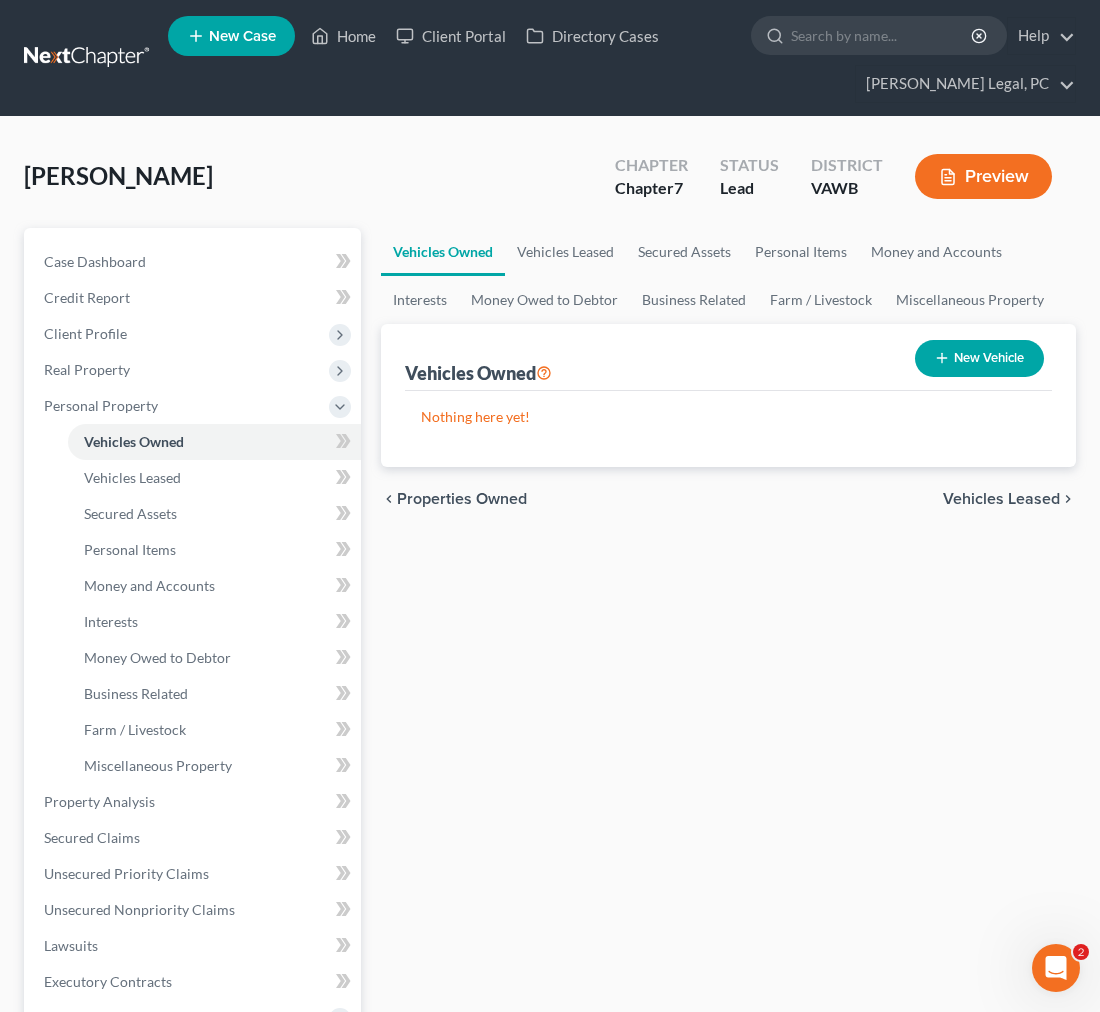 click on "New Vehicle" at bounding box center [979, 358] 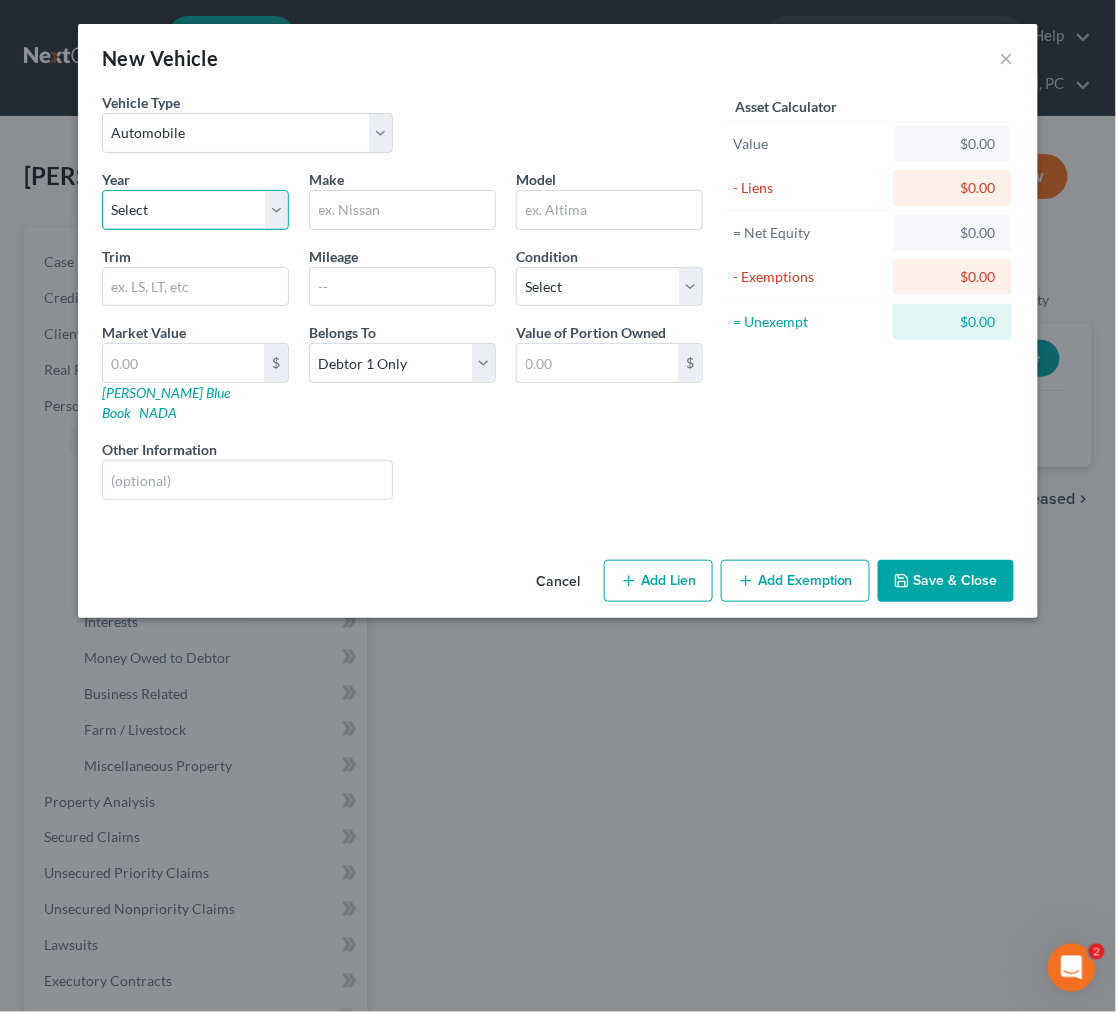 click on "Select 2026 2025 2024 2023 2022 2021 2020 2019 2018 2017 2016 2015 2014 2013 2012 2011 2010 2009 2008 2007 2006 2005 2004 2003 2002 2001 2000 1999 1998 1997 1996 1995 1994 1993 1992 1991 1990 1989 1988 1987 1986 1985 1984 1983 1982 1981 1980 1979 1978 1977 1976 1975 1974 1973 1972 1971 1970 1969 1968 1967 1966 1965 1964 1963 1962 1961 1960 1959 1958 1957 1956 1955 1954 1953 1952 1951 1950 1949 1948 1947 1946 1945 1944 1943 1942 1941 1940 1939 1938 1937 1936 1935 1934 1933 1932 1931 1930 1929 1928 1927 1926 1925 1924 1923 1922 1921 1920 1919 1918 1917 1916 1915 1914 1913 1912 1911 1910 1909 1908 1907 1906 1905 1904 1903 1902 1901" at bounding box center [195, 210] 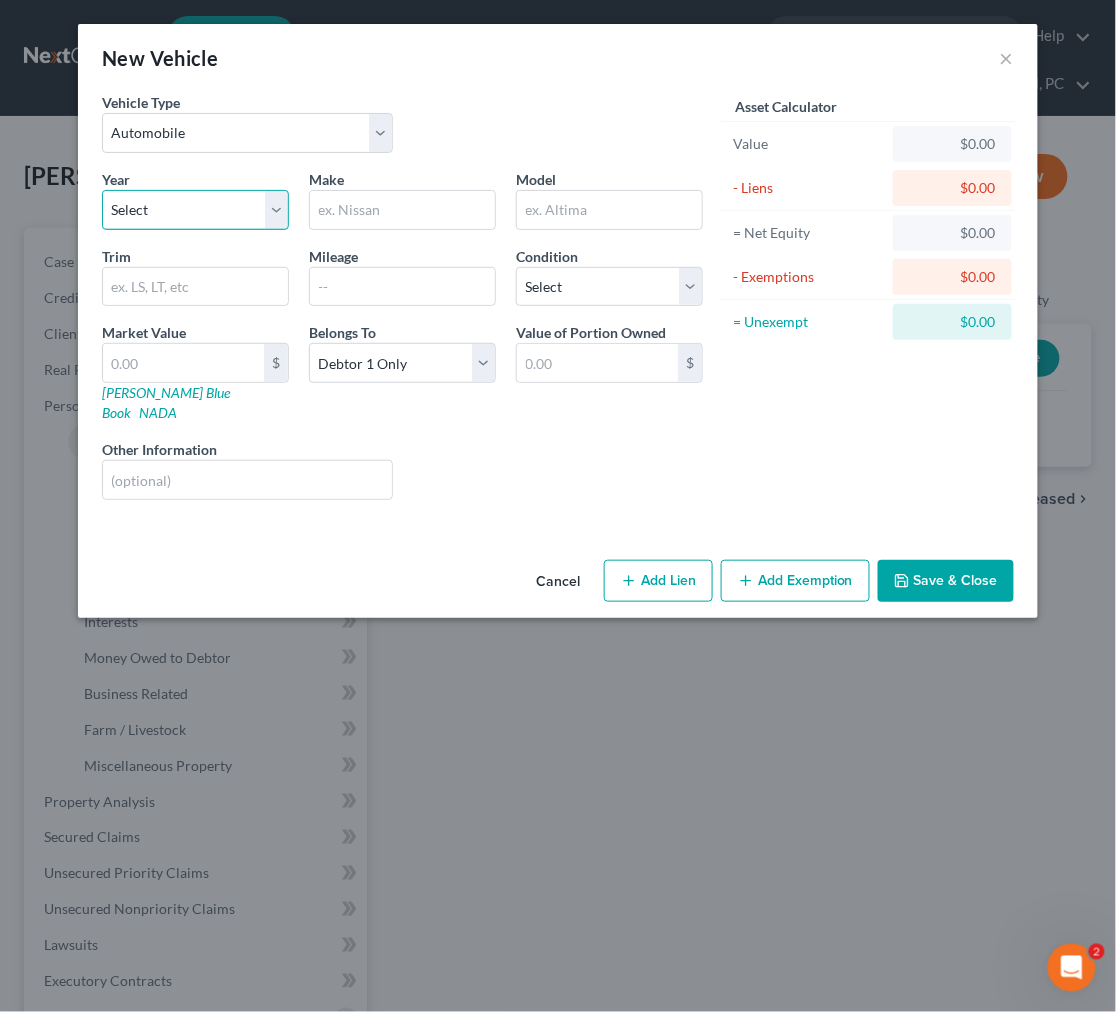 select on "11" 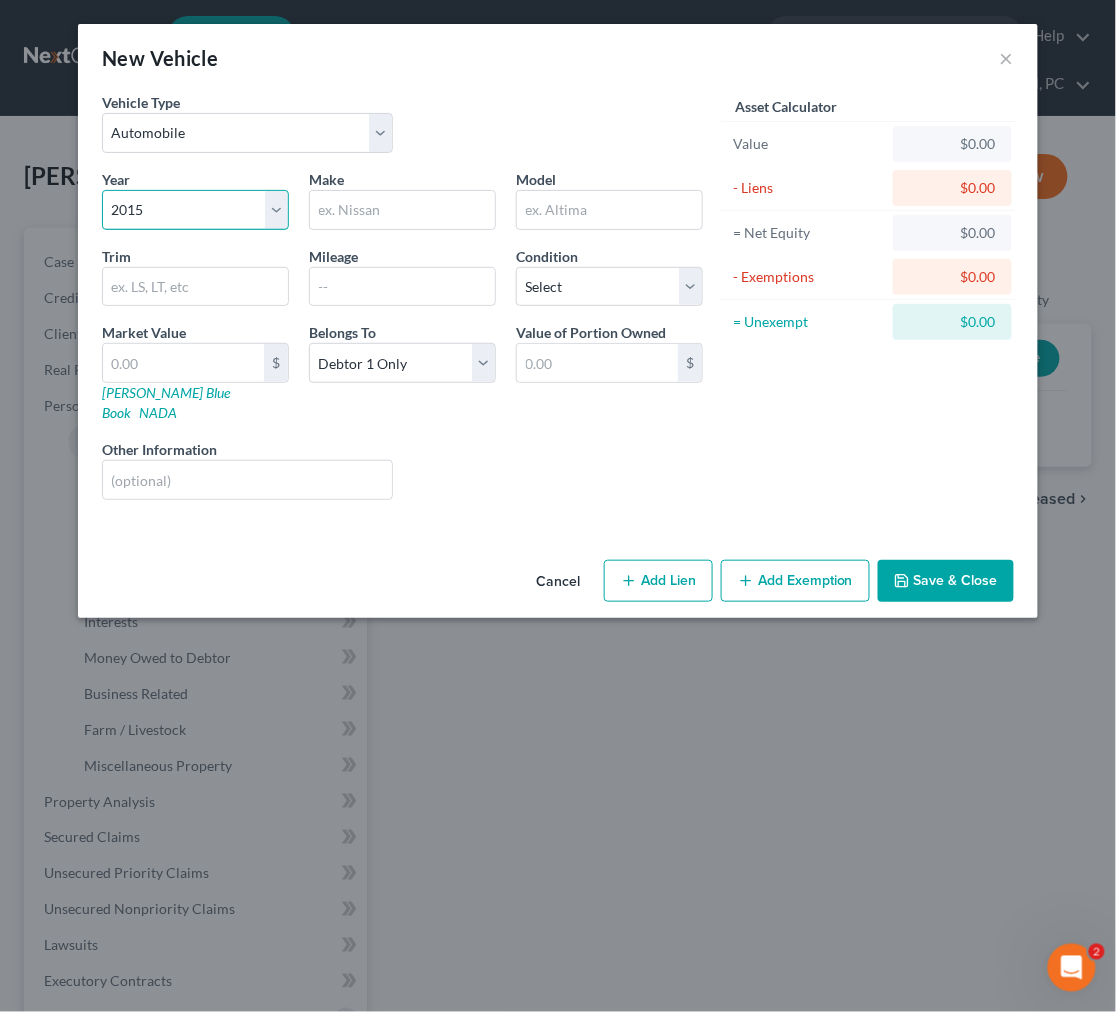 click on "Select 2026 2025 2024 2023 2022 2021 2020 2019 2018 2017 2016 2015 2014 2013 2012 2011 2010 2009 2008 2007 2006 2005 2004 2003 2002 2001 2000 1999 1998 1997 1996 1995 1994 1993 1992 1991 1990 1989 1988 1987 1986 1985 1984 1983 1982 1981 1980 1979 1978 1977 1976 1975 1974 1973 1972 1971 1970 1969 1968 1967 1966 1965 1964 1963 1962 1961 1960 1959 1958 1957 1956 1955 1954 1953 1952 1951 1950 1949 1948 1947 1946 1945 1944 1943 1942 1941 1940 1939 1938 1937 1936 1935 1934 1933 1932 1931 1930 1929 1928 1927 1926 1925 1924 1923 1922 1921 1920 1919 1918 1917 1916 1915 1914 1913 1912 1911 1910 1909 1908 1907 1906 1905 1904 1903 1902 1901" at bounding box center [195, 210] 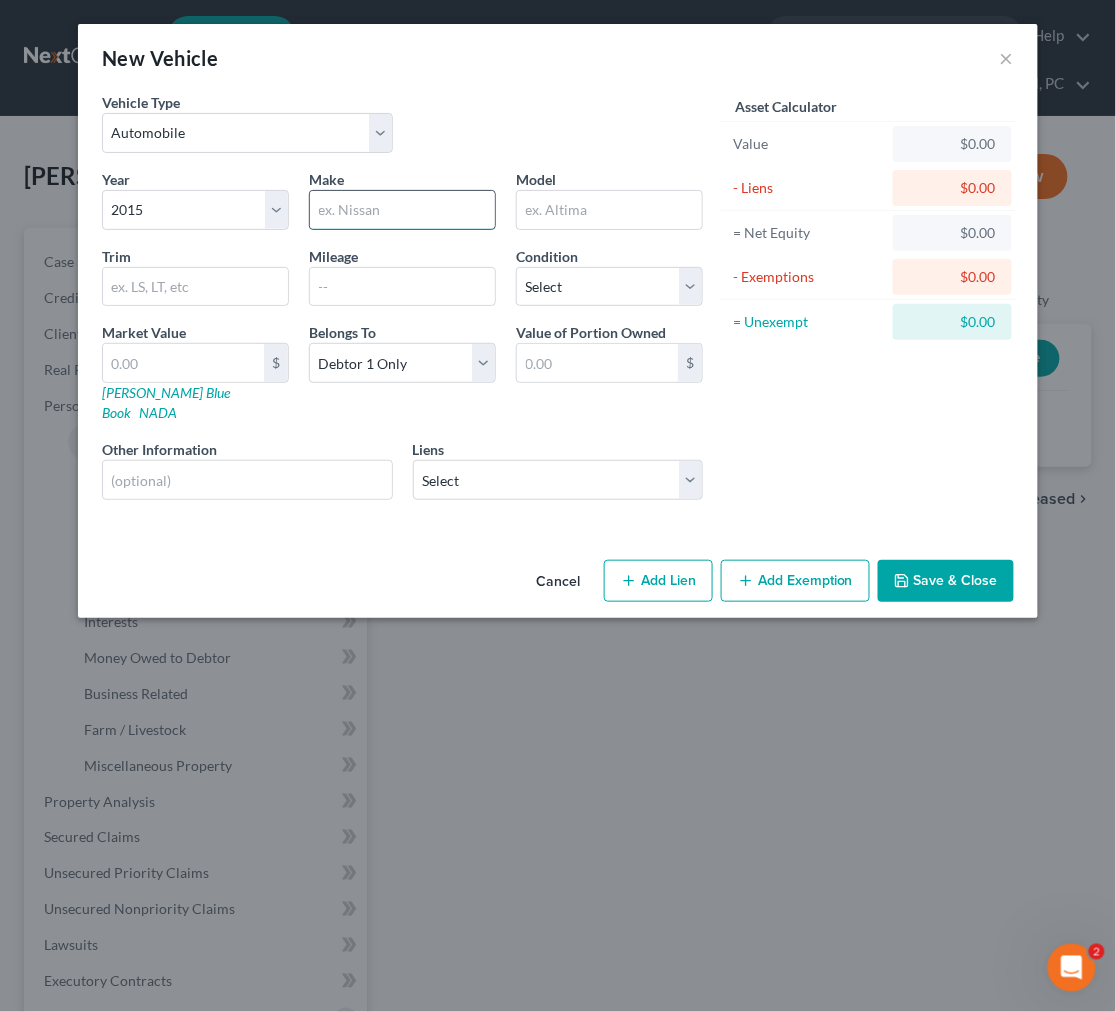 click at bounding box center (402, 210) 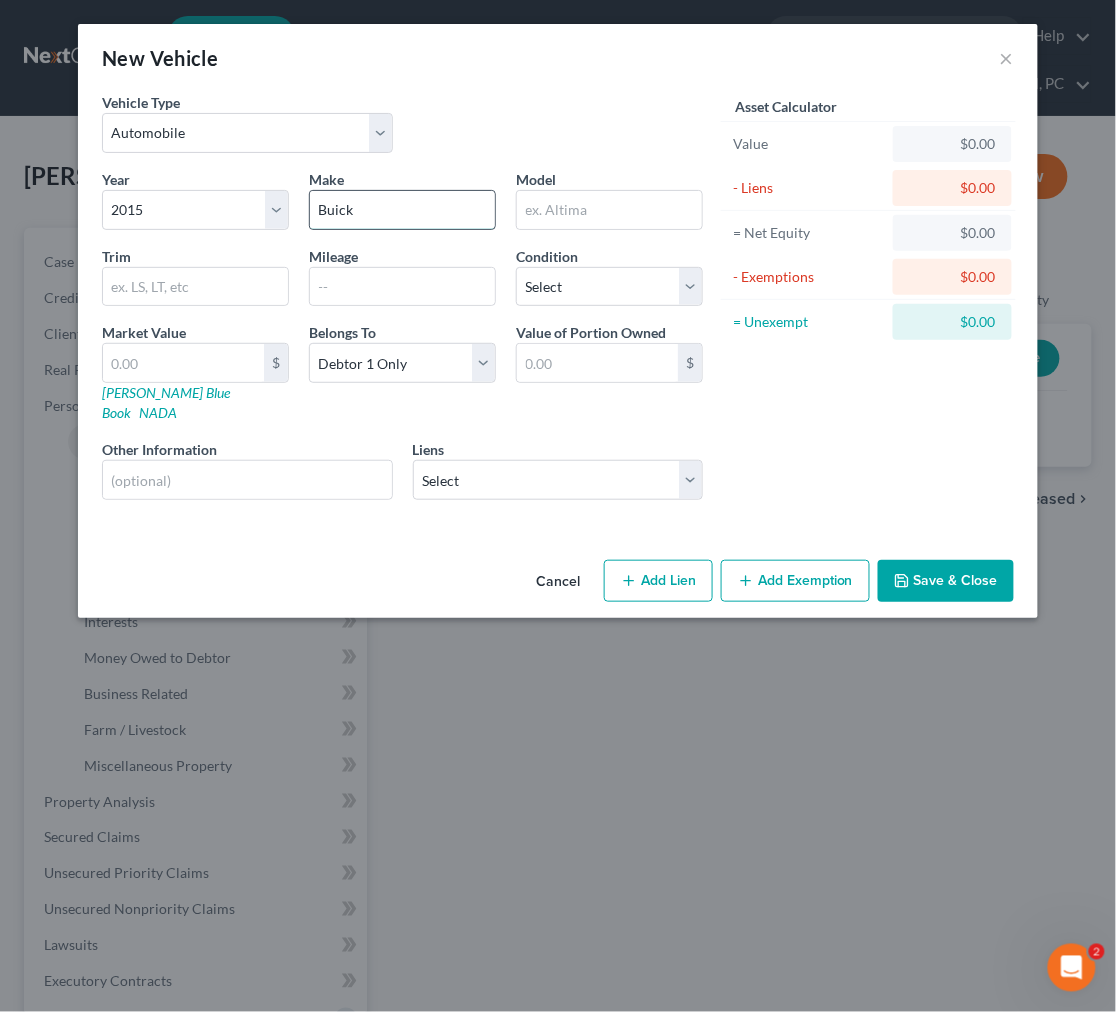 type on "Buick" 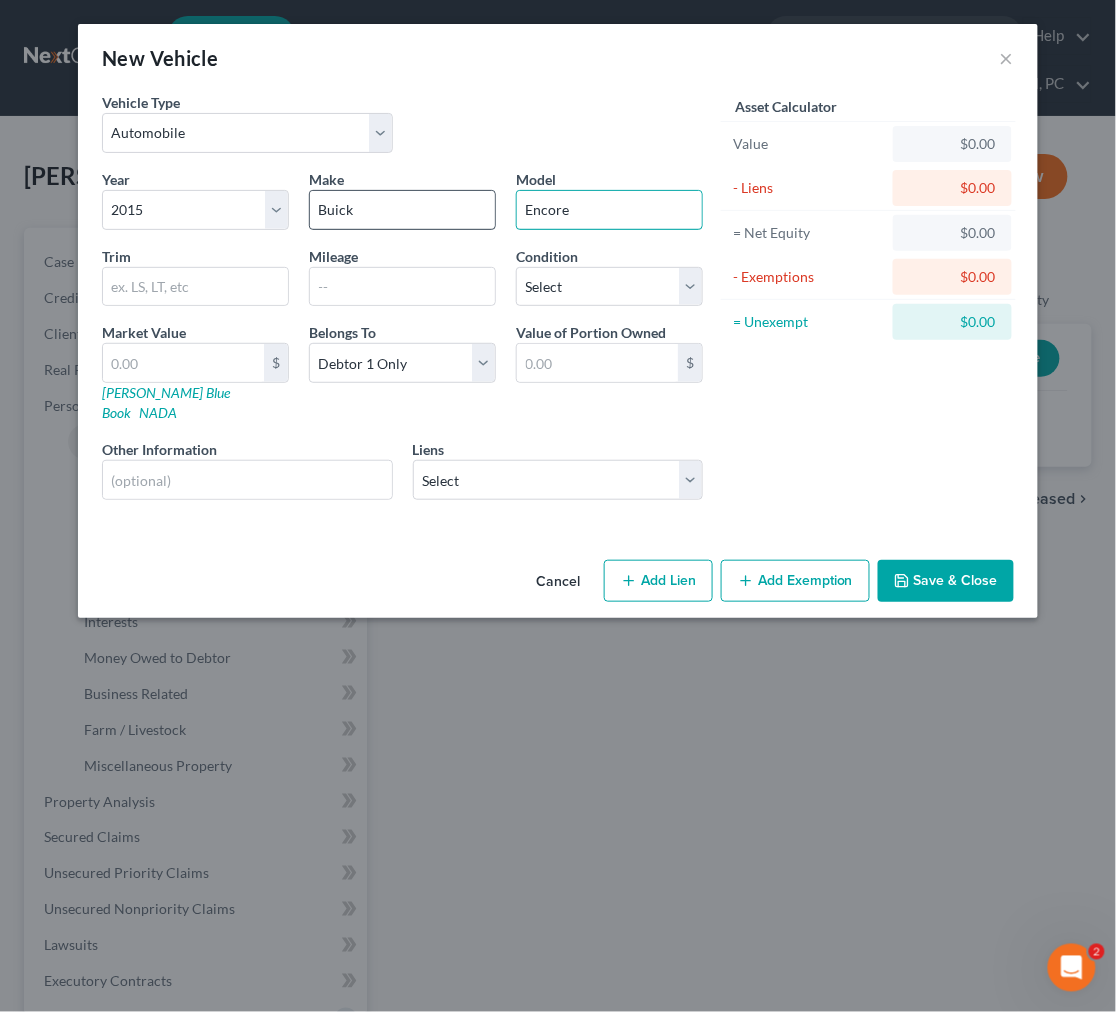 type on "Encore" 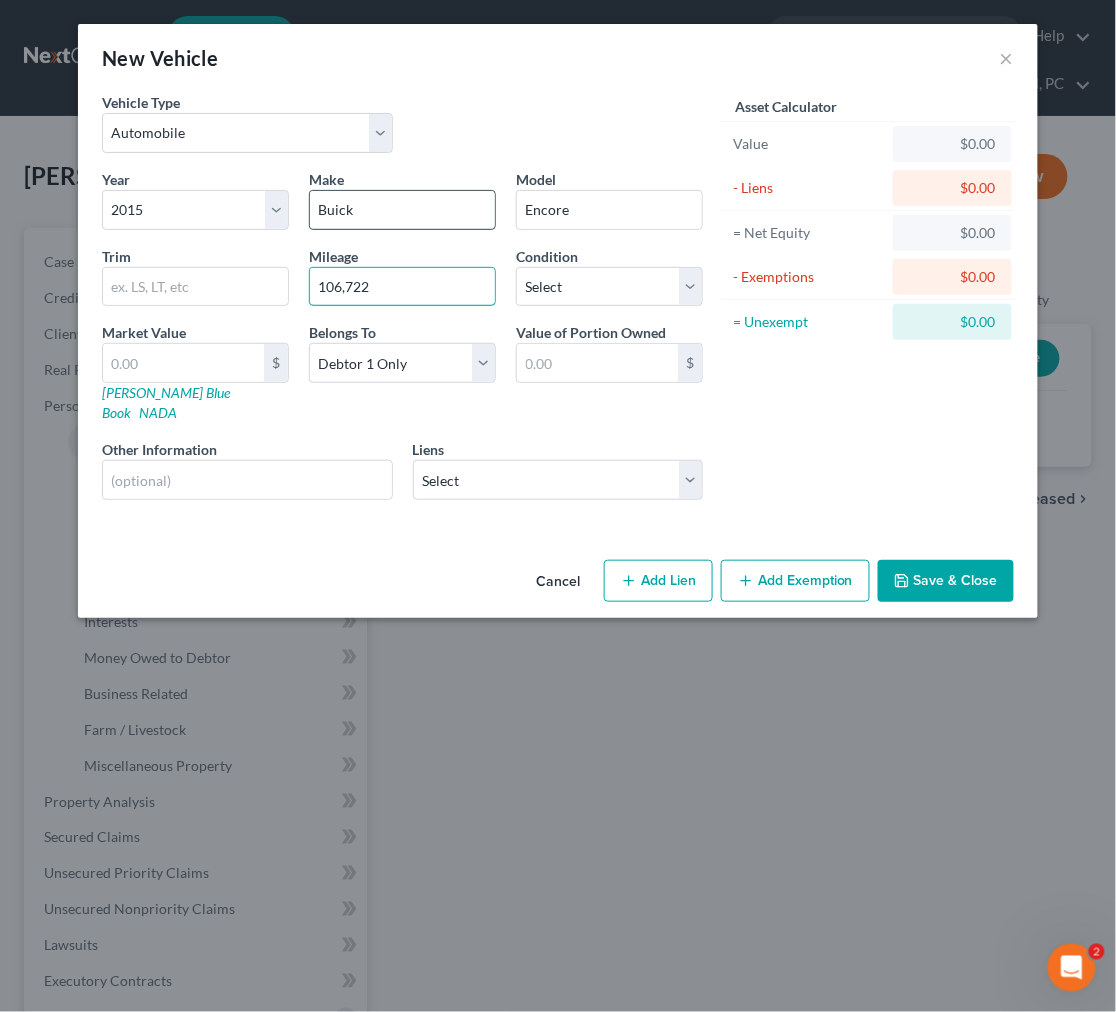 type on "106,722" 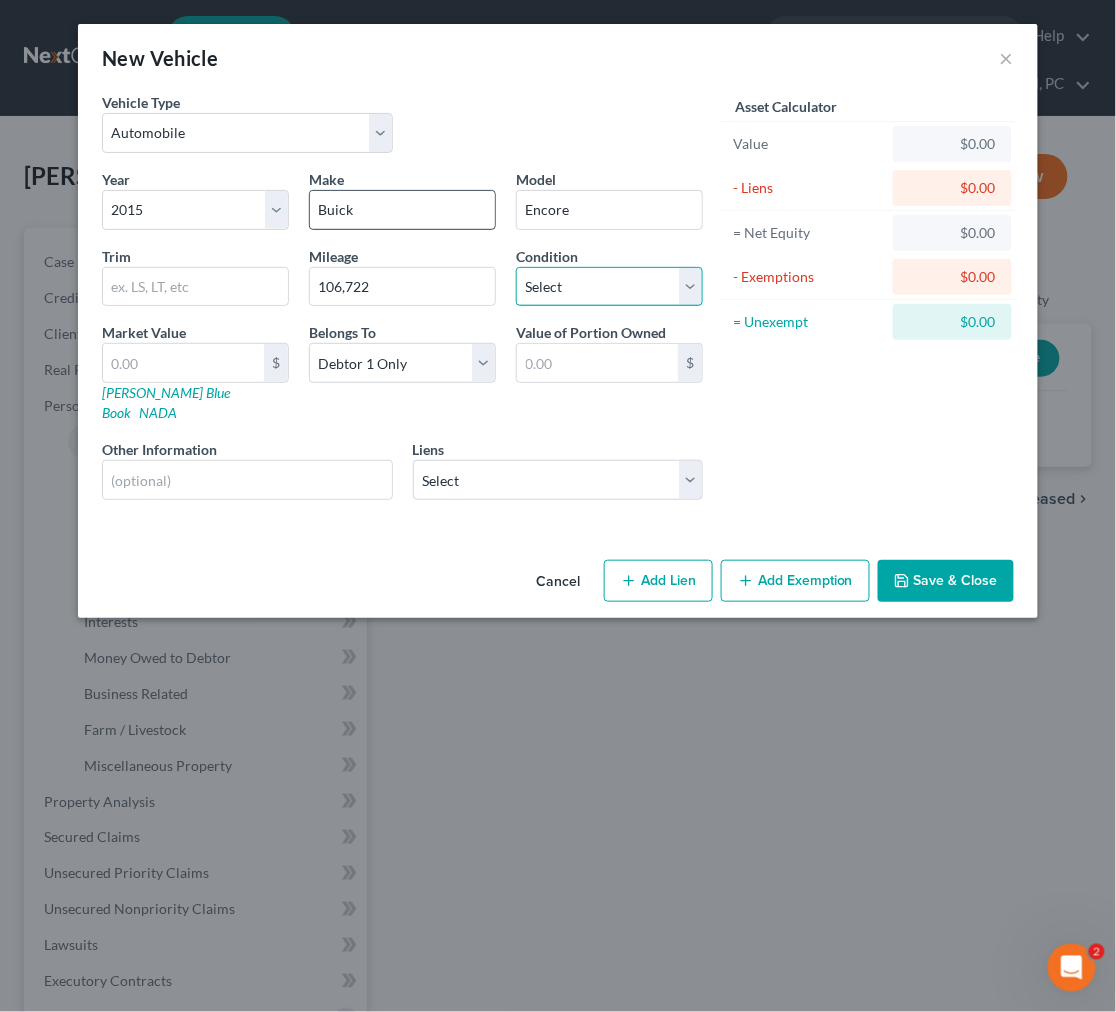 select on "2" 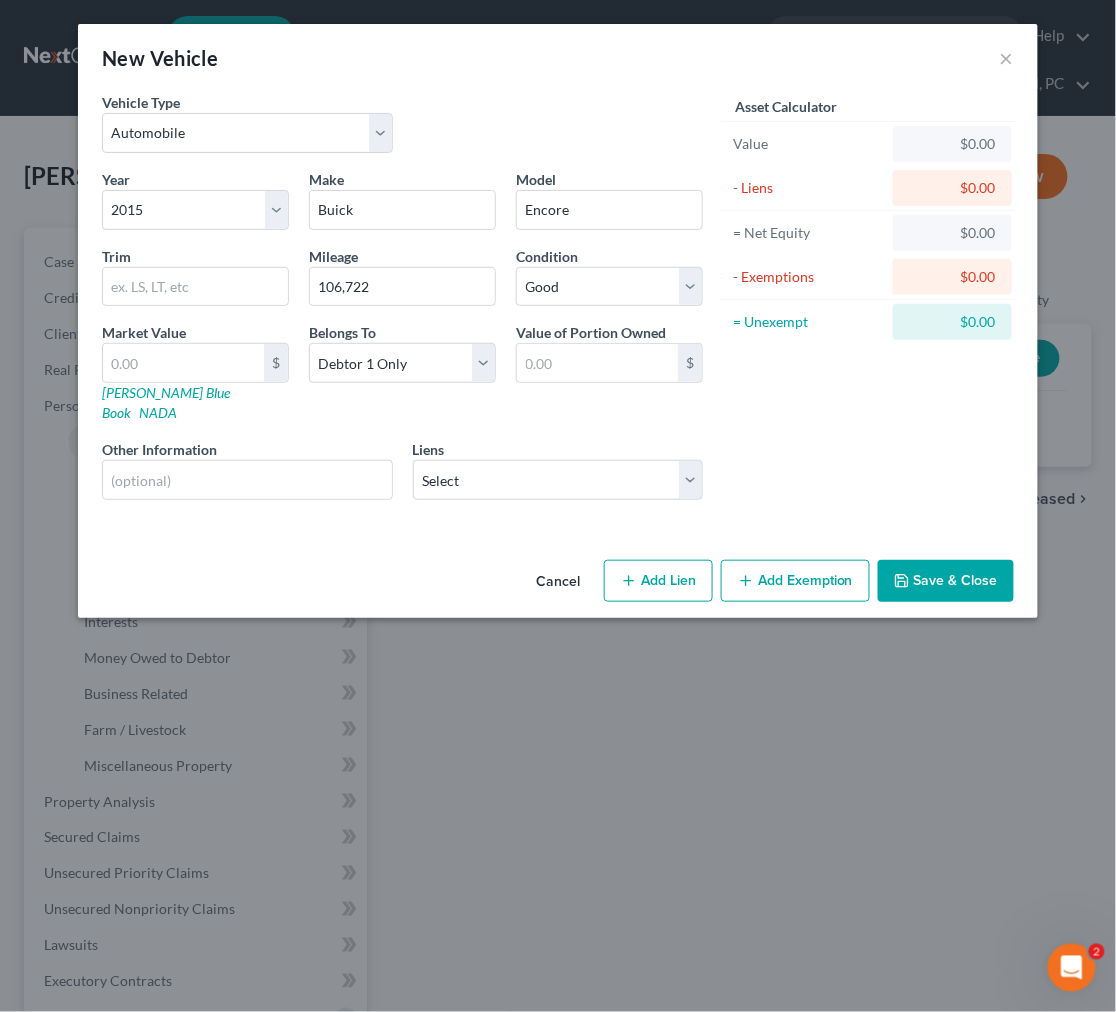 click 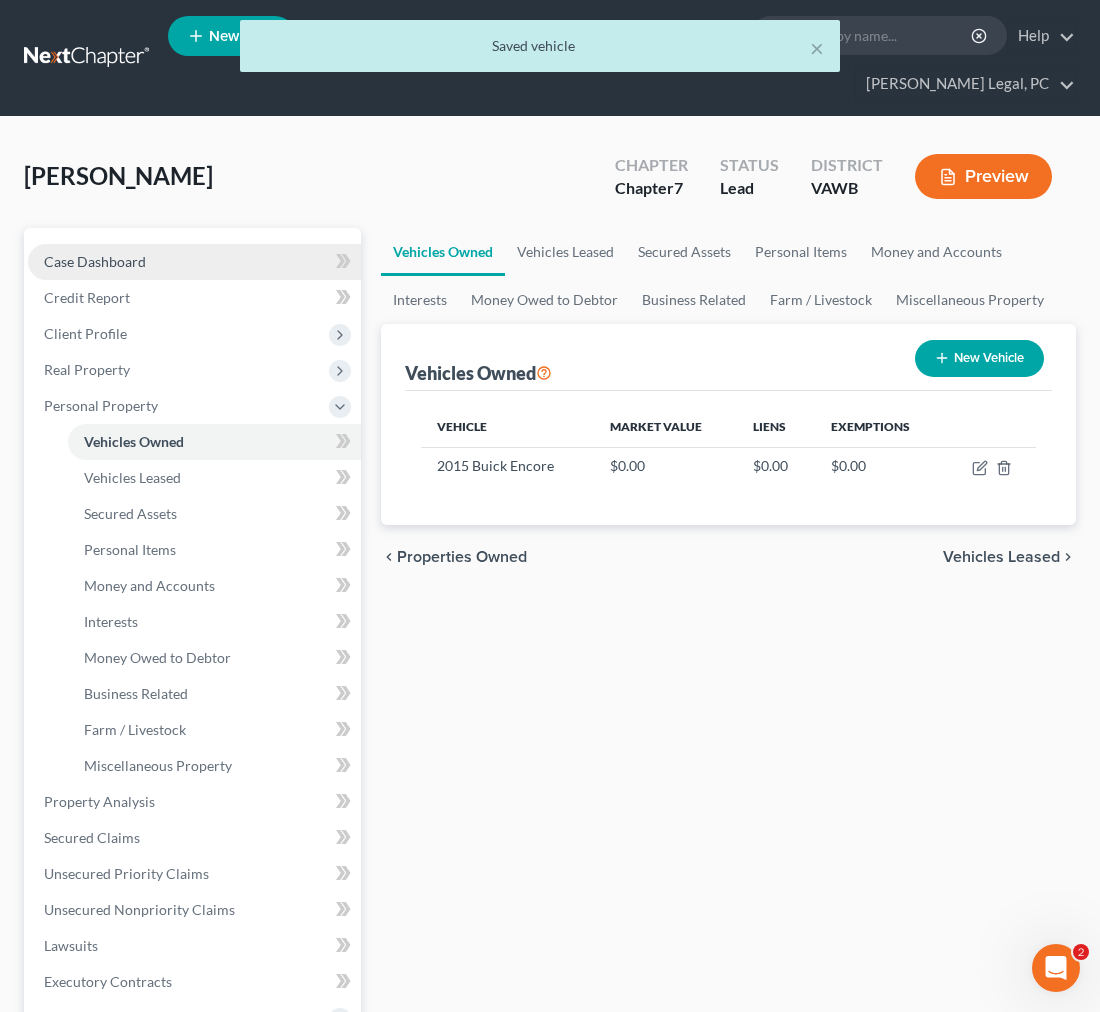 click on "Case Dashboard" at bounding box center [95, 261] 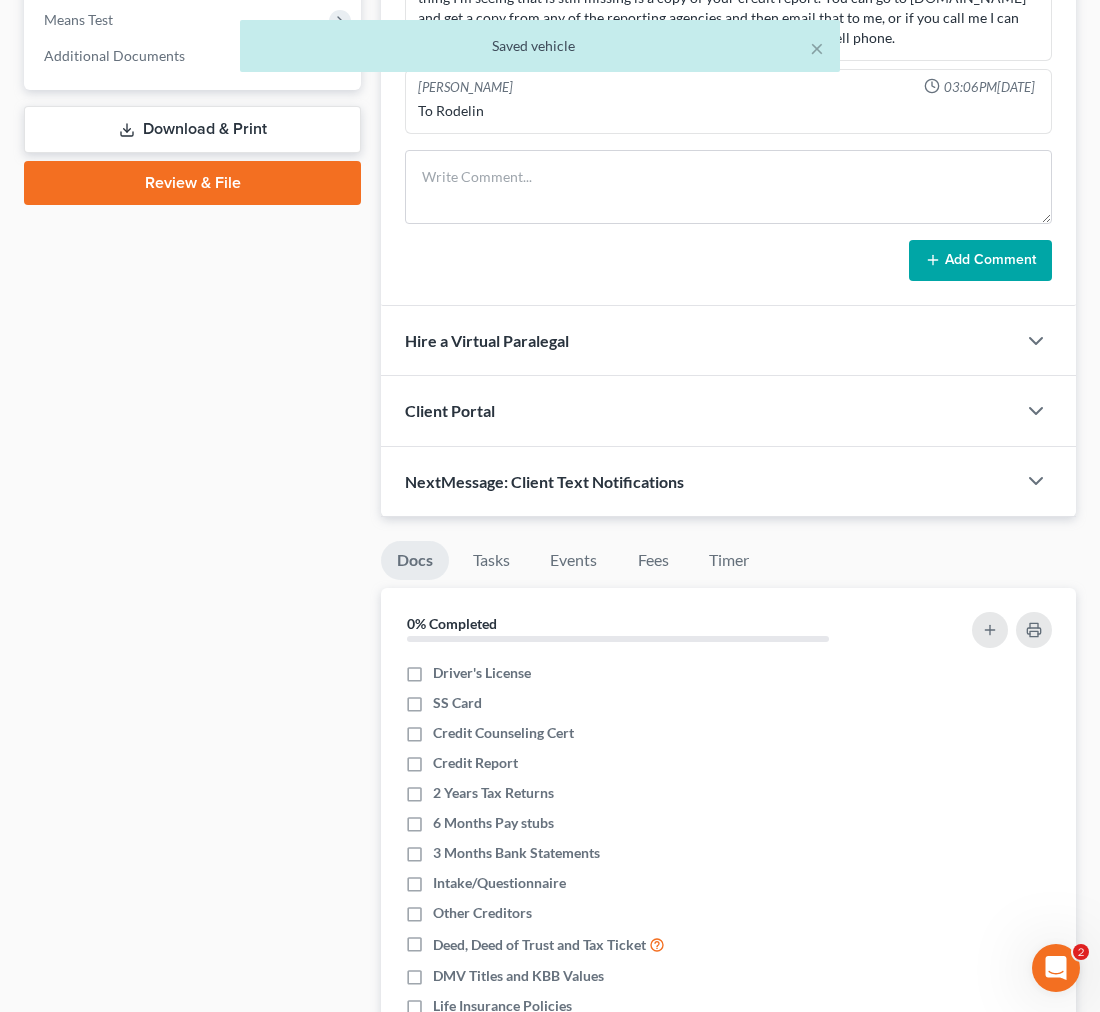 scroll, scrollTop: 1111, scrollLeft: 0, axis: vertical 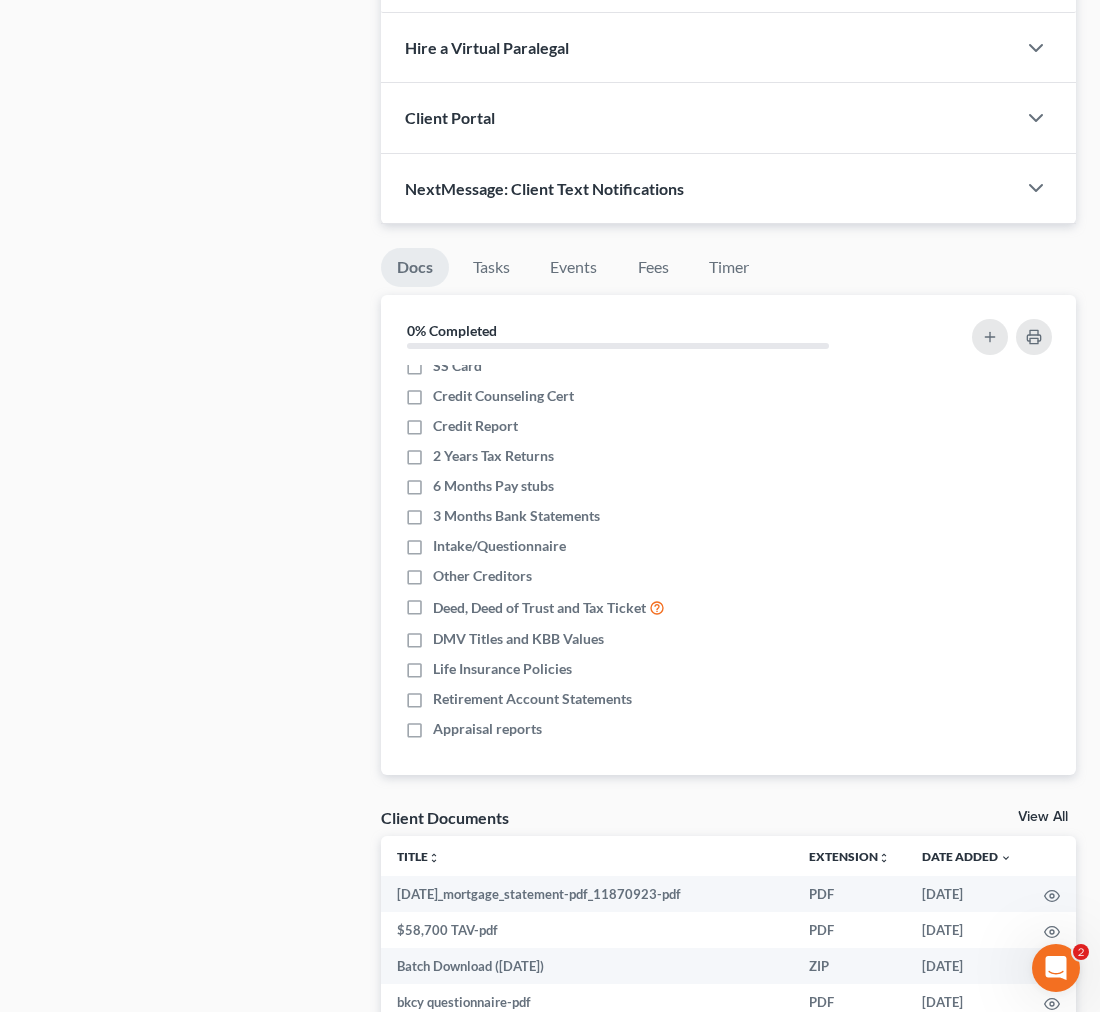 click on "View All" at bounding box center [1043, 817] 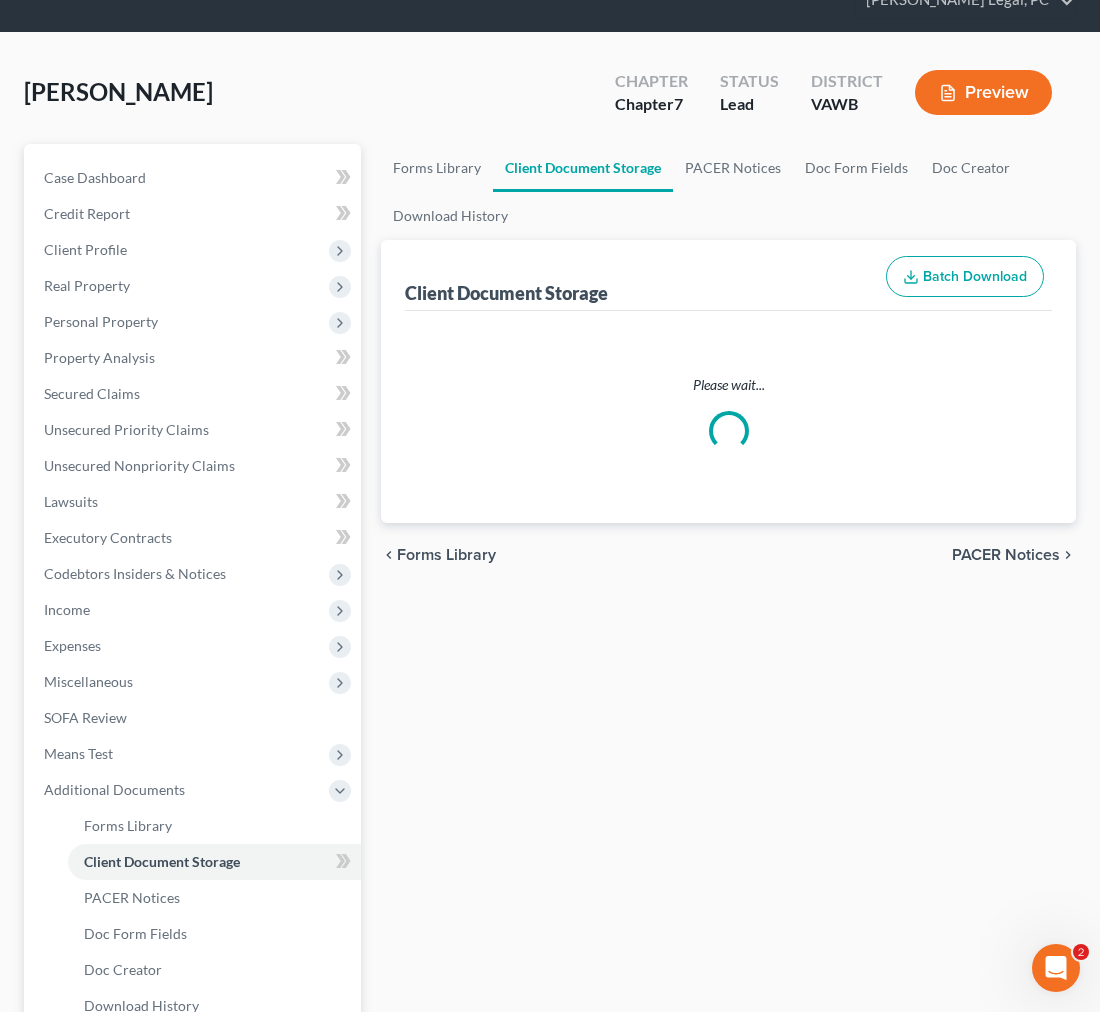 scroll, scrollTop: 16, scrollLeft: 0, axis: vertical 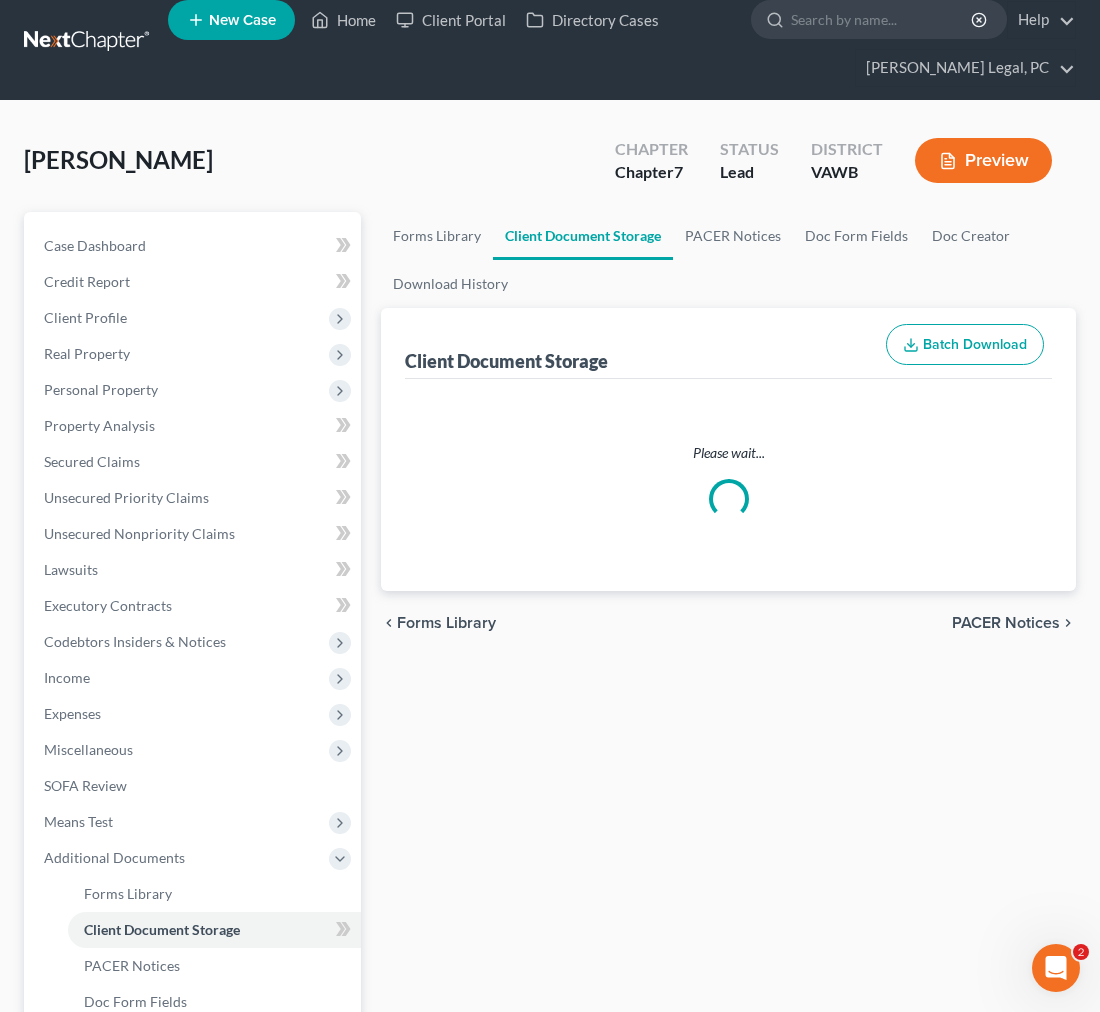 select on "0" 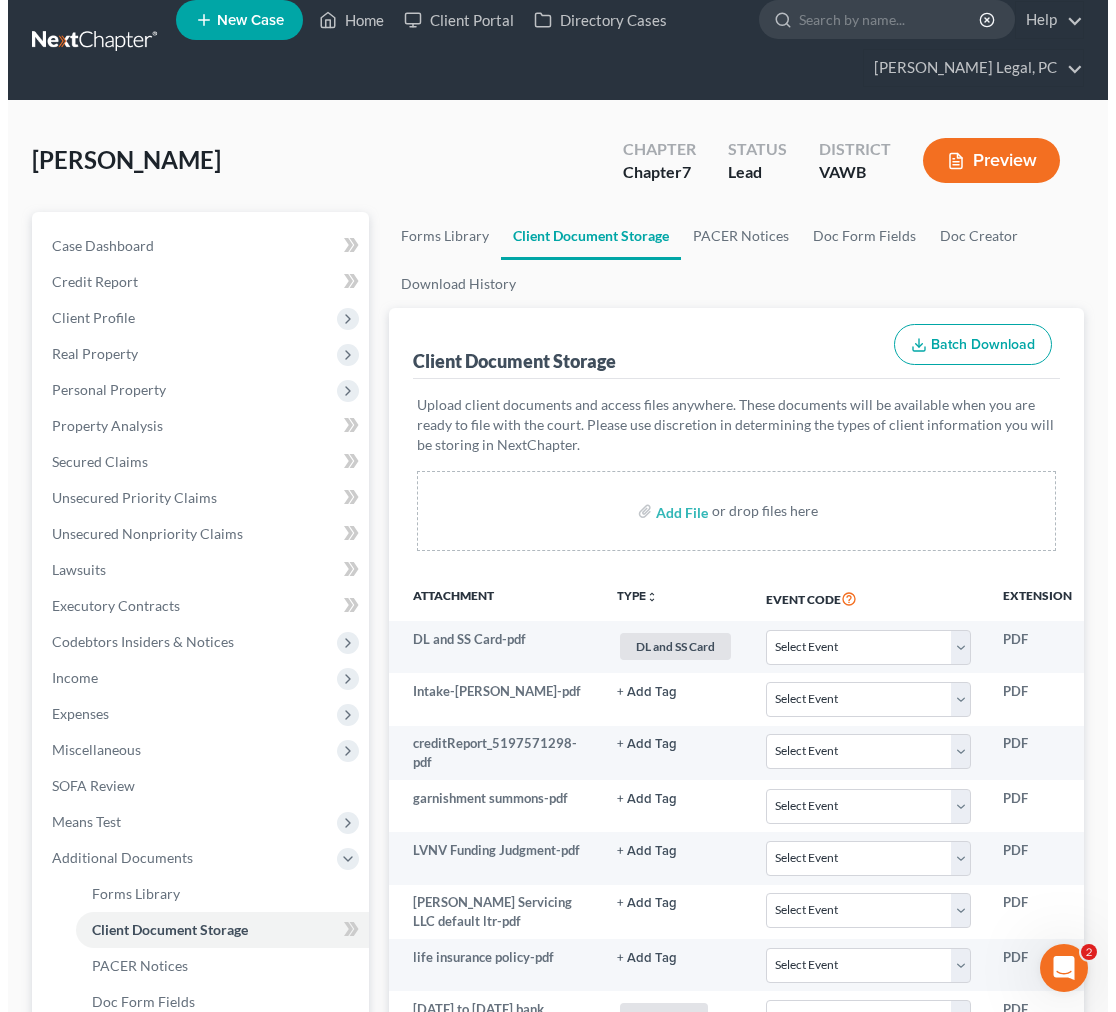 scroll, scrollTop: 0, scrollLeft: 0, axis: both 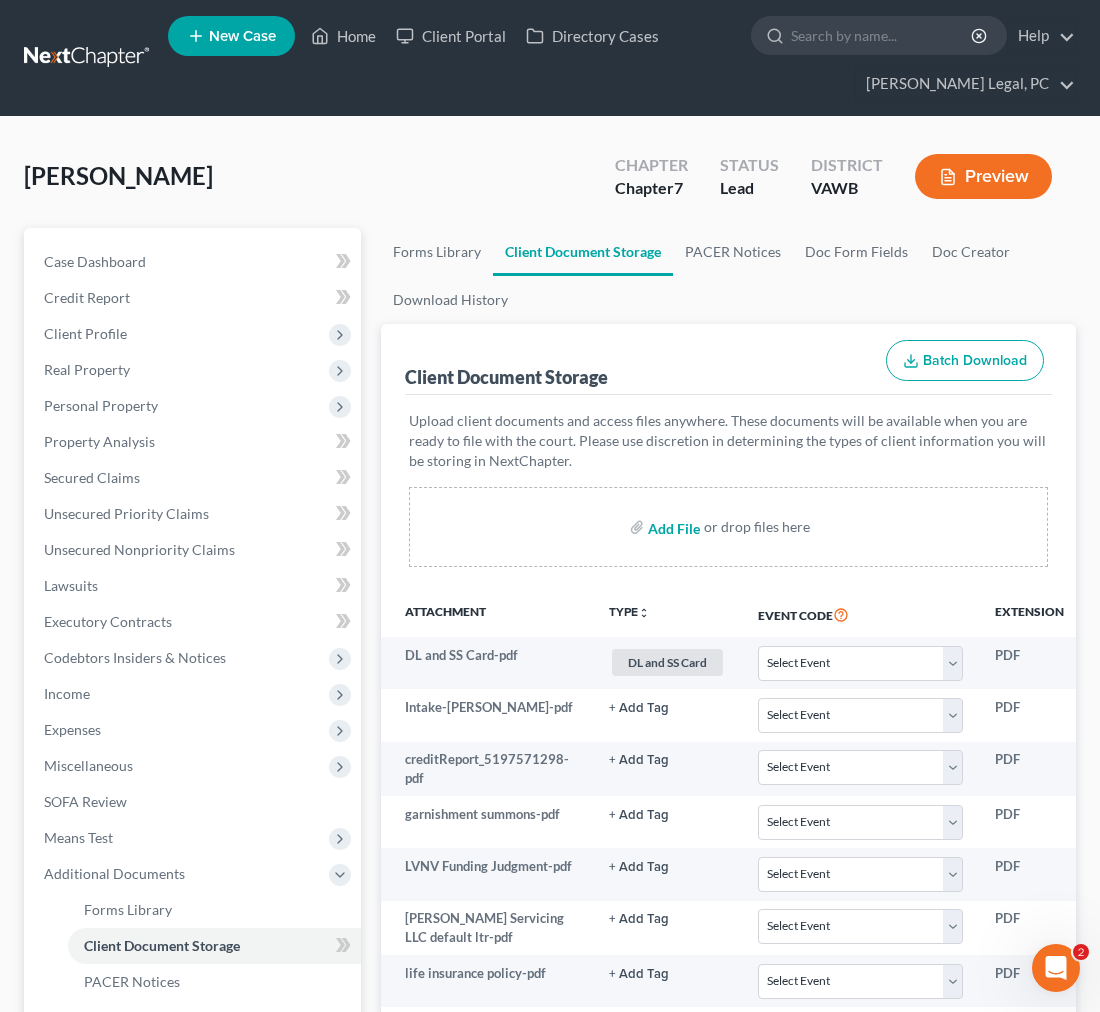 click at bounding box center [672, 527] 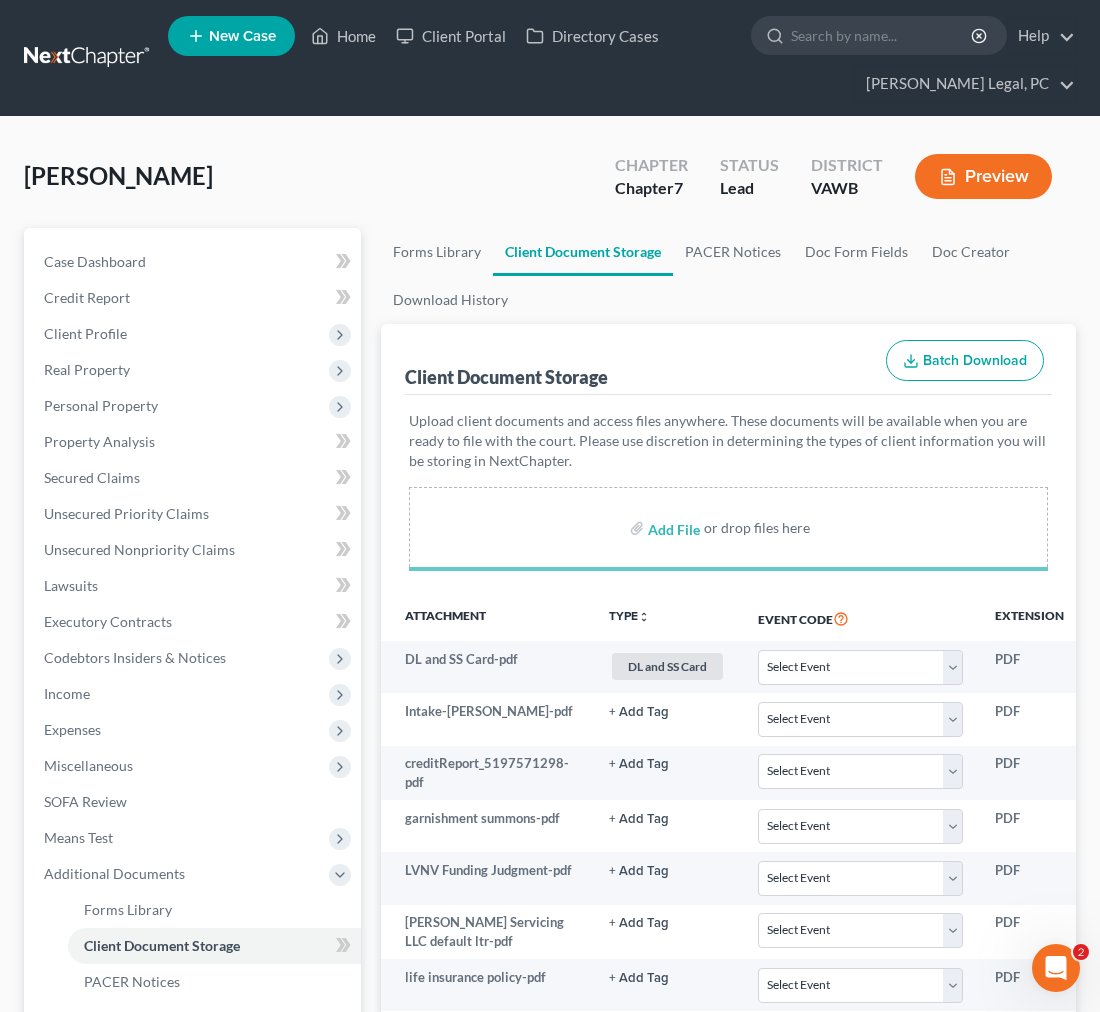 select on "0" 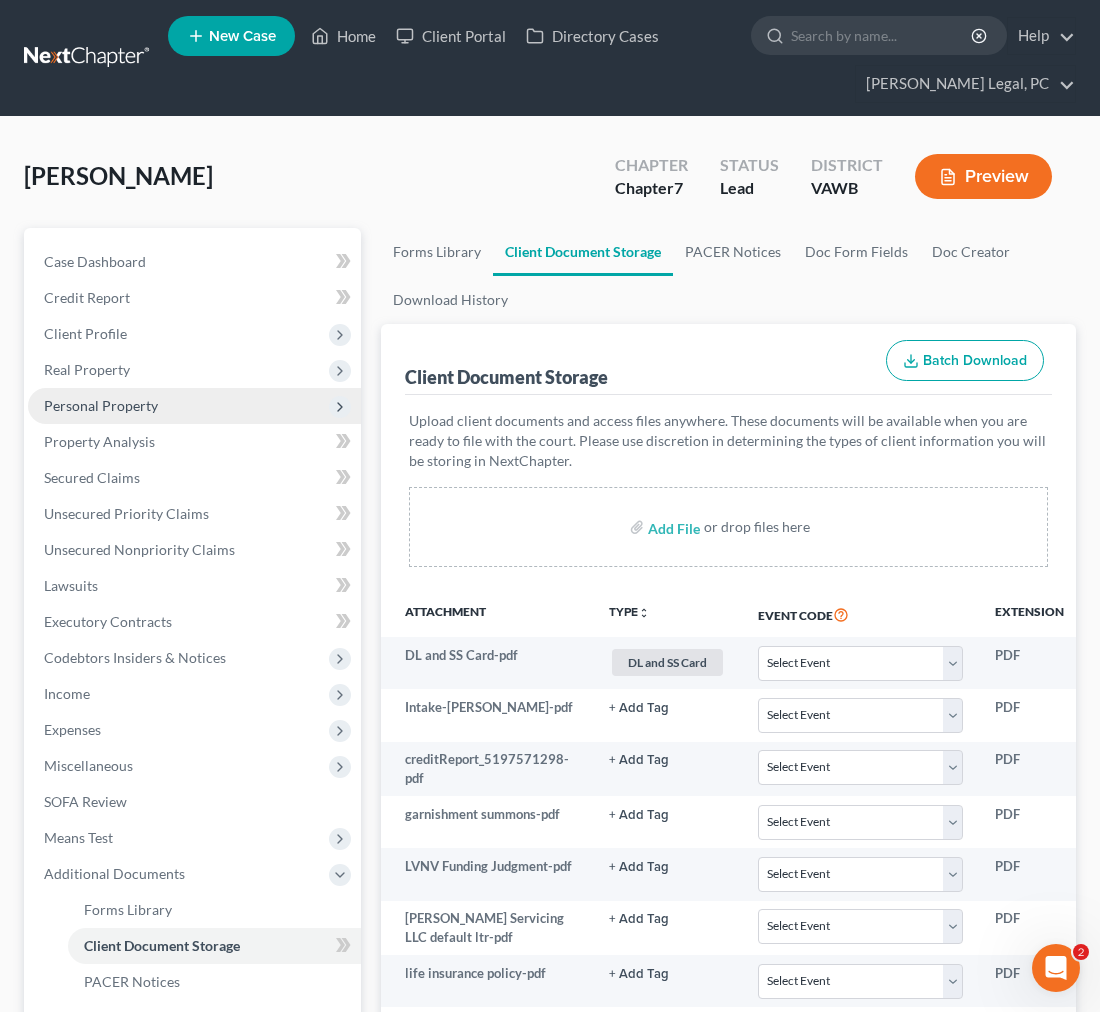 click on "Personal Property" at bounding box center [101, 405] 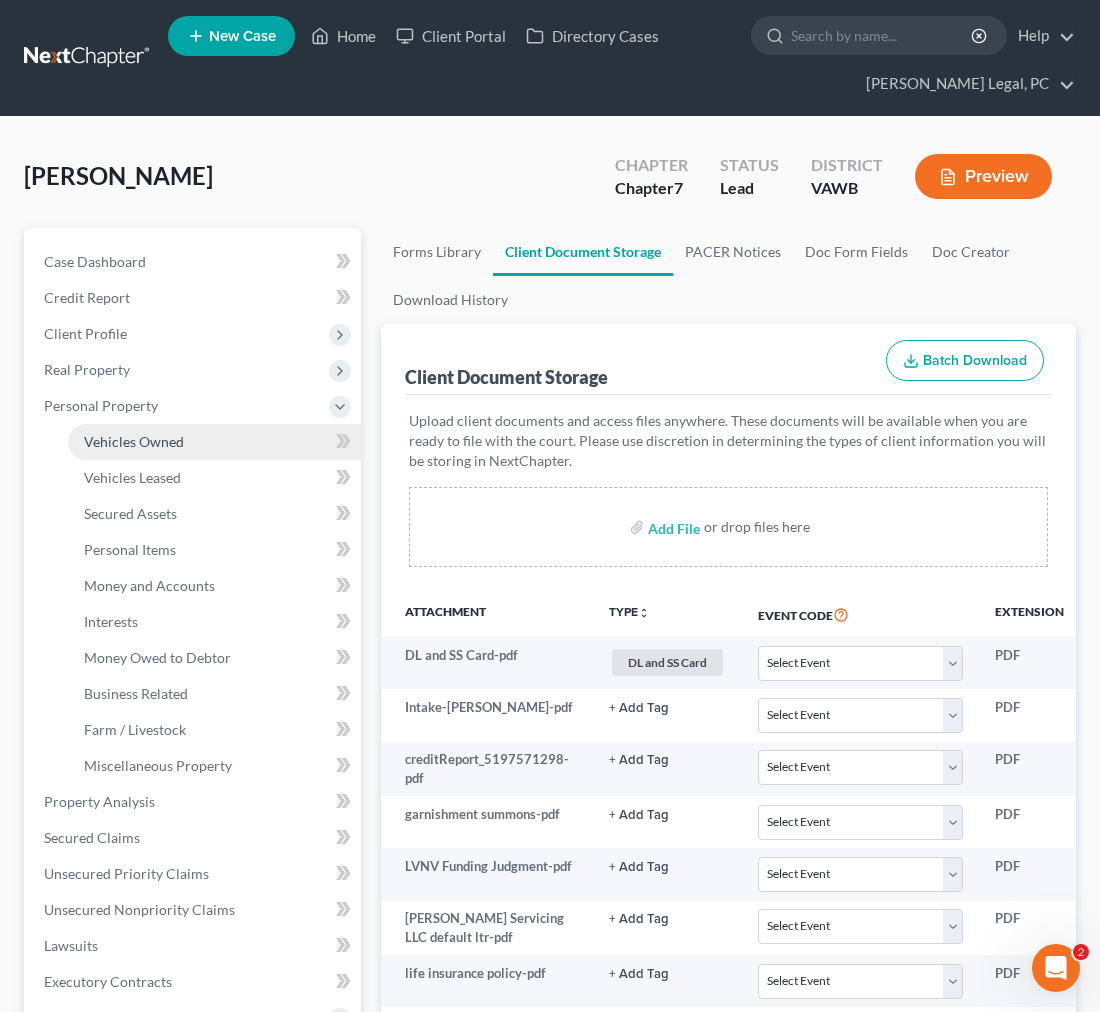 click on "Vehicles Owned" at bounding box center [134, 441] 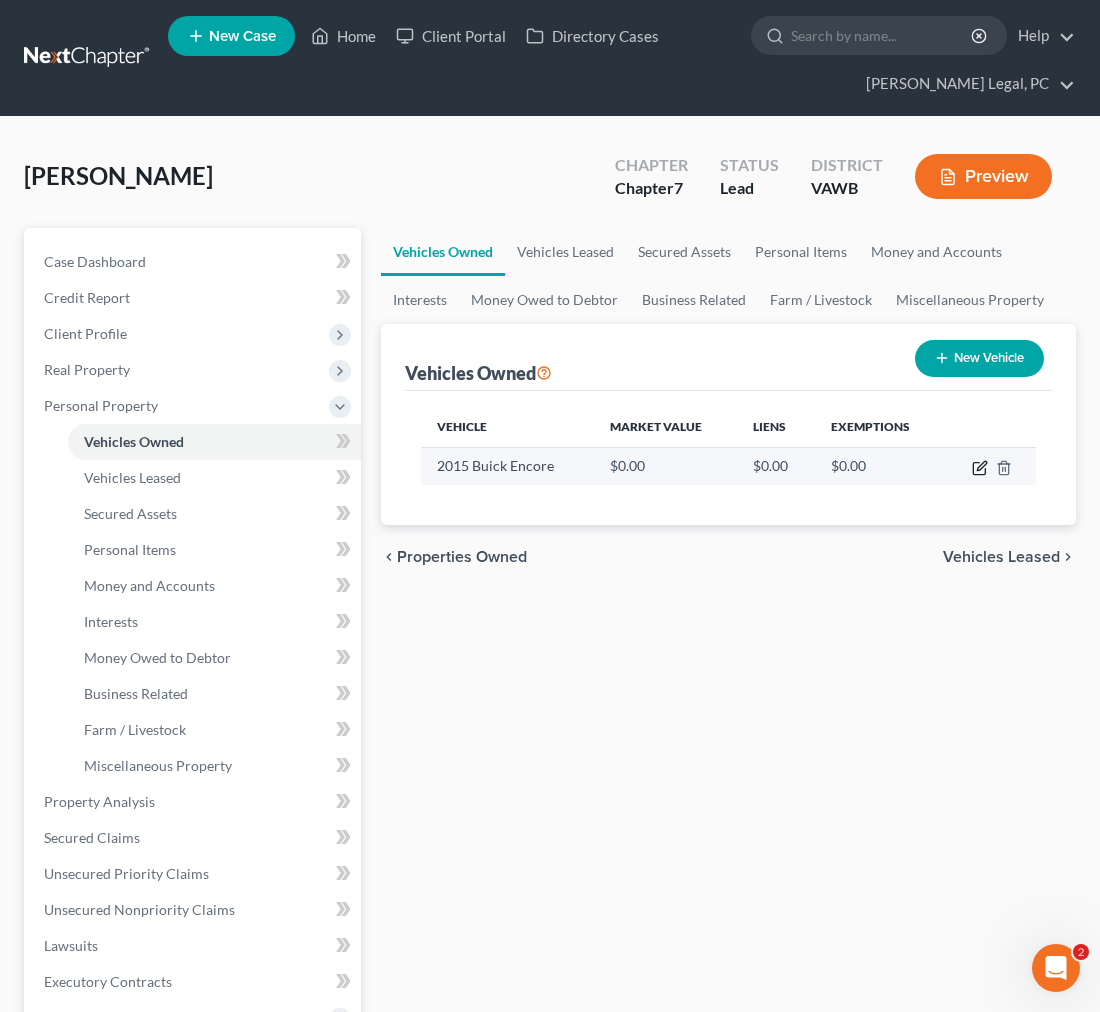 click 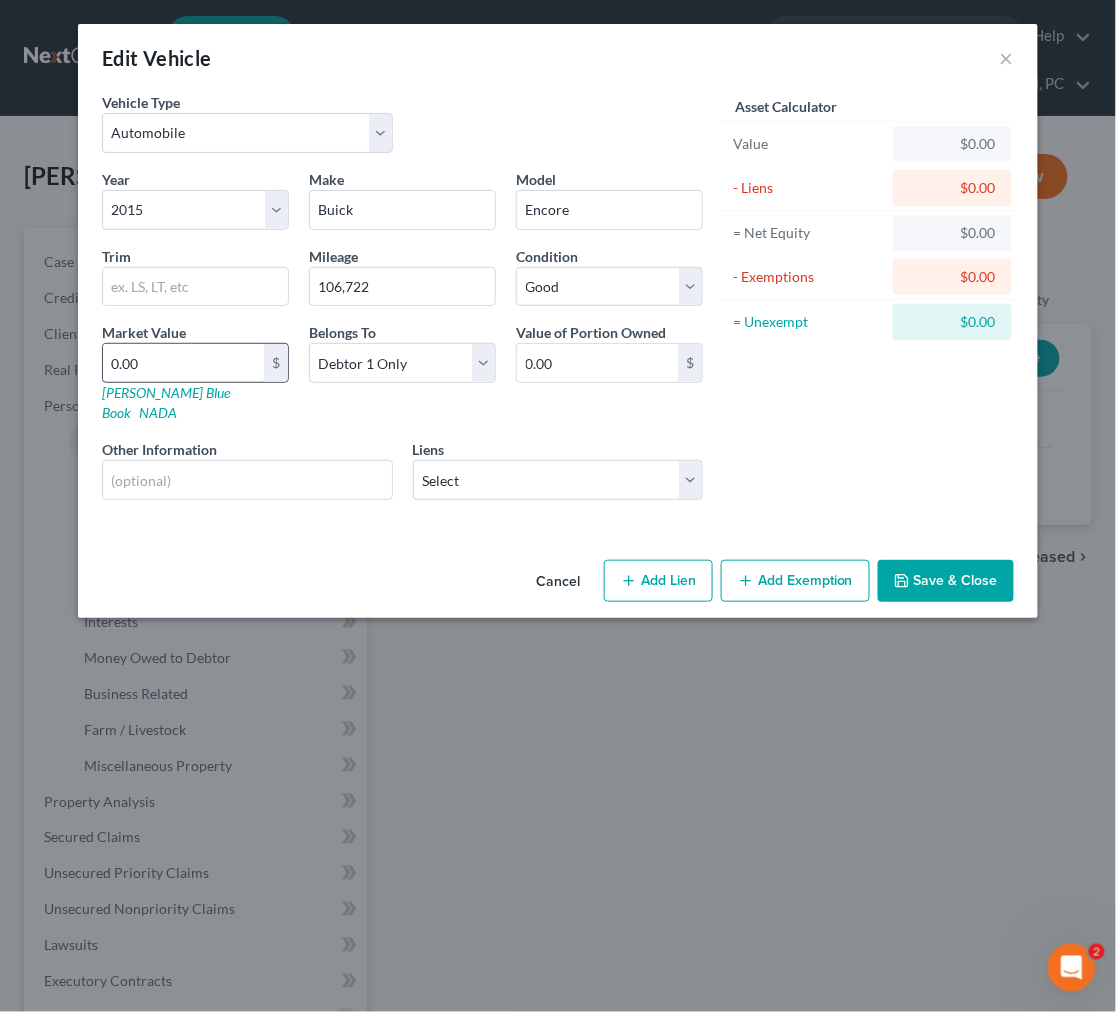 click on "0.00" at bounding box center [183, 363] 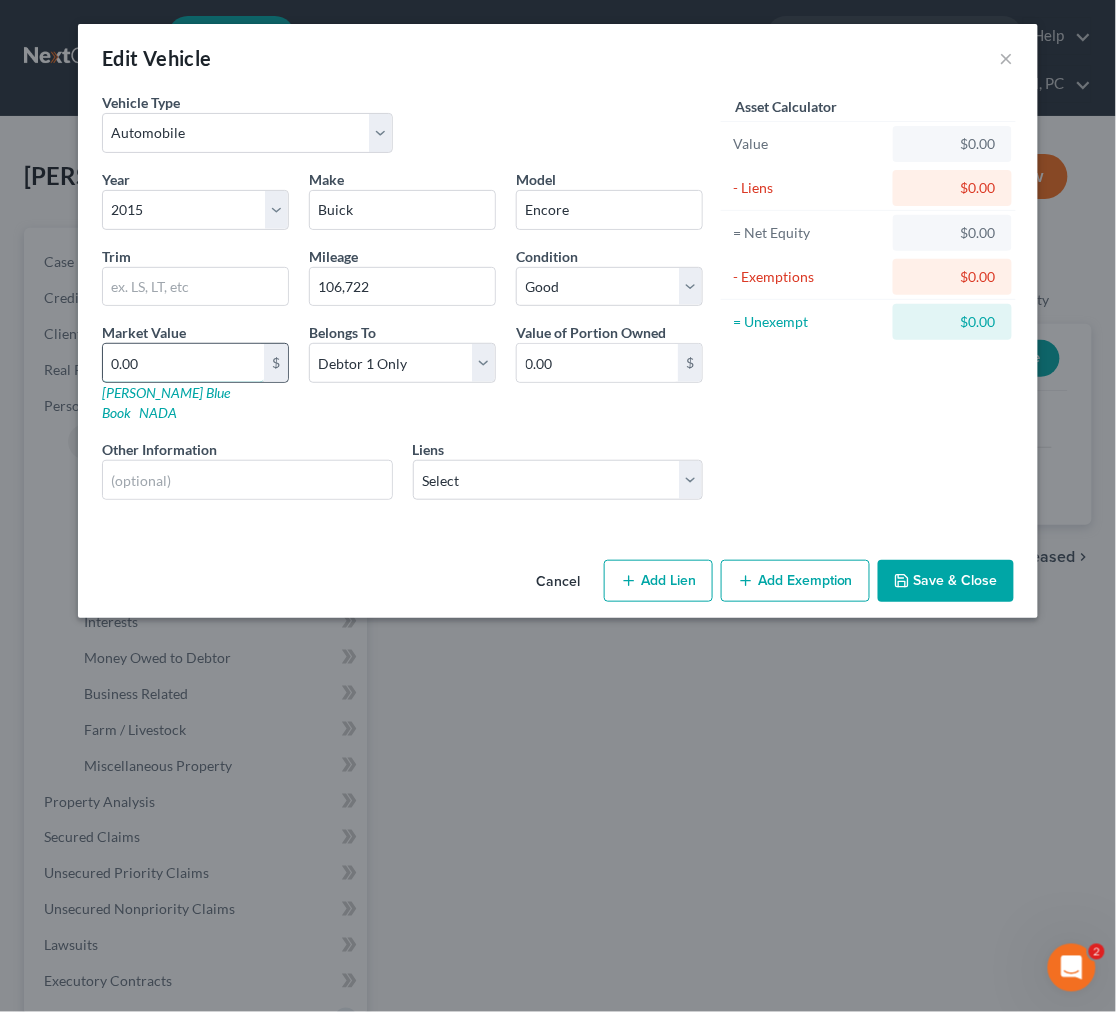 type on "6" 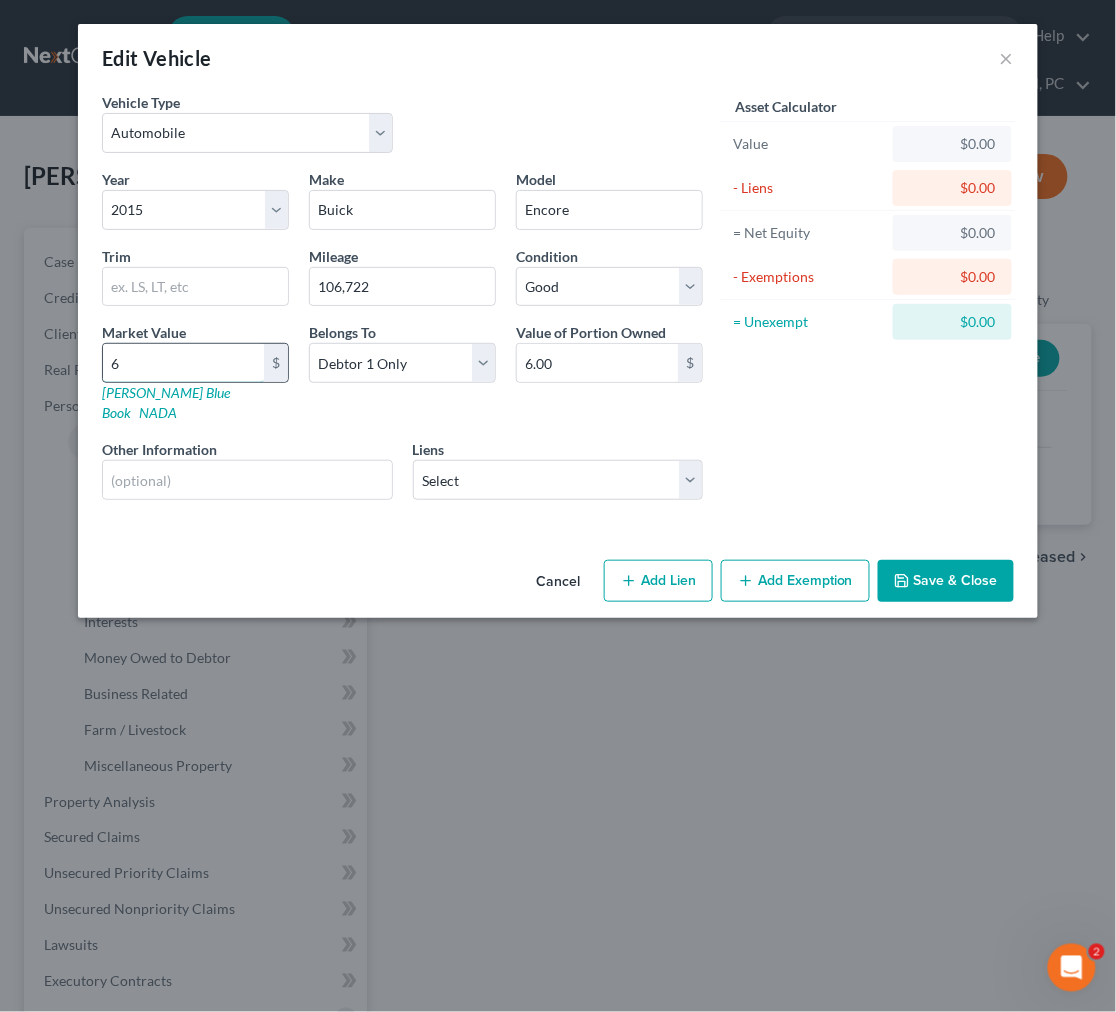 type on "67" 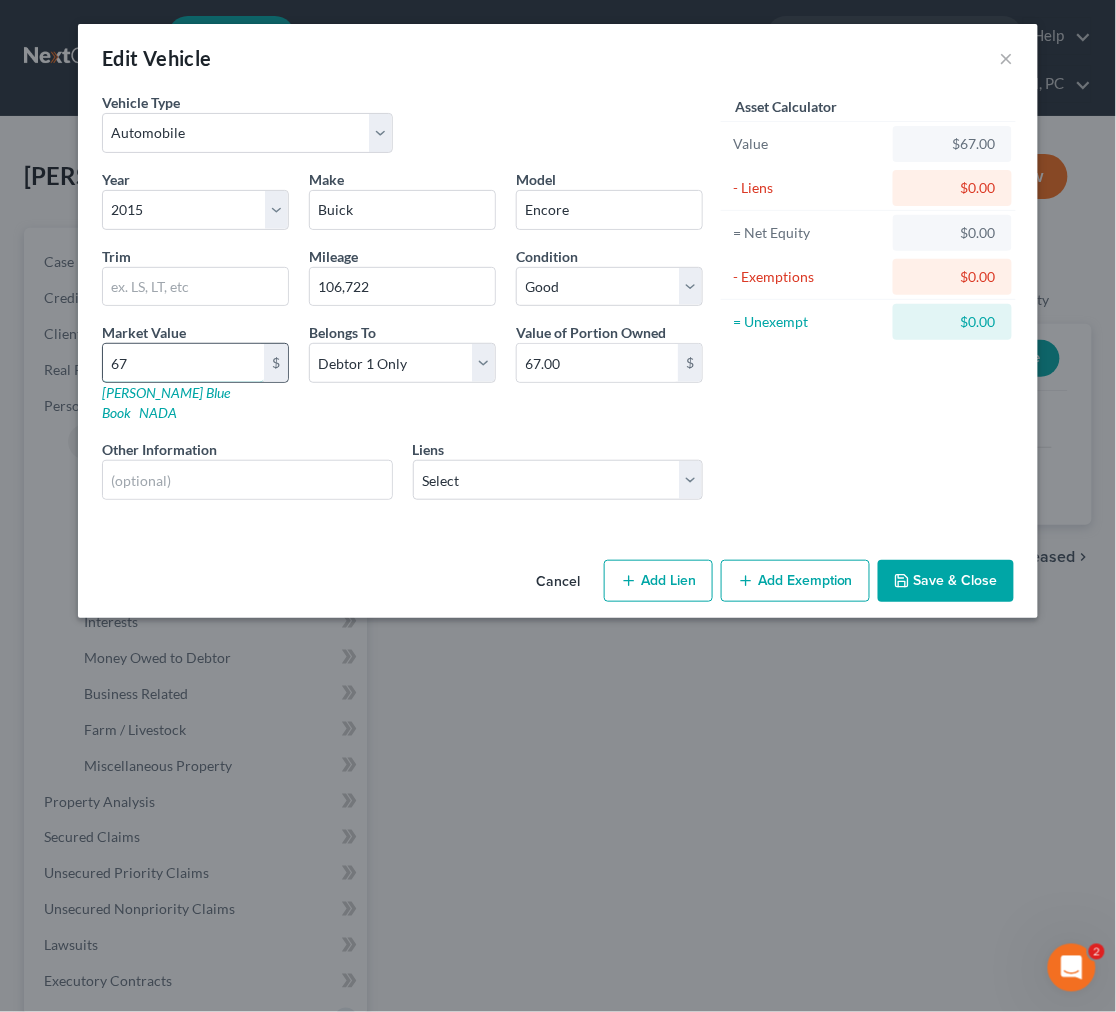 type on "674" 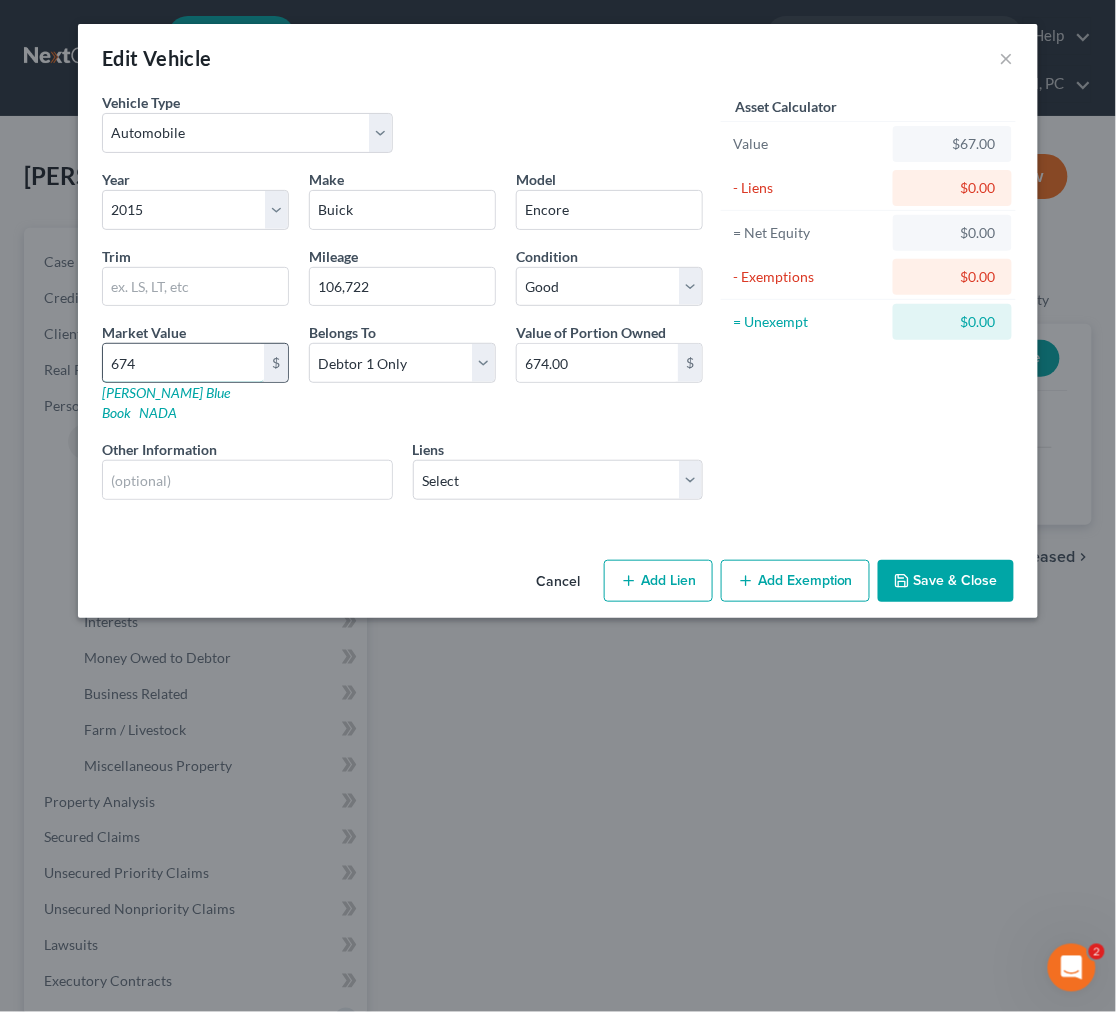 type on "6749" 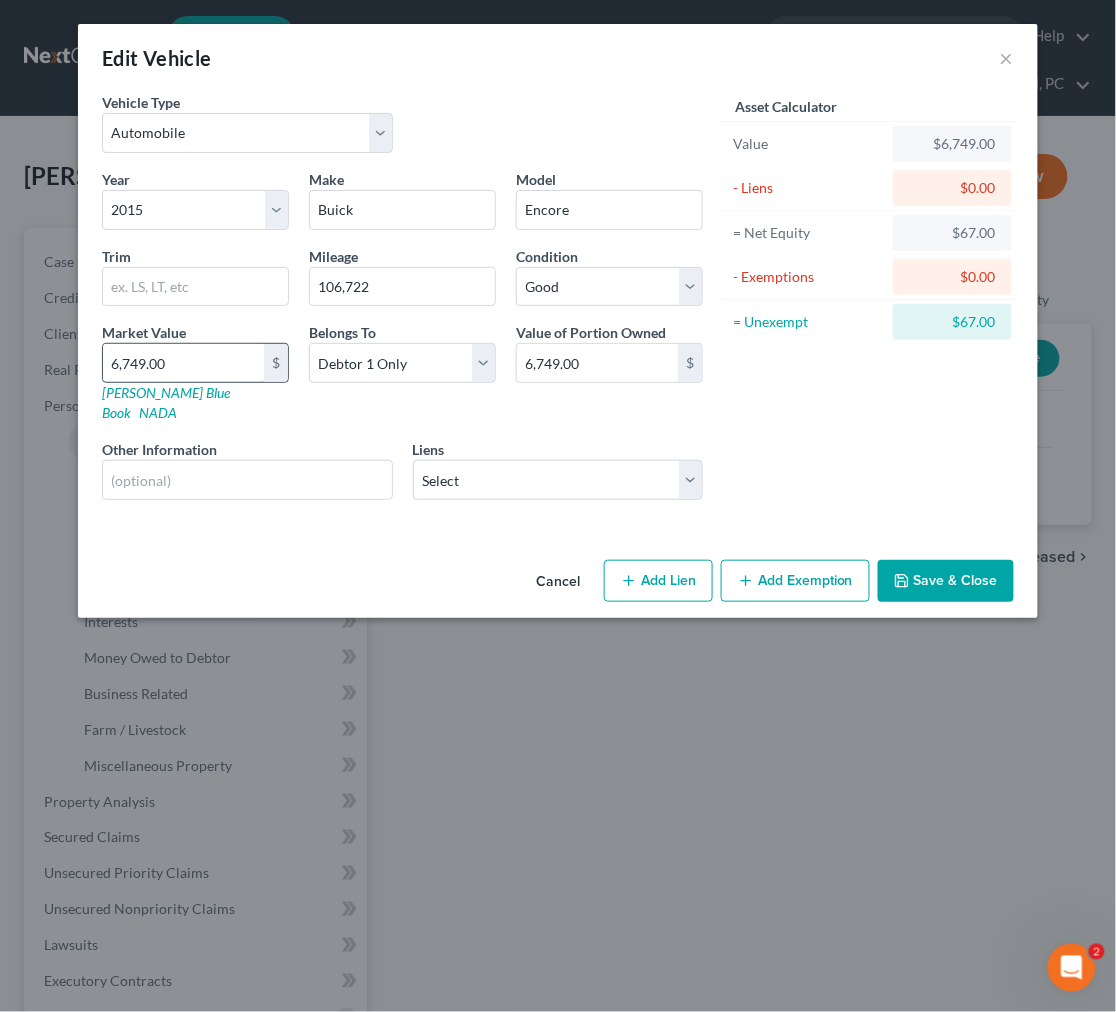 type on "6,749.00" 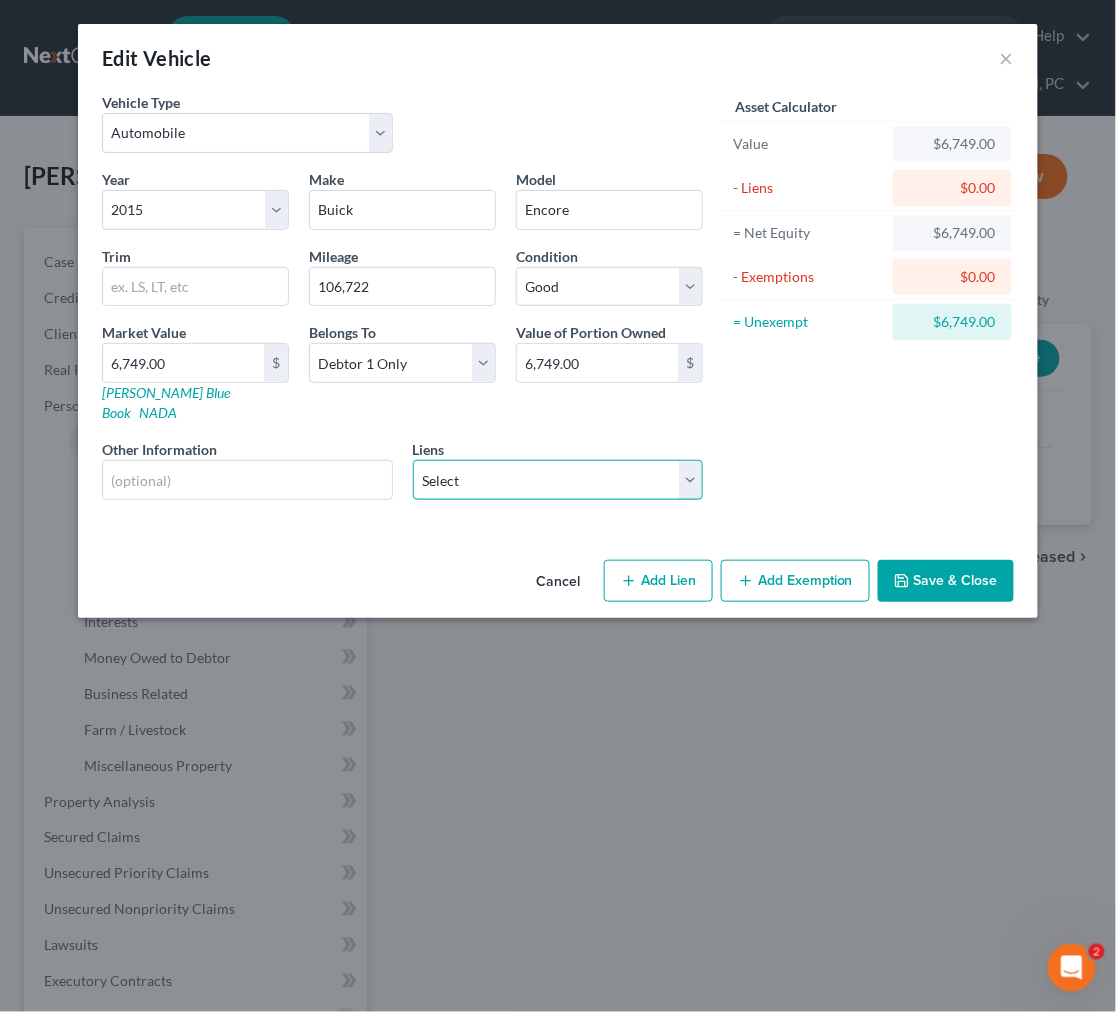 click on "Select GM Financial - $0.00" at bounding box center [558, 480] 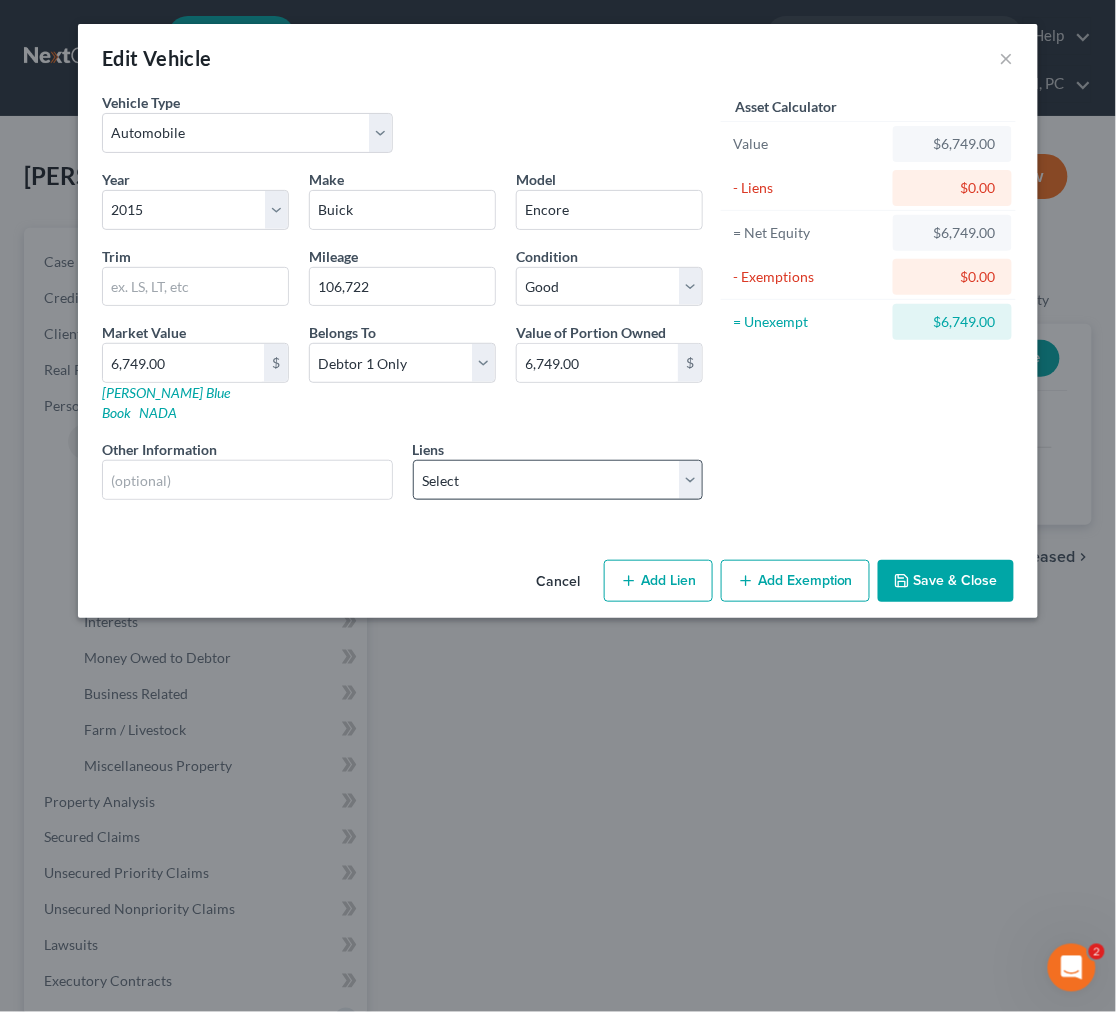 select on "45" 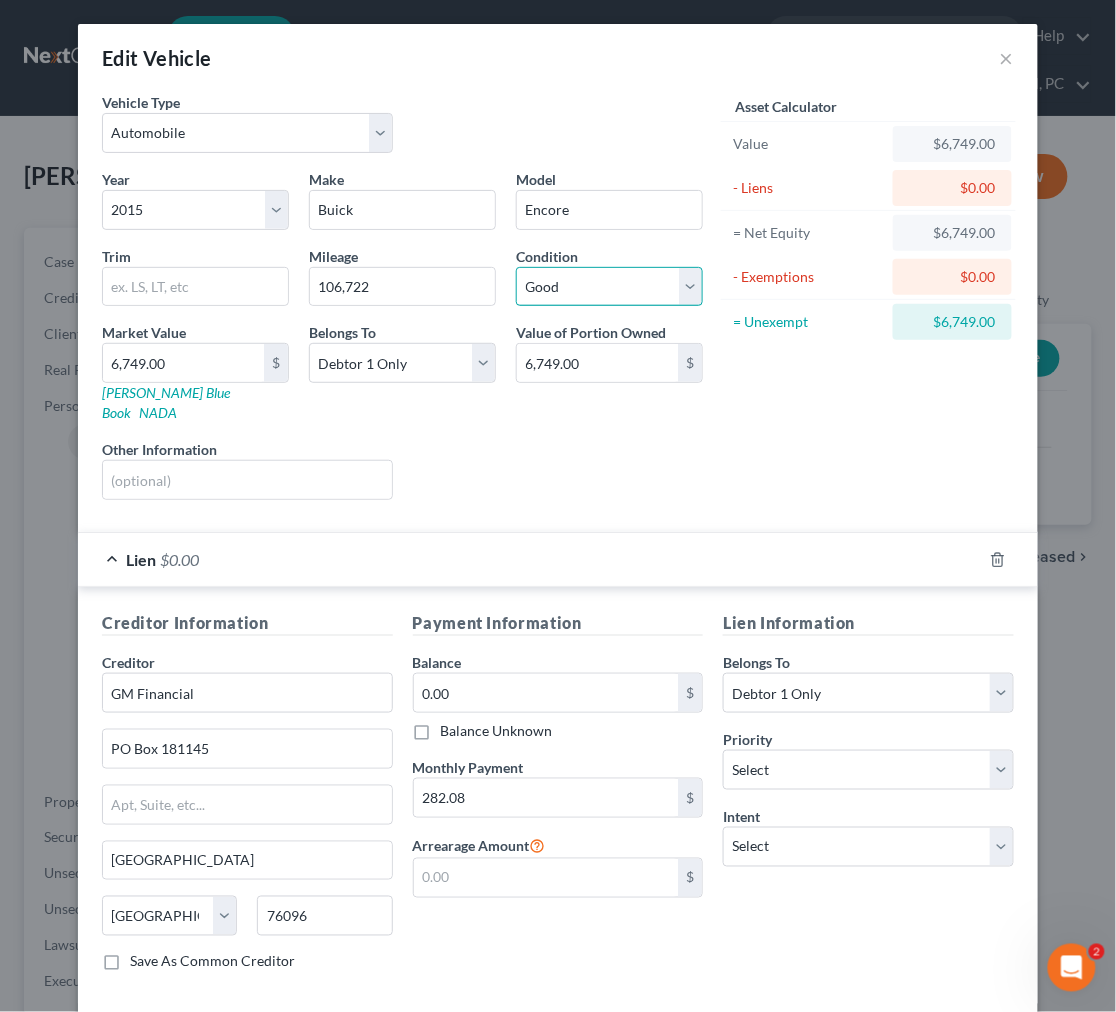 click on "Select Excellent Very Good Good Fair Poor" at bounding box center (609, 287) 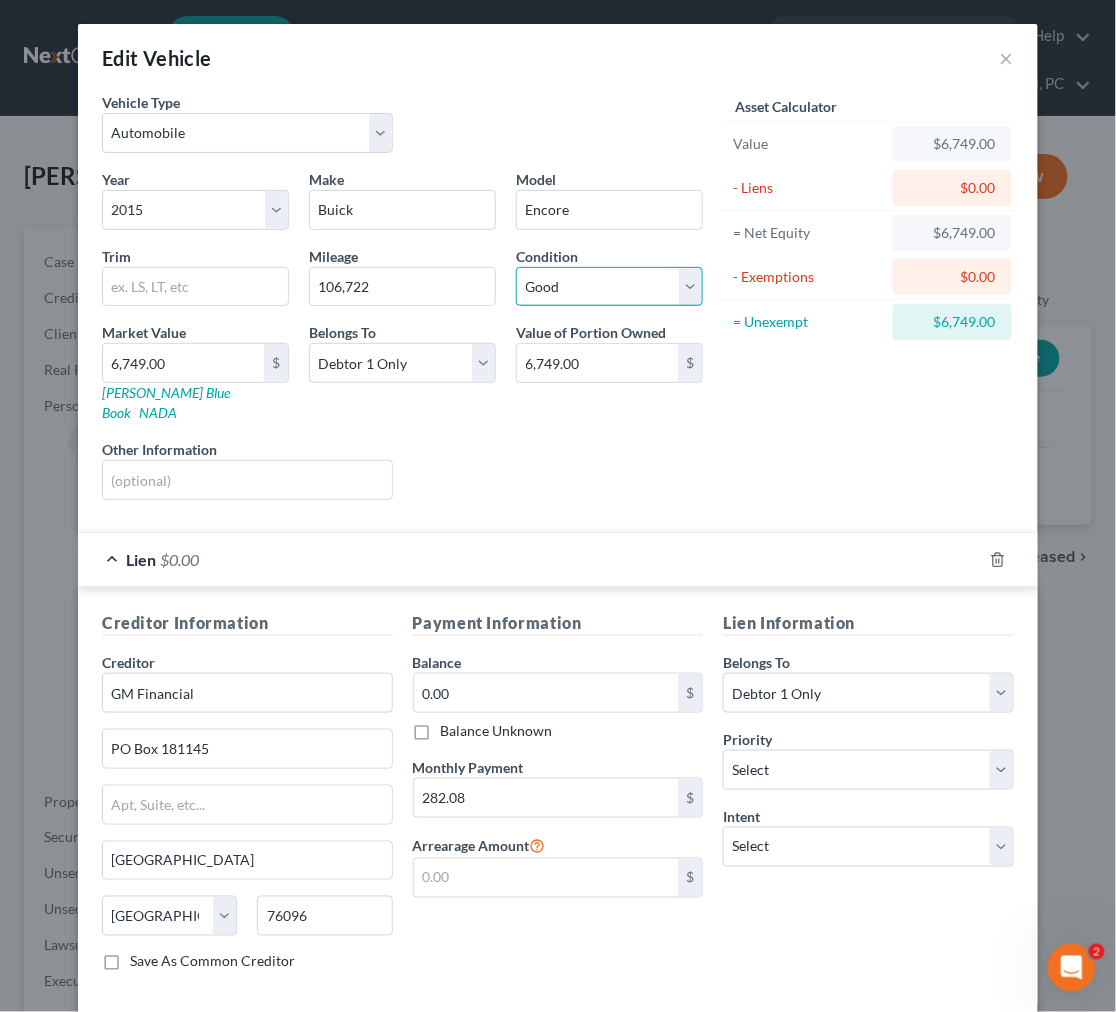 select on "1" 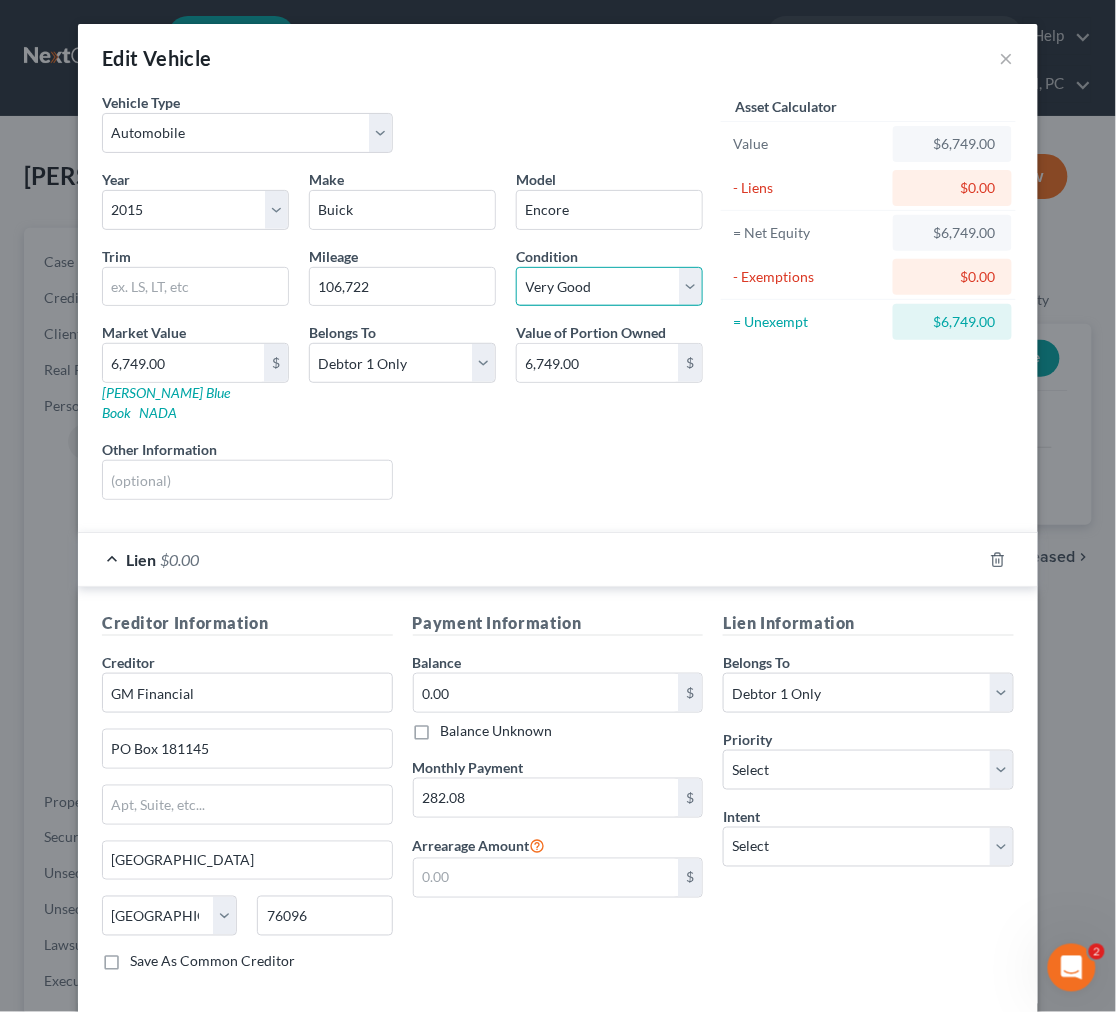 click on "Select Excellent Very Good Good Fair Poor" at bounding box center [609, 287] 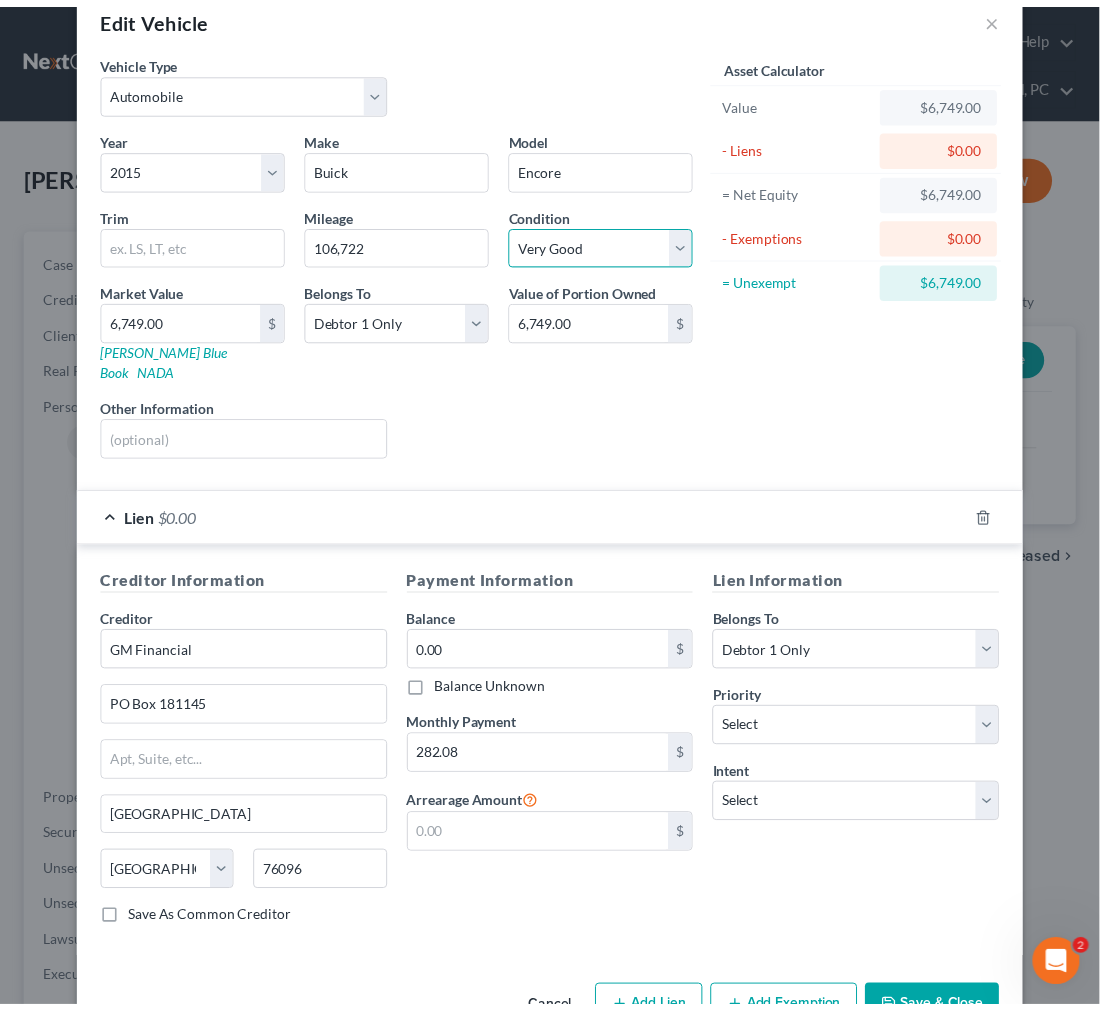 scroll, scrollTop: 83, scrollLeft: 0, axis: vertical 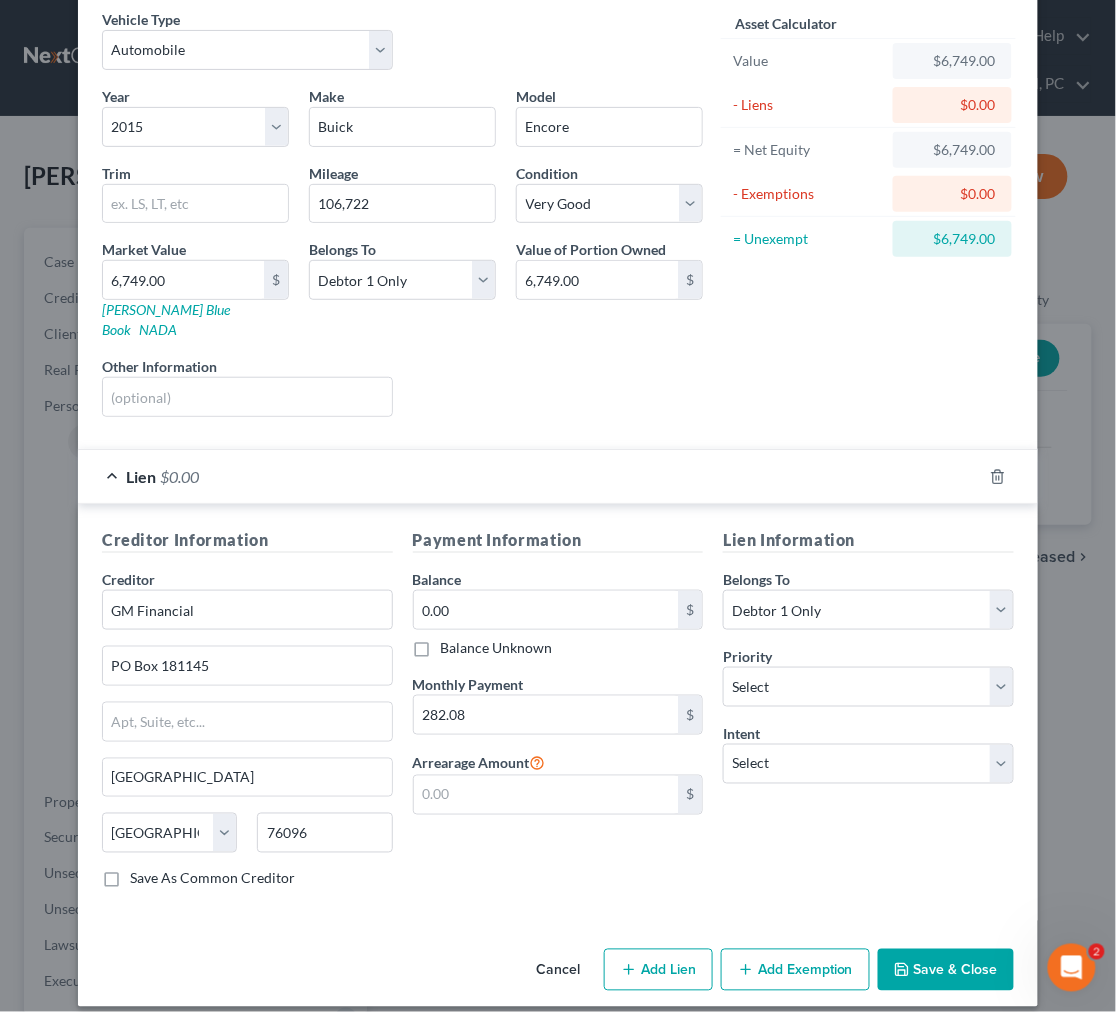 click on "Save & Close" at bounding box center [946, 970] 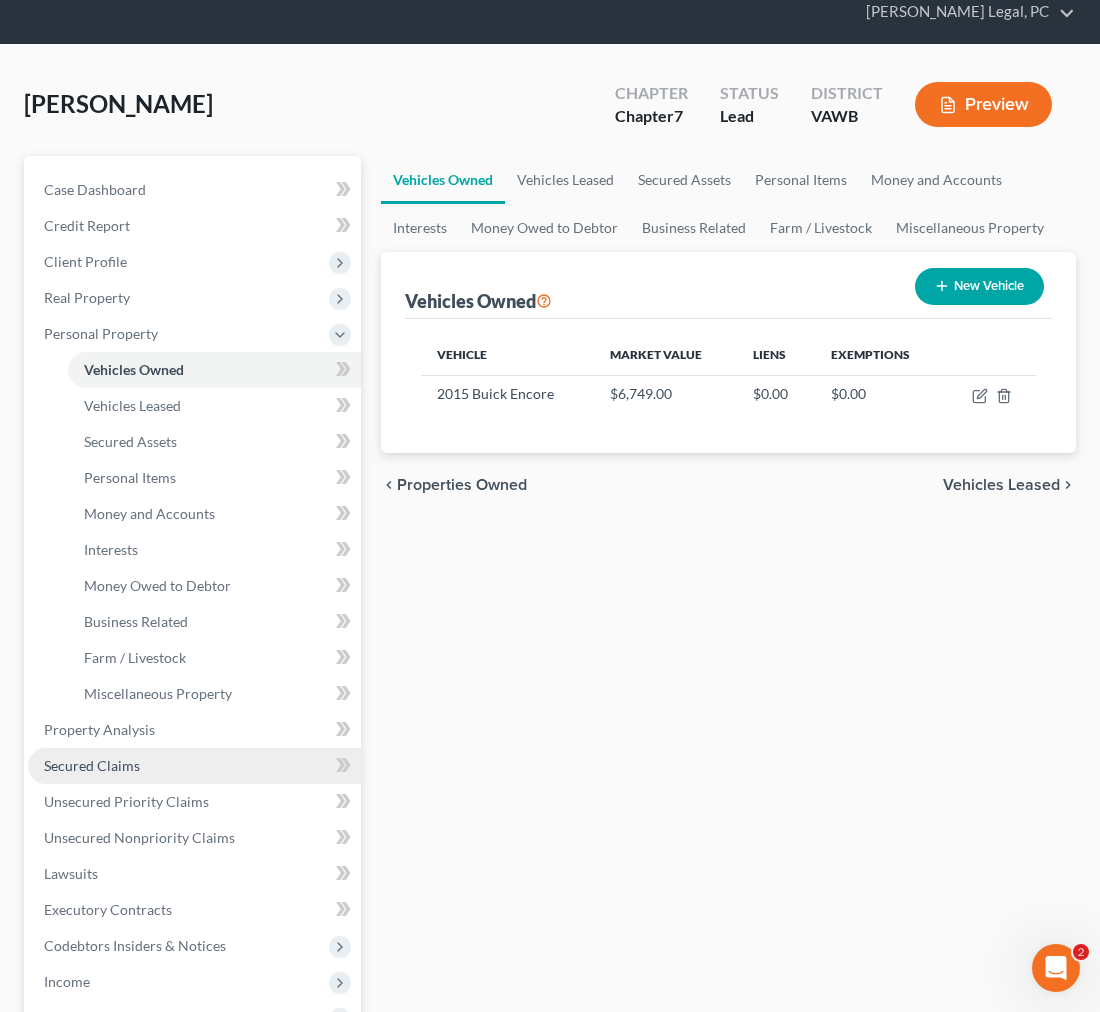 scroll, scrollTop: 111, scrollLeft: 0, axis: vertical 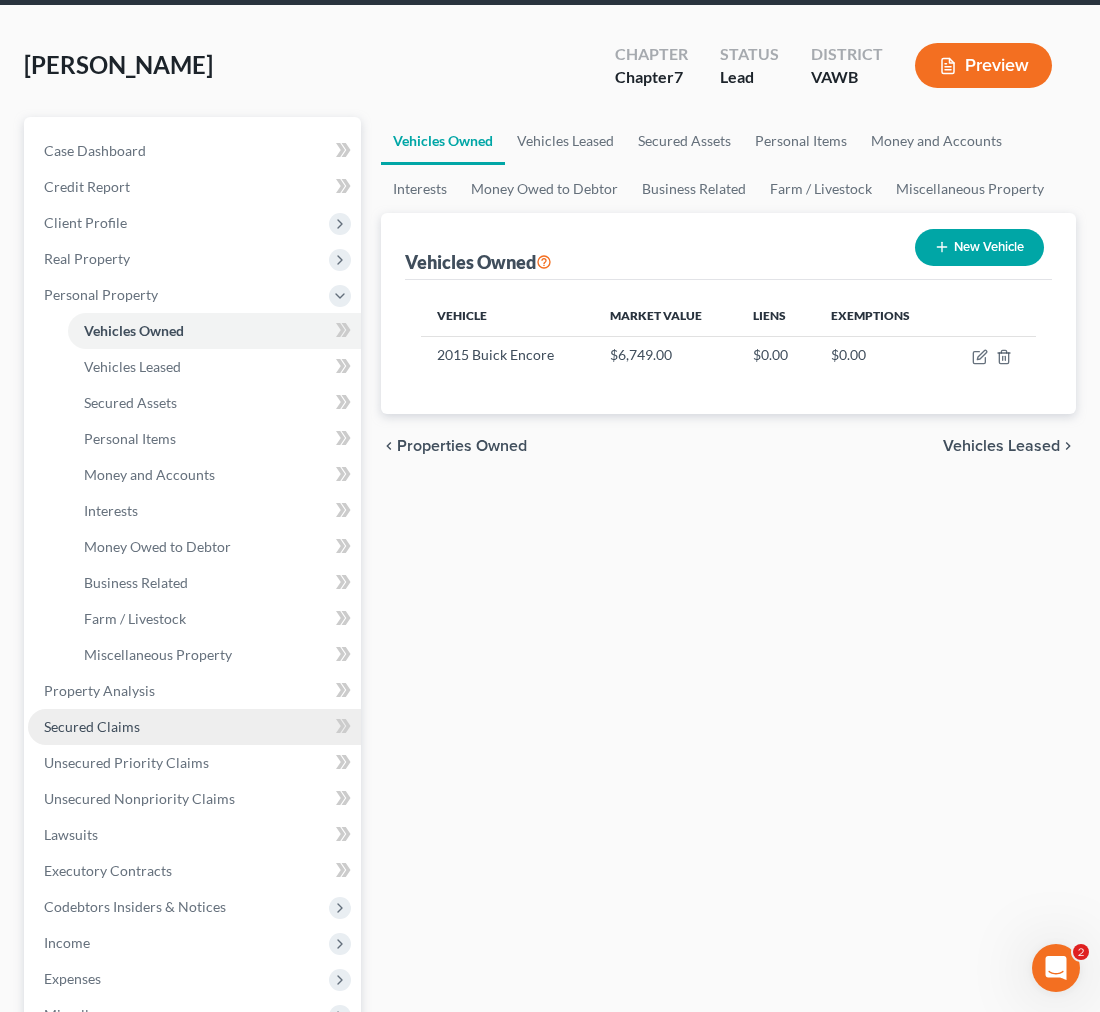 click on "Secured Claims" at bounding box center [92, 726] 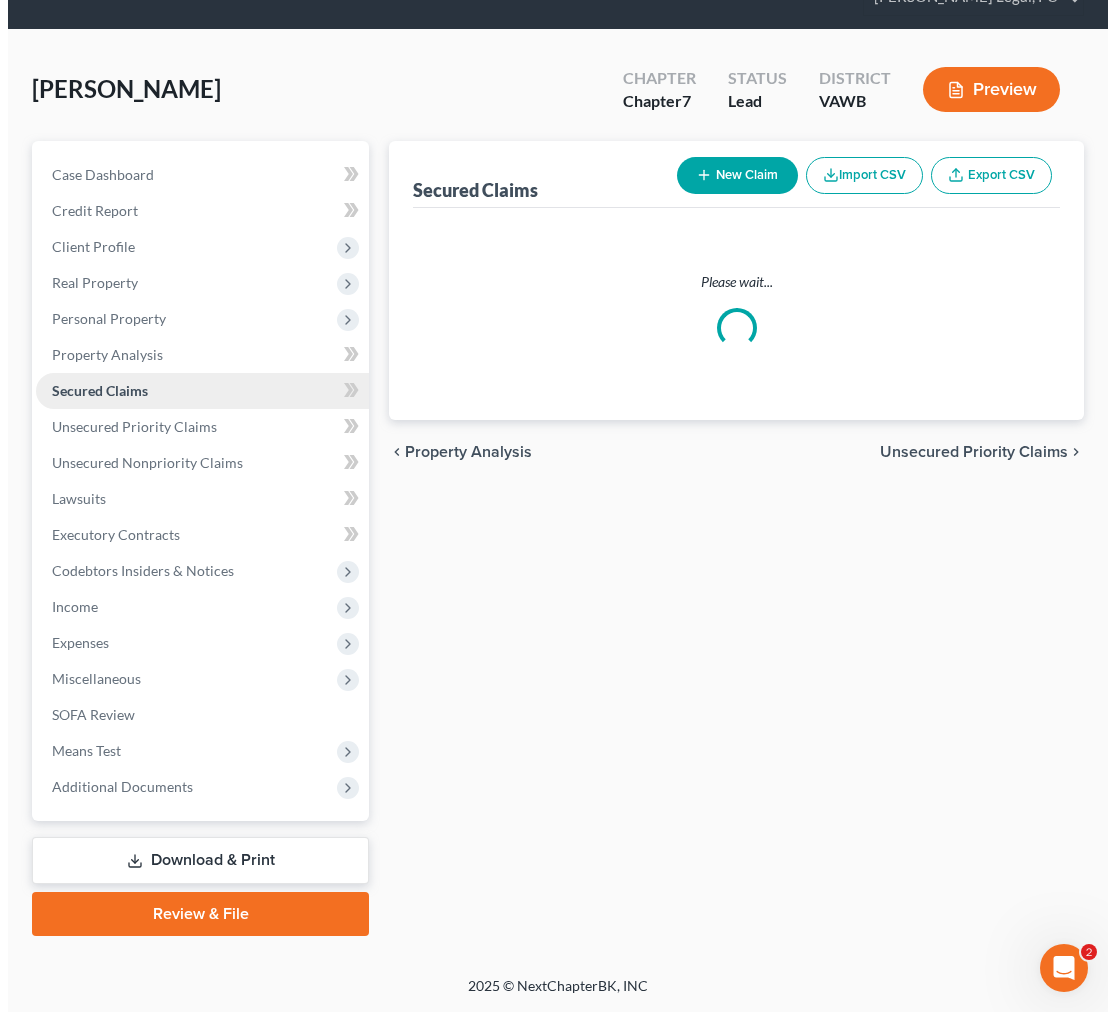 scroll, scrollTop: 0, scrollLeft: 0, axis: both 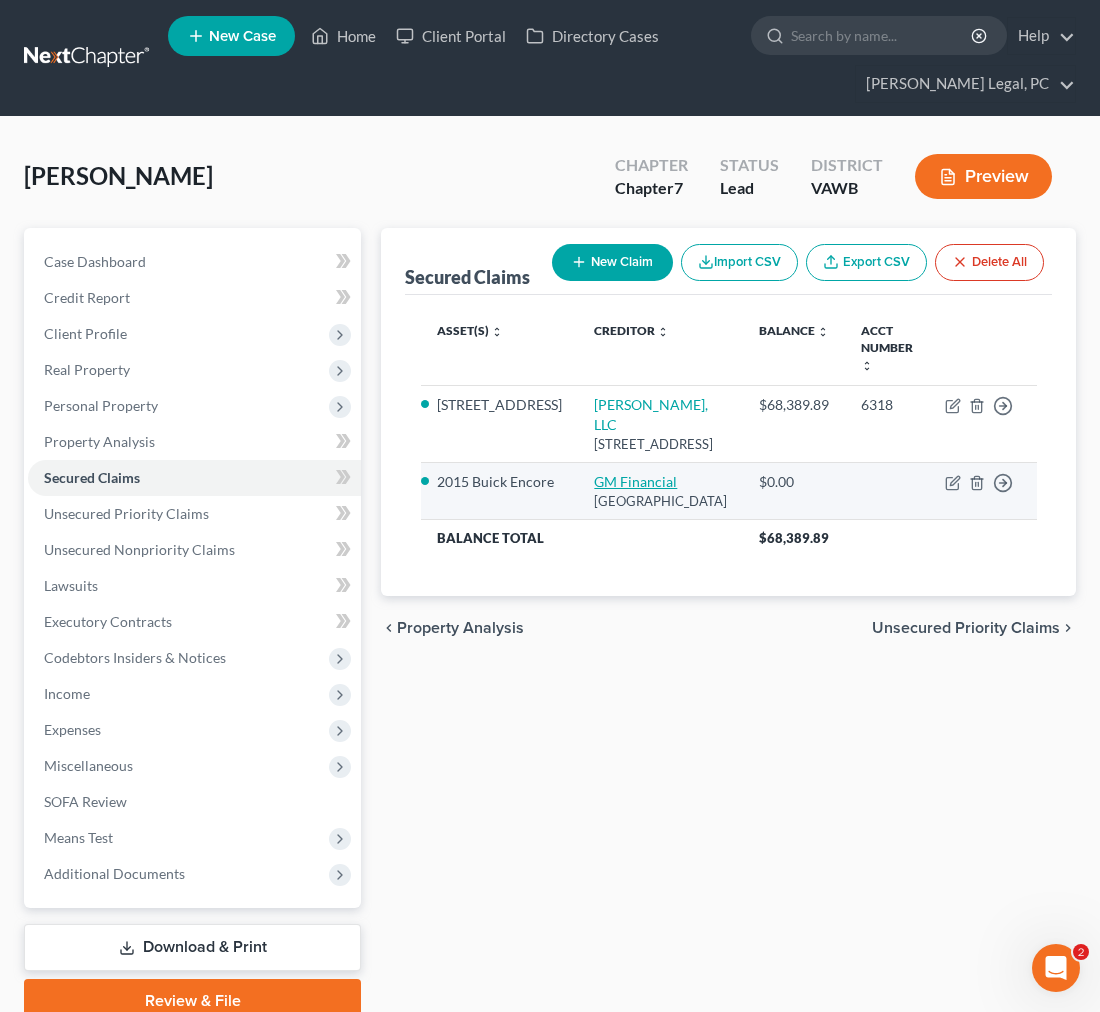 click on "GM Financial" at bounding box center (635, 481) 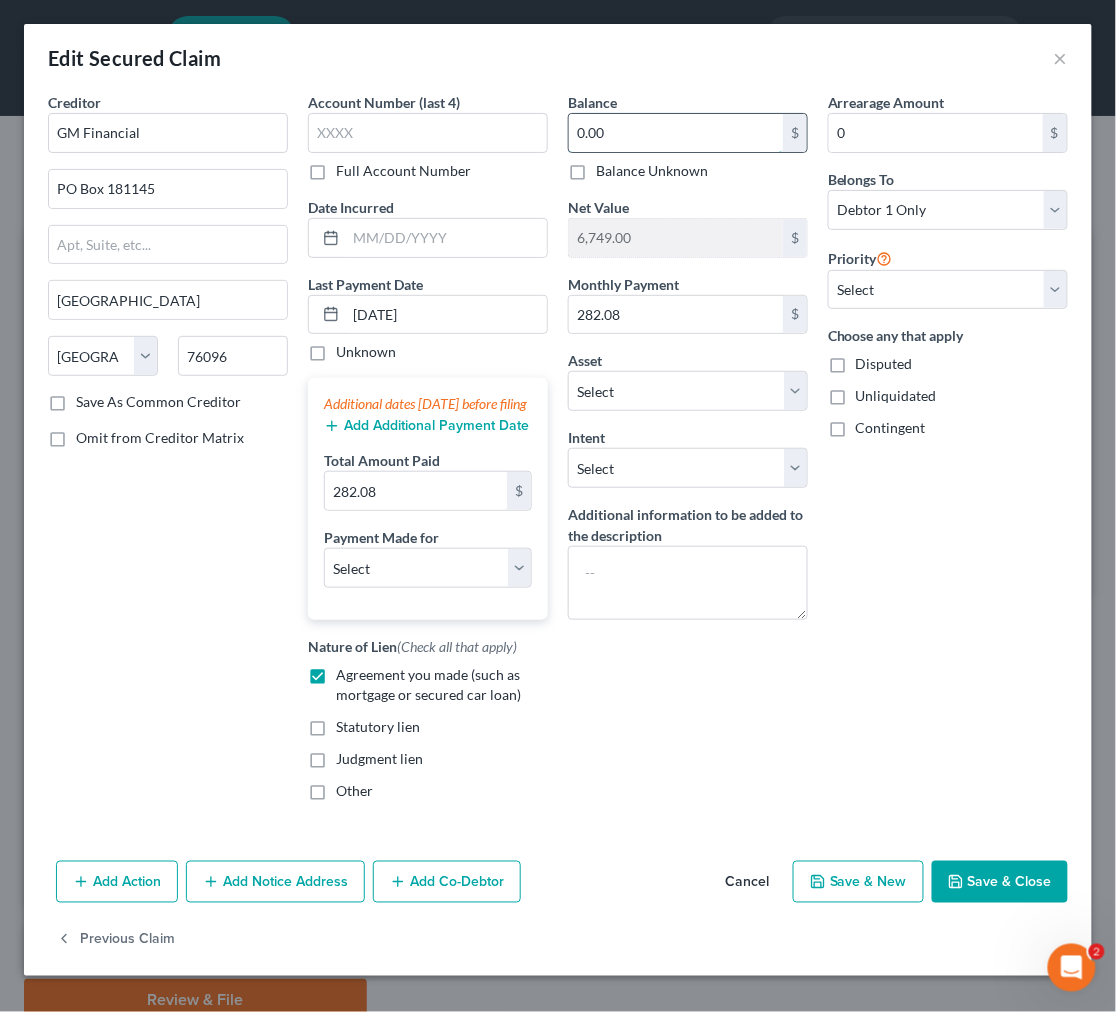 click on "0.00" at bounding box center [676, 133] 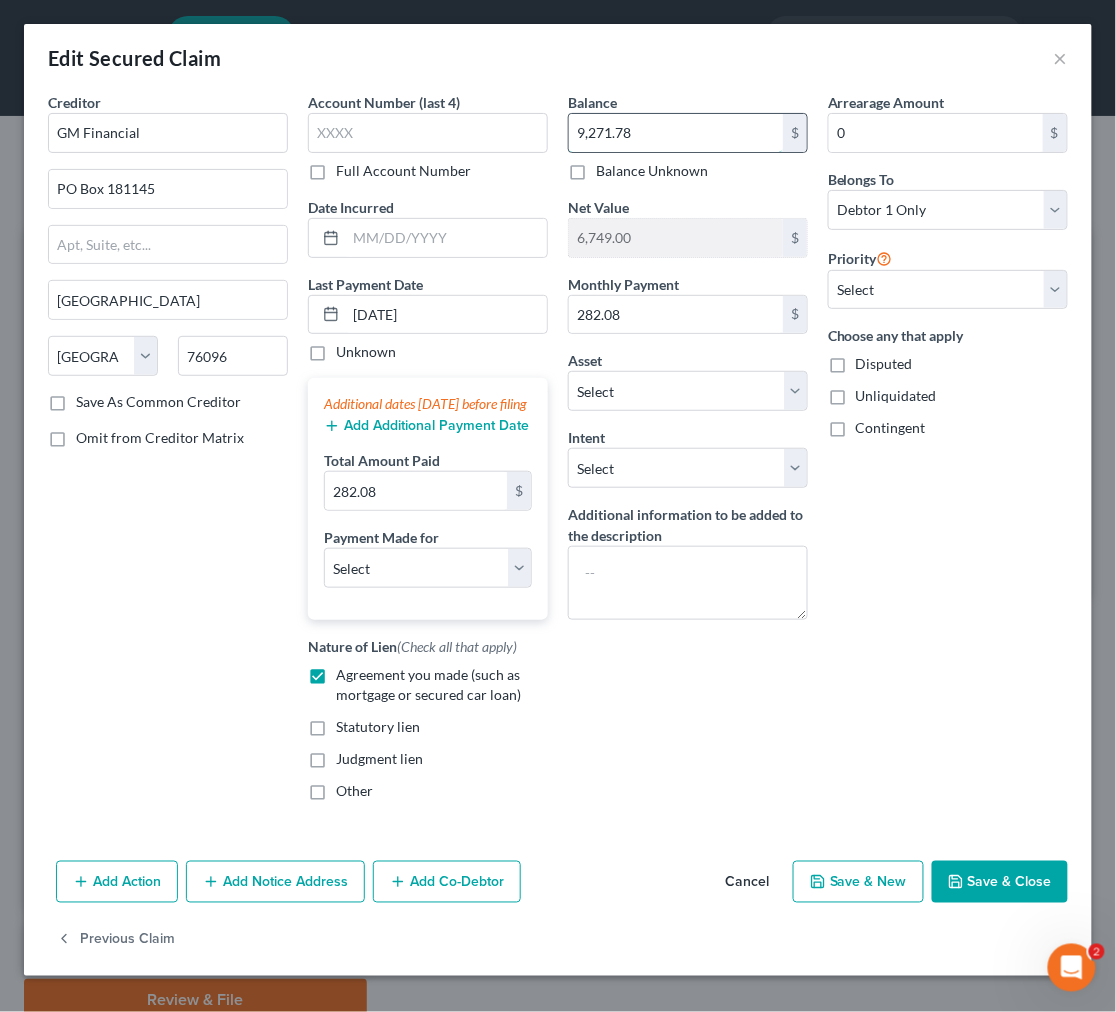 type on "9,271.78" 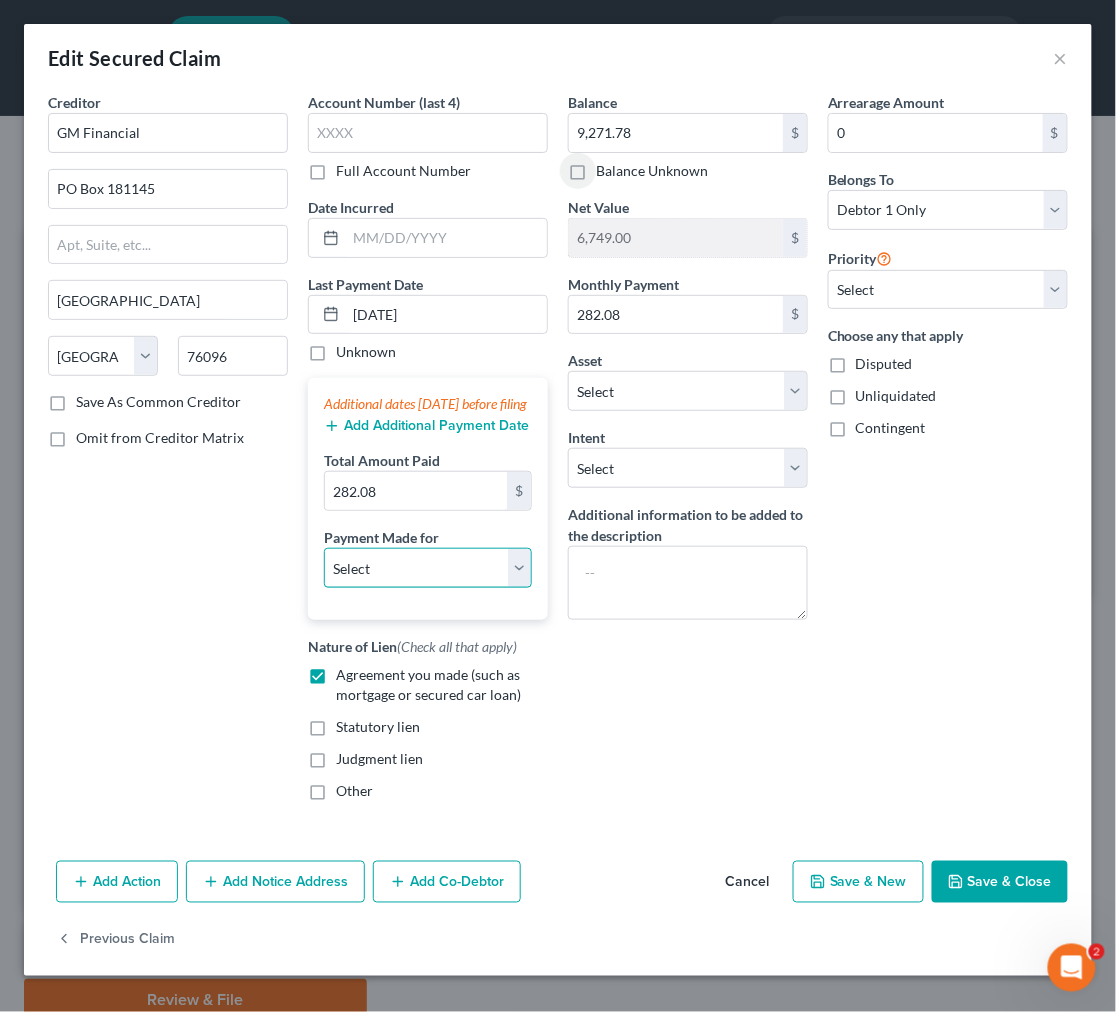 click on "Select Car Credit Card Loan Repayment Mortgage Other Suppliers Or Vendors" at bounding box center (428, 568) 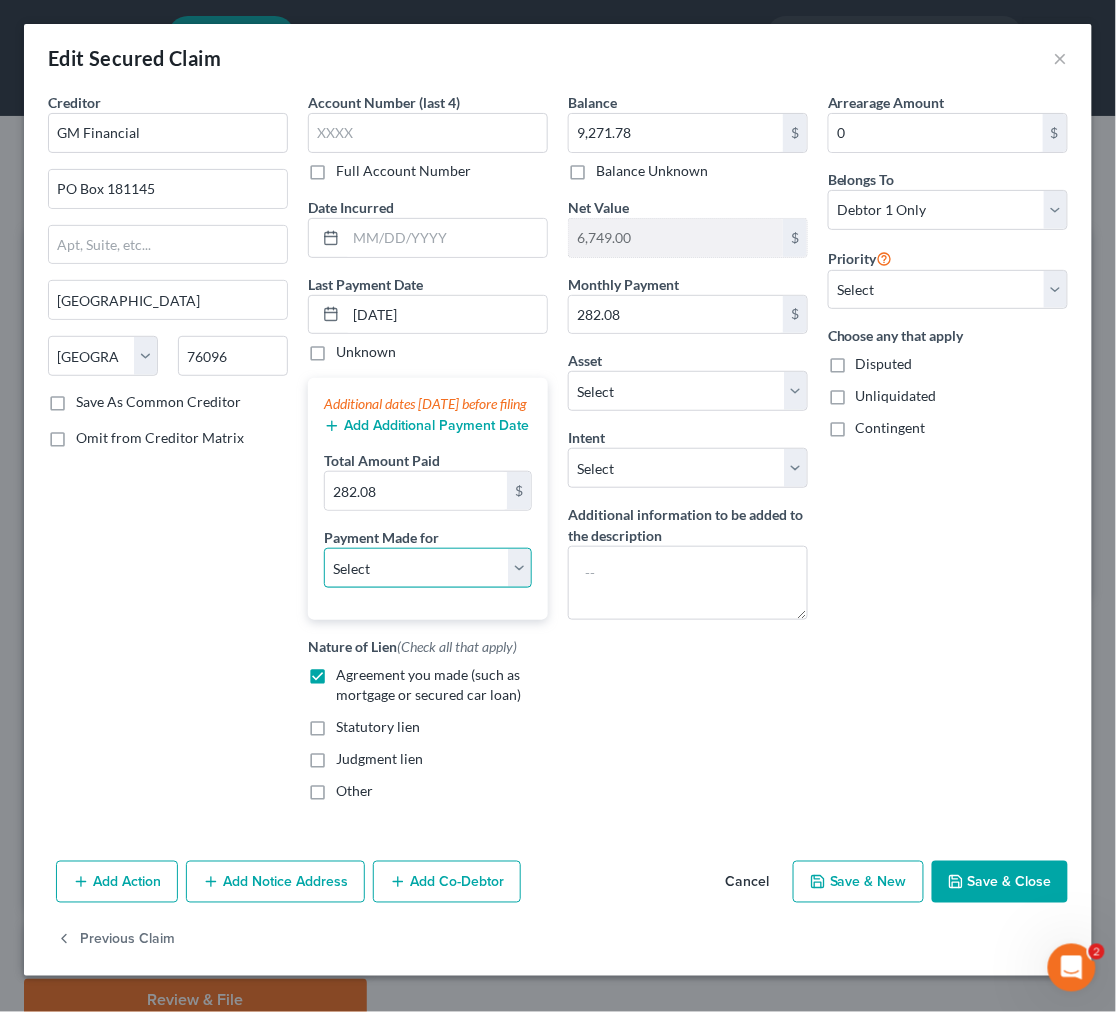 select on "0" 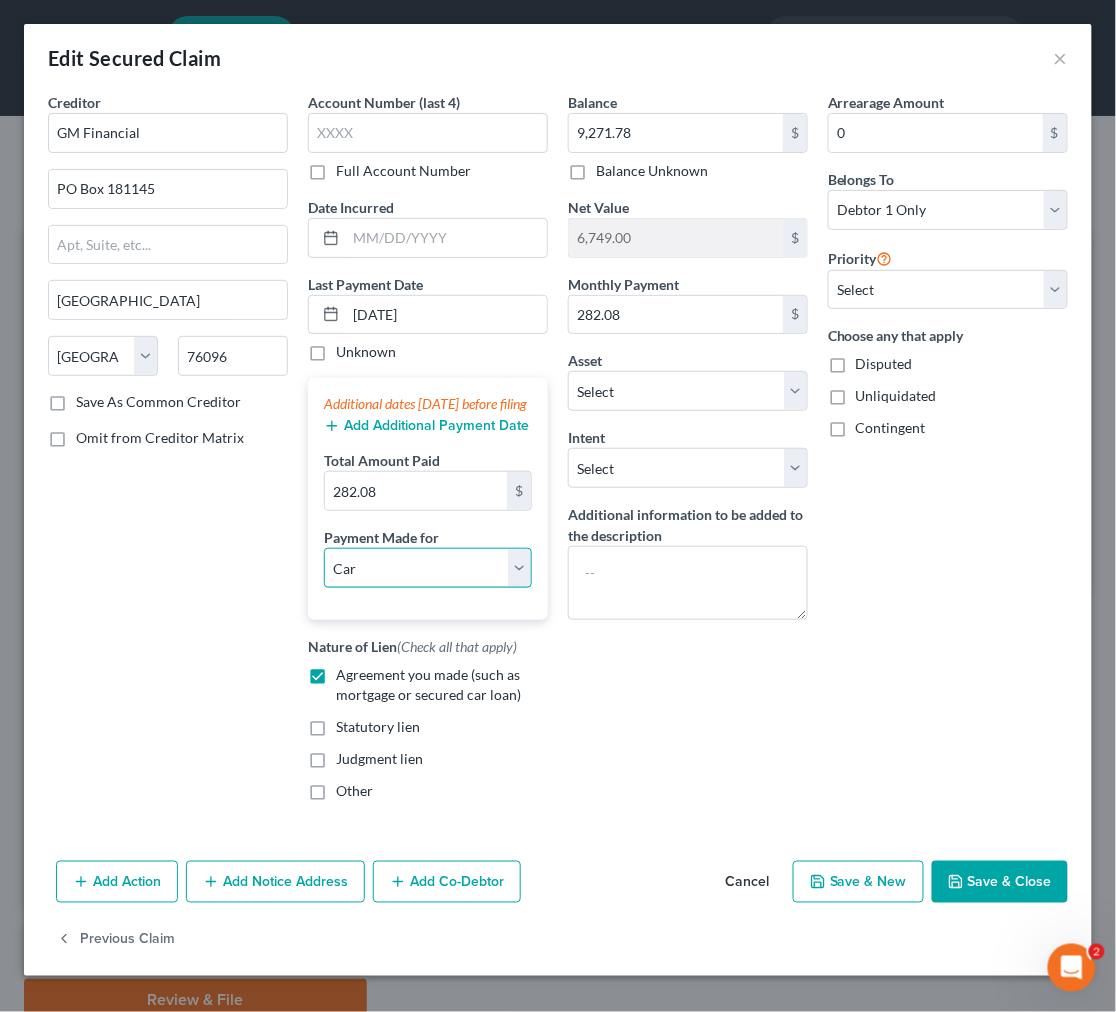 click on "Select Car Credit Card Loan Repayment Mortgage Other Suppliers Or Vendors" at bounding box center [428, 568] 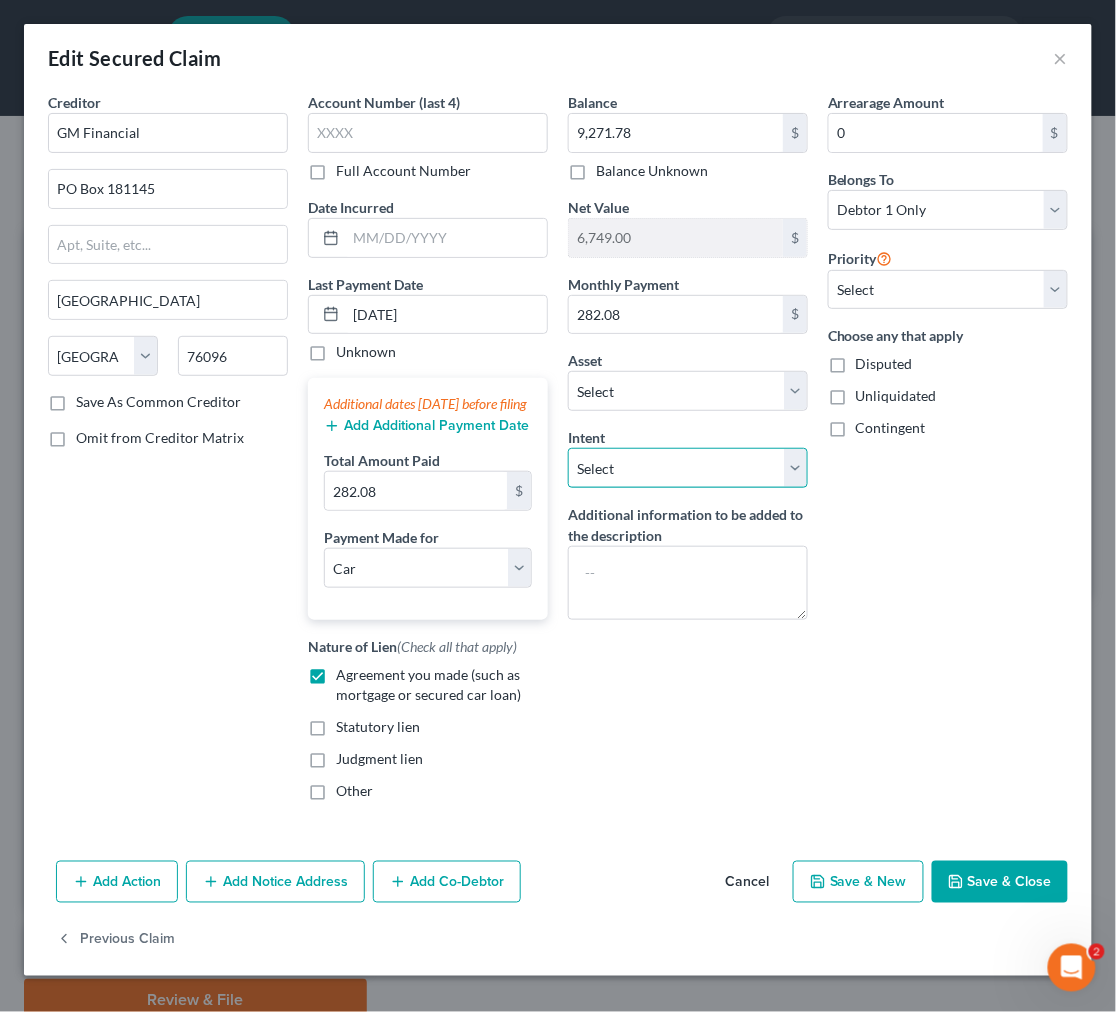 click on "Select Surrender Redeem Reaffirm Avoid Other" at bounding box center [688, 468] 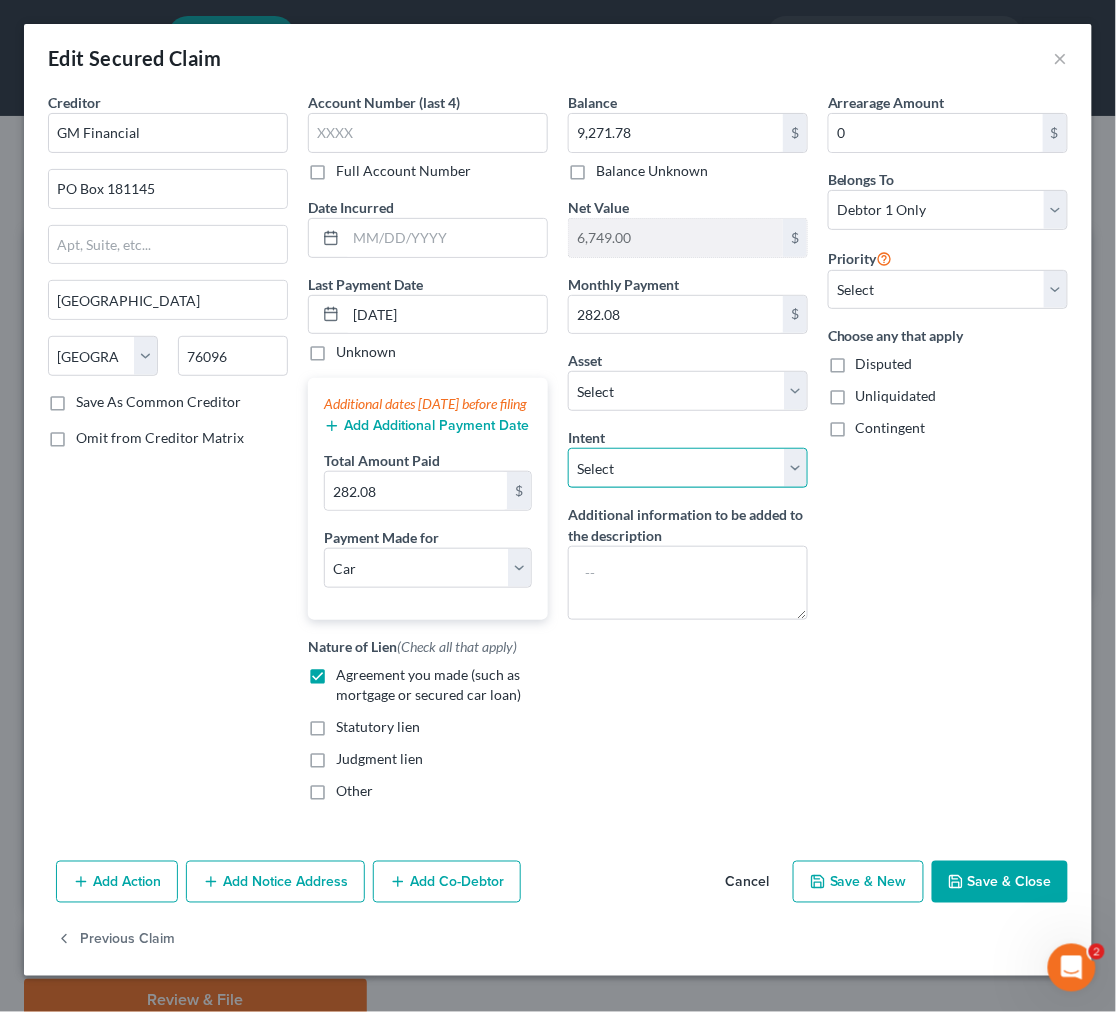 select on "4" 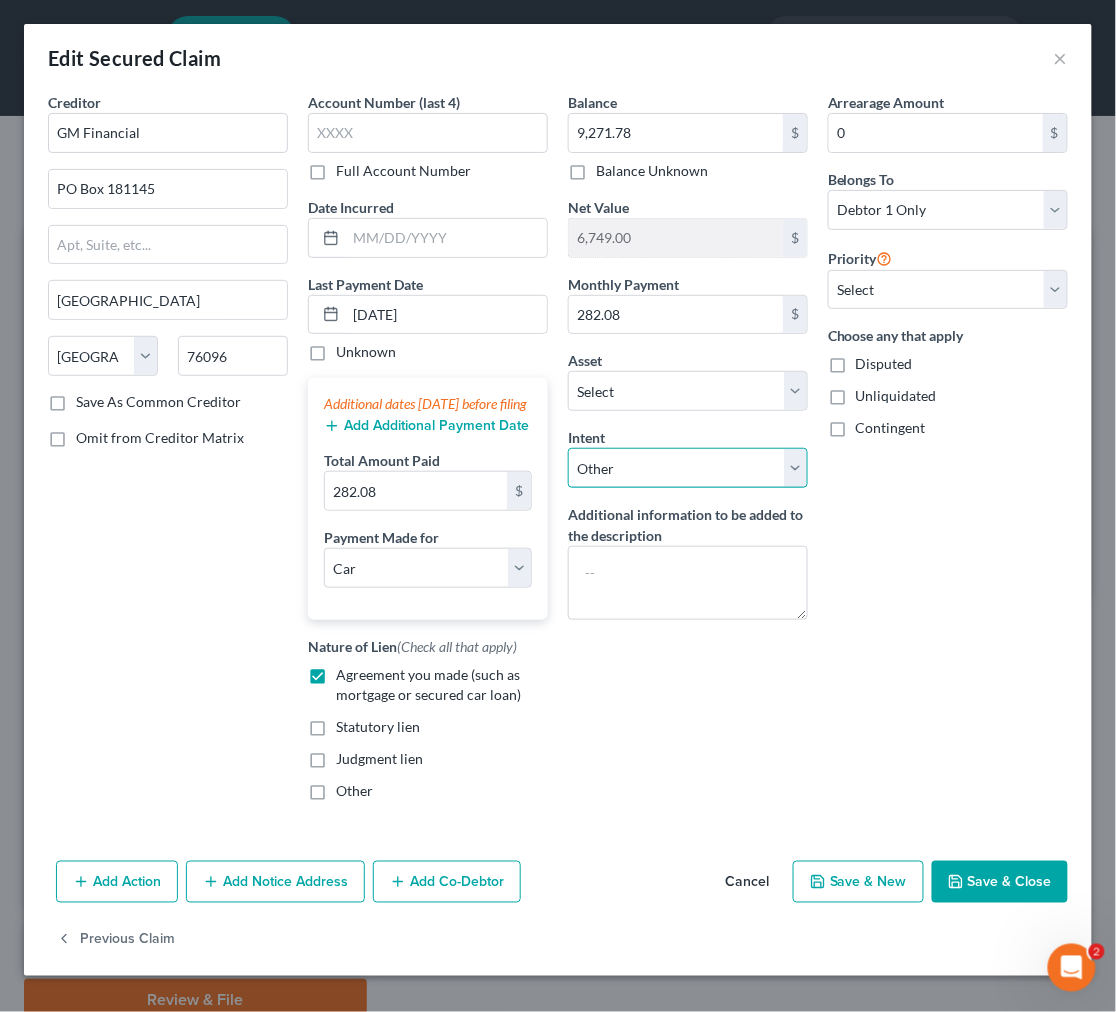 click on "Select Surrender Redeem Reaffirm Avoid Other" at bounding box center (688, 468) 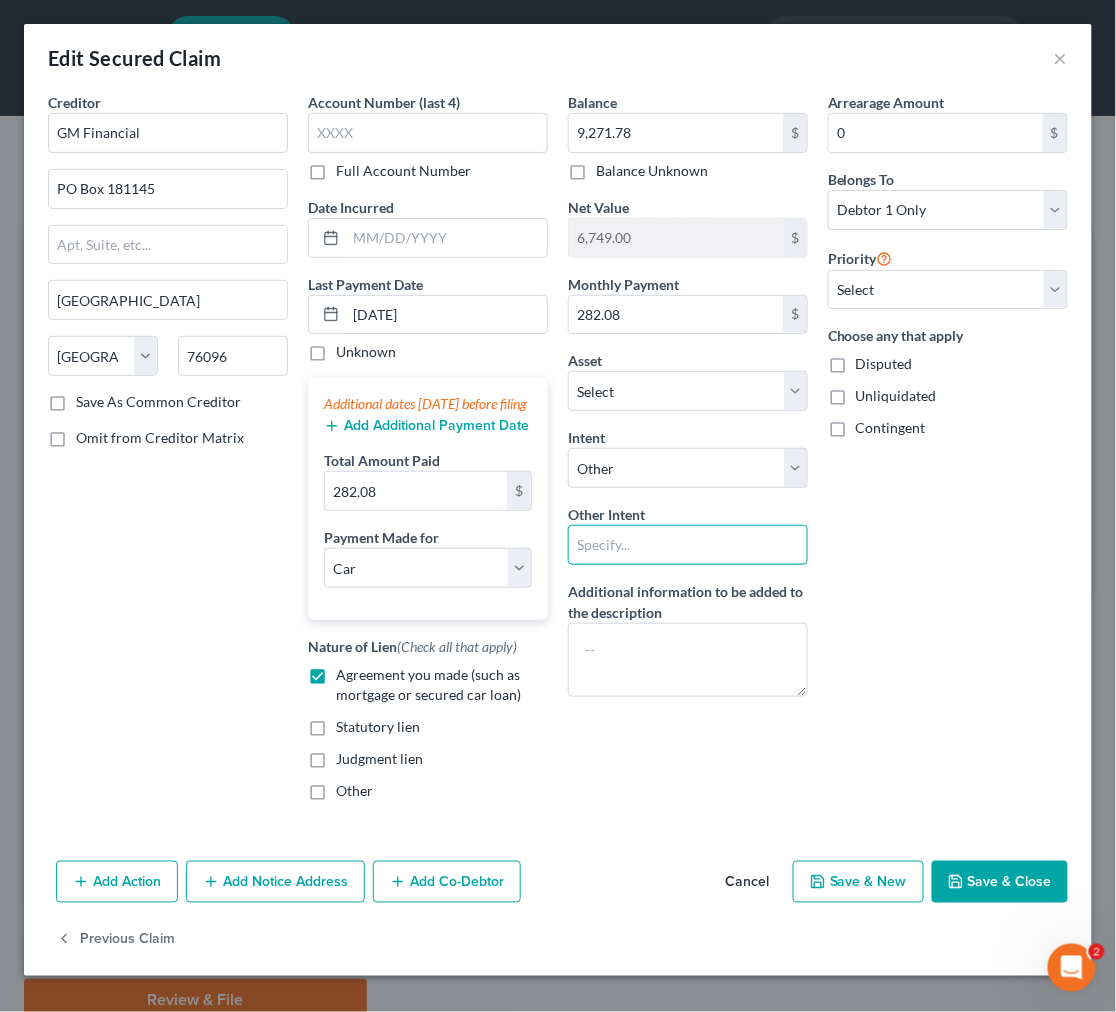 click at bounding box center [688, 545] 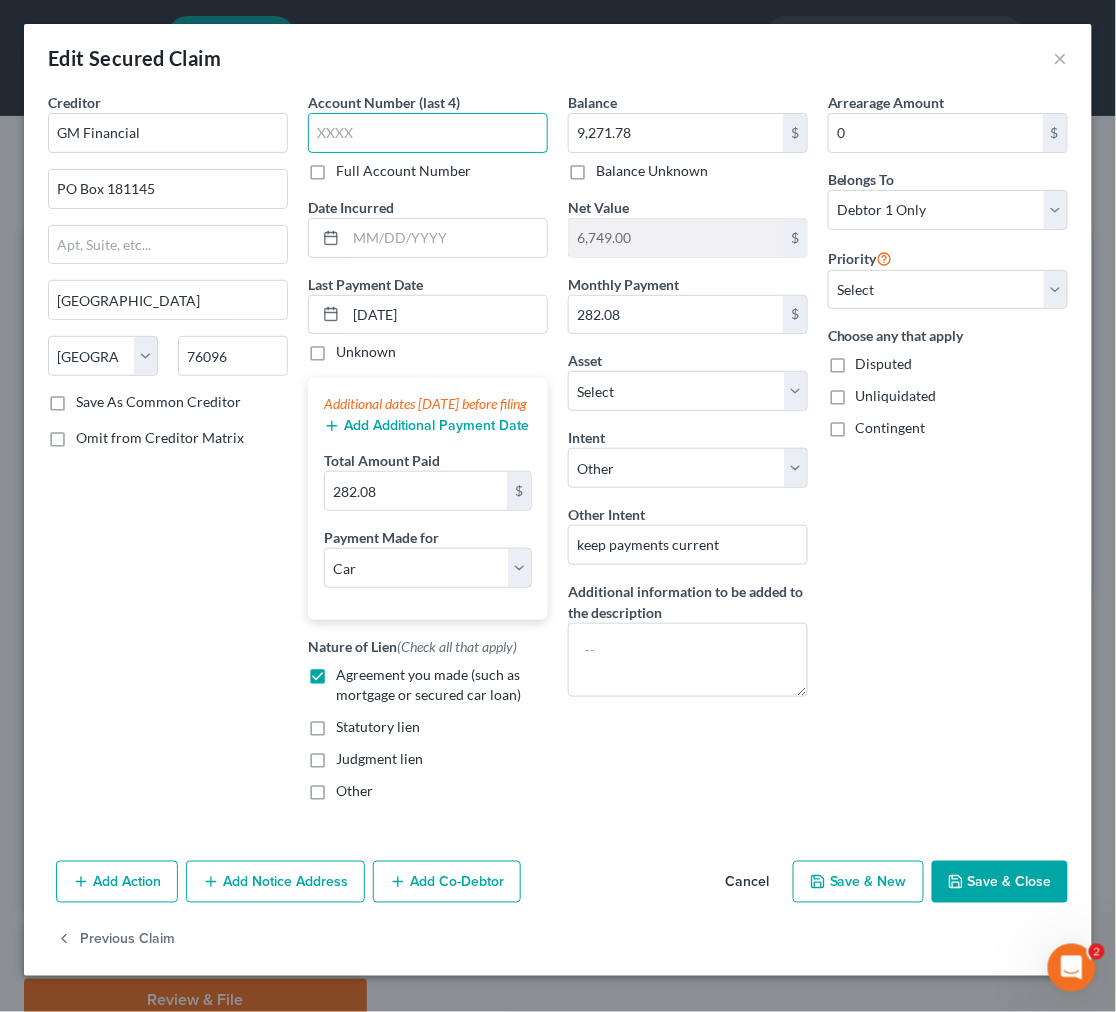 click at bounding box center (428, 133) 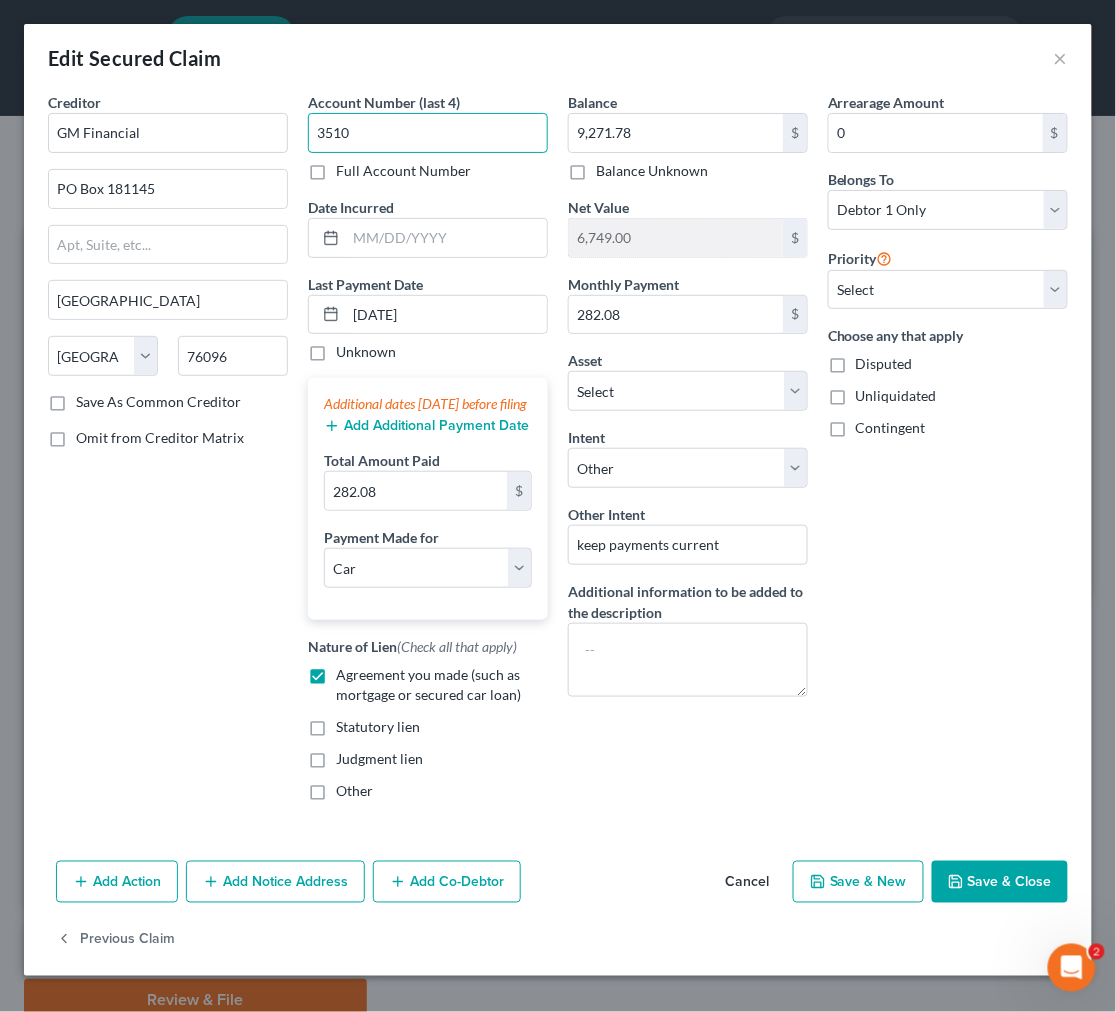 type on "3510" 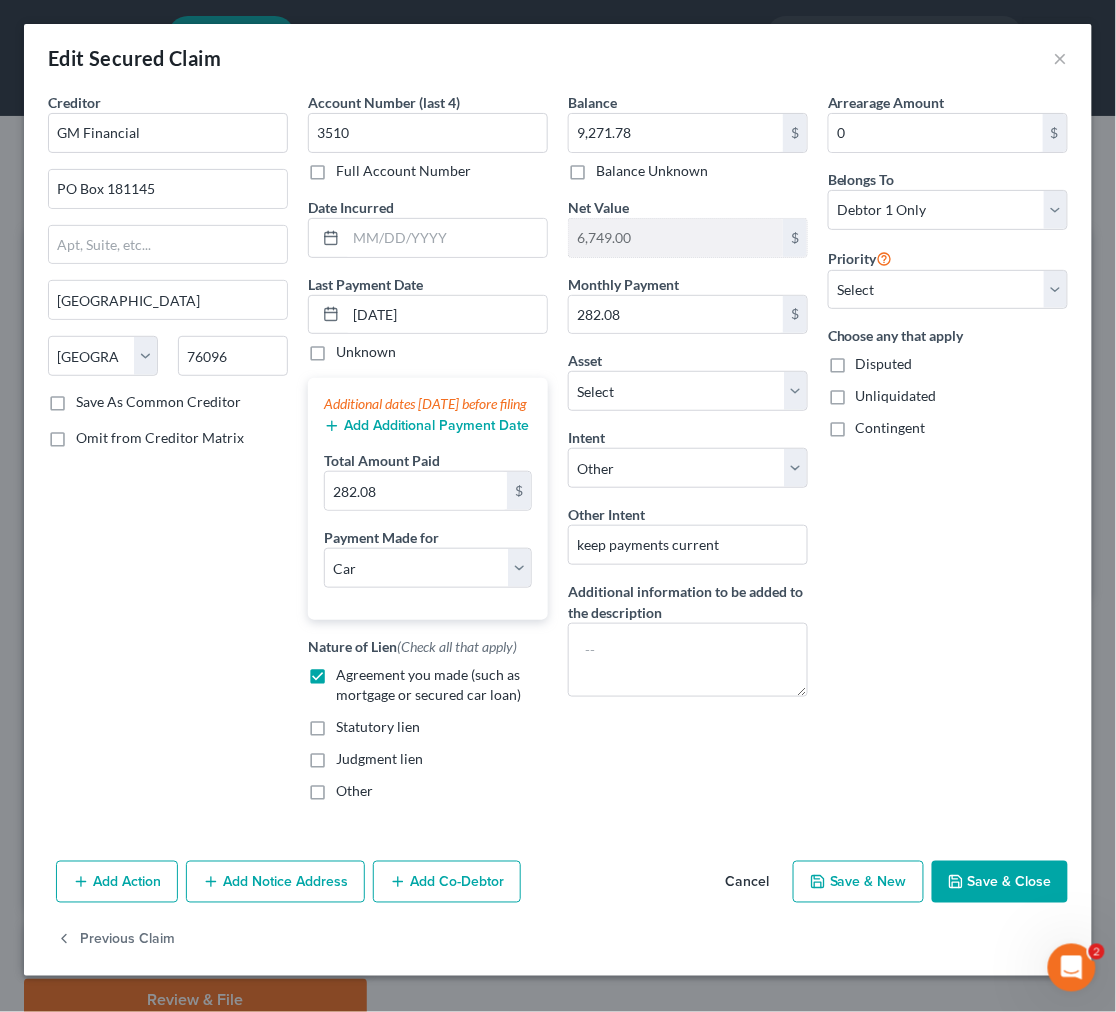 click on "Save & Close" at bounding box center [1000, 882] 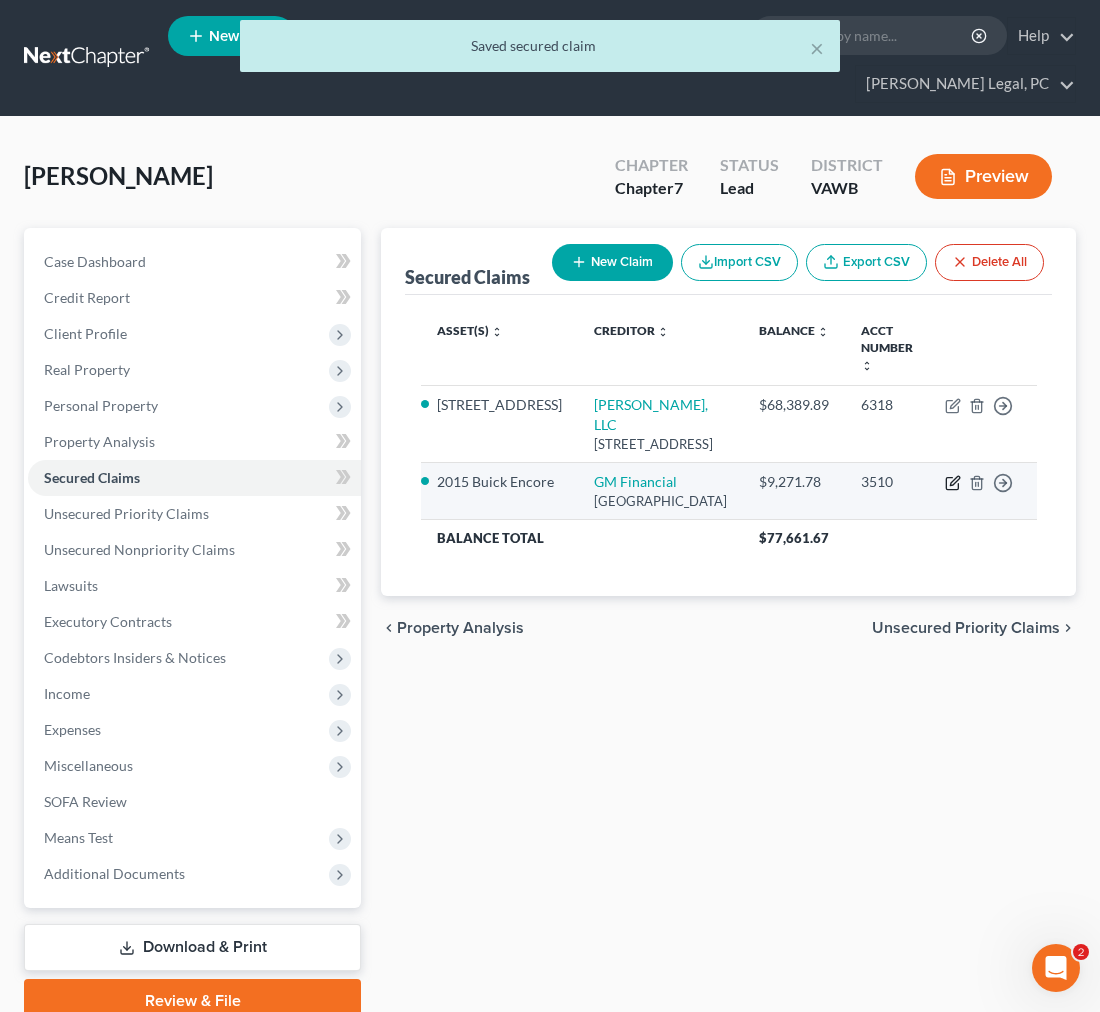 click 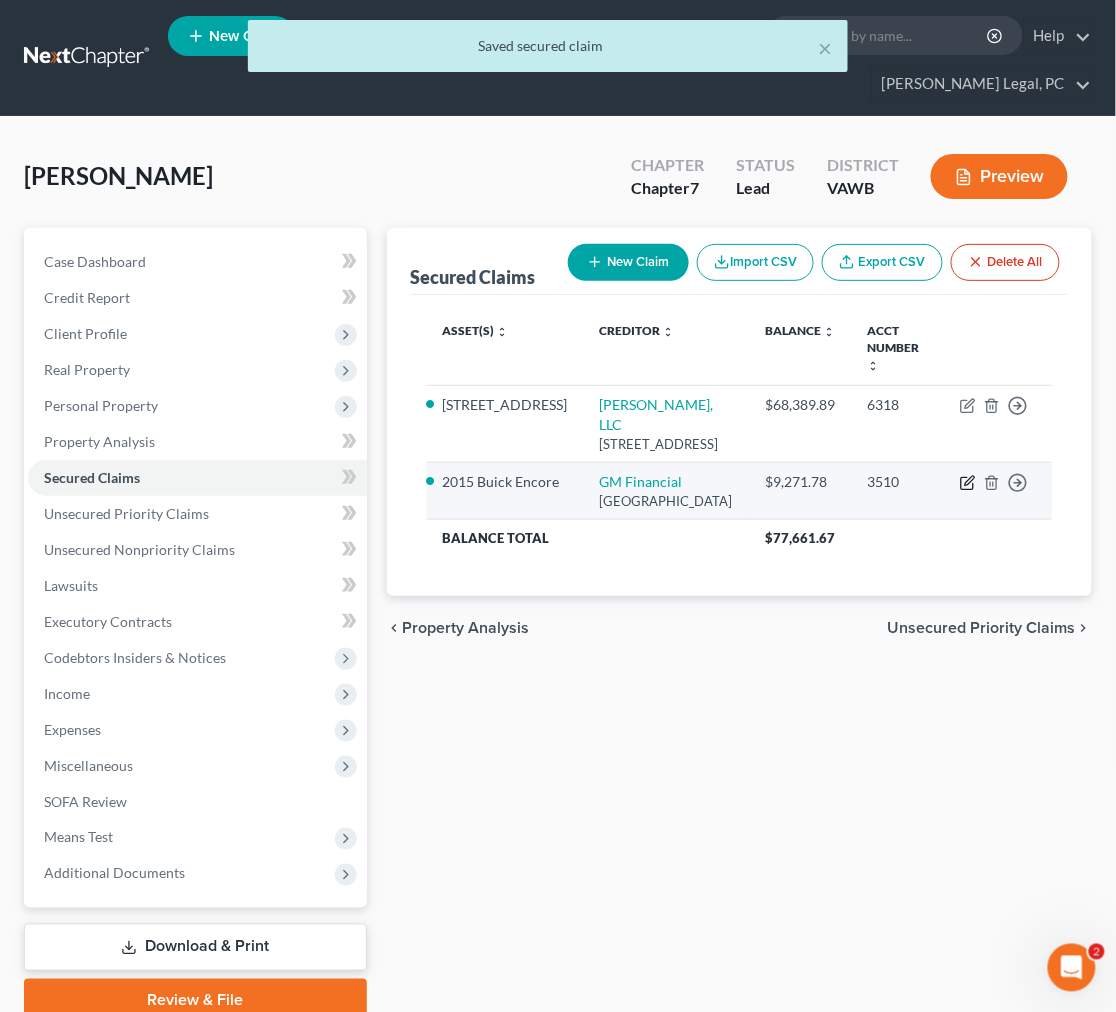 select on "45" 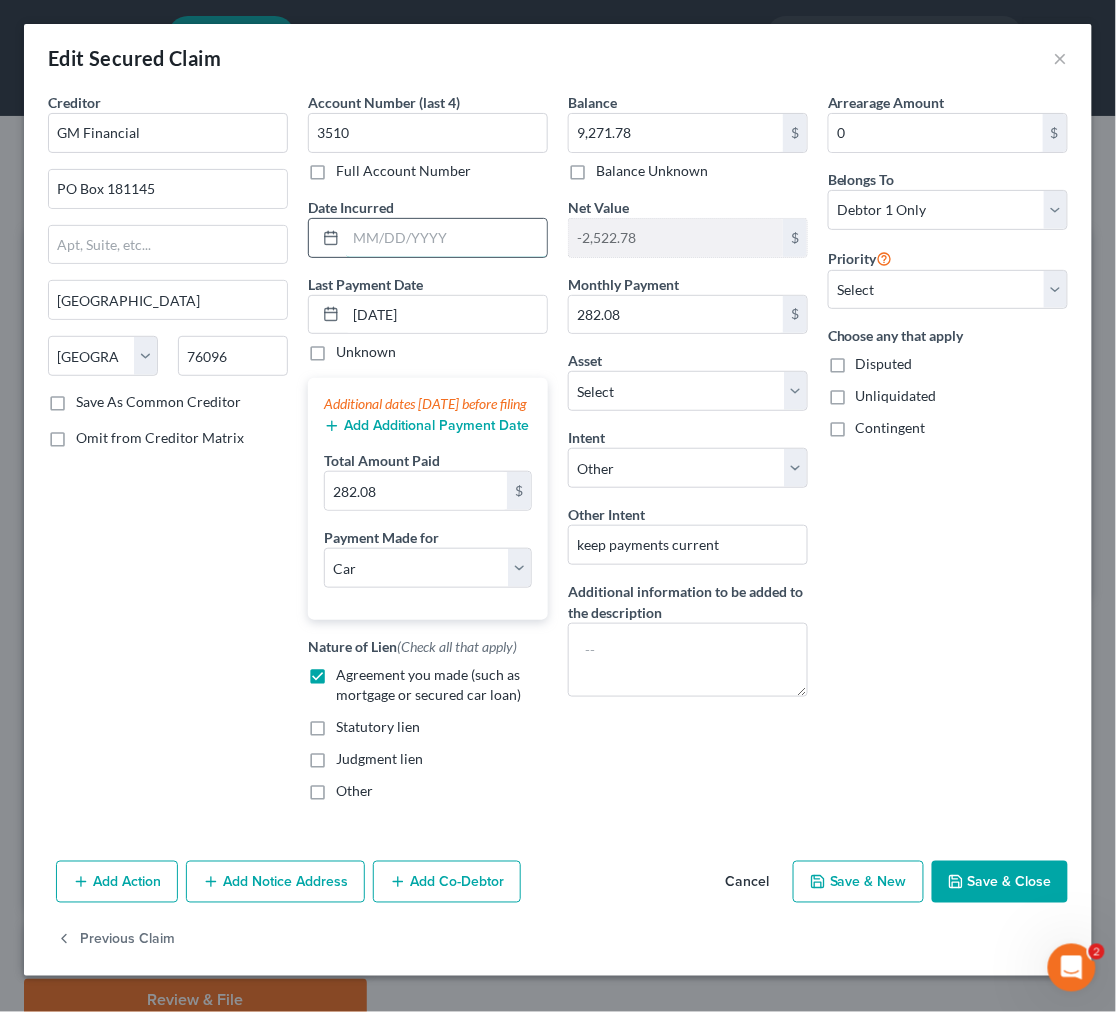 click at bounding box center (446, 238) 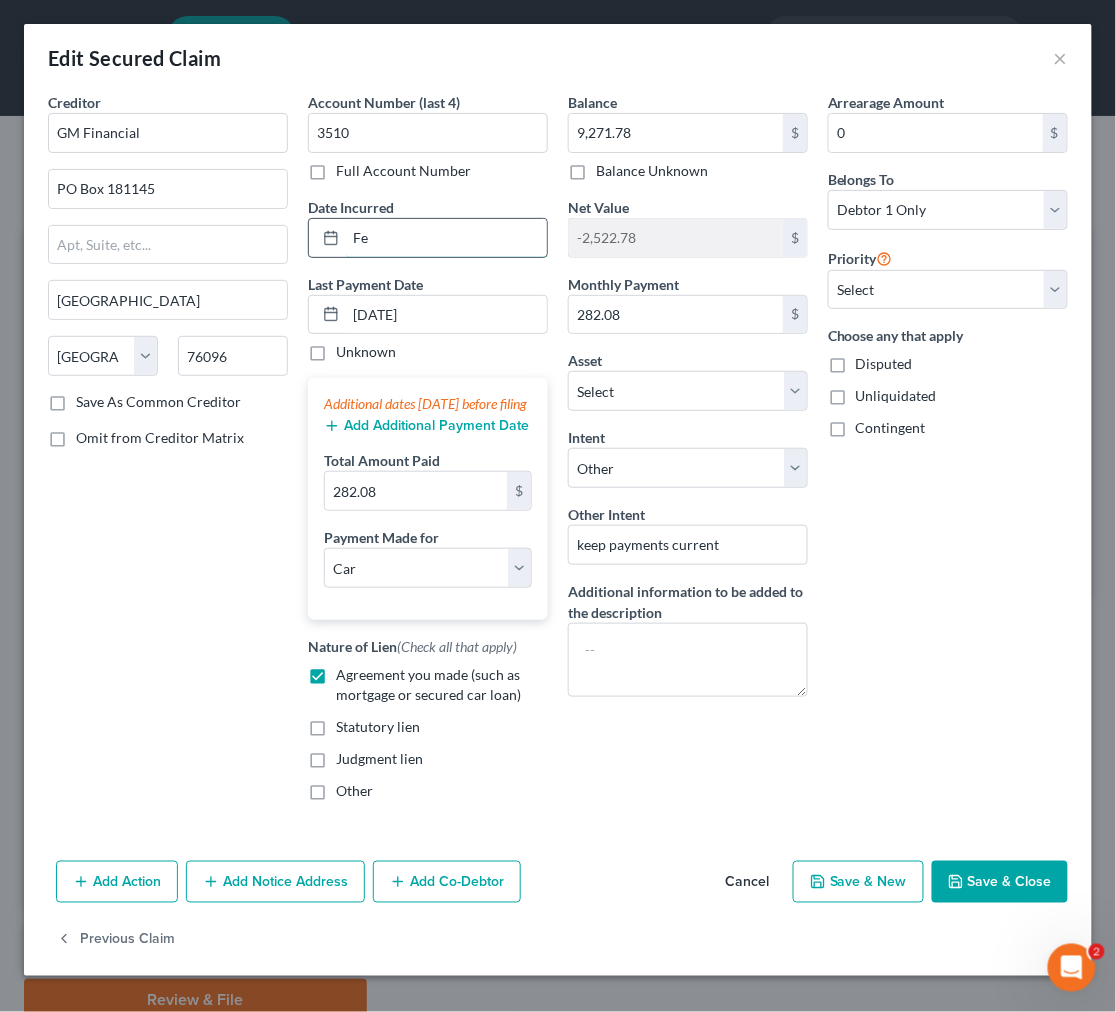 type on "F" 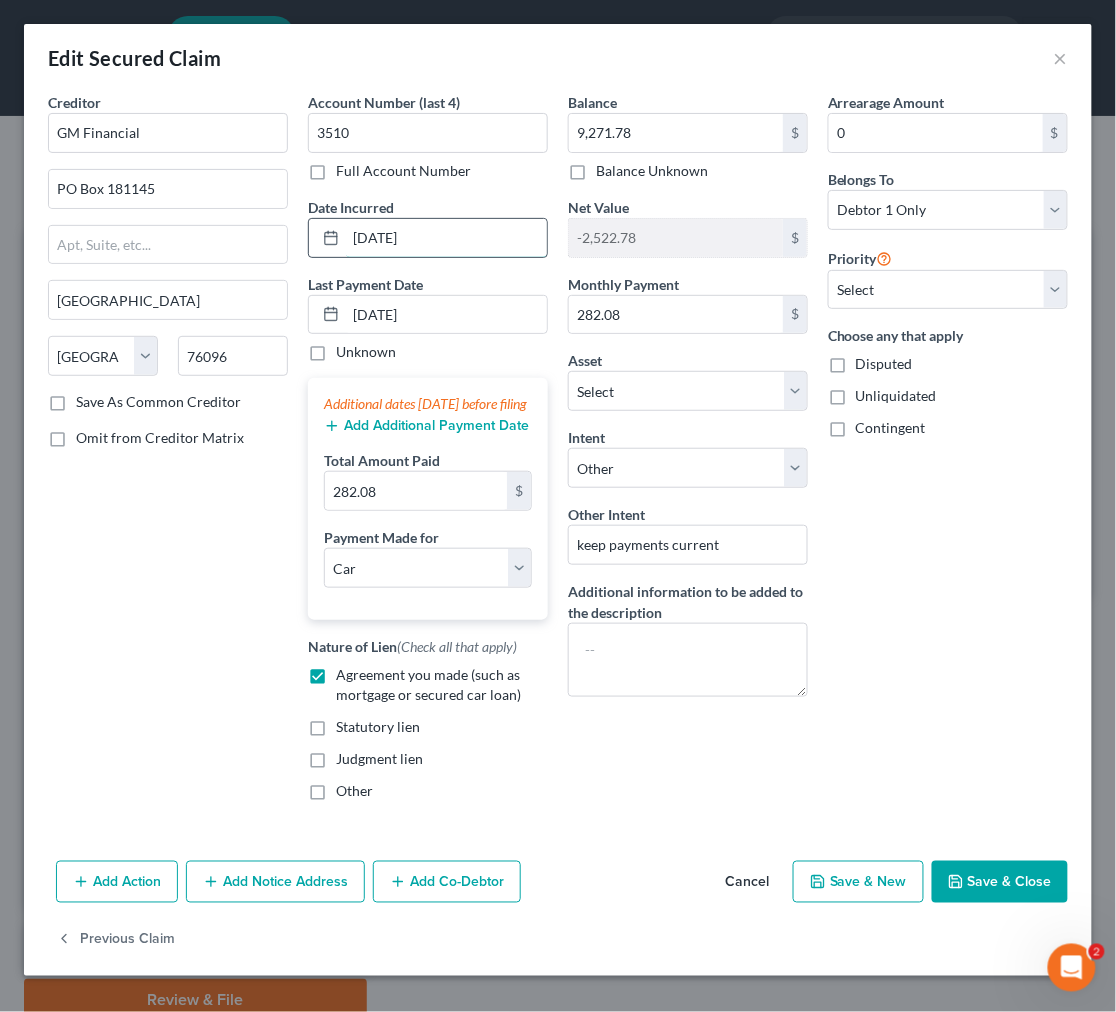 drag, startPoint x: 497, startPoint y: 226, endPoint x: 336, endPoint y: 235, distance: 161.25136 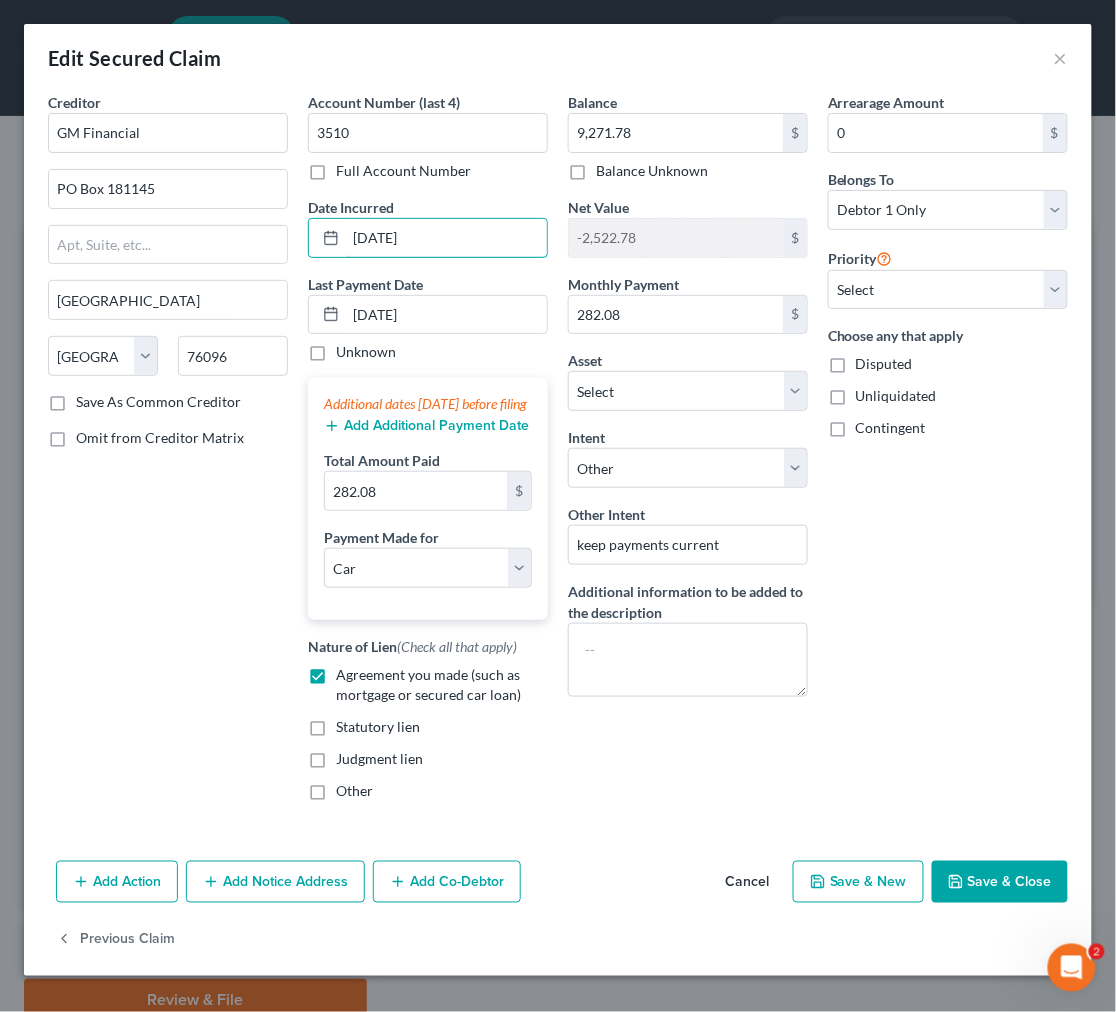 type on "[DATE]" 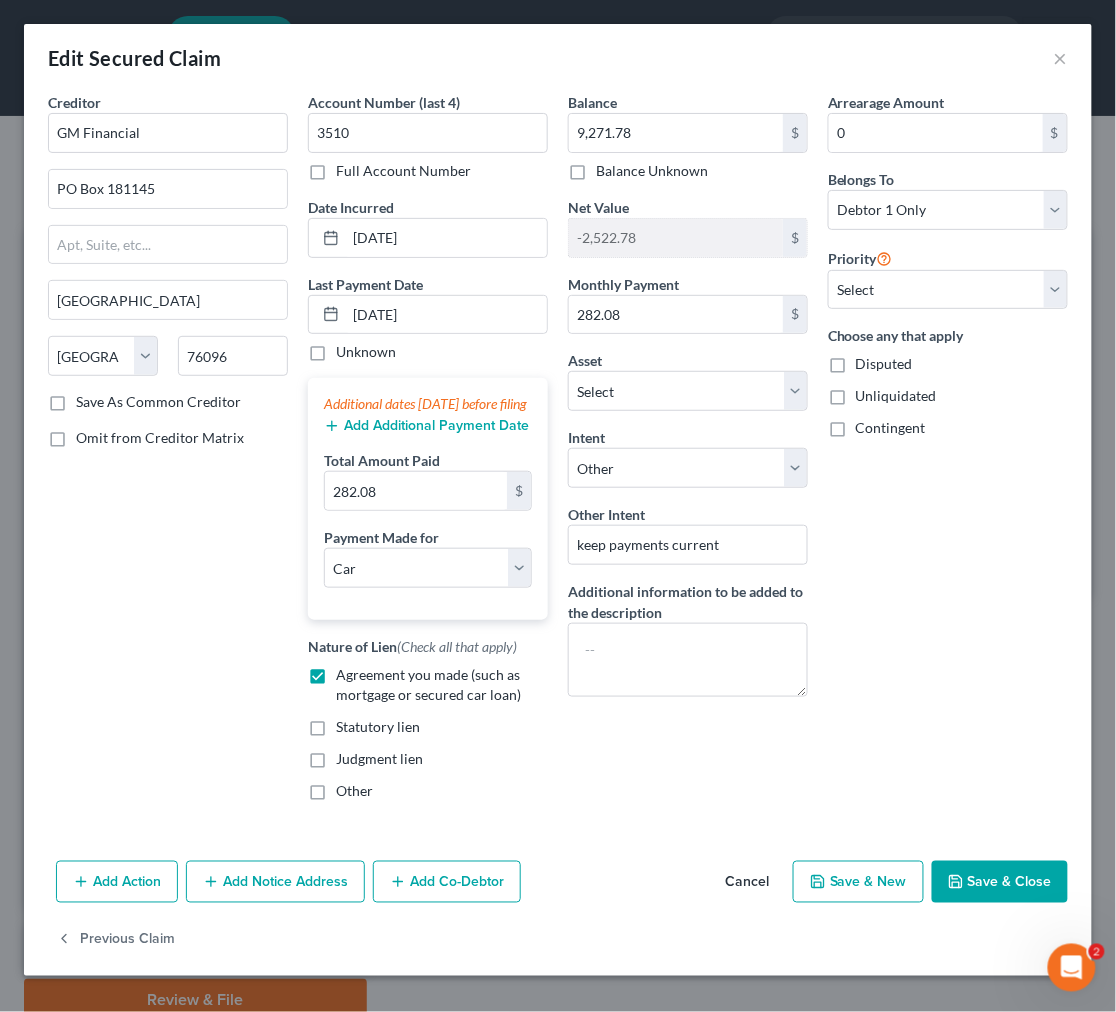 click on "Save & Close" at bounding box center (1000, 882) 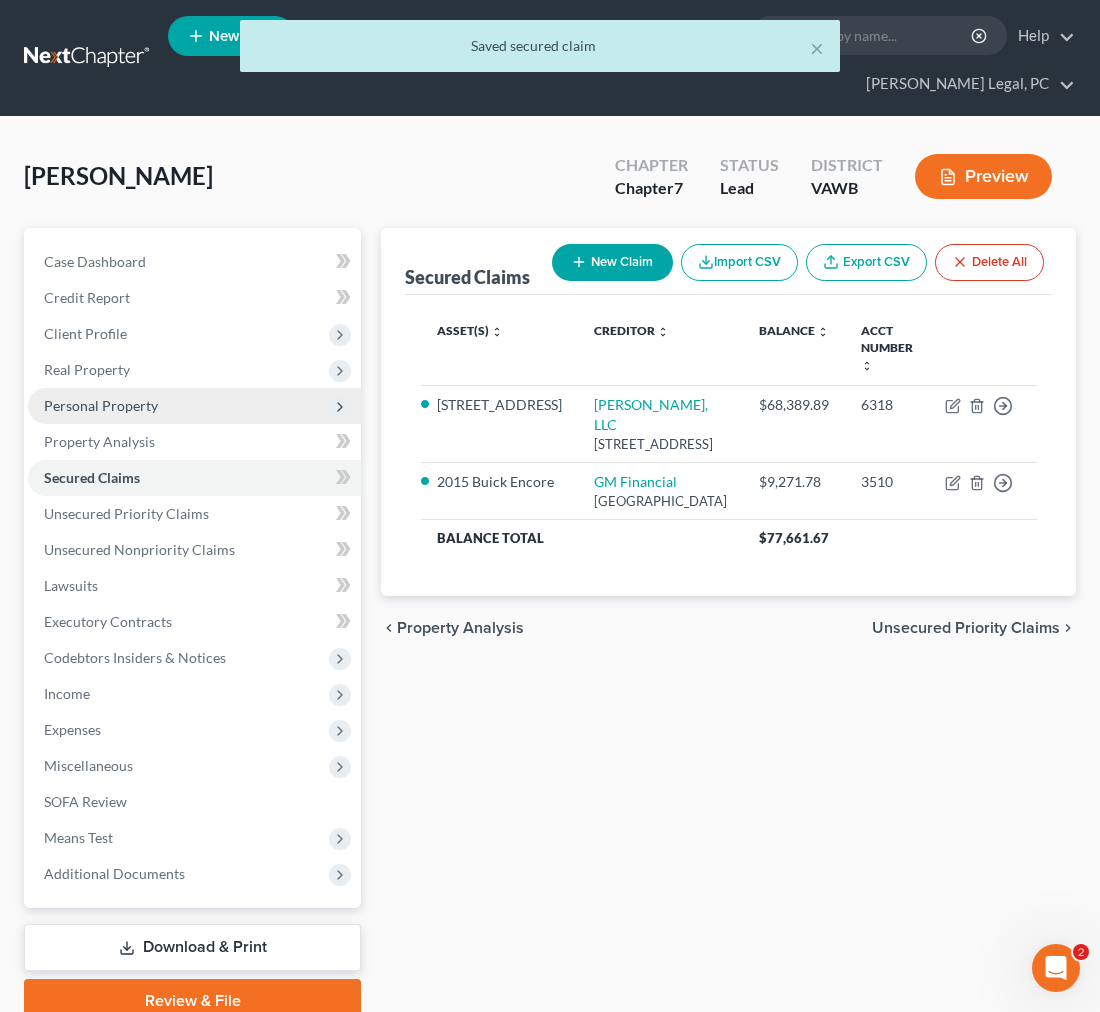 click on "Personal Property" at bounding box center (101, 405) 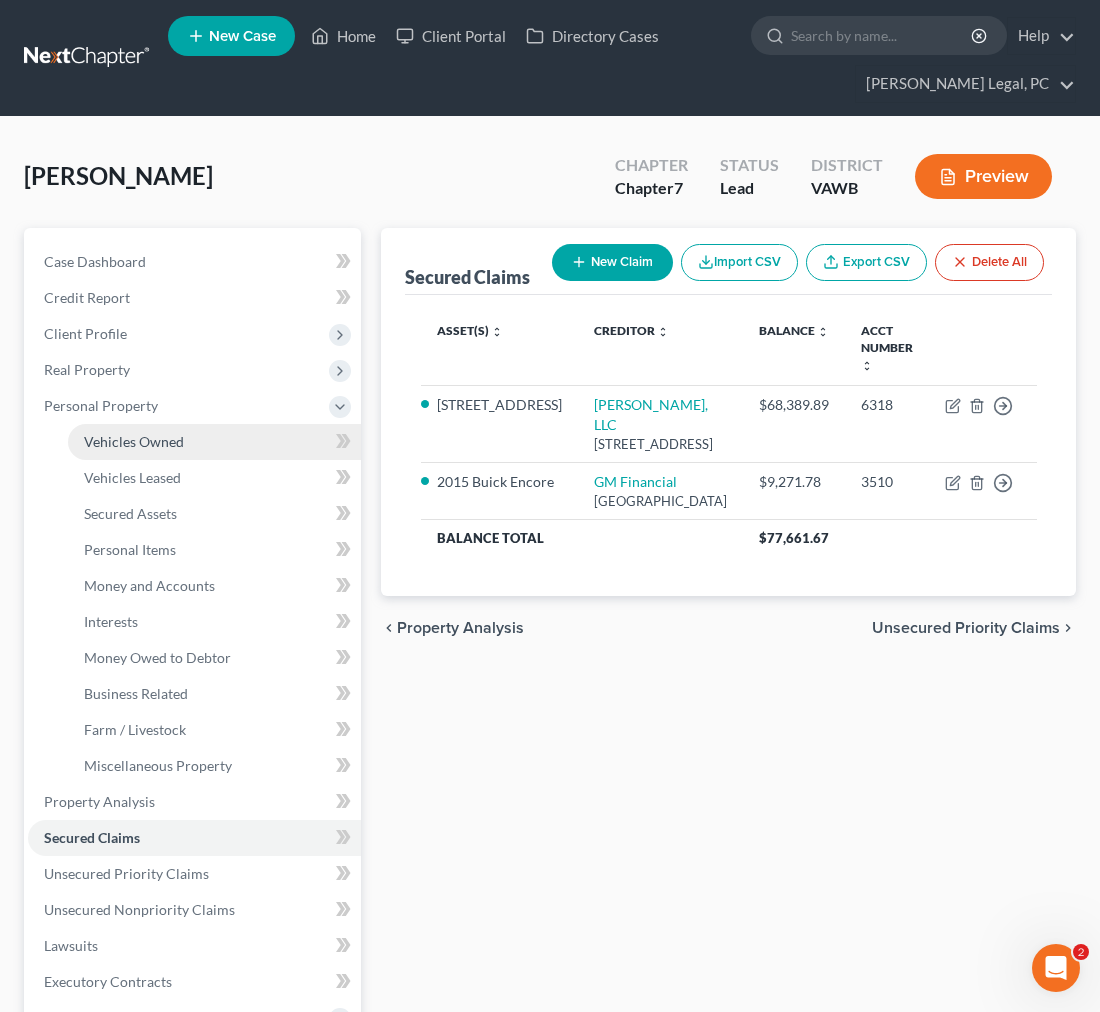 click on "Vehicles Owned" at bounding box center (134, 441) 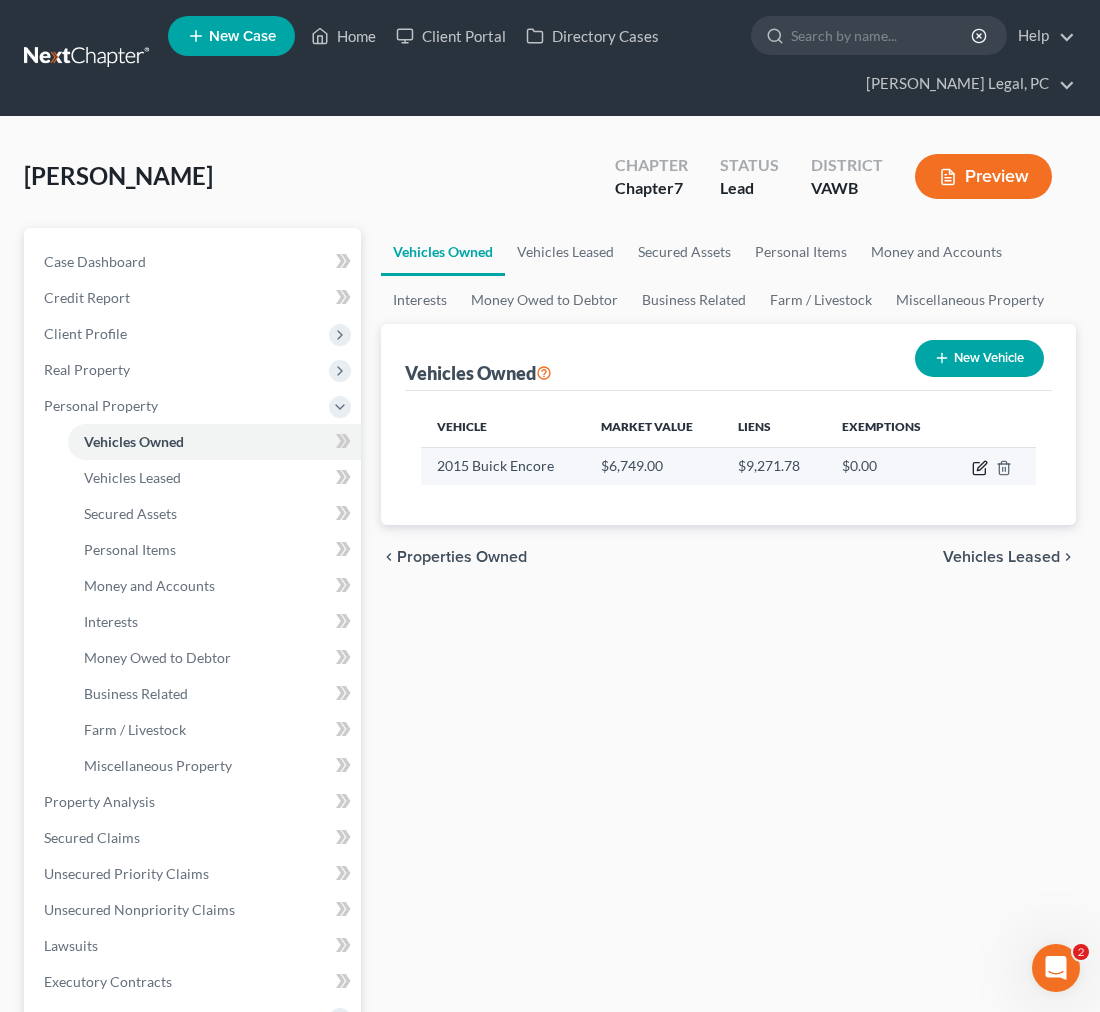 click 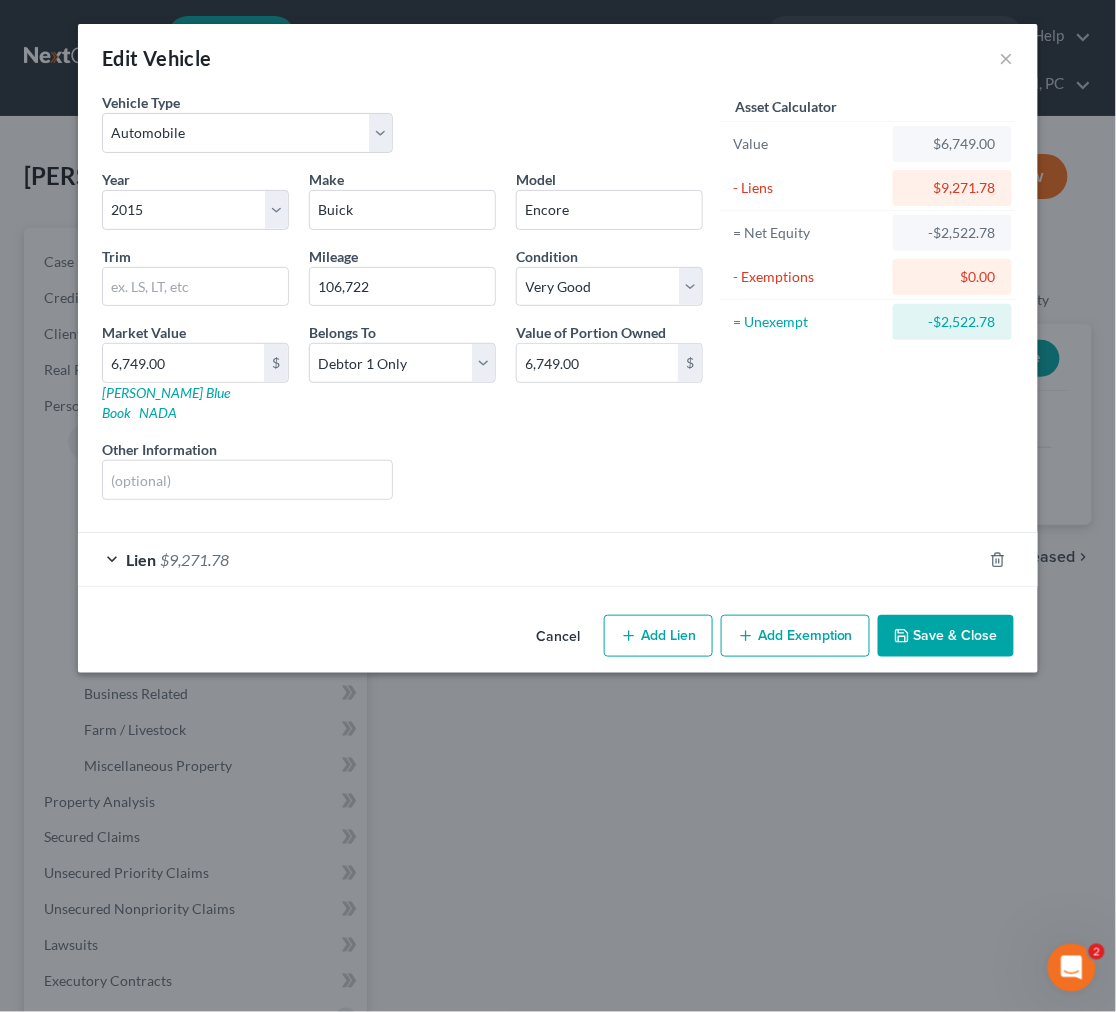 click on "Add Exemption" at bounding box center [795, 636] 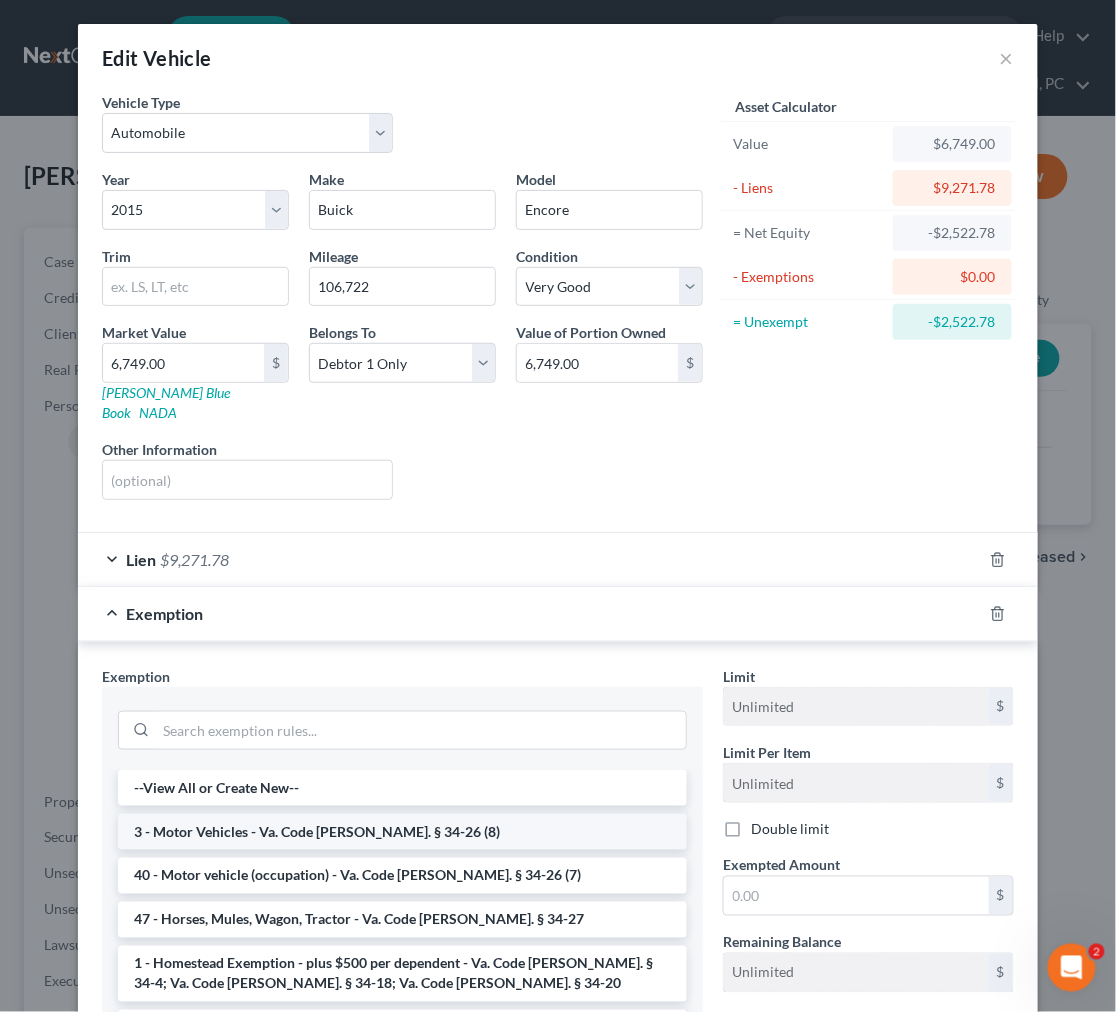 click on "3 - Motor Vehicles - Va. Code [PERSON_NAME]. § 34-26 (8)" at bounding box center [402, 832] 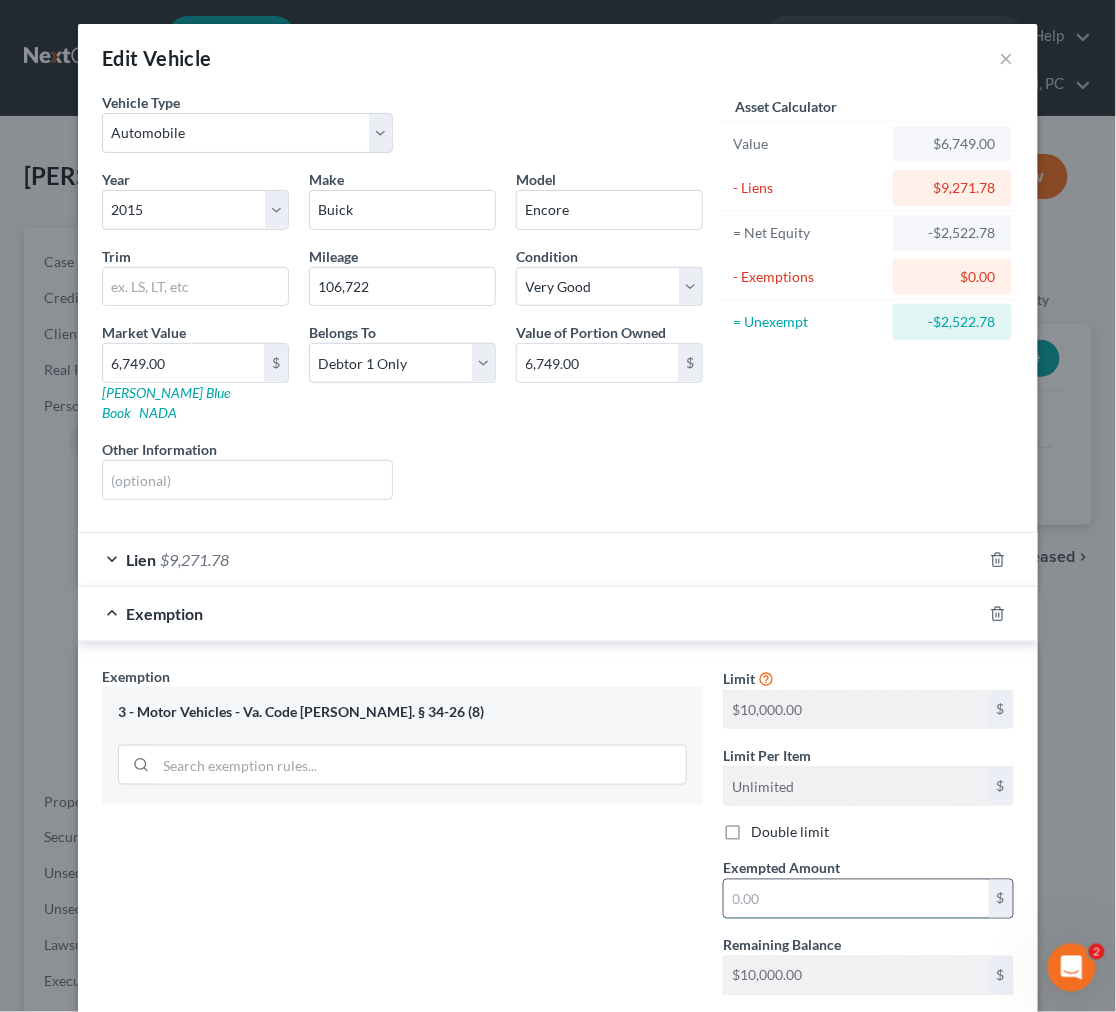 click at bounding box center [856, 899] 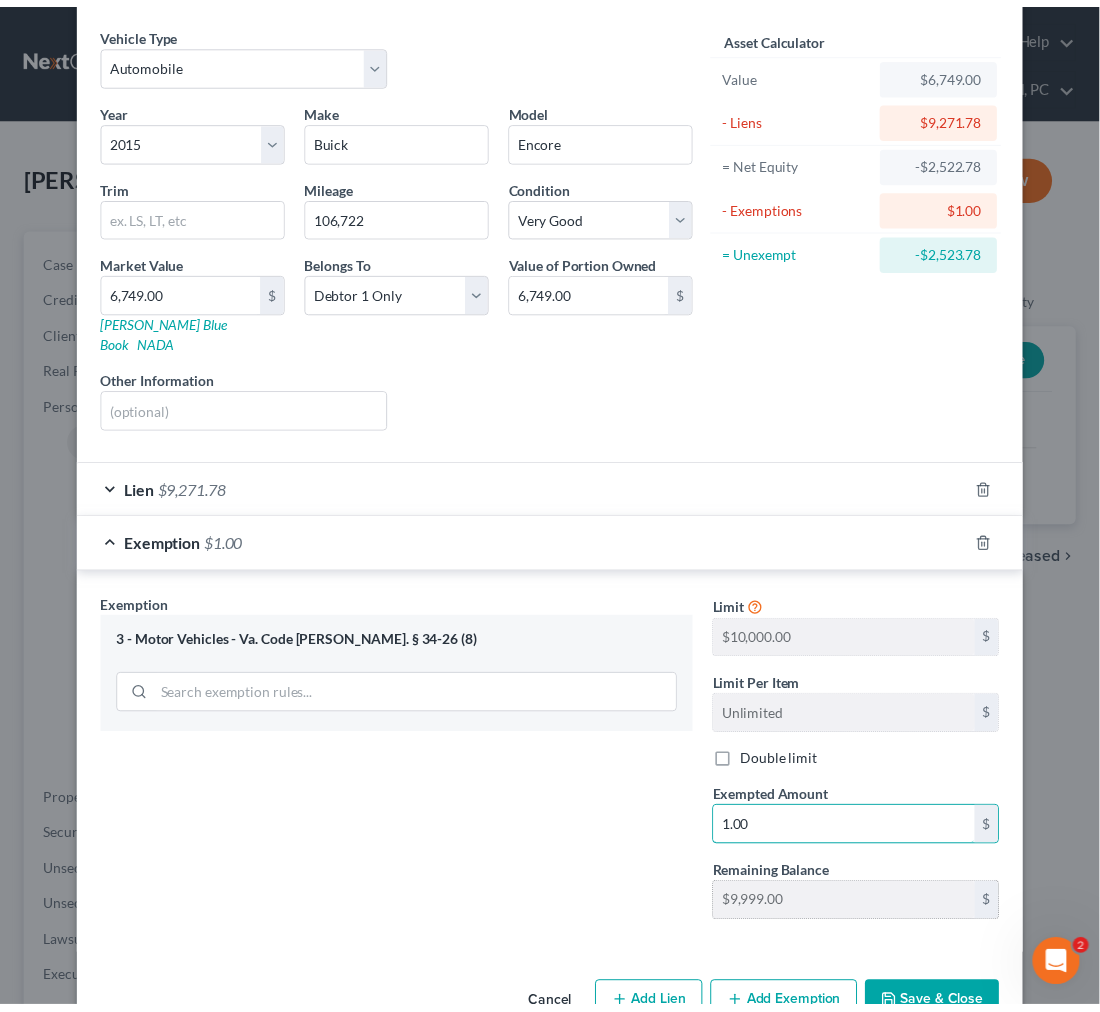 scroll, scrollTop: 108, scrollLeft: 0, axis: vertical 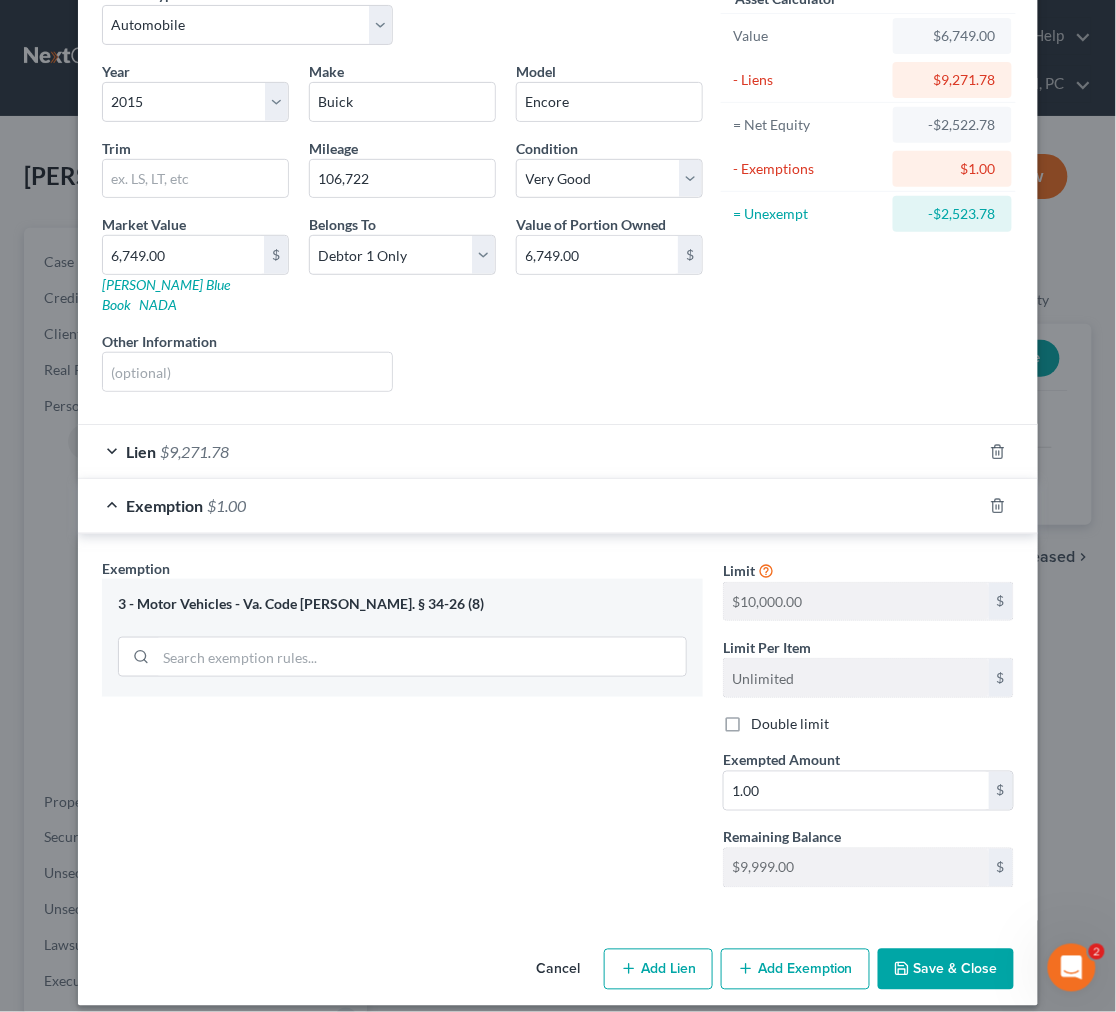 drag, startPoint x: 916, startPoint y: 950, endPoint x: 861, endPoint y: 768, distance: 190.1289 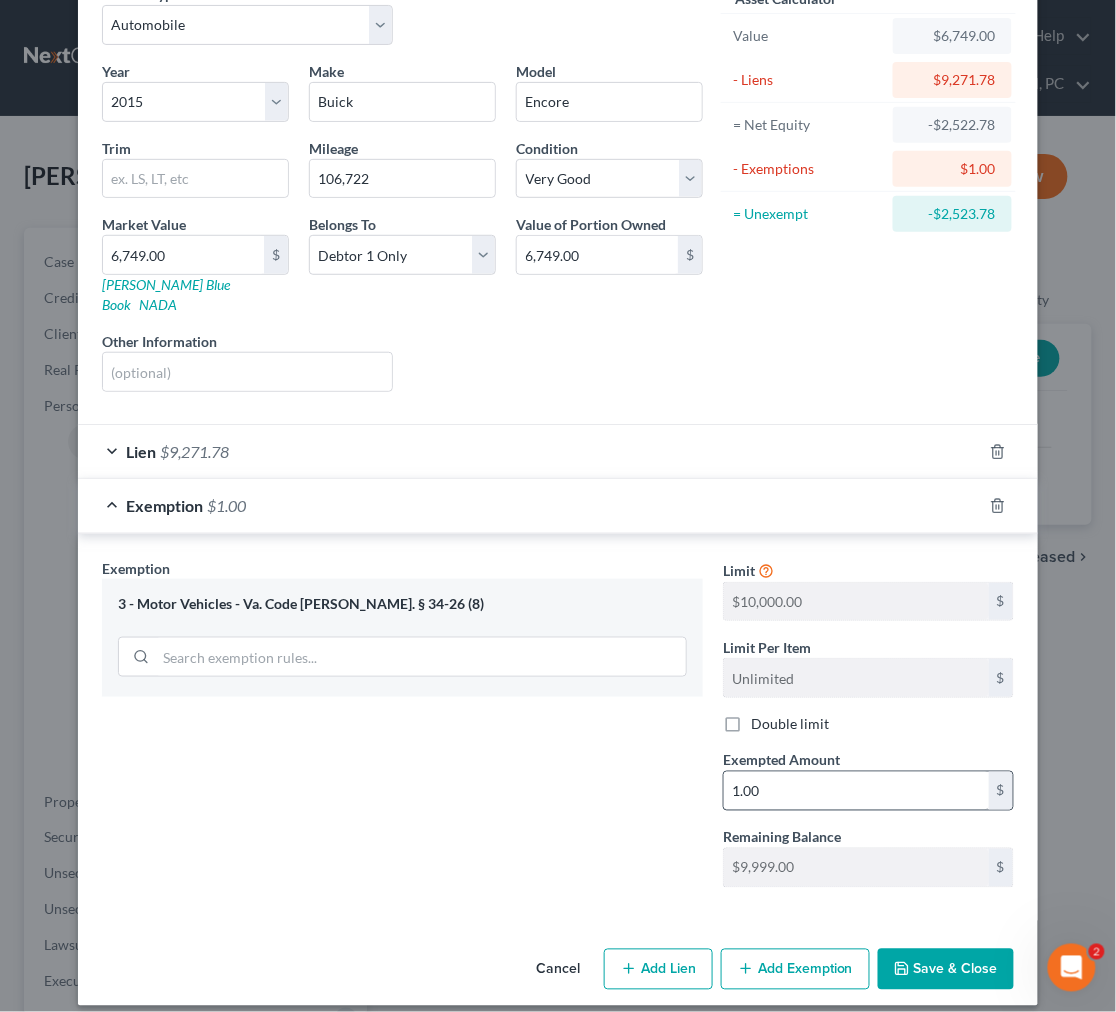 click on "Save & Close" at bounding box center (946, 970) 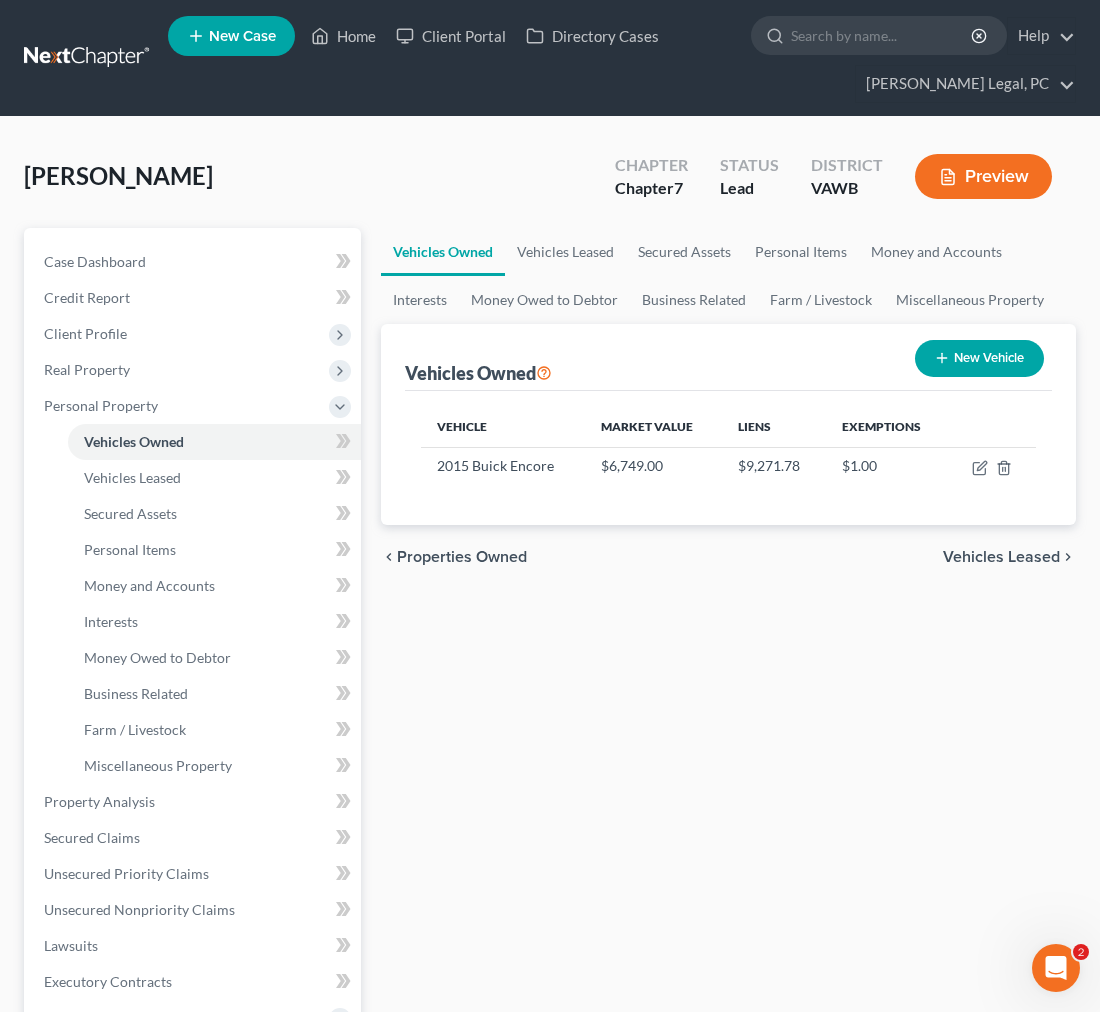 click on "New Vehicle" at bounding box center (979, 358) 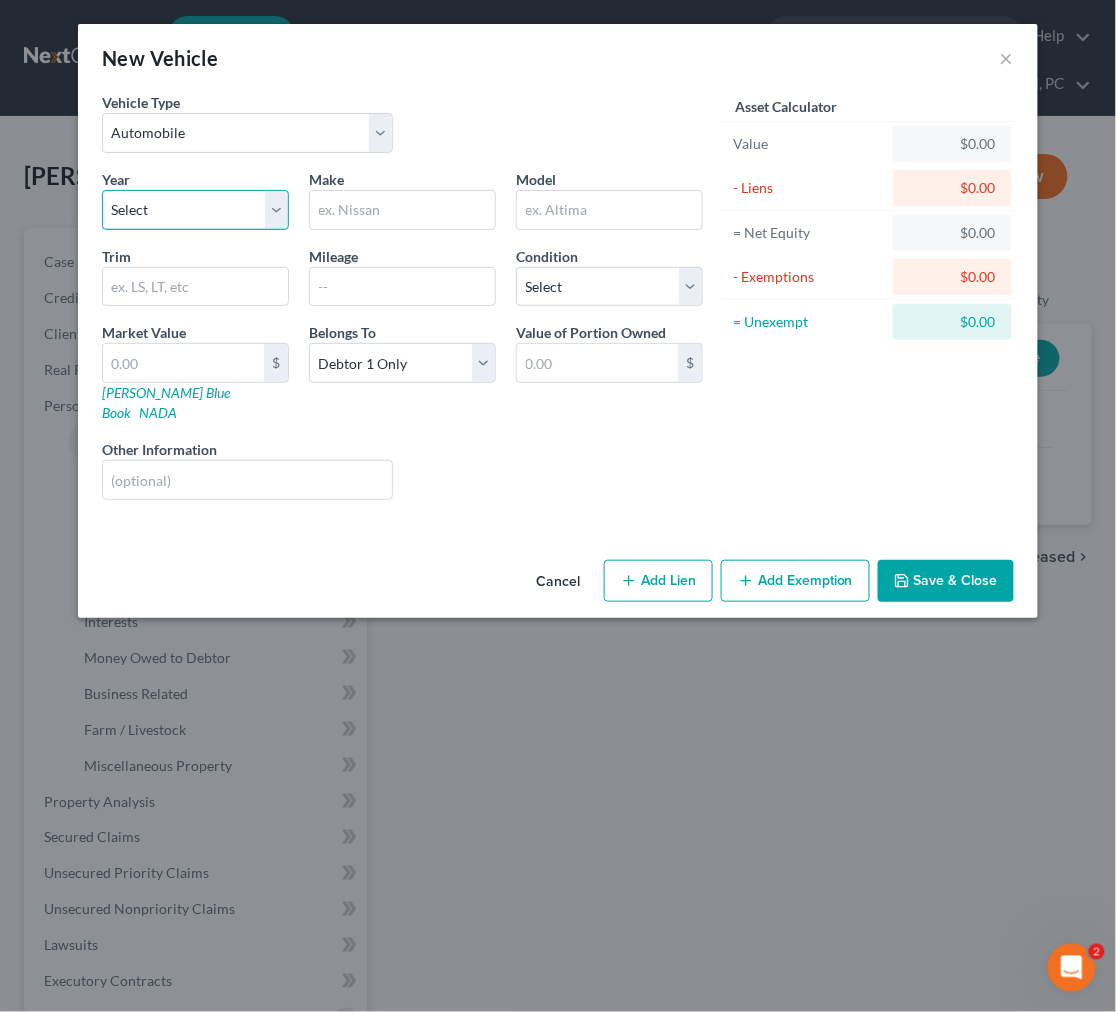 click on "Select 2026 2025 2024 2023 2022 2021 2020 2019 2018 2017 2016 2015 2014 2013 2012 2011 2010 2009 2008 2007 2006 2005 2004 2003 2002 2001 2000 1999 1998 1997 1996 1995 1994 1993 1992 1991 1990 1989 1988 1987 1986 1985 1984 1983 1982 1981 1980 1979 1978 1977 1976 1975 1974 1973 1972 1971 1970 1969 1968 1967 1966 1965 1964 1963 1962 1961 1960 1959 1958 1957 1956 1955 1954 1953 1952 1951 1950 1949 1948 1947 1946 1945 1944 1943 1942 1941 1940 1939 1938 1937 1936 1935 1934 1933 1932 1931 1930 1929 1928 1927 1926 1925 1924 1923 1922 1921 1920 1919 1918 1917 1916 1915 1914 1913 1912 1911 1910 1909 1908 1907 1906 1905 1904 1903 1902 1901" at bounding box center (195, 210) 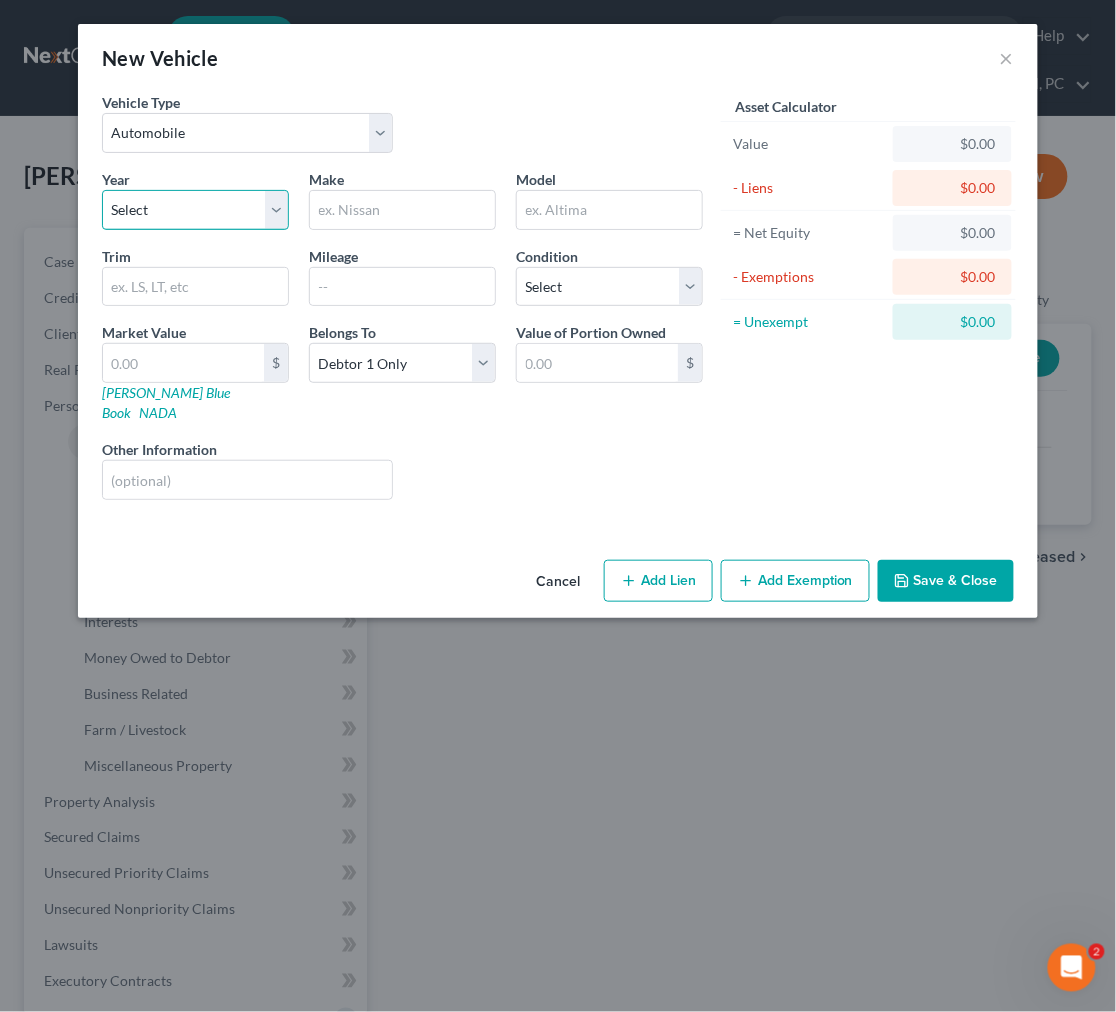 select on "17" 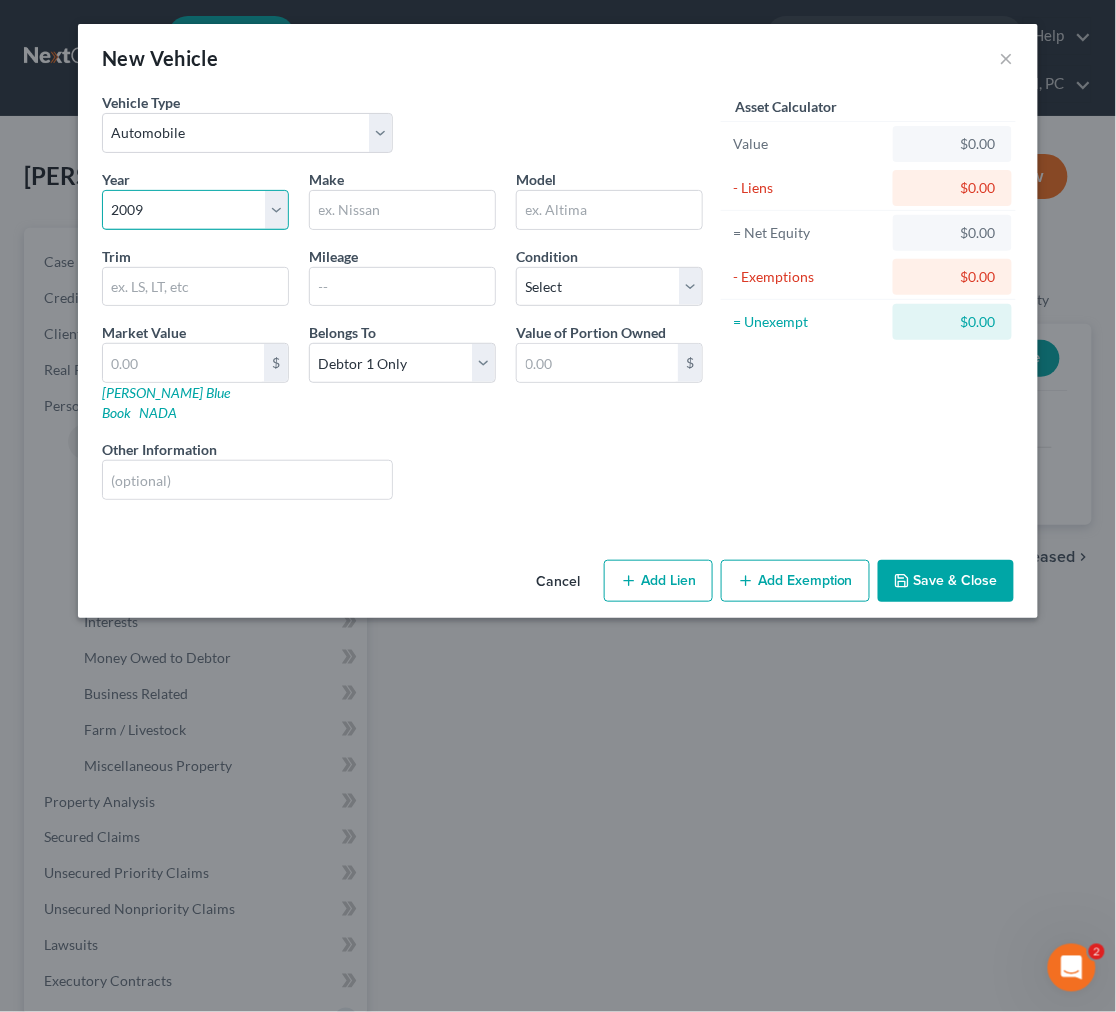 click on "Select 2026 2025 2024 2023 2022 2021 2020 2019 2018 2017 2016 2015 2014 2013 2012 2011 2010 2009 2008 2007 2006 2005 2004 2003 2002 2001 2000 1999 1998 1997 1996 1995 1994 1993 1992 1991 1990 1989 1988 1987 1986 1985 1984 1983 1982 1981 1980 1979 1978 1977 1976 1975 1974 1973 1972 1971 1970 1969 1968 1967 1966 1965 1964 1963 1962 1961 1960 1959 1958 1957 1956 1955 1954 1953 1952 1951 1950 1949 1948 1947 1946 1945 1944 1943 1942 1941 1940 1939 1938 1937 1936 1935 1934 1933 1932 1931 1930 1929 1928 1927 1926 1925 1924 1923 1922 1921 1920 1919 1918 1917 1916 1915 1914 1913 1912 1911 1910 1909 1908 1907 1906 1905 1904 1903 1902 1901" at bounding box center (195, 210) 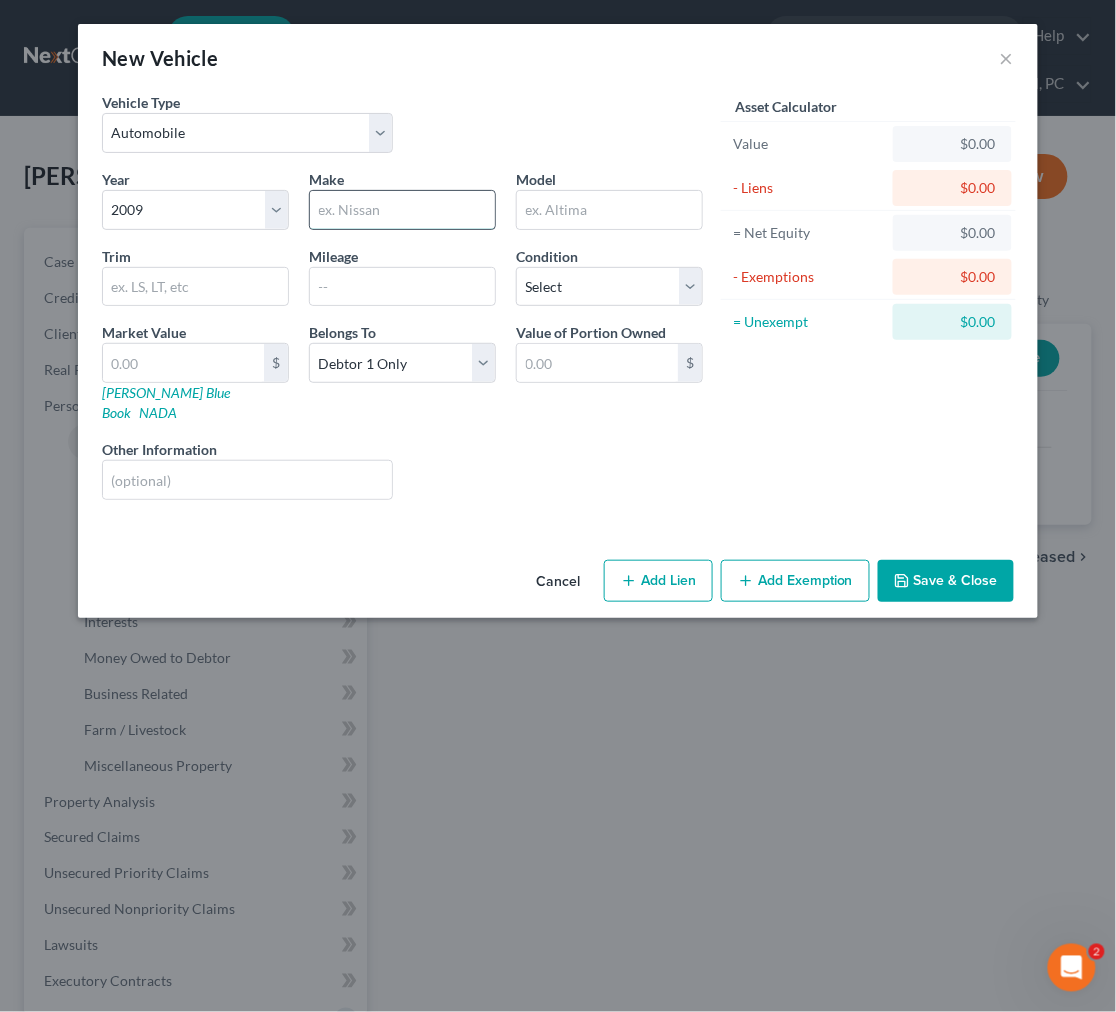 click at bounding box center (402, 210) 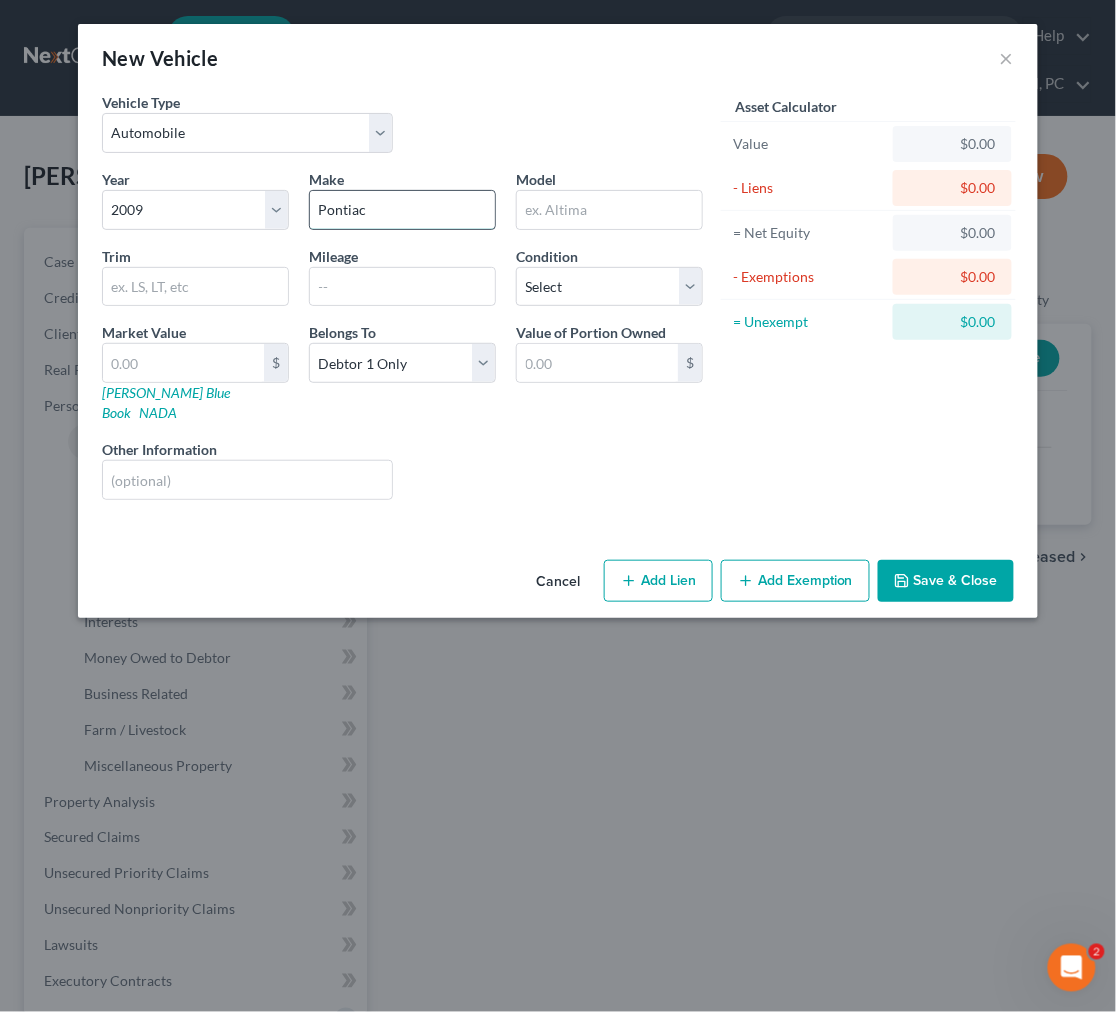 type on "Pontiac" 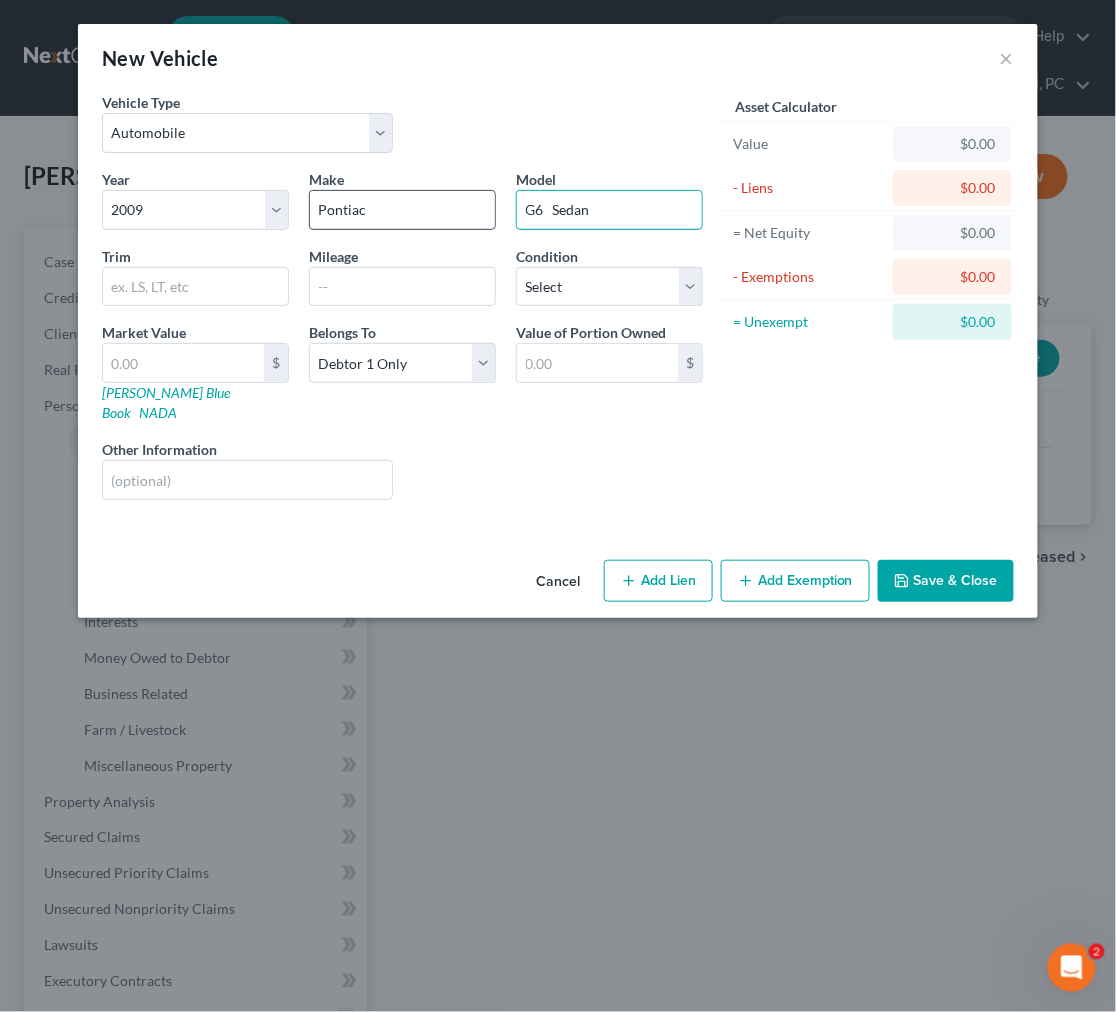 type on "G6   Sedan" 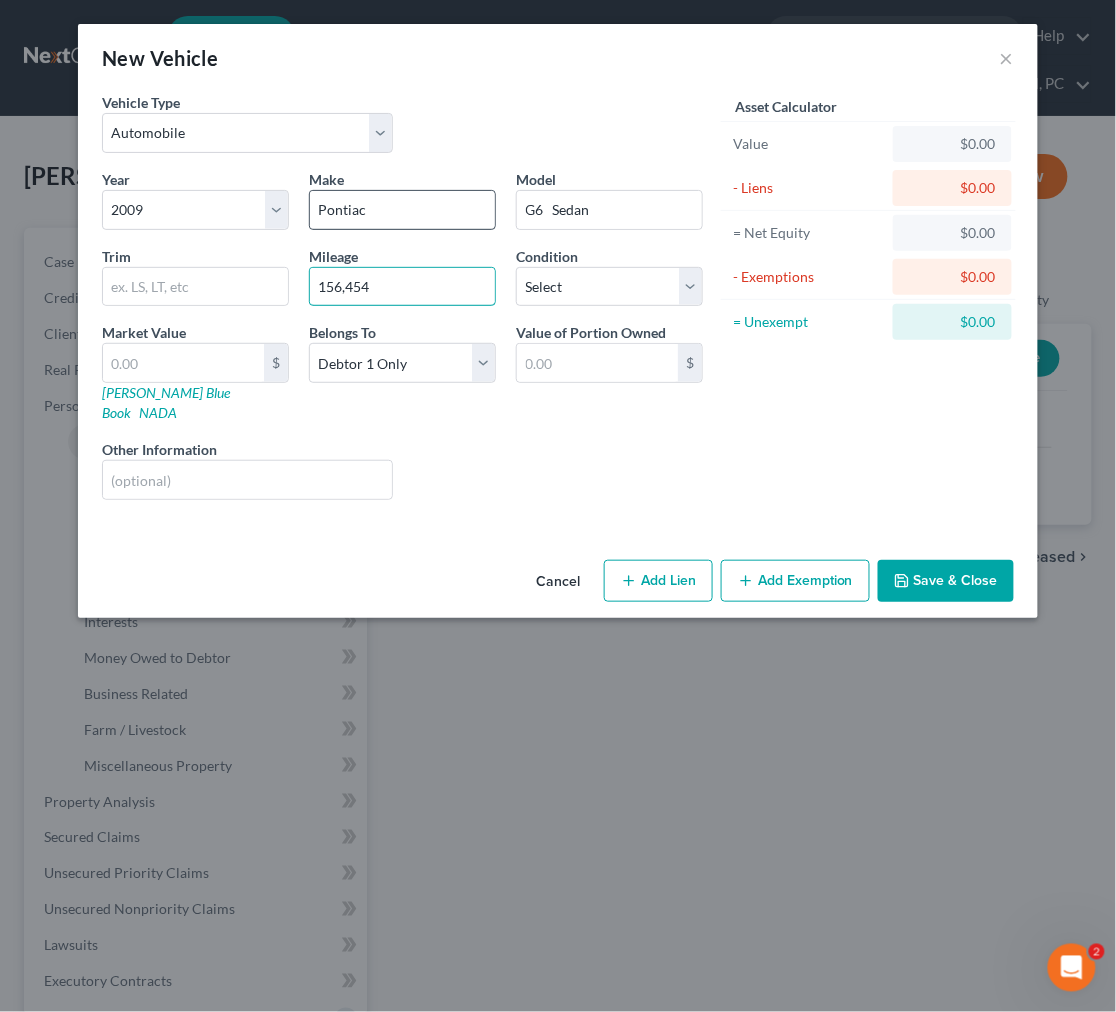 type on "156,454" 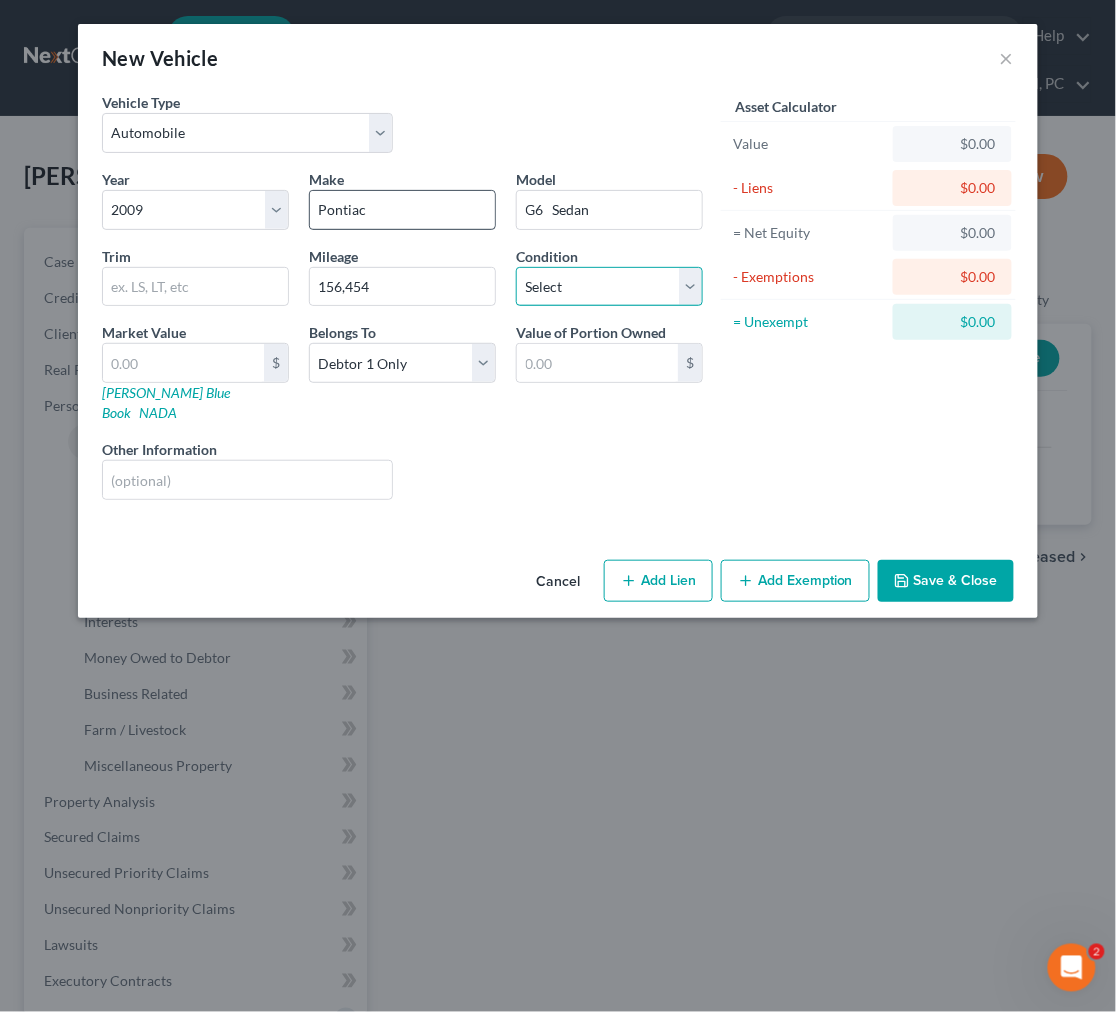 select on "2" 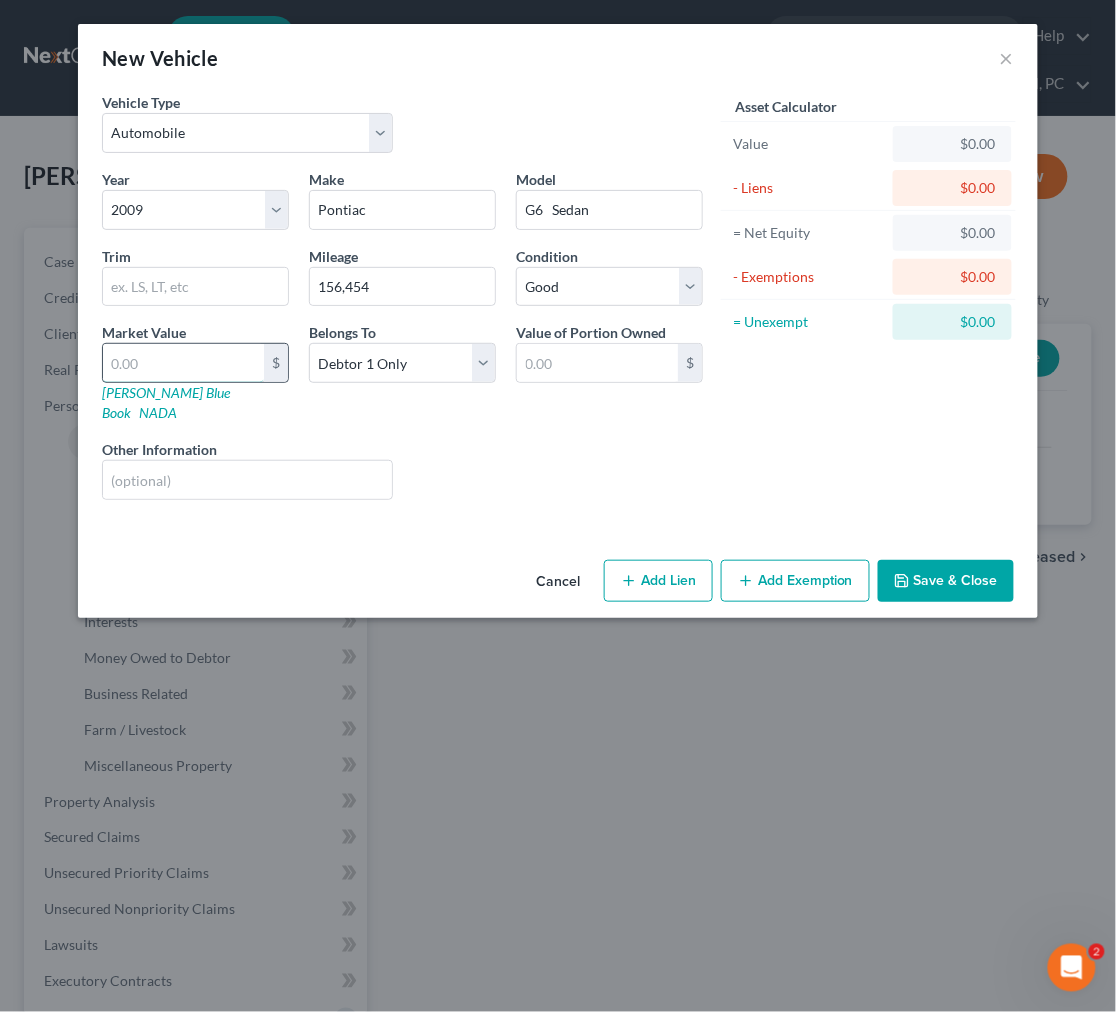 click at bounding box center [183, 363] 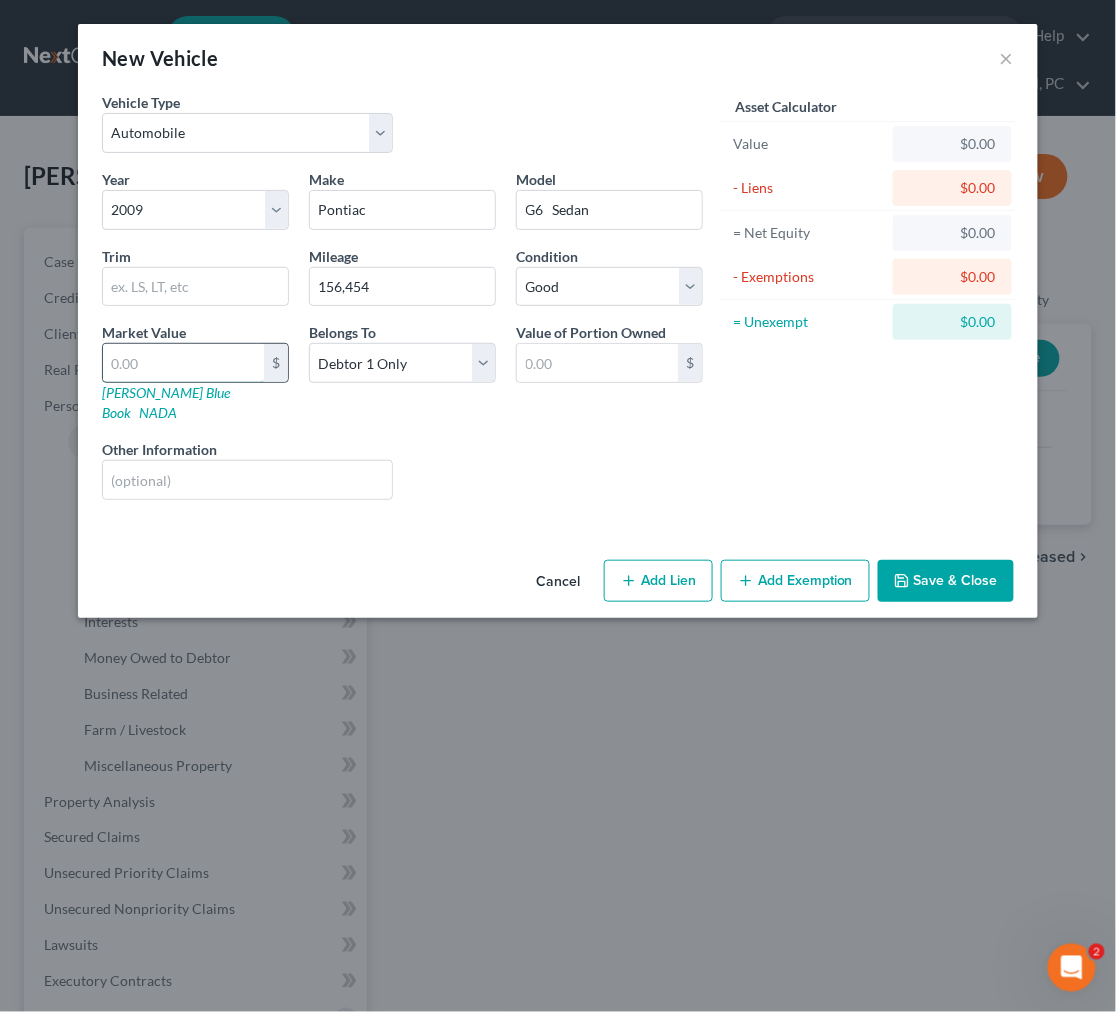 type on "4" 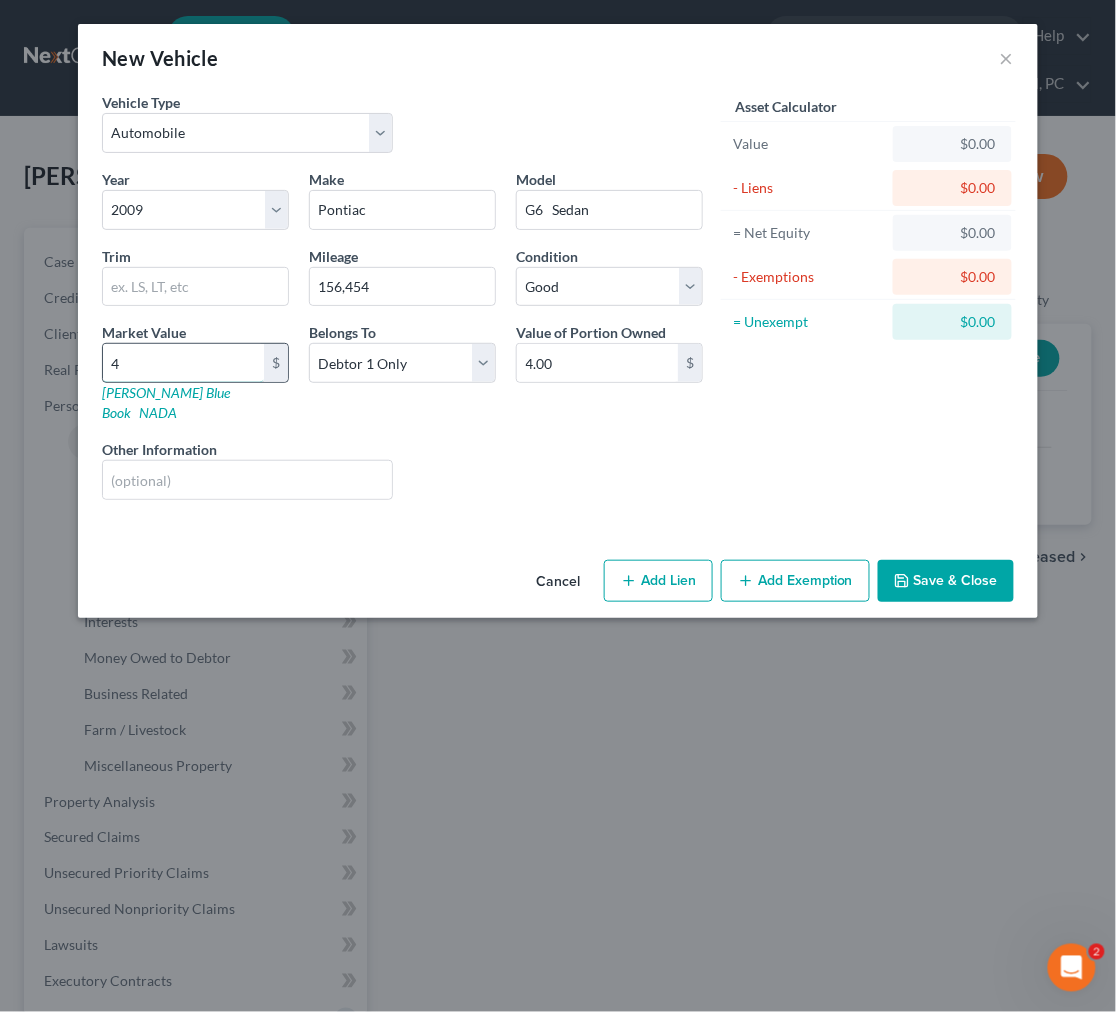 type on "43" 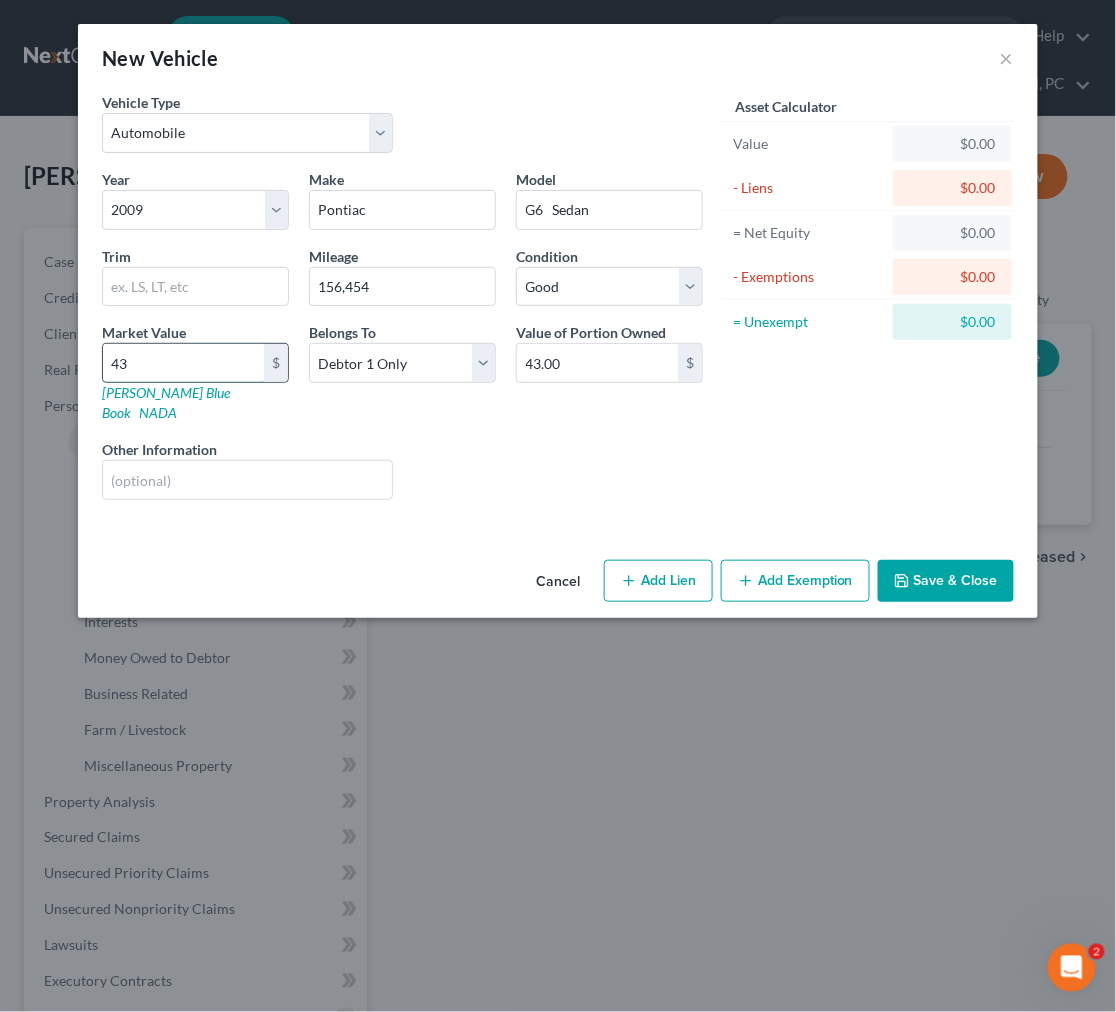 type on "431" 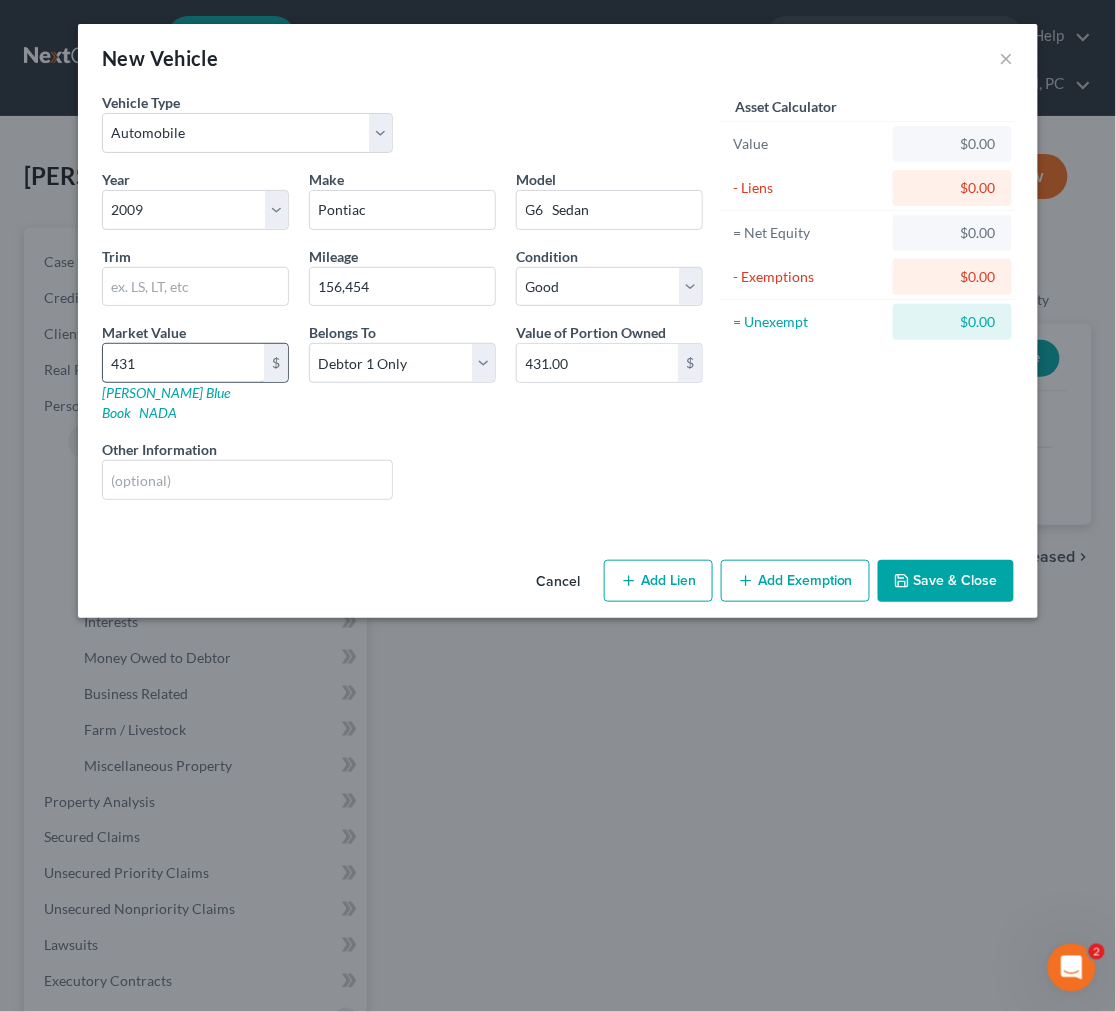 type on "4315" 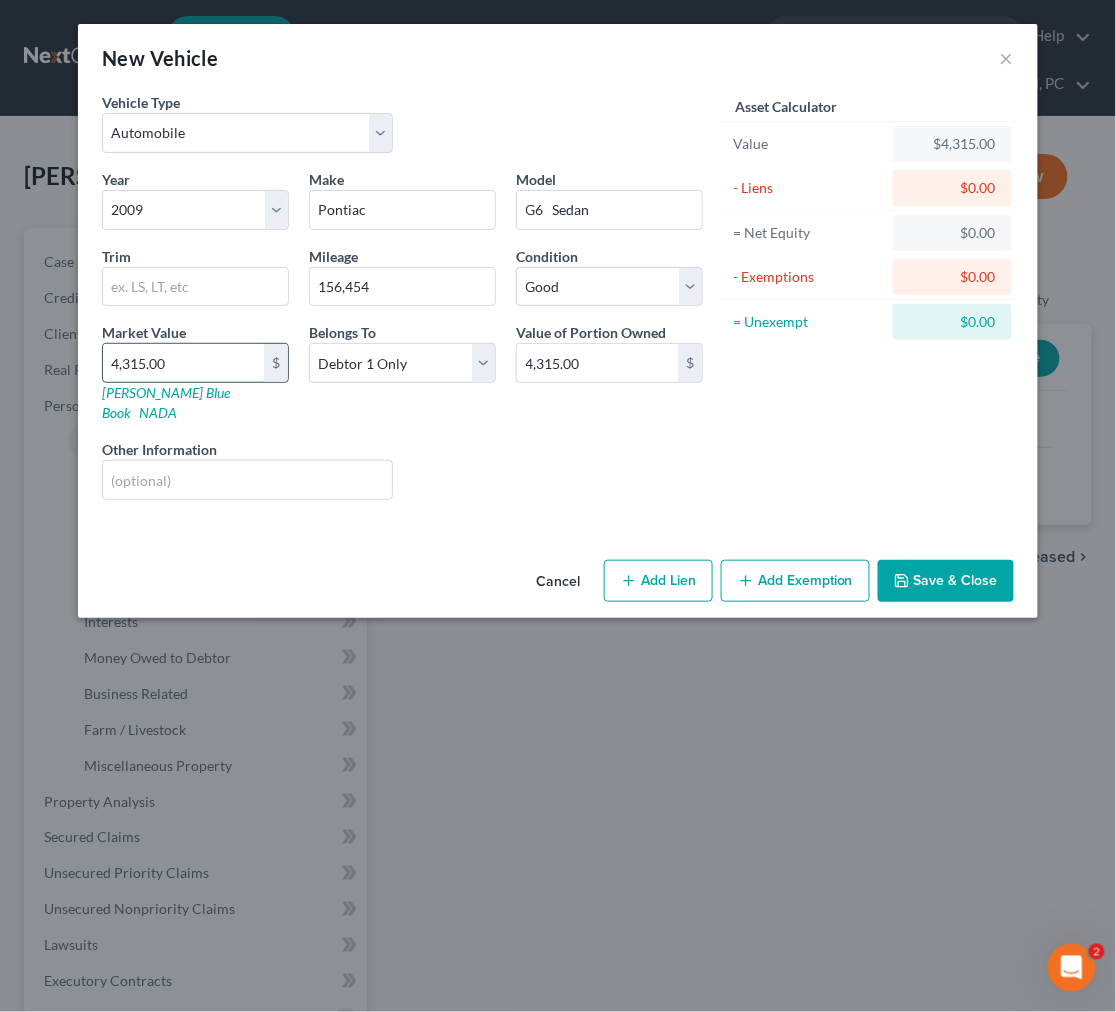 type on "4,315.00" 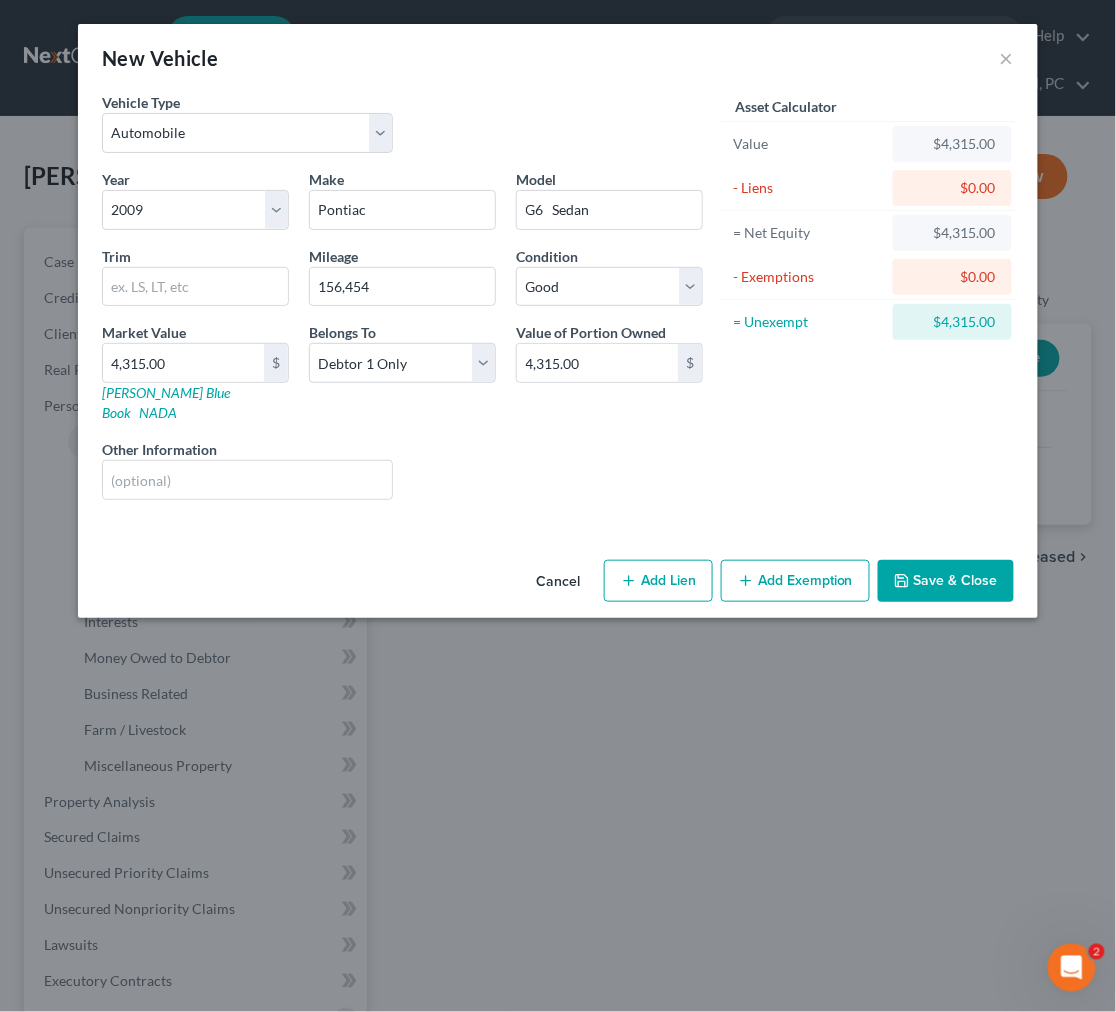 click on "Add Exemption" at bounding box center (795, 581) 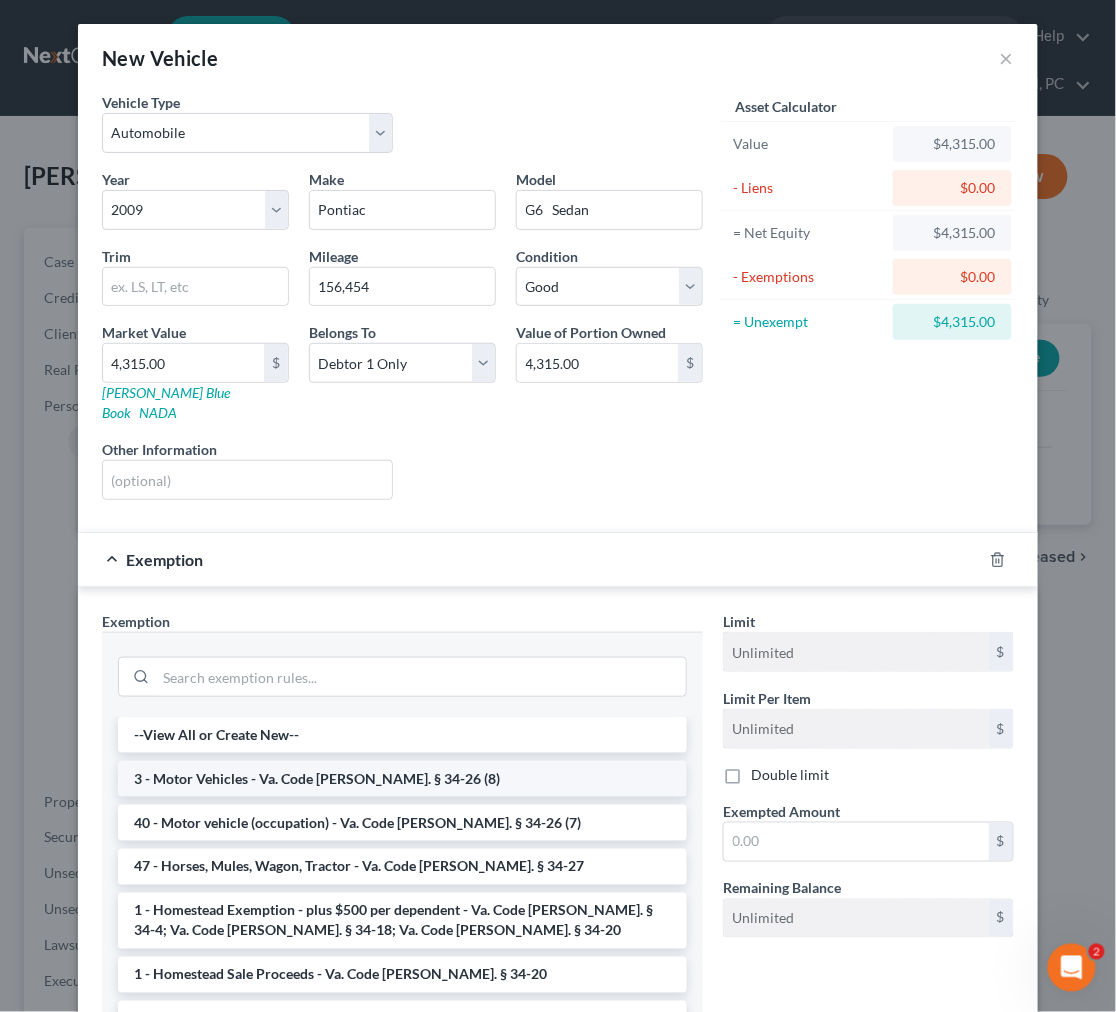 click on "3 - Motor Vehicles - Va. Code [PERSON_NAME]. § 34-26 (8)" at bounding box center (402, 779) 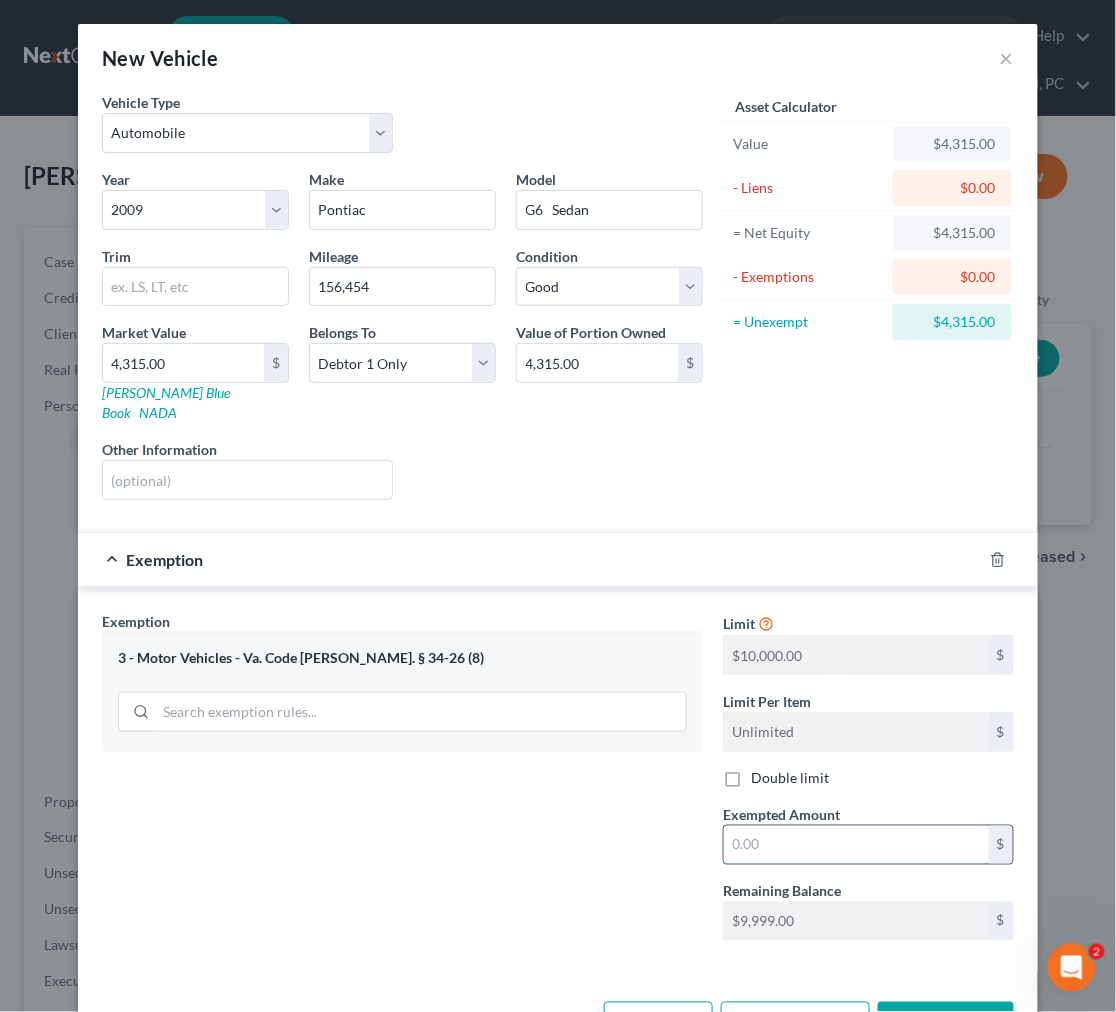 click at bounding box center (856, 845) 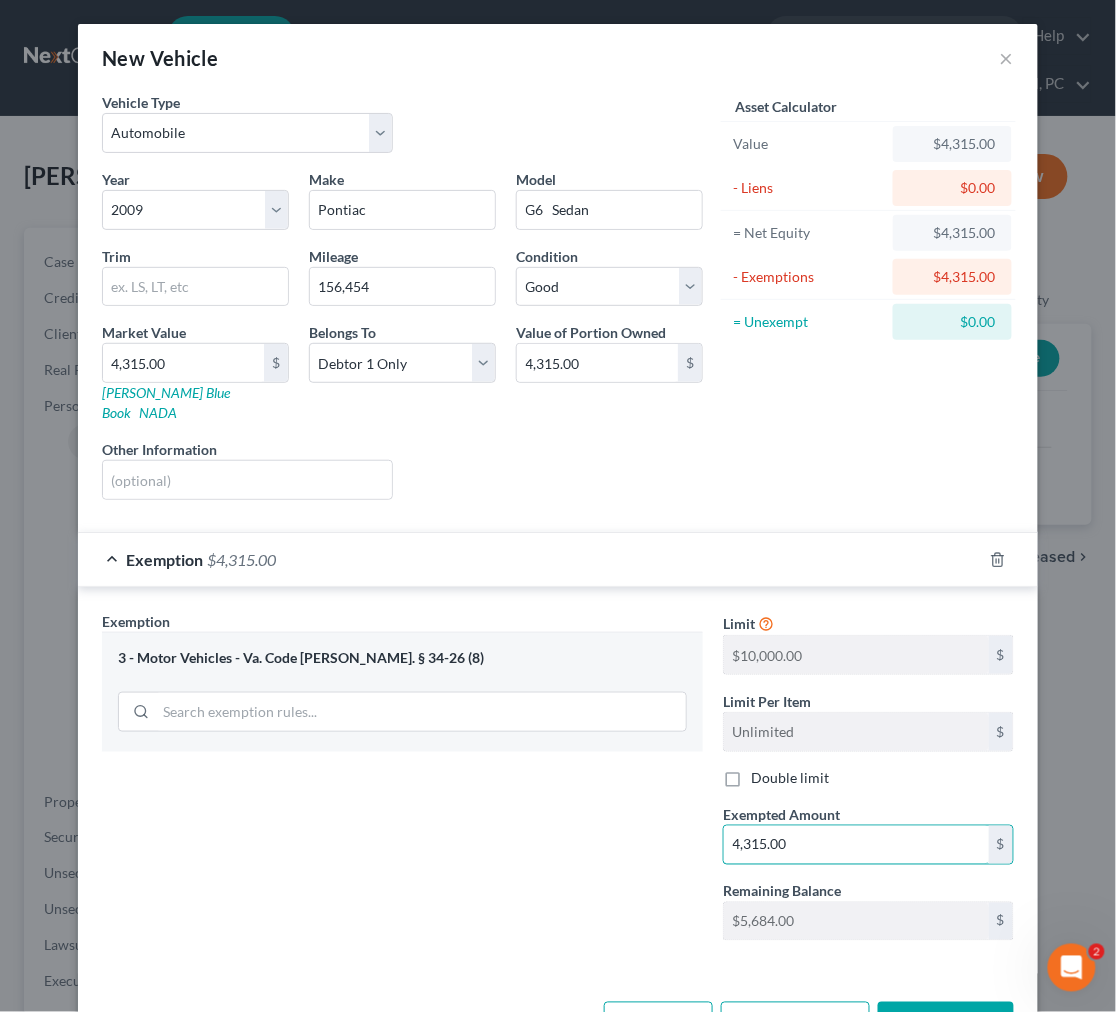 type on "4,315.00" 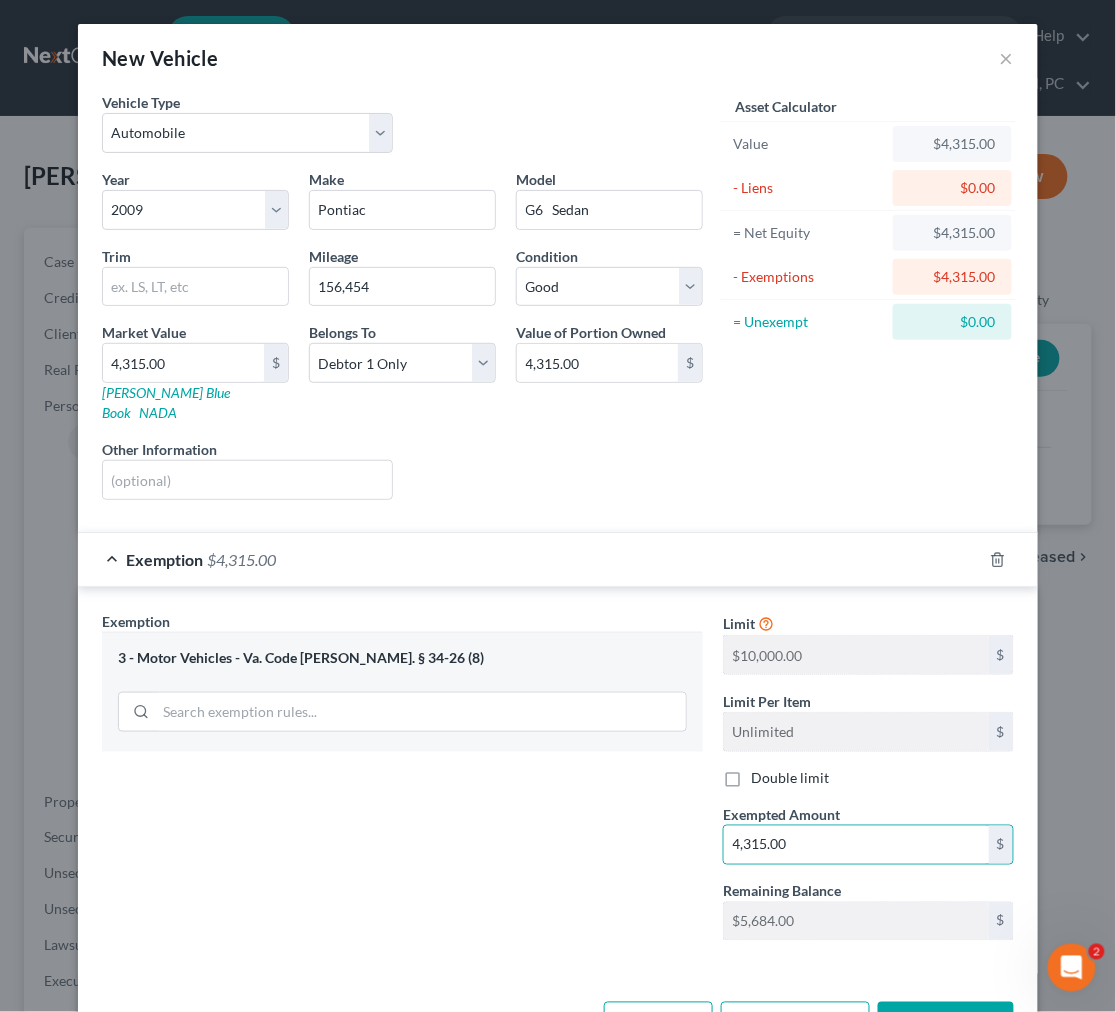 click on "Save & Close" at bounding box center (946, 1023) 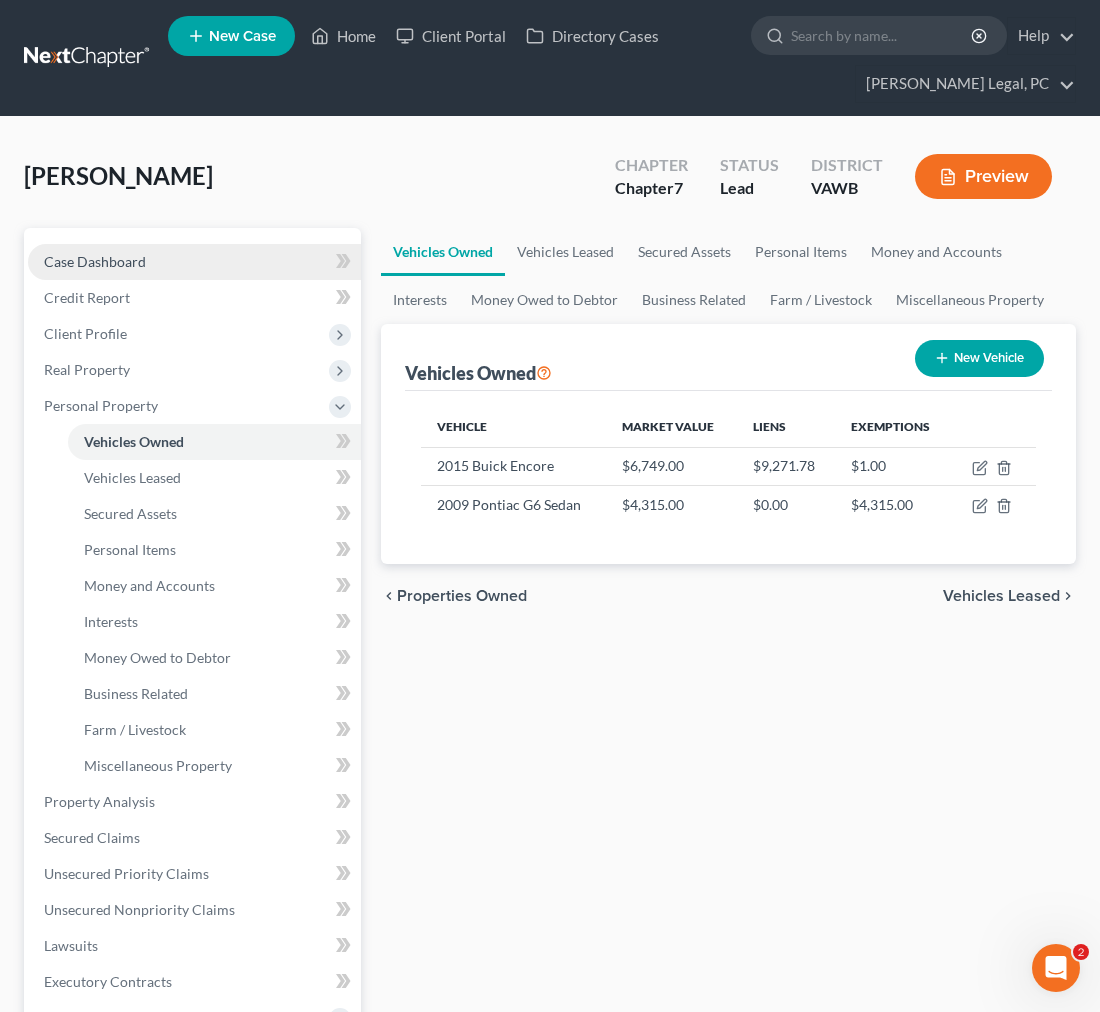 click on "Case Dashboard" at bounding box center [95, 261] 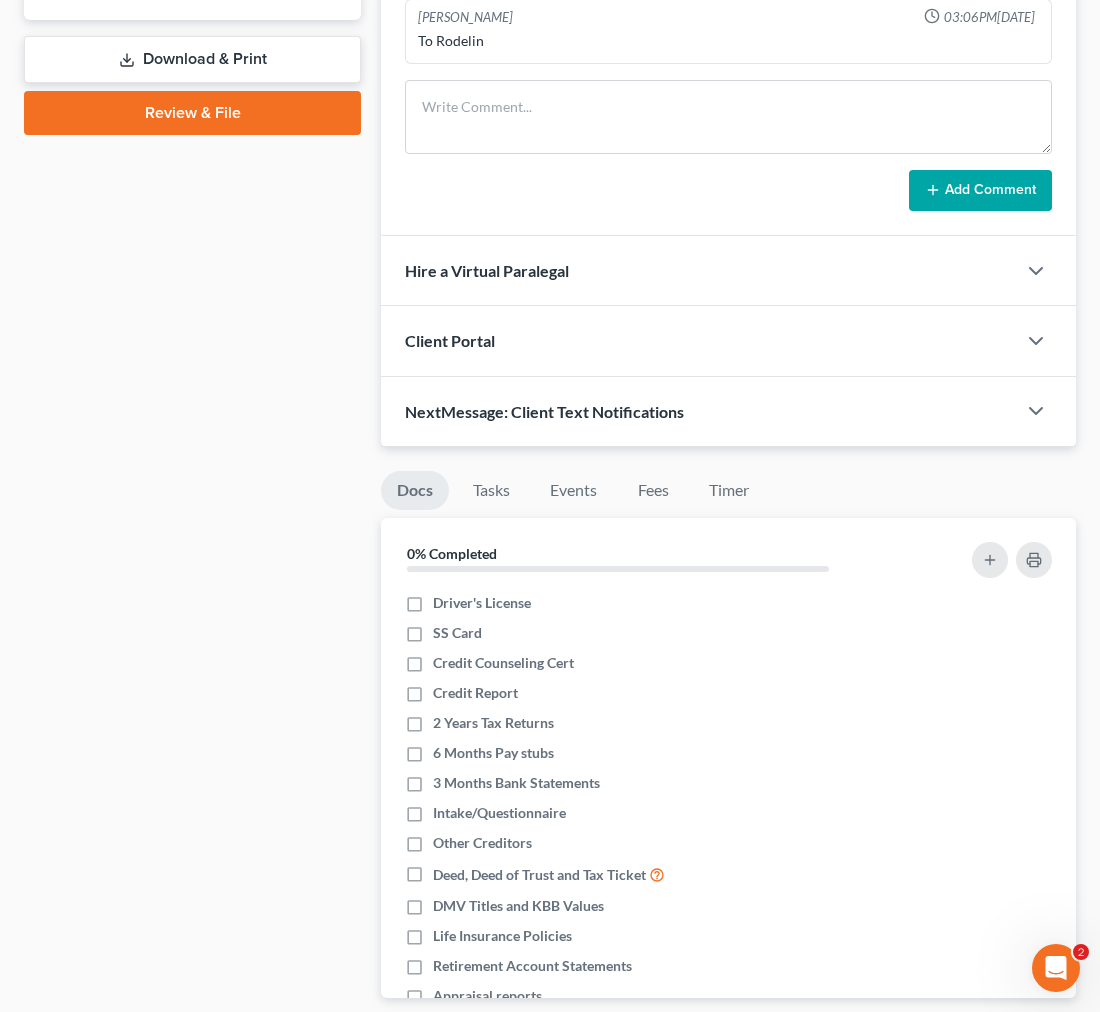 scroll, scrollTop: 1443, scrollLeft: 0, axis: vertical 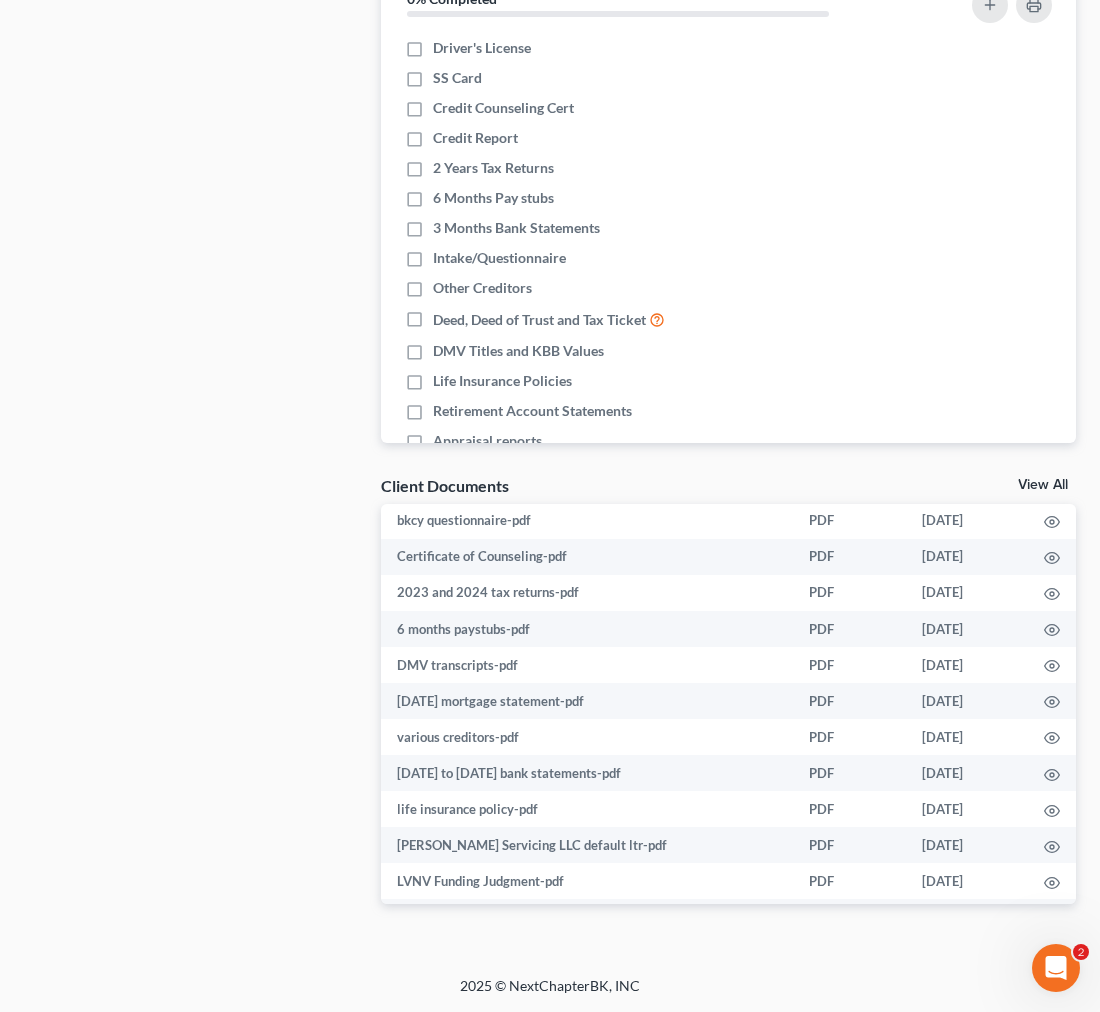 click on "View All" at bounding box center (1043, 485) 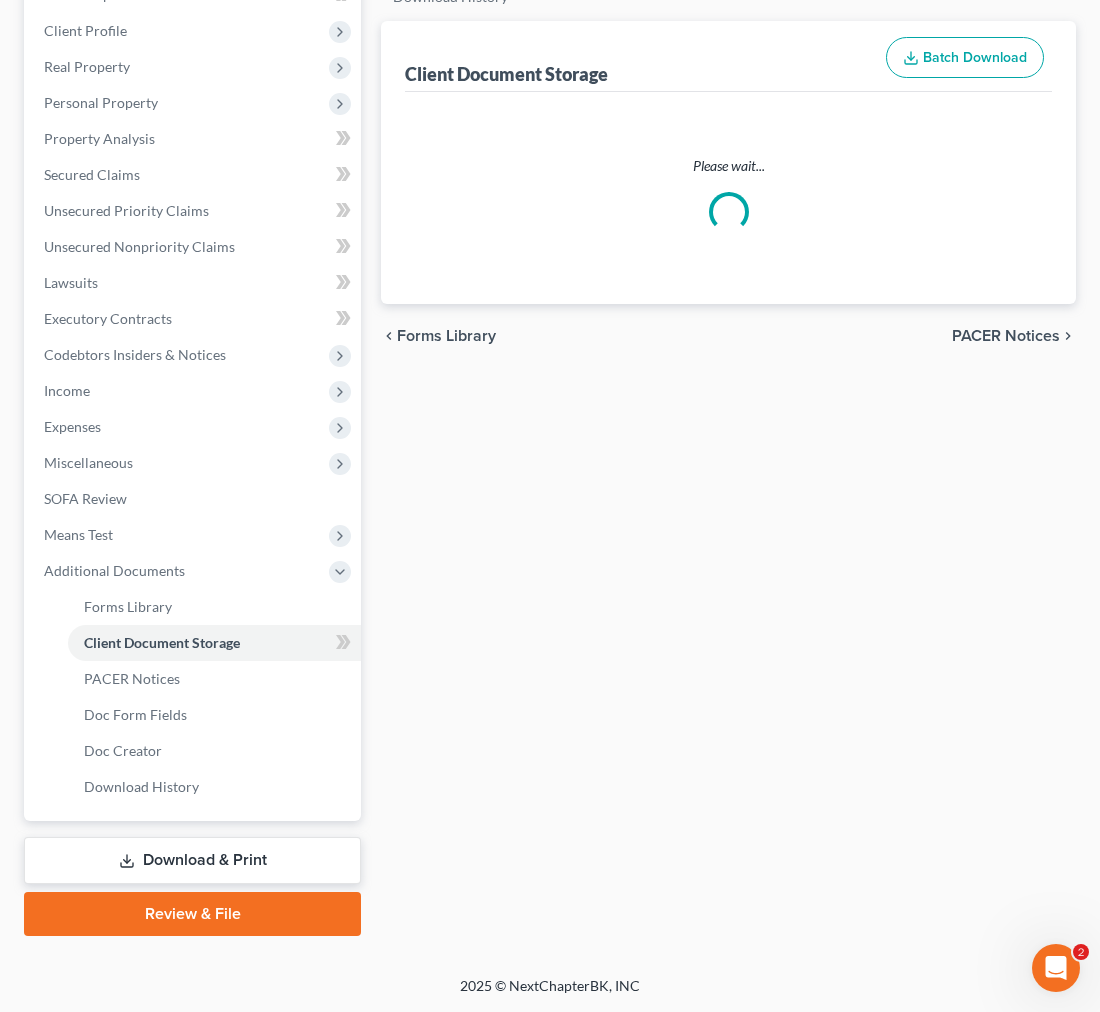 scroll, scrollTop: 84, scrollLeft: 0, axis: vertical 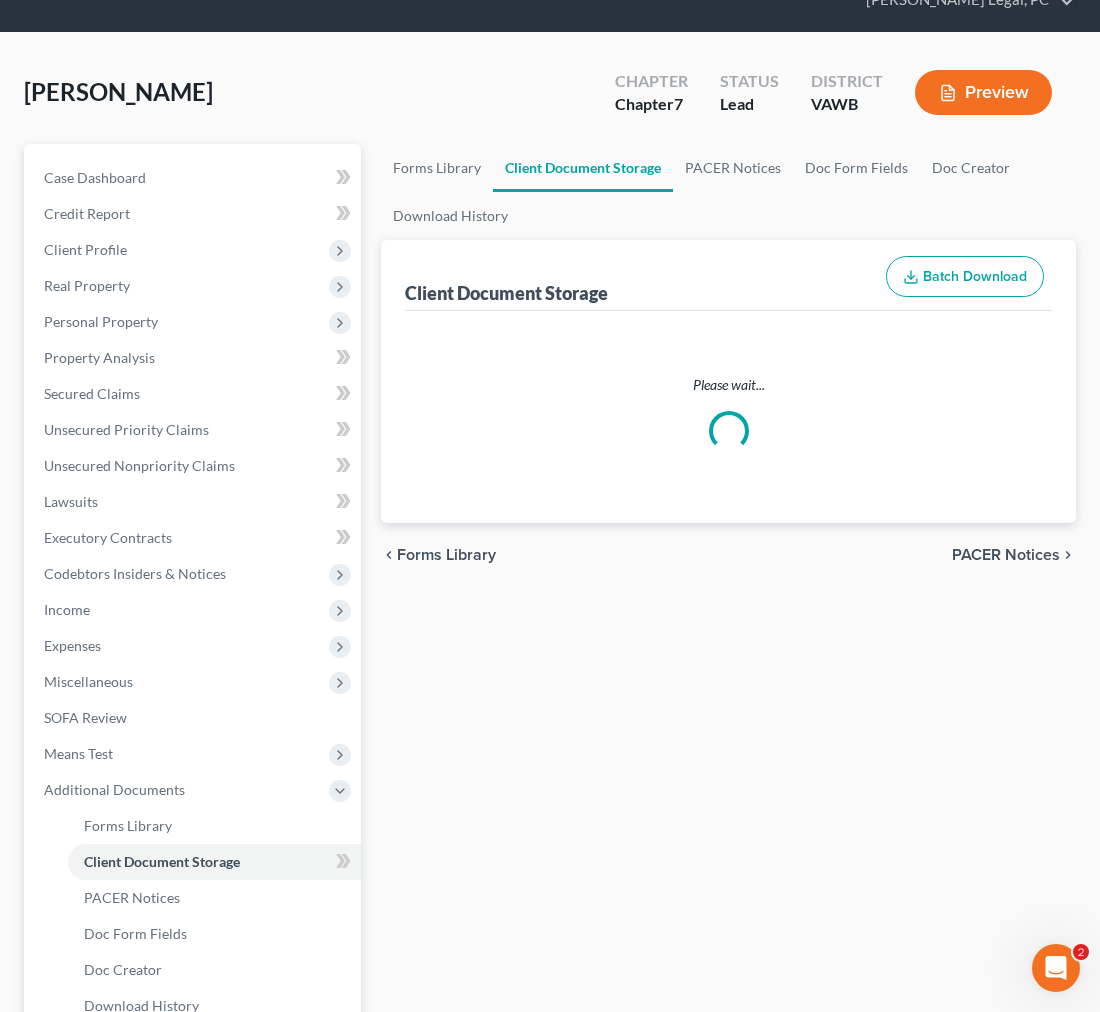select on "0" 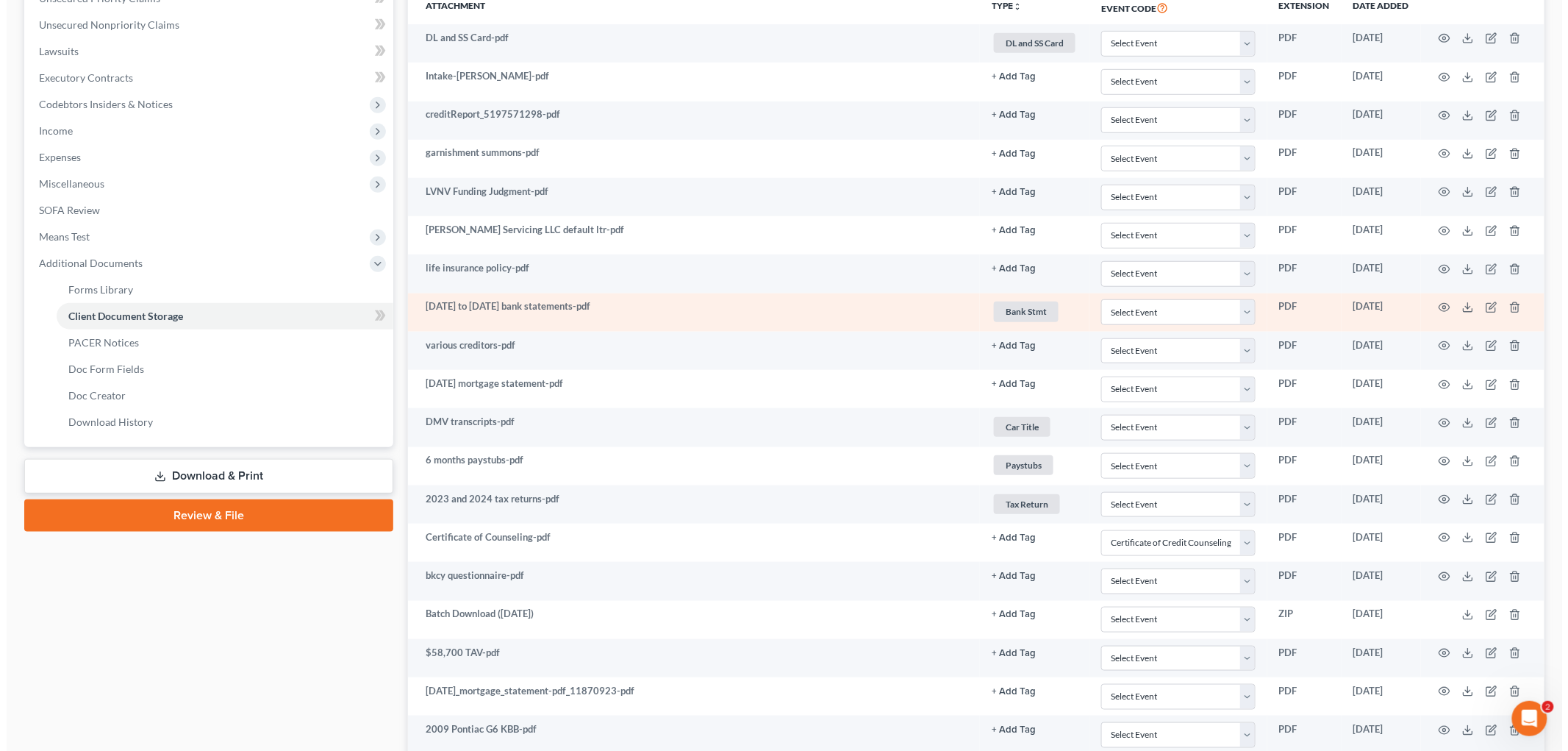 scroll, scrollTop: 512, scrollLeft: 0, axis: vertical 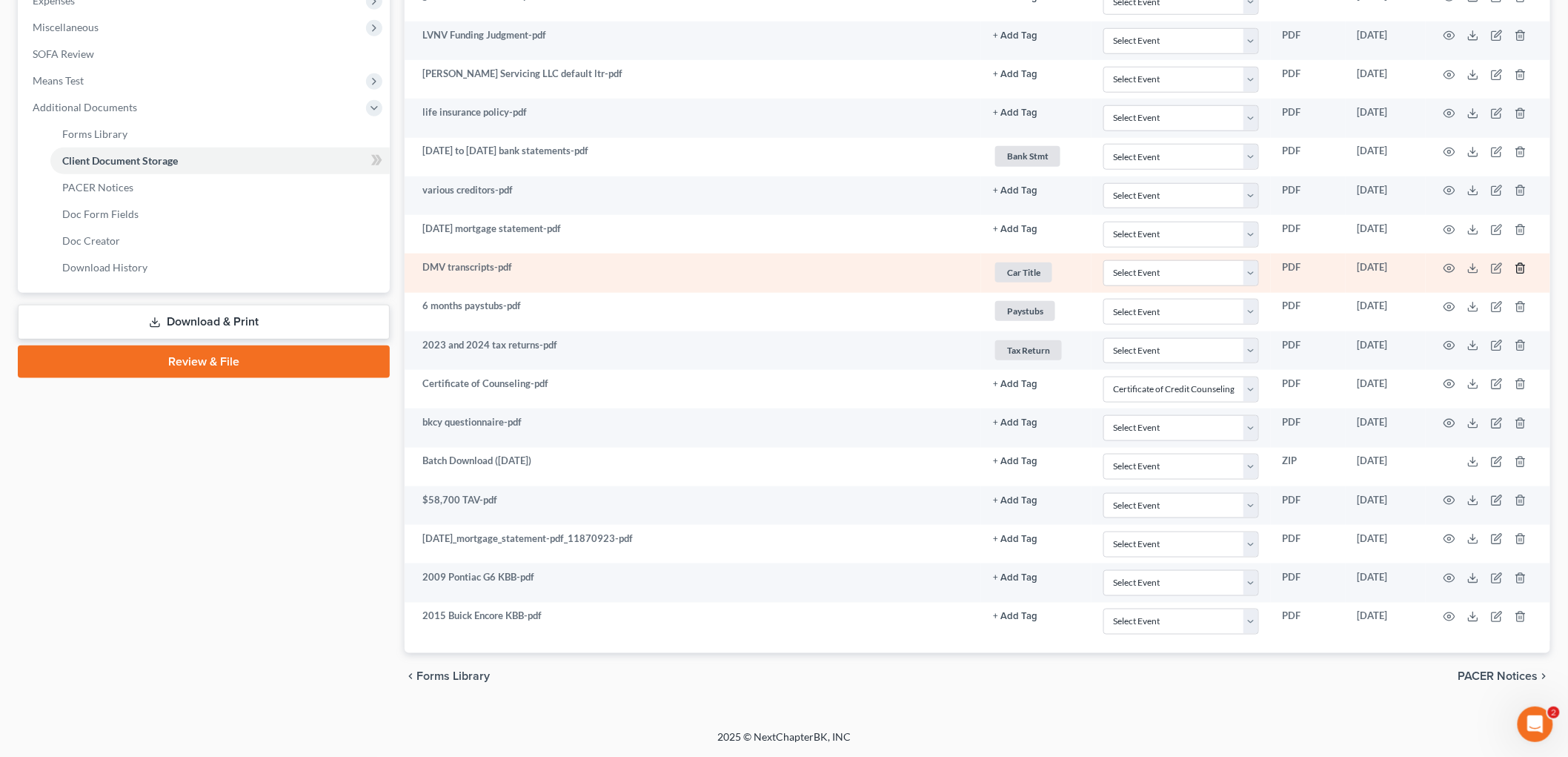 click 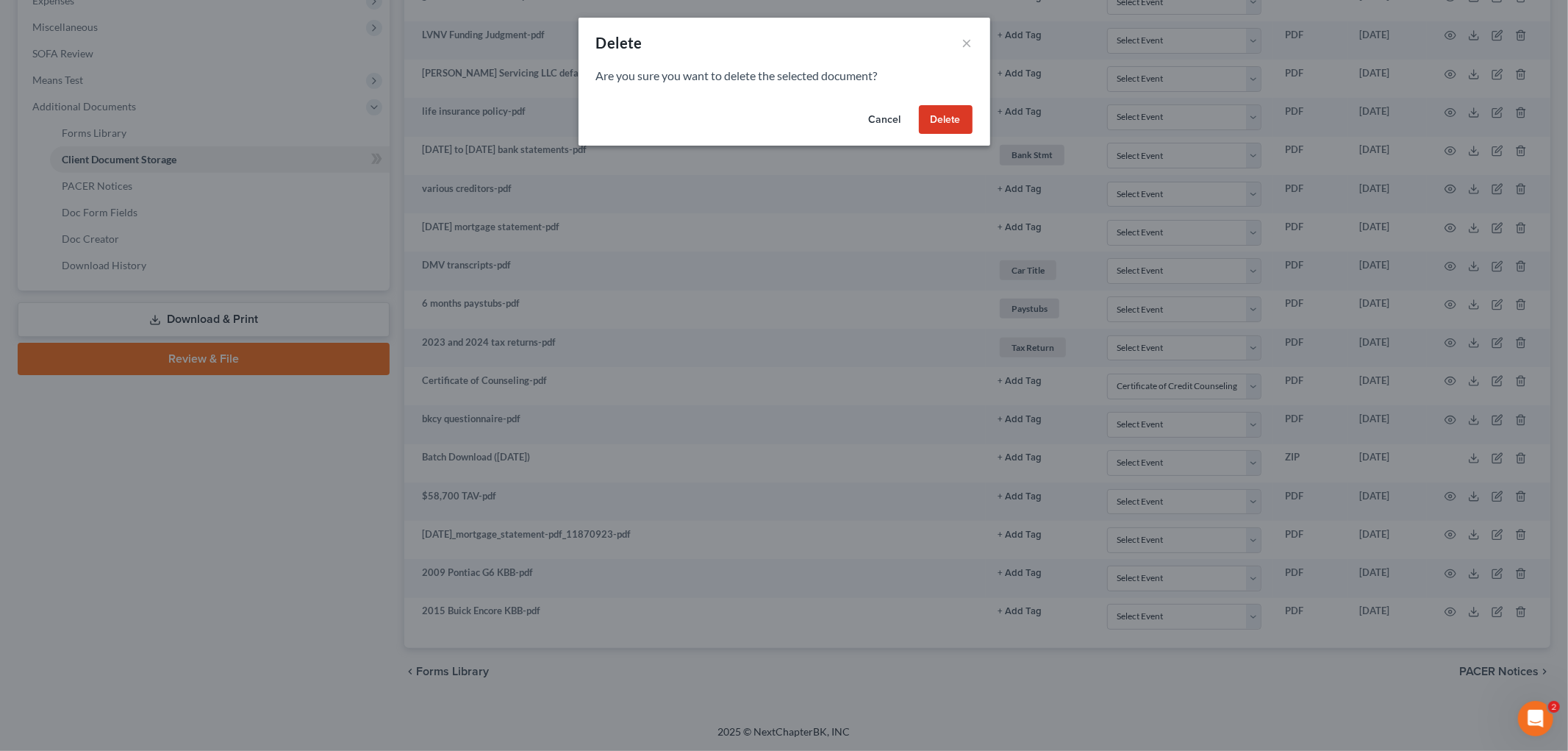 drag, startPoint x: 937, startPoint y: 113, endPoint x: 937, endPoint y: 124, distance: 11 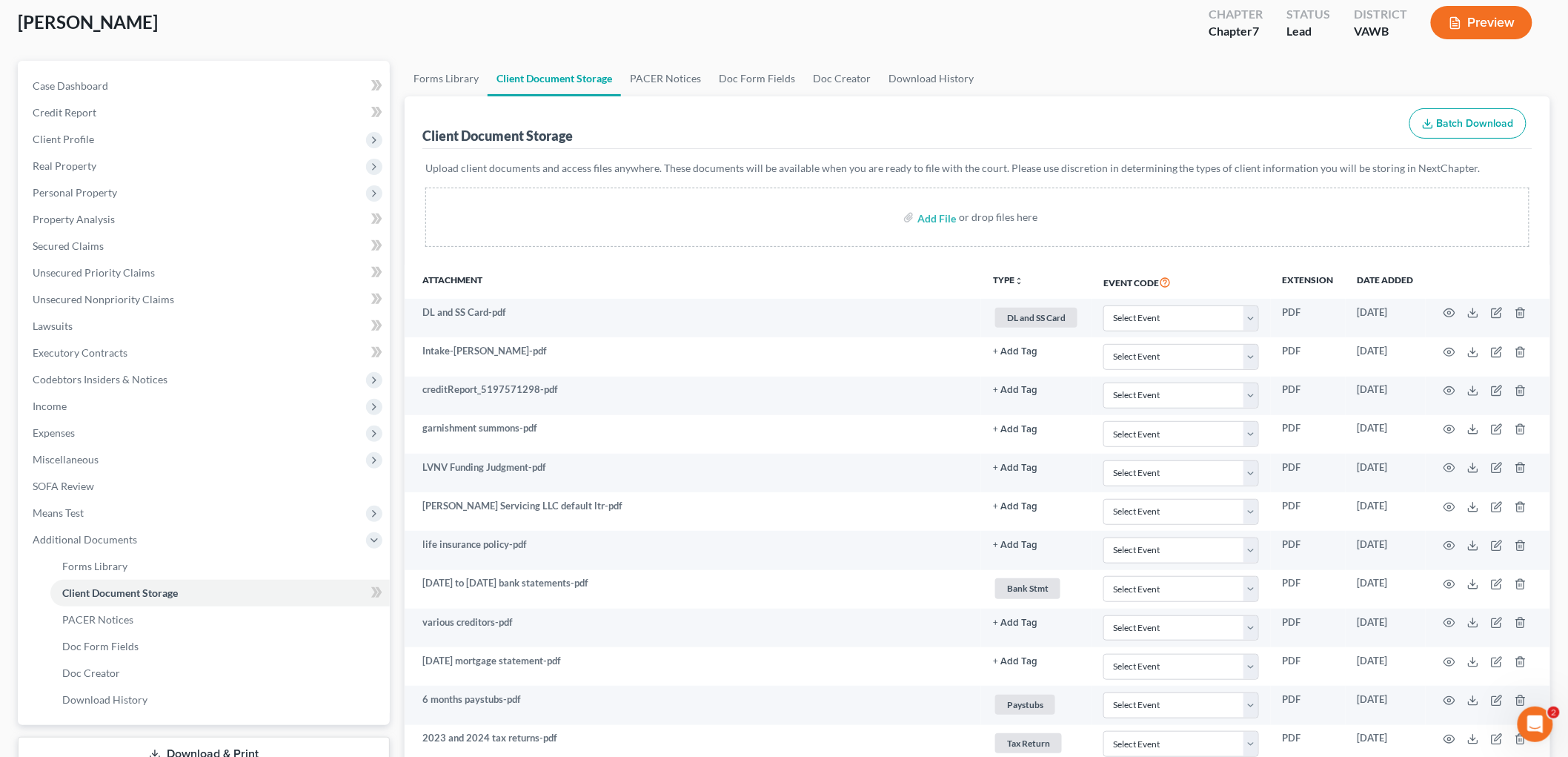 scroll, scrollTop: 65, scrollLeft: 0, axis: vertical 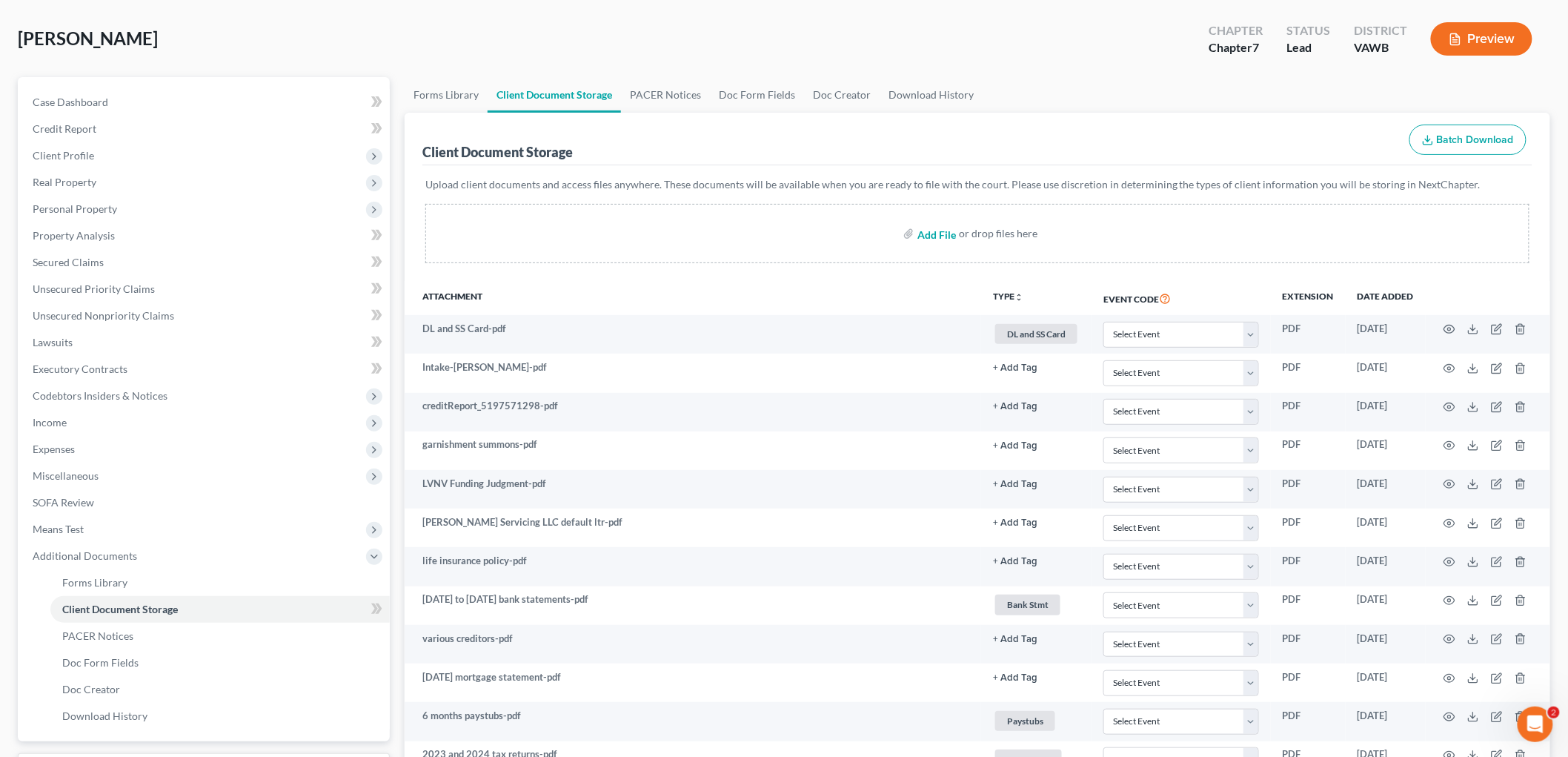 click at bounding box center [935, 234] 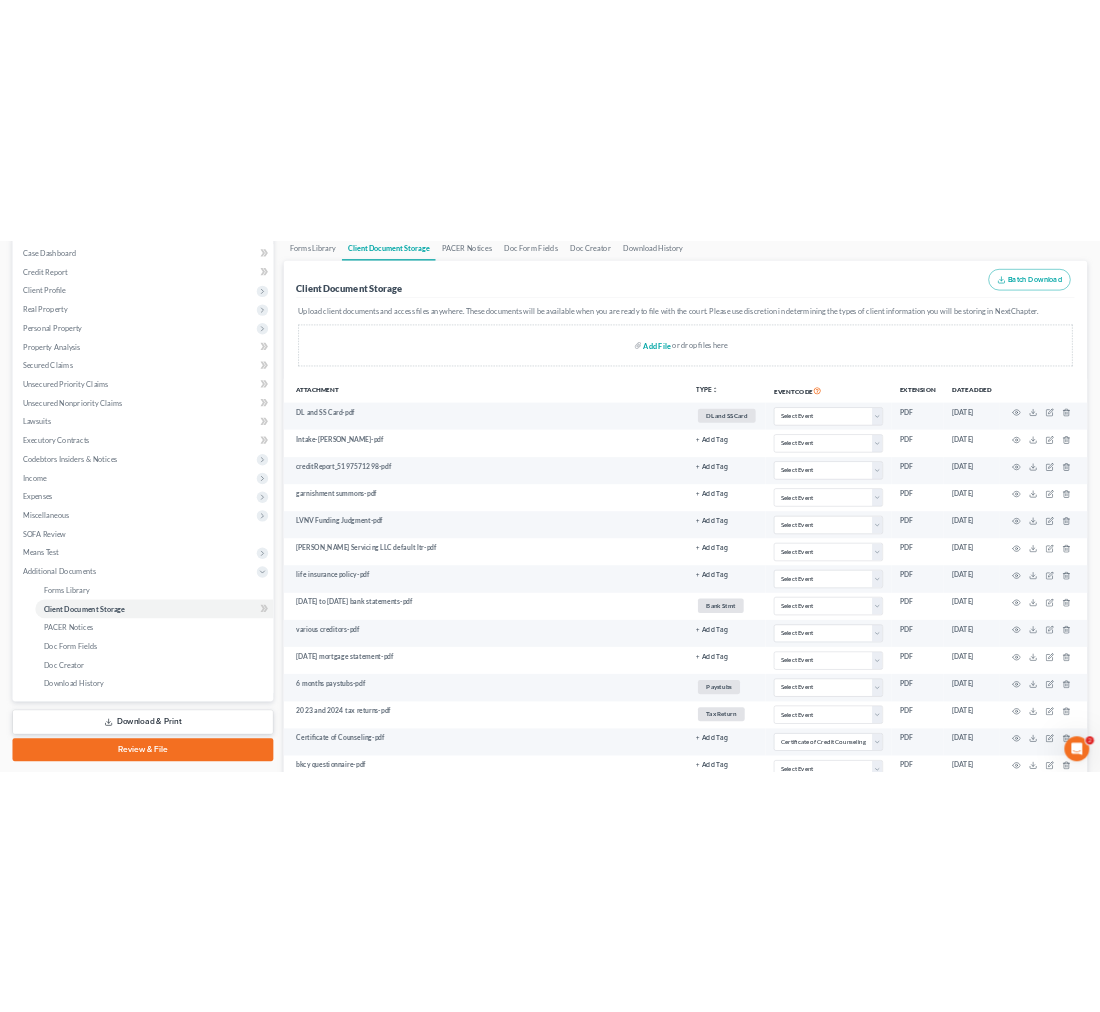 scroll, scrollTop: 200, scrollLeft: 0, axis: vertical 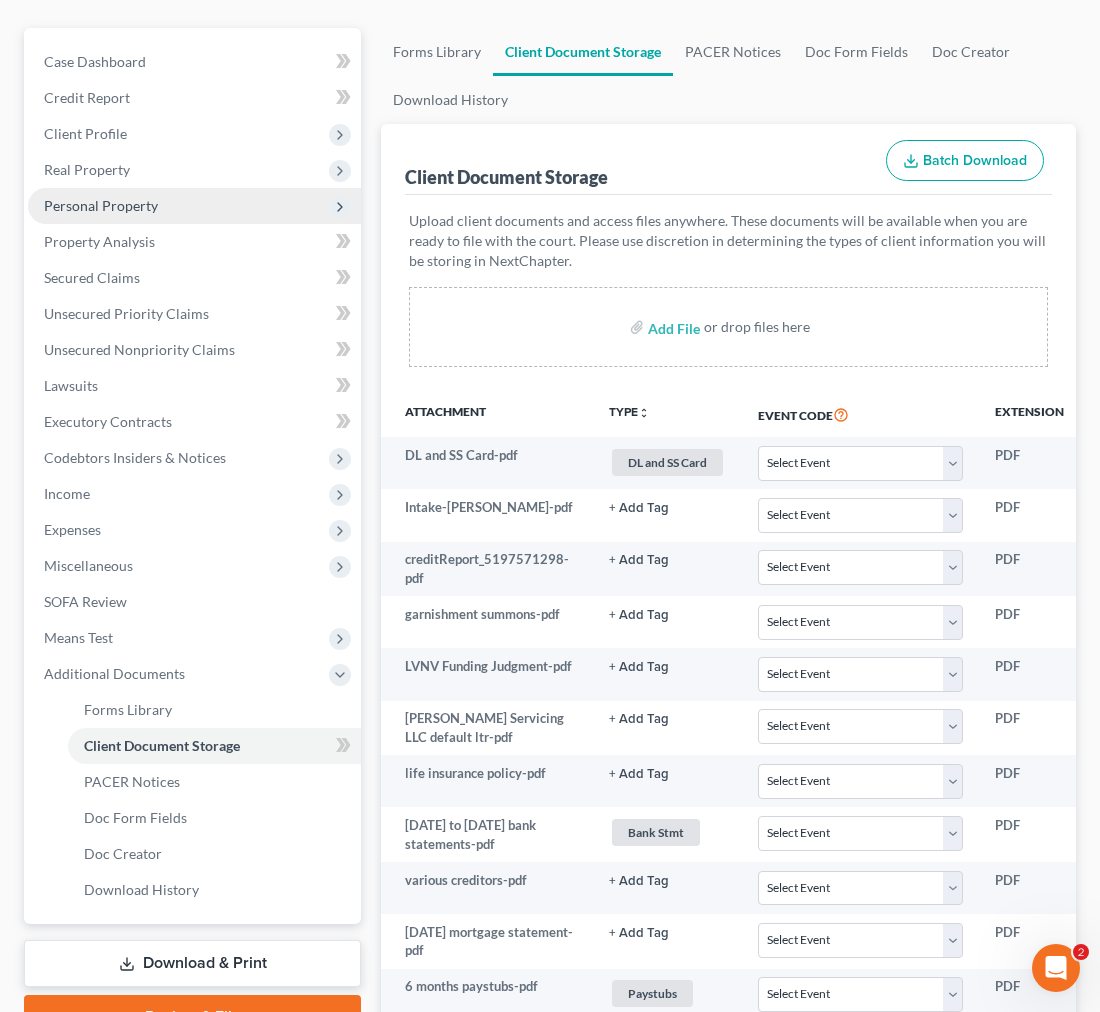 click on "Personal Property" at bounding box center [101, 205] 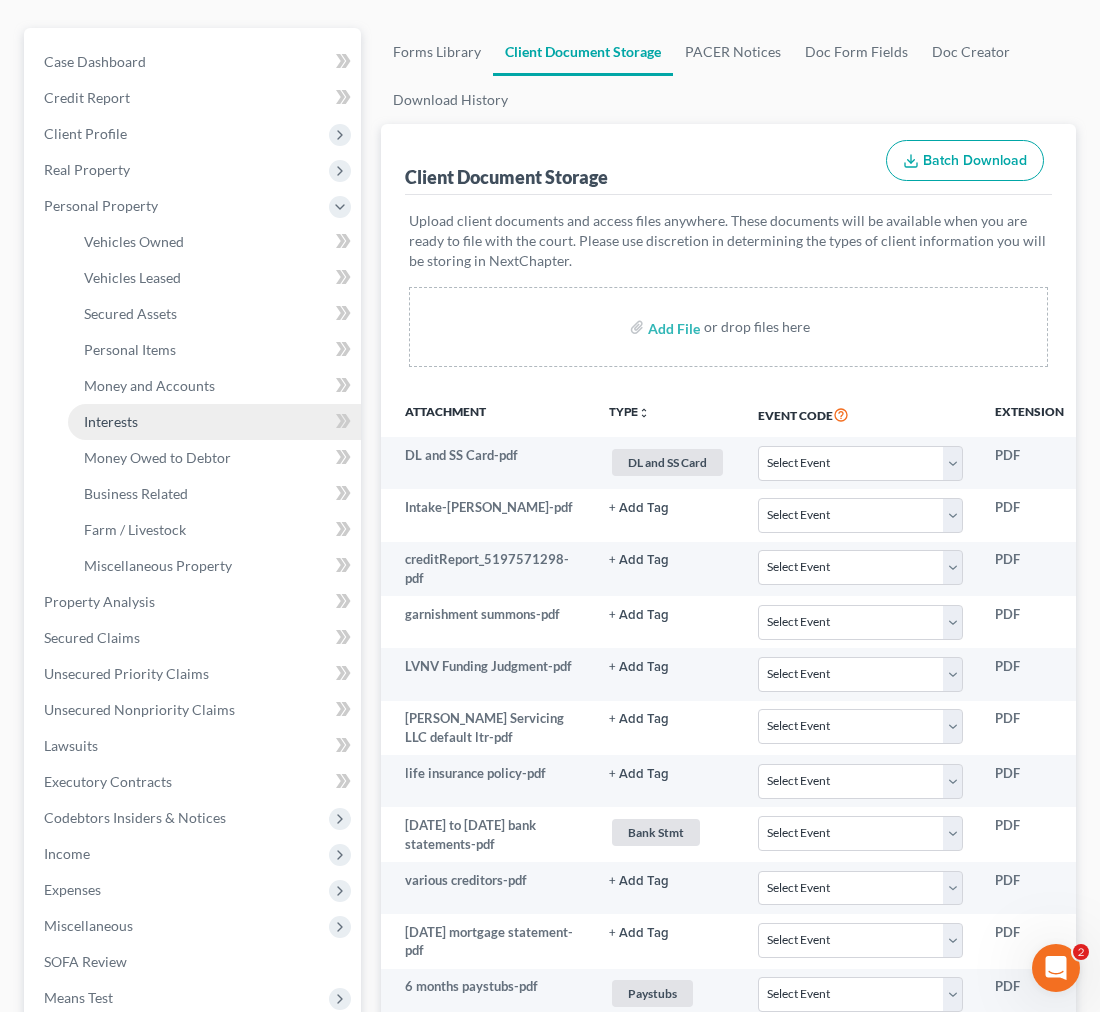 click on "Interests" at bounding box center (111, 421) 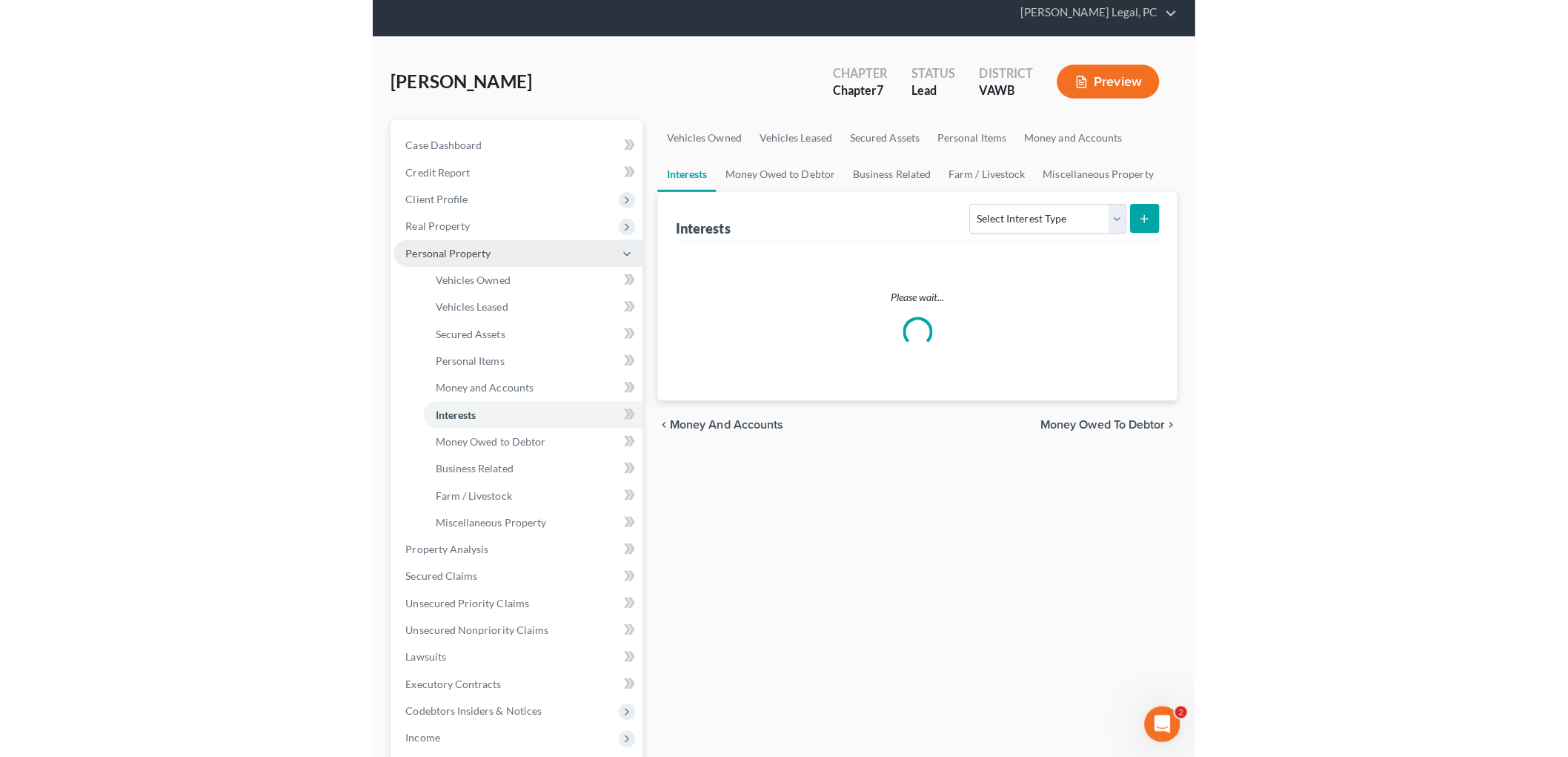 scroll, scrollTop: 0, scrollLeft: 0, axis: both 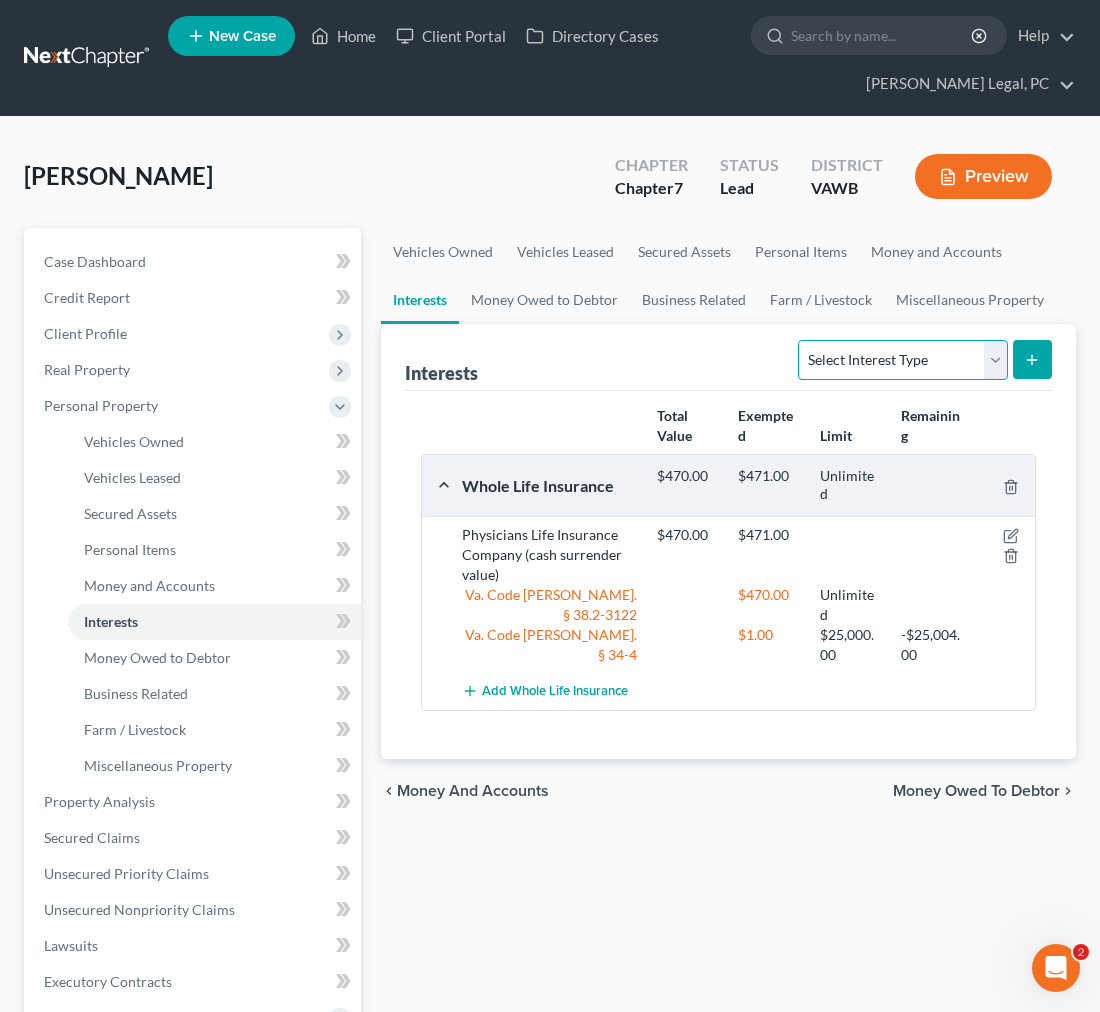 click on "Select Interest Type 401K Annuity Bond Education IRA Government Bond Government Pension Plan Incorporated Business IRA Joint Venture (Active) Joint Venture (Inactive) [PERSON_NAME] Mutual Fund Other Retirement Plan Partnership (Active) Partnership (Inactive) Pension Plan Stock Term Life Insurance Unincorporated Business Whole Life Insurance" at bounding box center (902, 360) 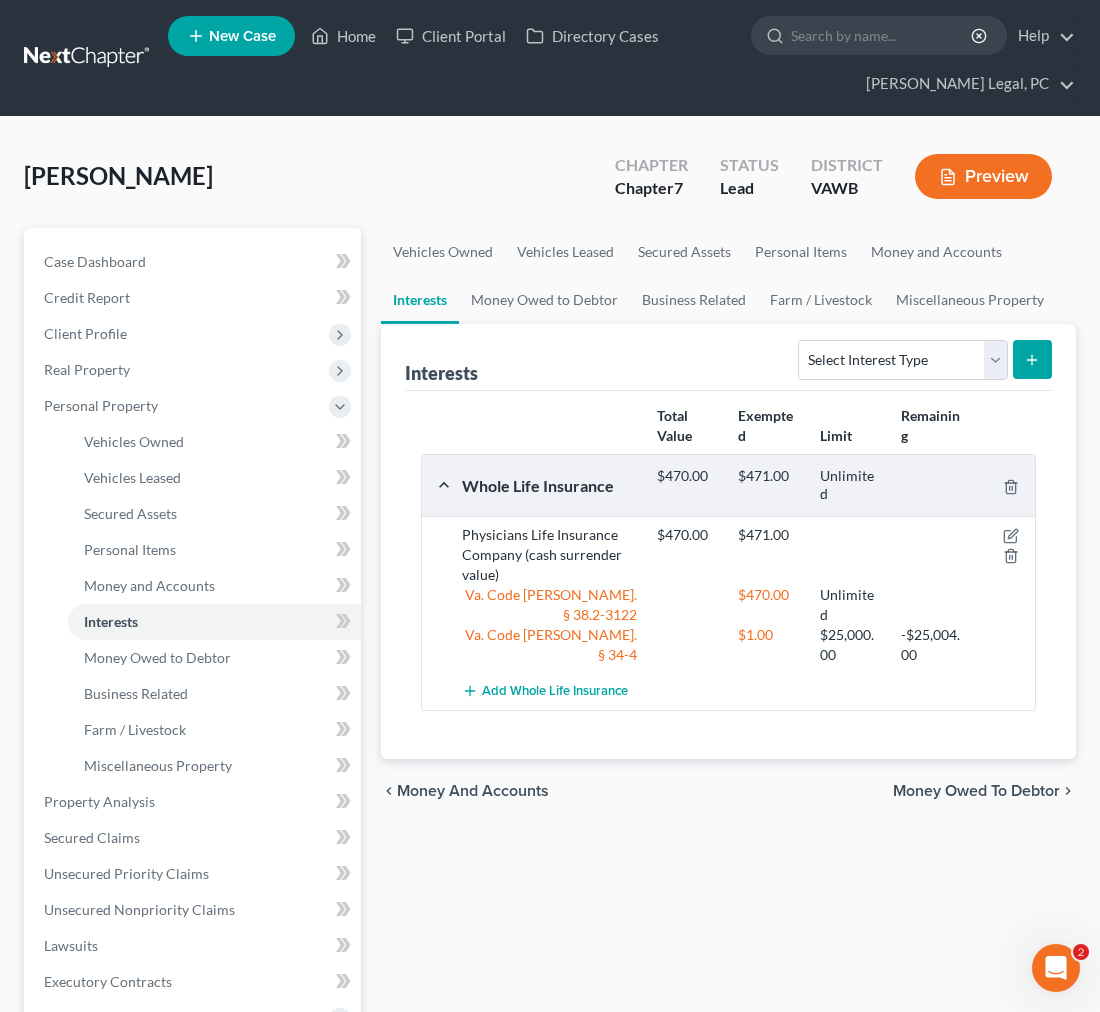 click on "Vehicles Owned
Vehicles Leased
Secured Assets
Personal Items
Money and Accounts
Interests
Money Owed to Debtor
Business Related
Farm / Livestock
Miscellaneous Property" at bounding box center [728, 276] 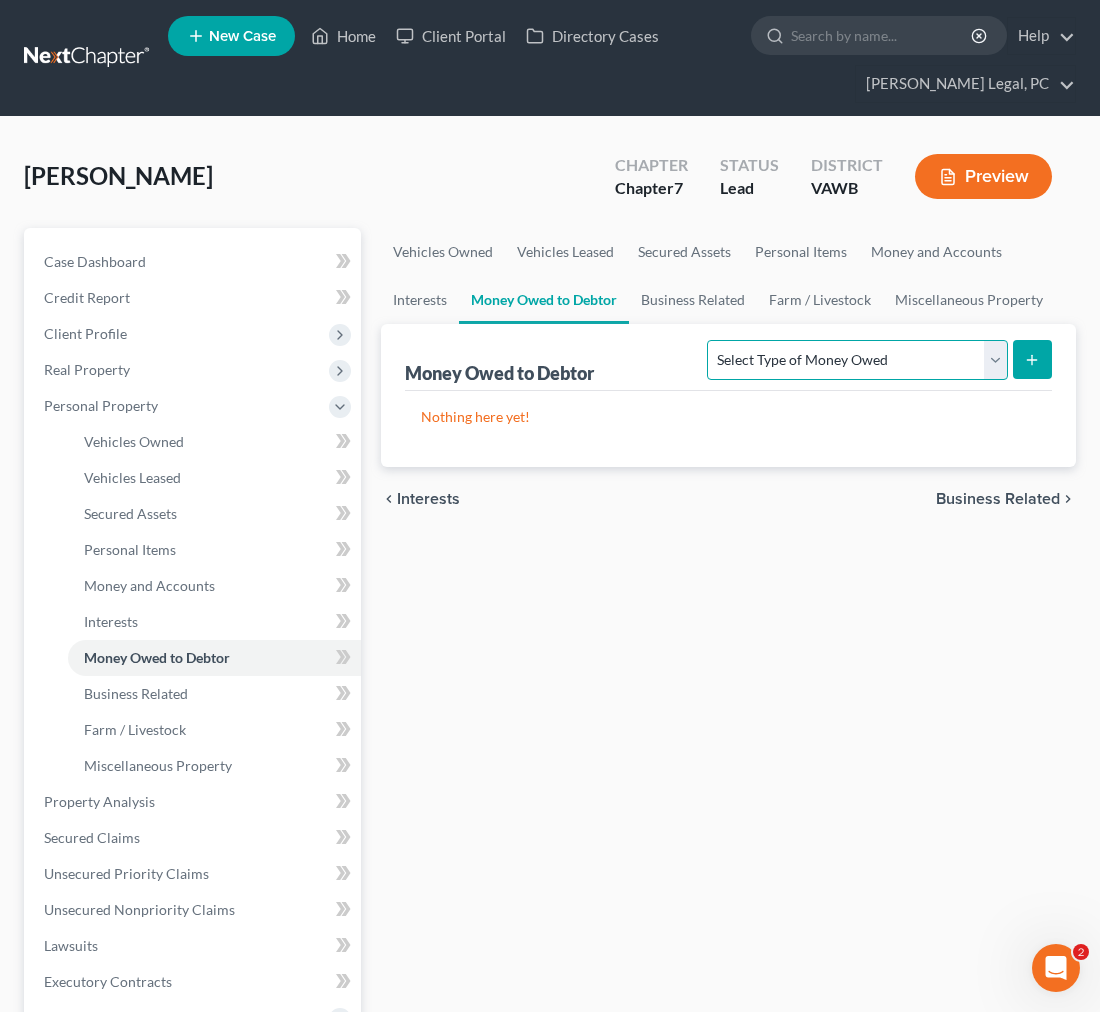click on "Select Type of Money Owed Accounts Receivable Alimony Child Support Claims Against Third Parties Disability Benefits Disability Insurance Payments Divorce Settlements Equitable or Future Interests Expected Tax Refund and Unused NOLs Financial Assets Not Yet Listed Life Estate of Descendants Maintenance Other Contingent & Unliquidated Claims Property Settlements Sick or Vacation Pay Social Security Benefits Trusts Unpaid Loans Unpaid Wages Workers Compensation" at bounding box center [857, 360] 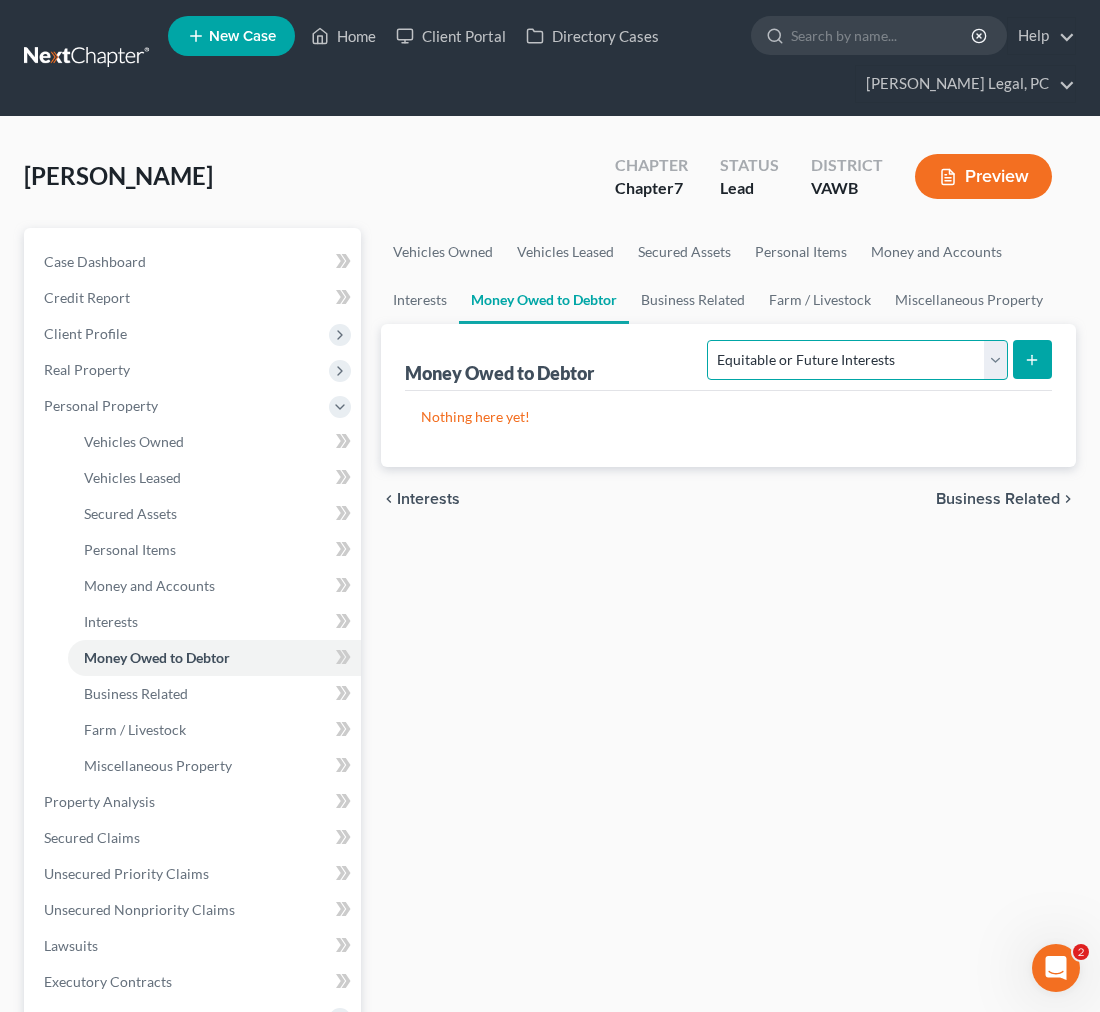 click on "Select Type of Money Owed Accounts Receivable Alimony Child Support Claims Against Third Parties Disability Benefits Disability Insurance Payments Divorce Settlements Equitable or Future Interests Expected Tax Refund and Unused NOLs Financial Assets Not Yet Listed Life Estate of Descendants Maintenance Other Contingent & Unliquidated Claims Property Settlements Sick or Vacation Pay Social Security Benefits Trusts Unpaid Loans Unpaid Wages Workers Compensation" at bounding box center [857, 360] 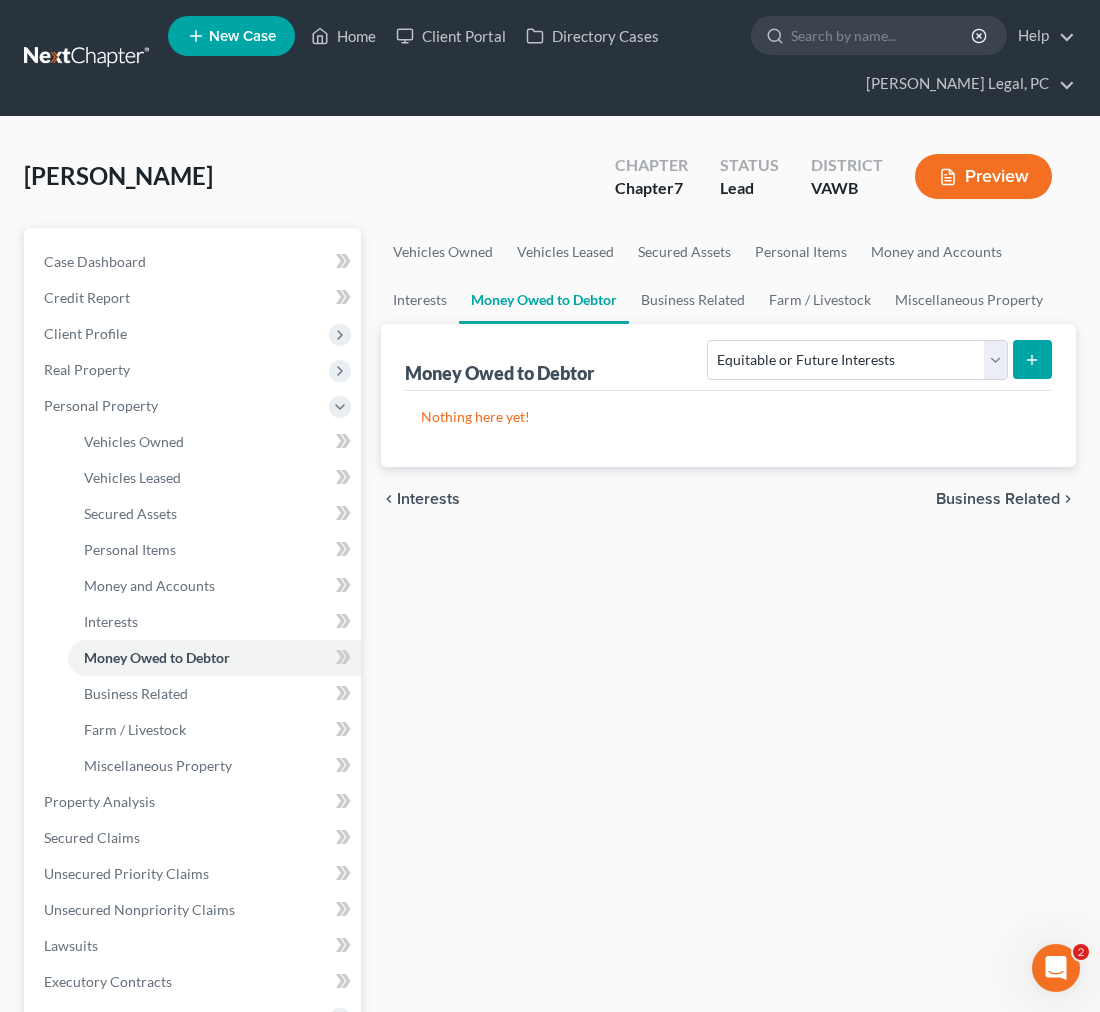 click 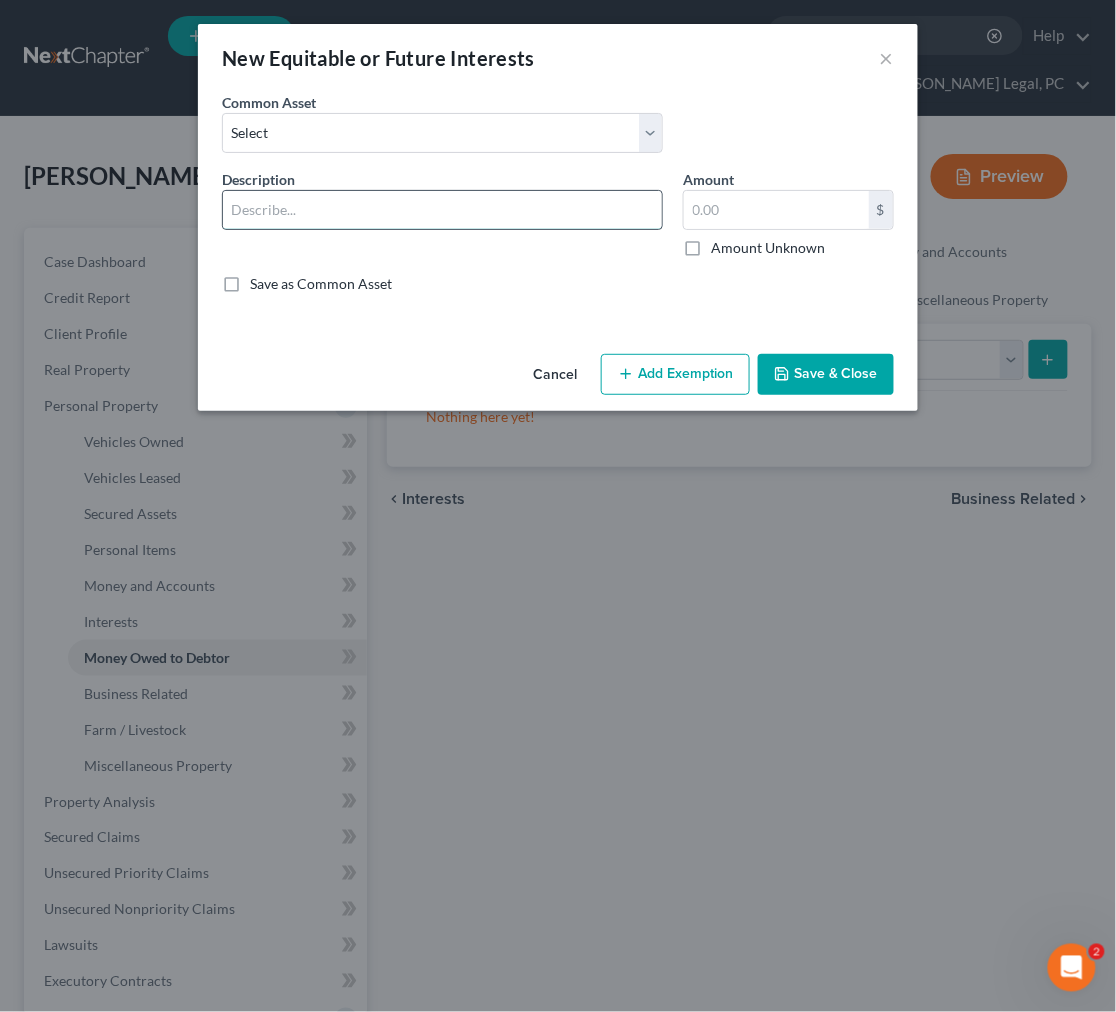 click at bounding box center [442, 210] 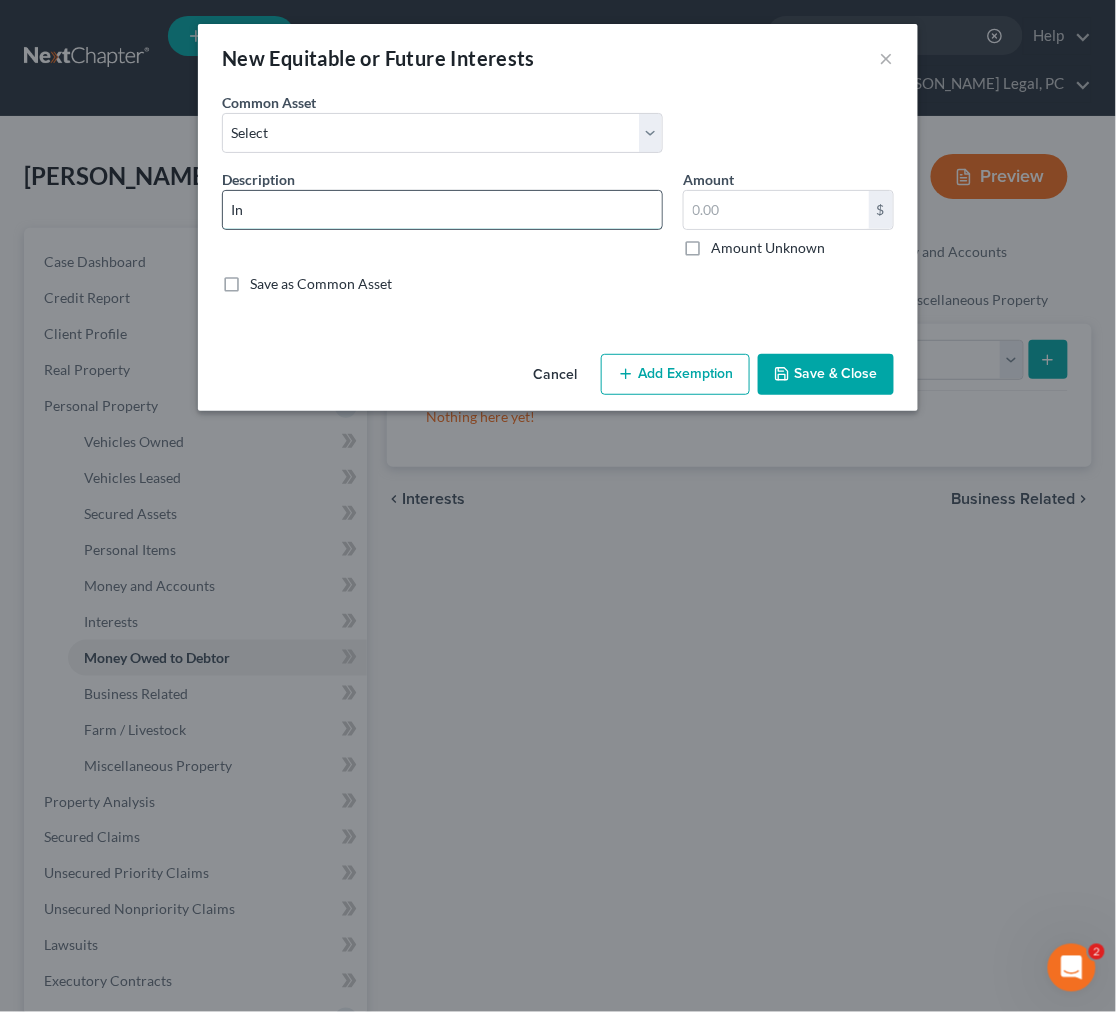 type on "Inchoate interest in inheritance Property *Debtor understands that if she becomes entitled to an inheritance in the next 180 days, that information needs to be disclosed to the court and the inheritance becomes part of the bankruptcy." 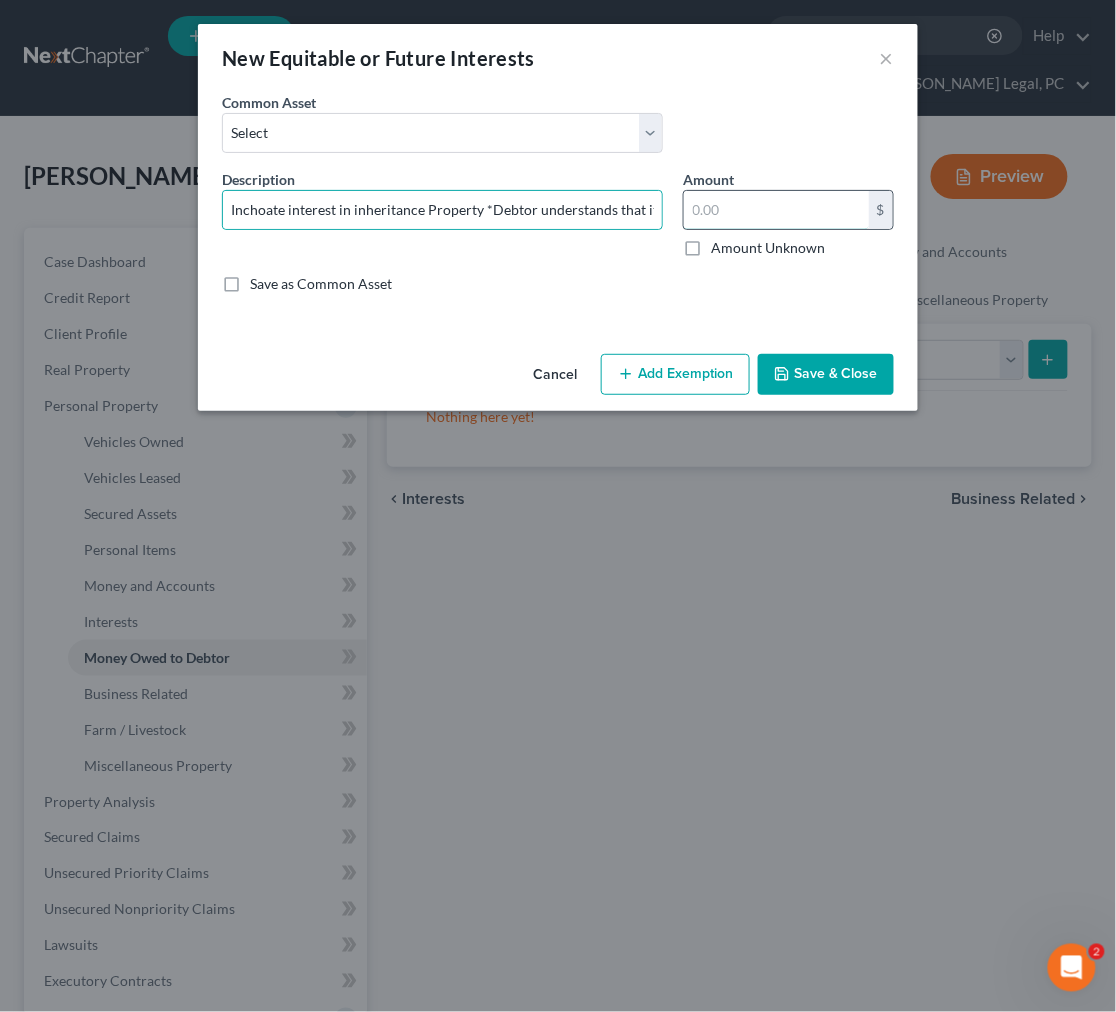 click at bounding box center (776, 210) 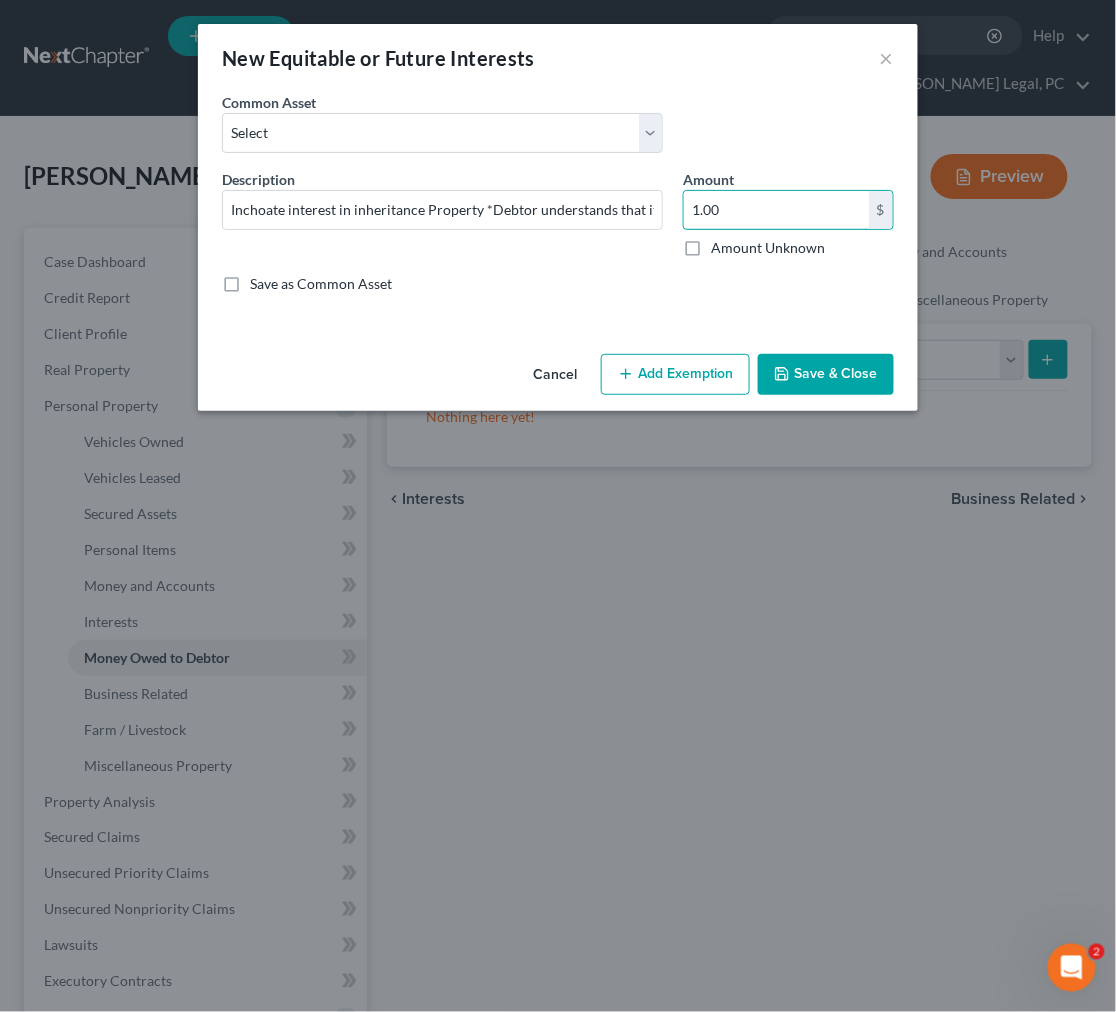 type on "1.00" 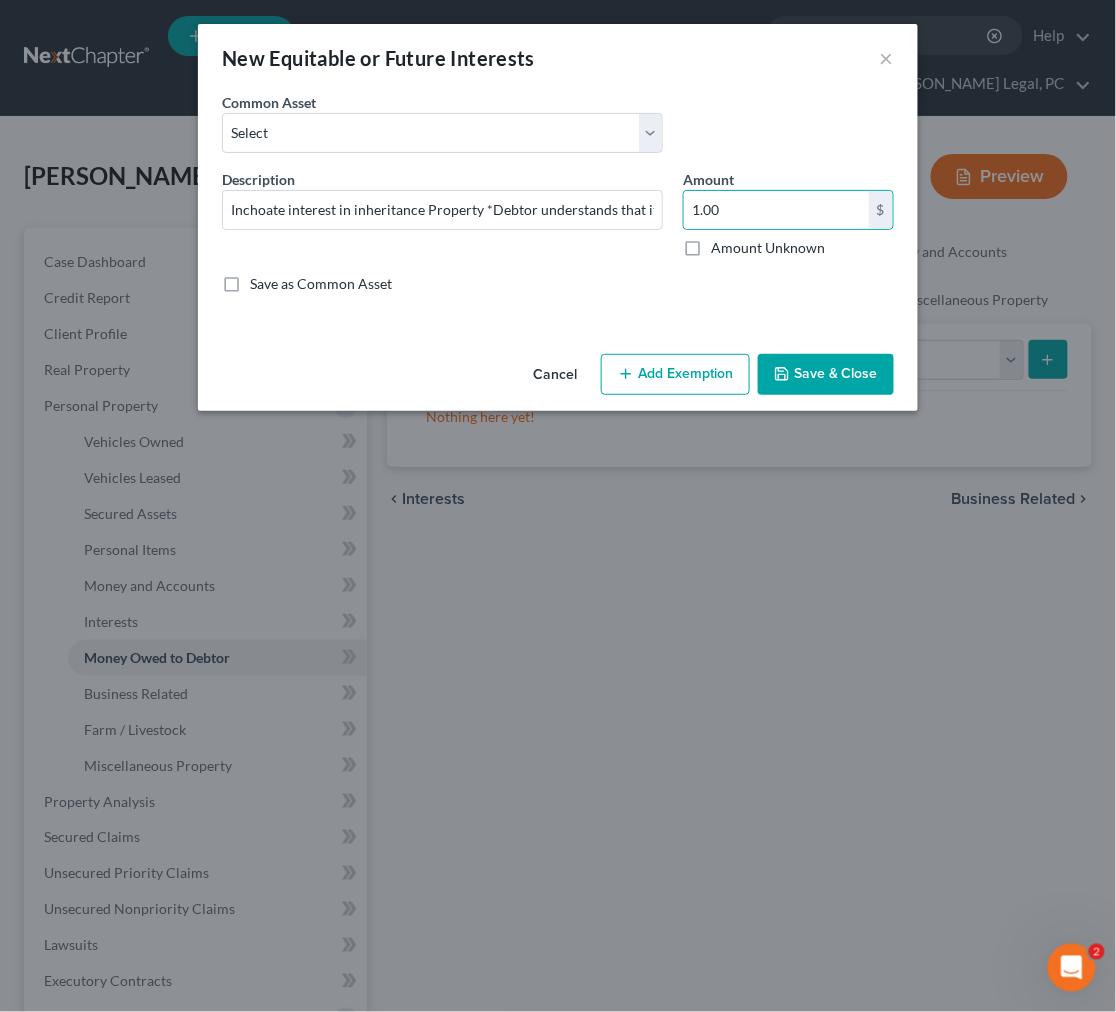 click on "Add Exemption" at bounding box center (675, 375) 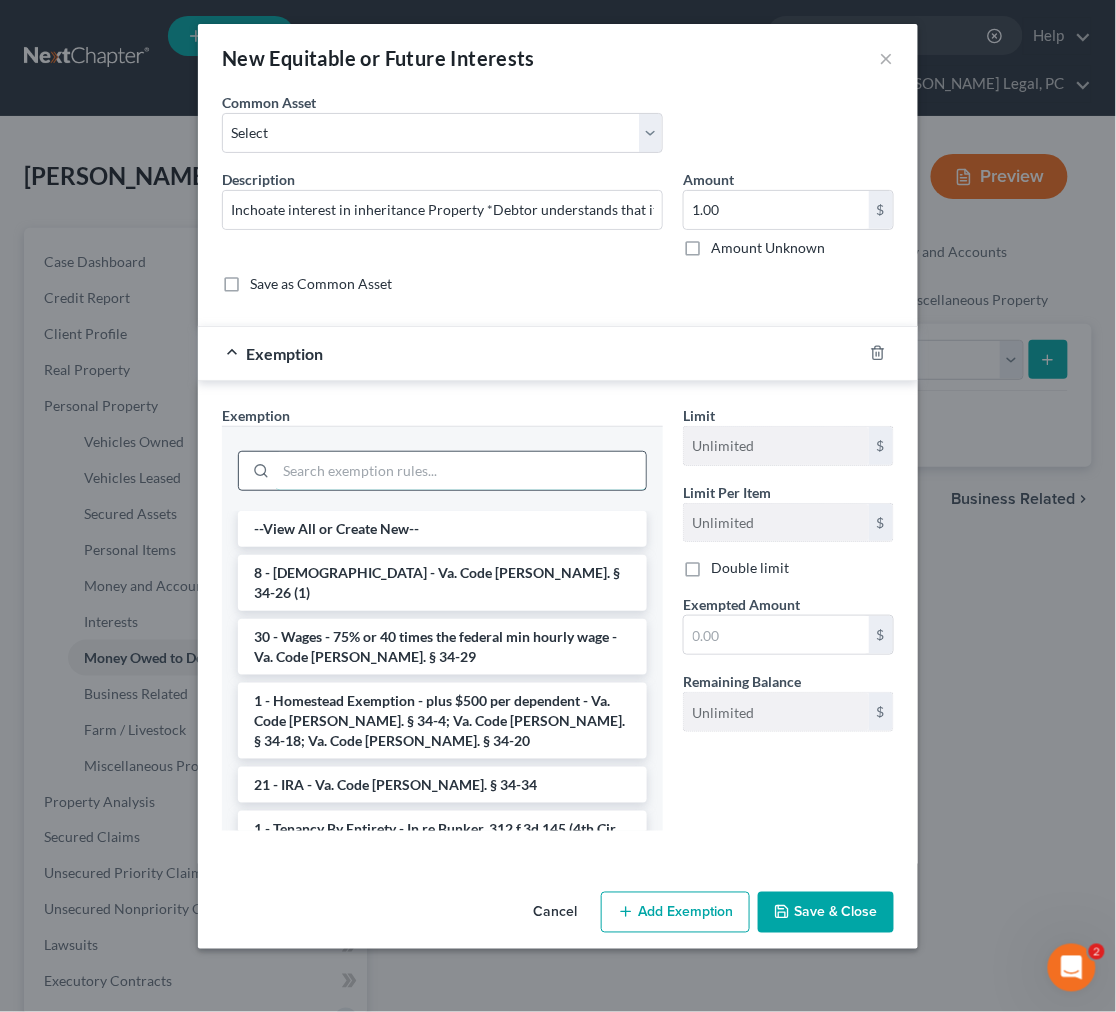 click at bounding box center [461, 471] 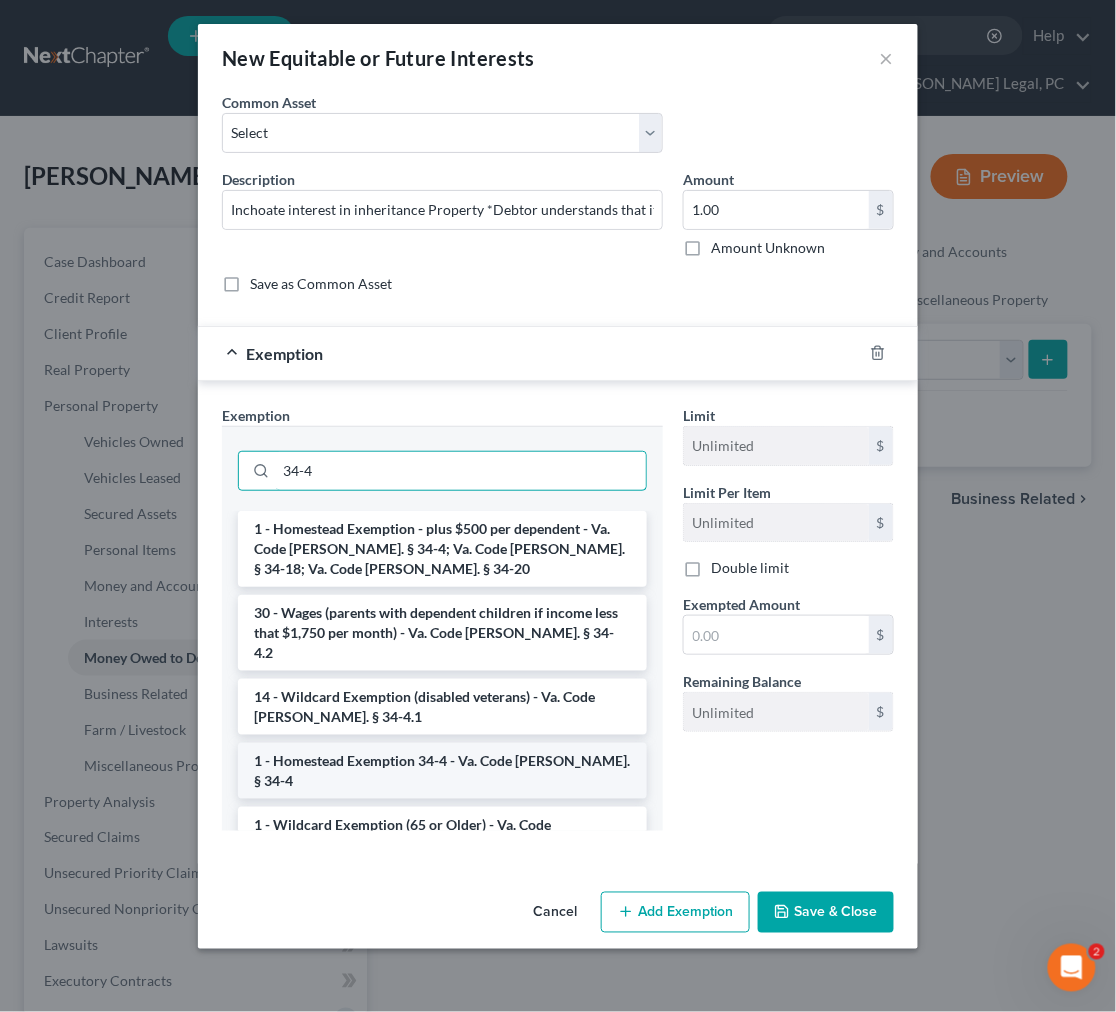type on "34-4" 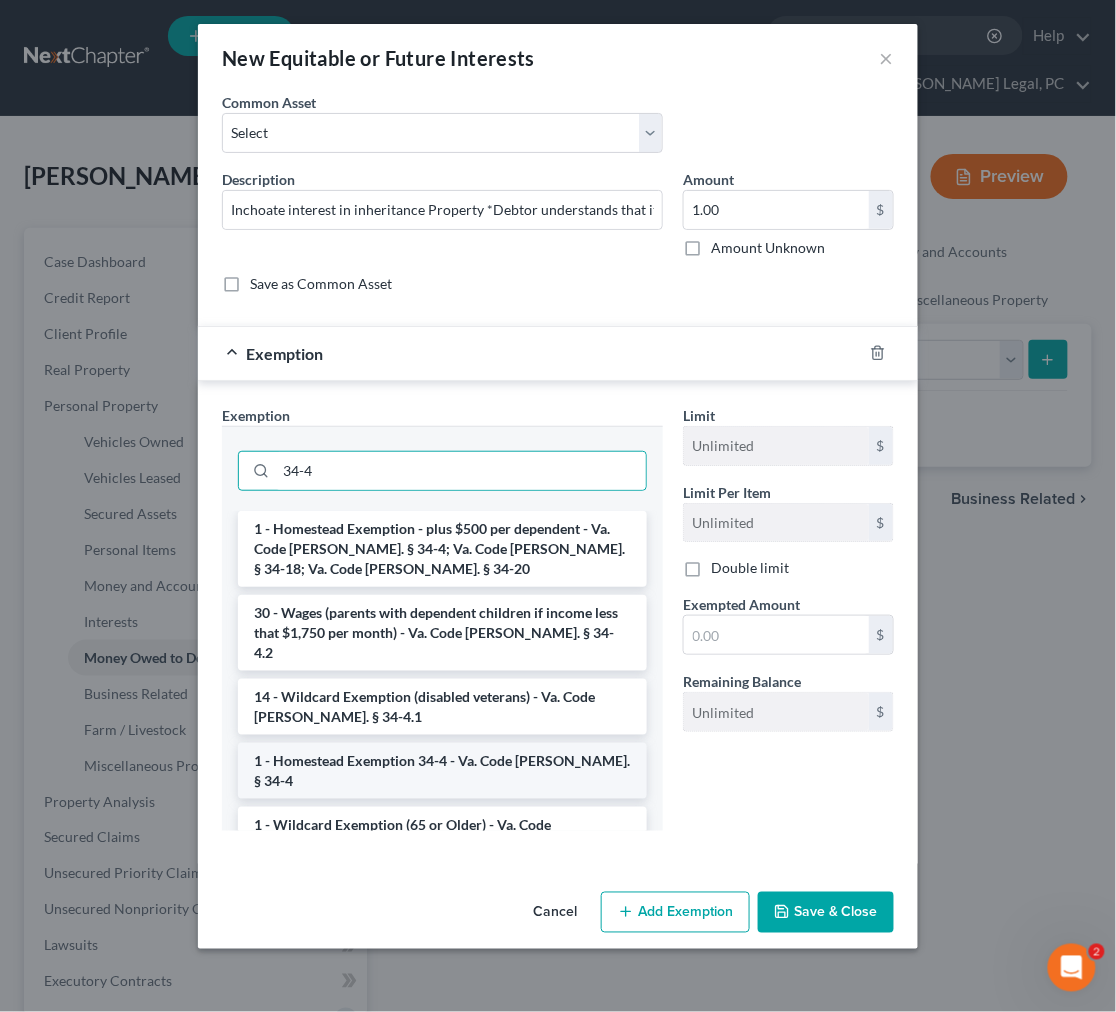 click on "1 - Homestead Exemption 34-4 - Va. Code [PERSON_NAME]. § 34-4" at bounding box center [442, 771] 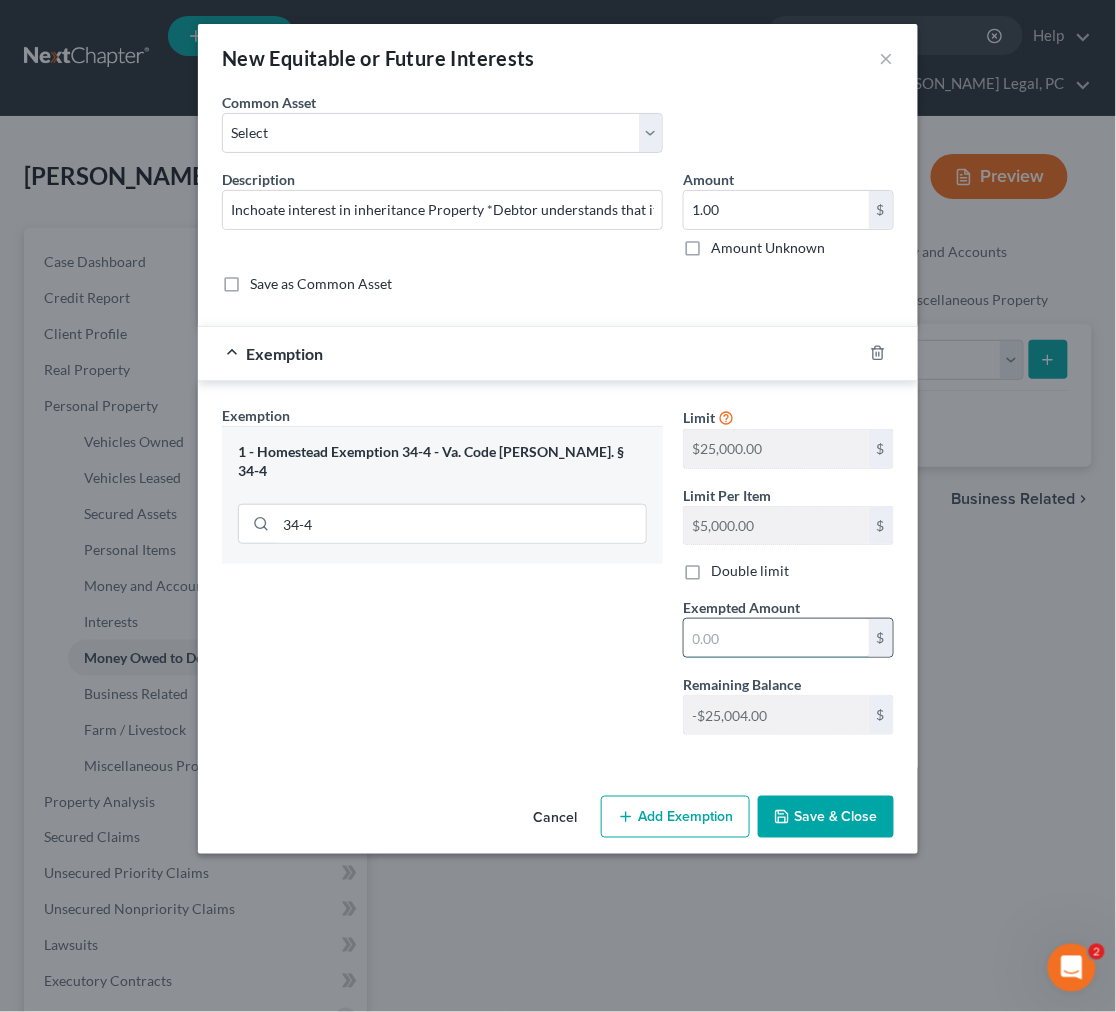 click at bounding box center (776, 638) 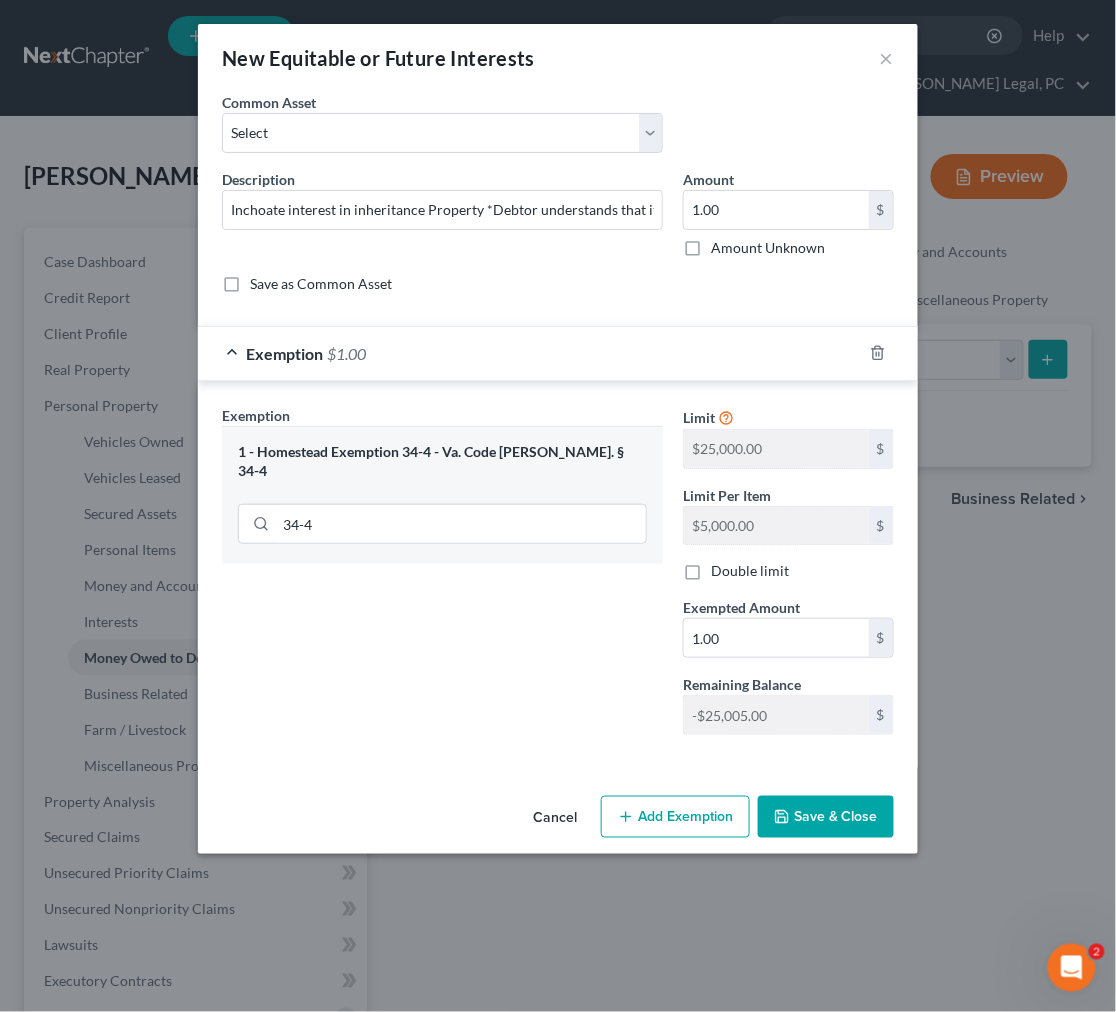 drag, startPoint x: 841, startPoint y: 812, endPoint x: 823, endPoint y: 797, distance: 23.43075 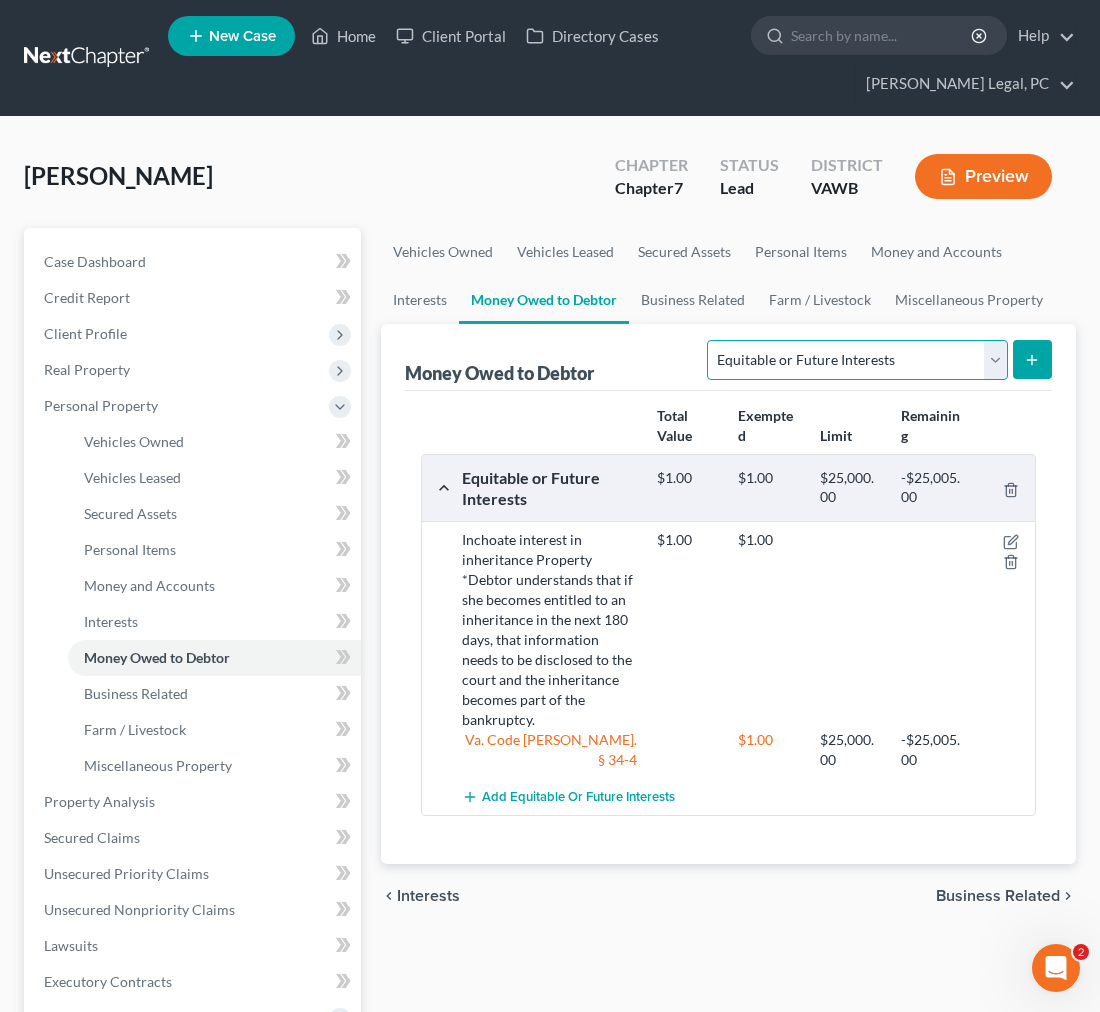 click on "Select Type of Money Owed Accounts Receivable Alimony Child Support Claims Against Third Parties Disability Benefits Disability Insurance Payments Divorce Settlements Equitable or Future Interests Expected Tax Refund and Unused NOLs Financial Assets Not Yet Listed Life Estate of Descendants Maintenance Other Contingent & Unliquidated Claims Property Settlements Sick or Vacation Pay Social Security Benefits Trusts Unpaid Loans Unpaid Wages Workers Compensation" at bounding box center (857, 360) 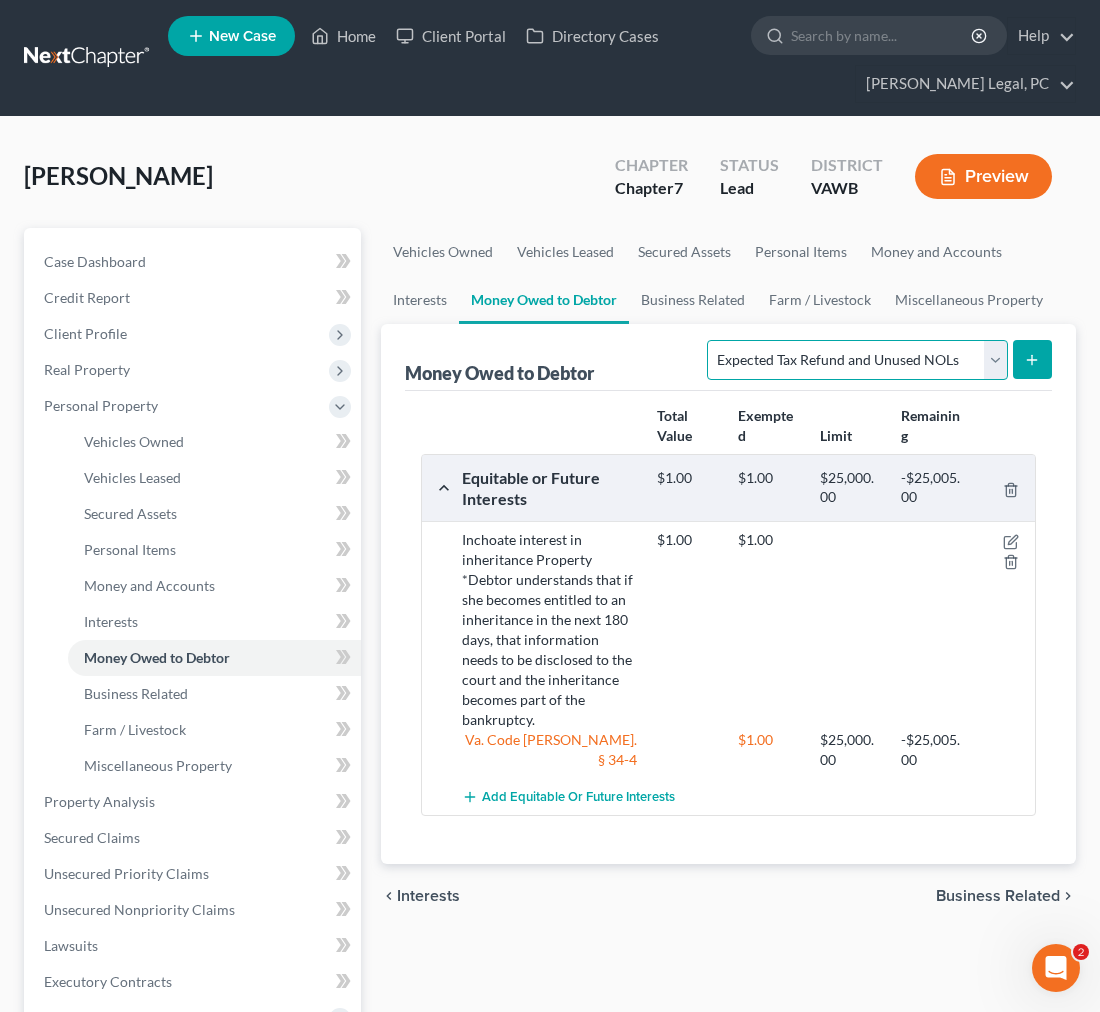 click on "Select Type of Money Owed Accounts Receivable Alimony Child Support Claims Against Third Parties Disability Benefits Disability Insurance Payments Divorce Settlements Equitable or Future Interests Expected Tax Refund and Unused NOLs Financial Assets Not Yet Listed Life Estate of Descendants Maintenance Other Contingent & Unliquidated Claims Property Settlements Sick or Vacation Pay Social Security Benefits Trusts Unpaid Loans Unpaid Wages Workers Compensation" at bounding box center [857, 360] 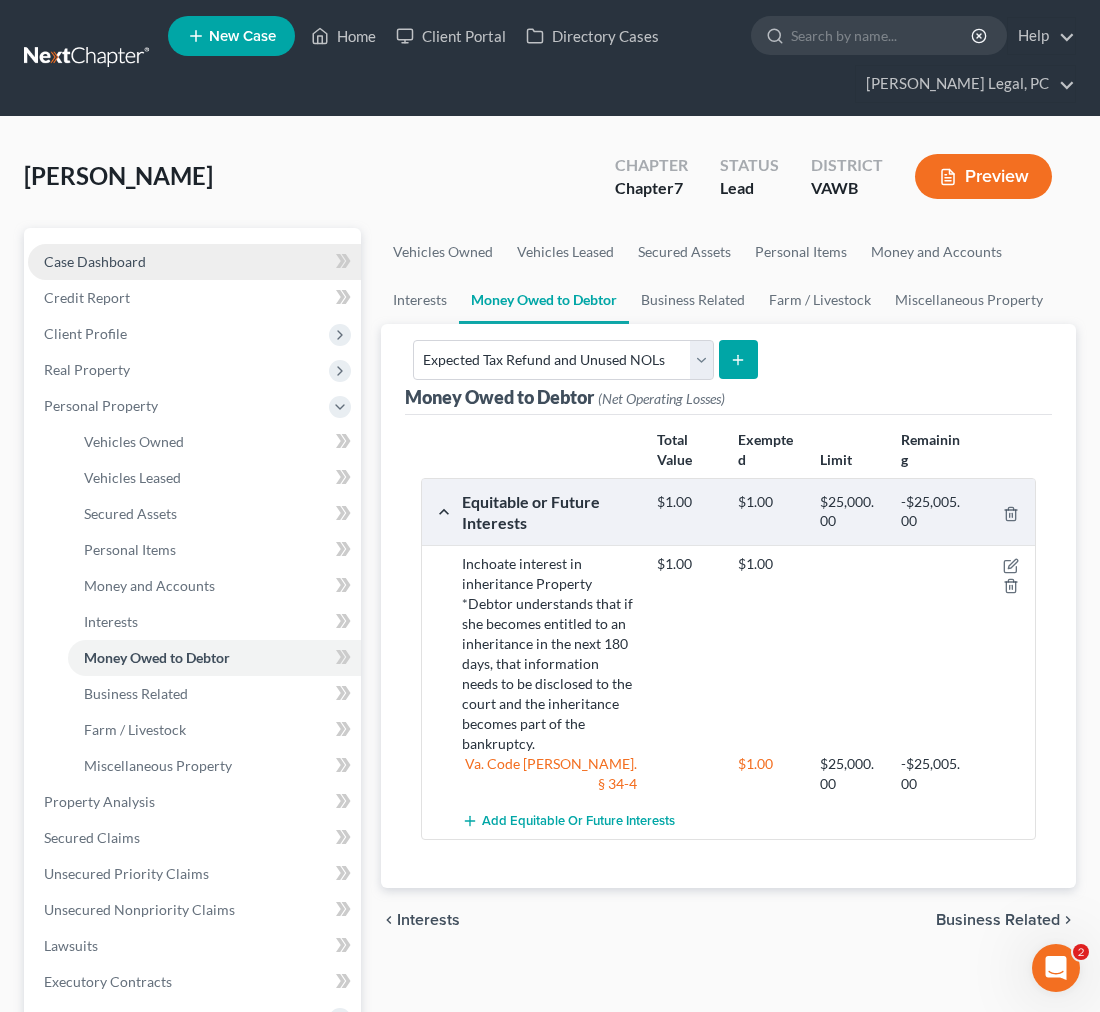 click on "Case Dashboard" at bounding box center [95, 261] 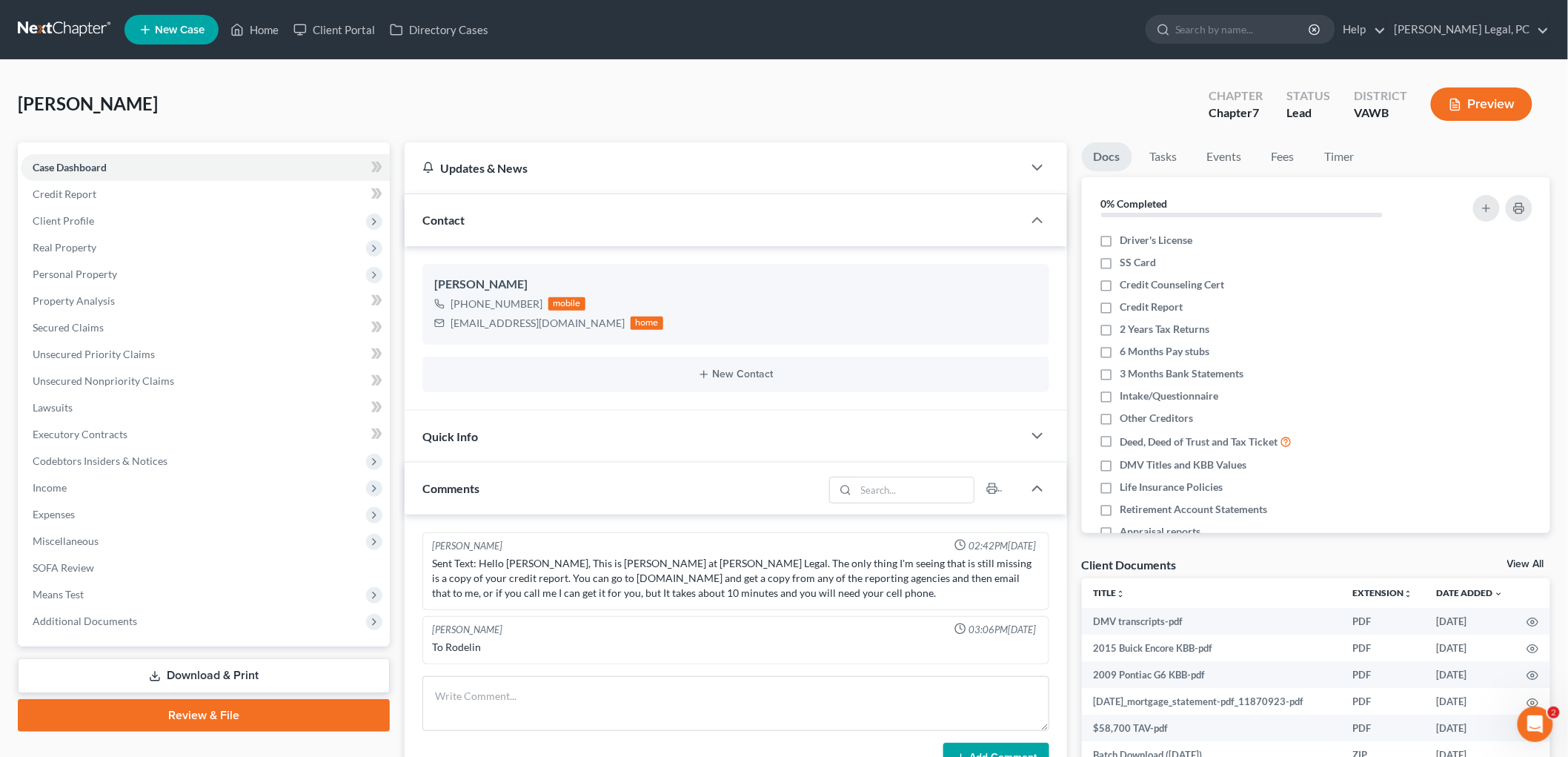 click on "View All" at bounding box center [1526, 564] 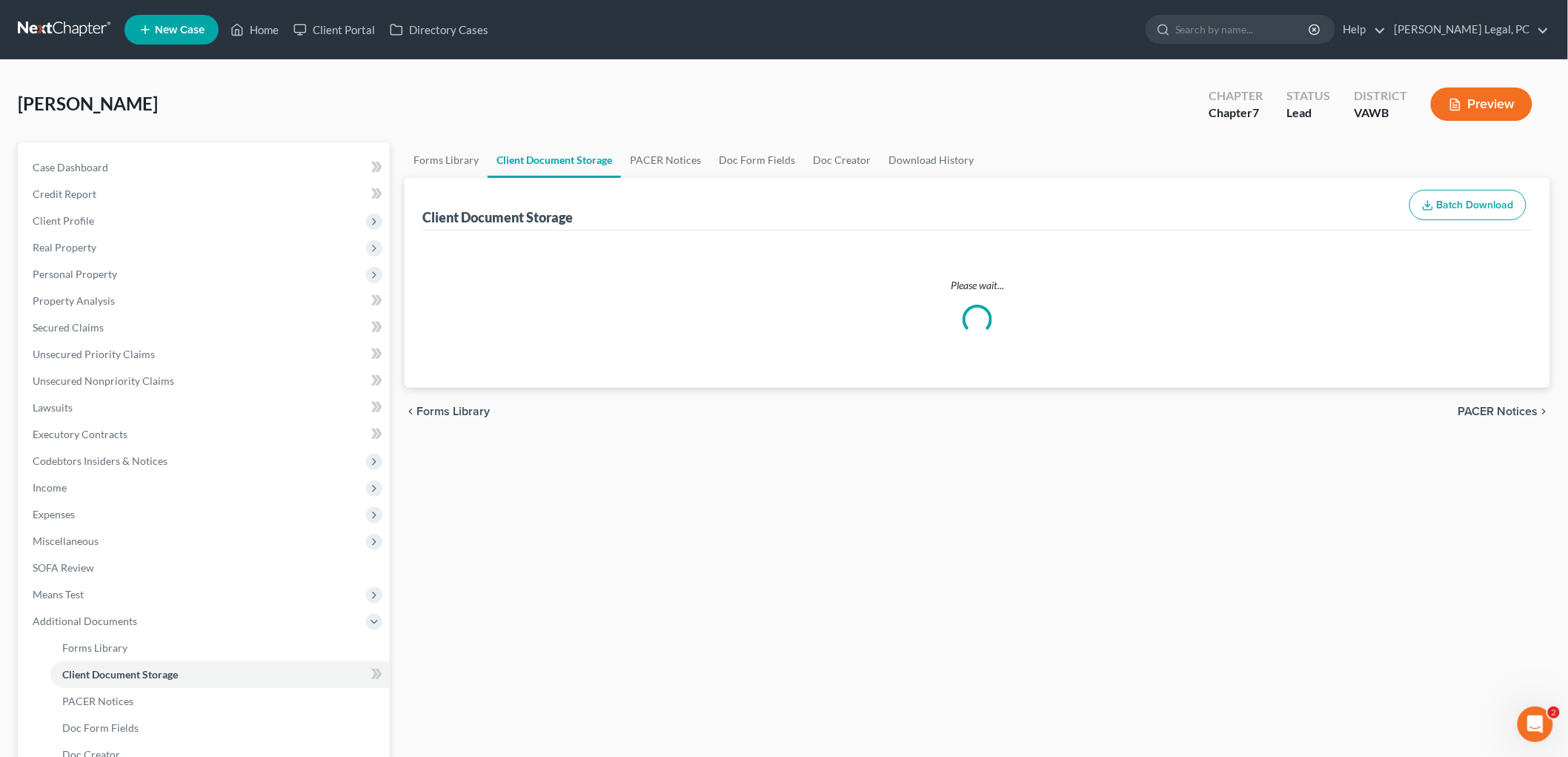 select on "0" 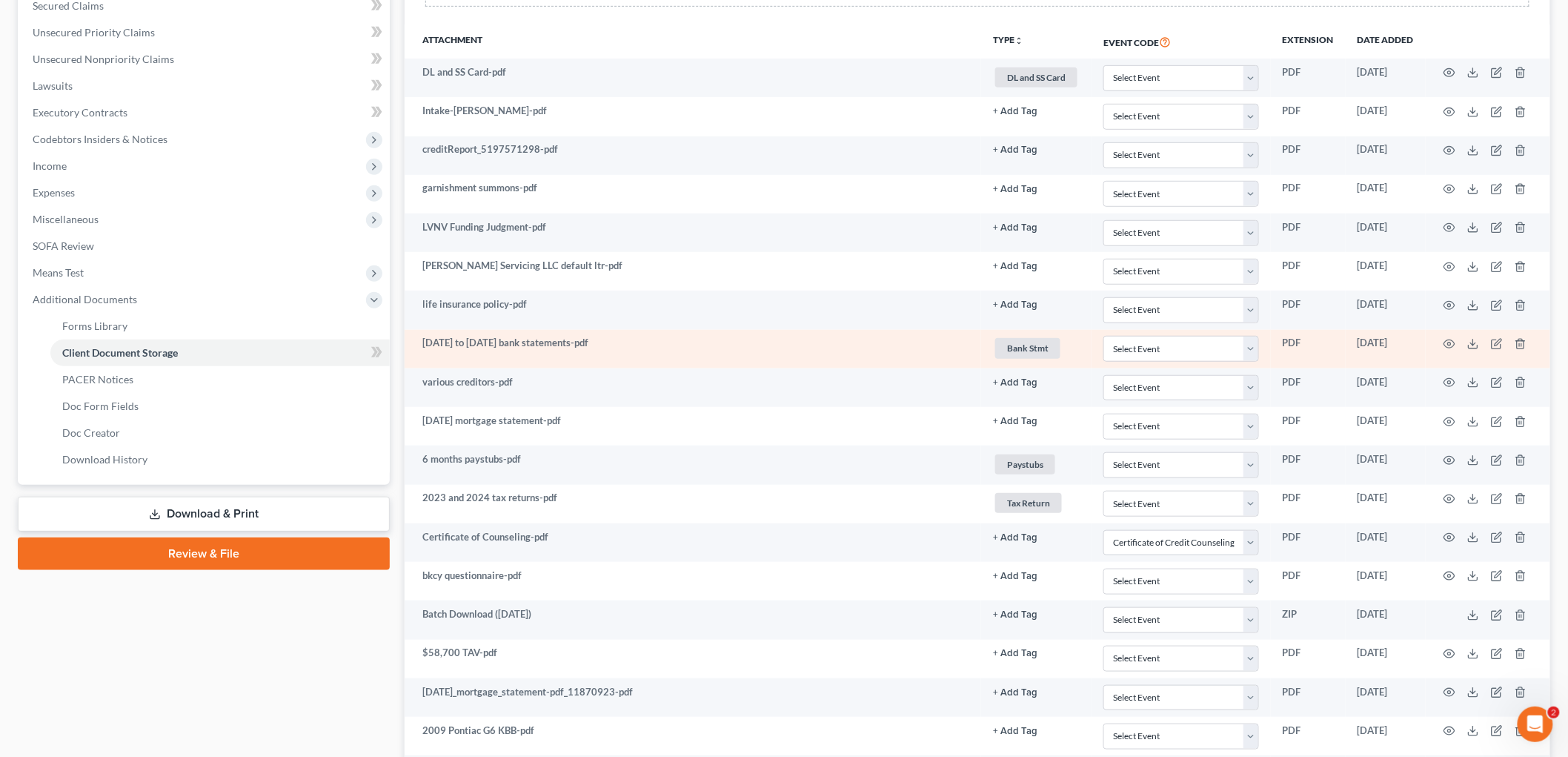 scroll, scrollTop: 351, scrollLeft: 0, axis: vertical 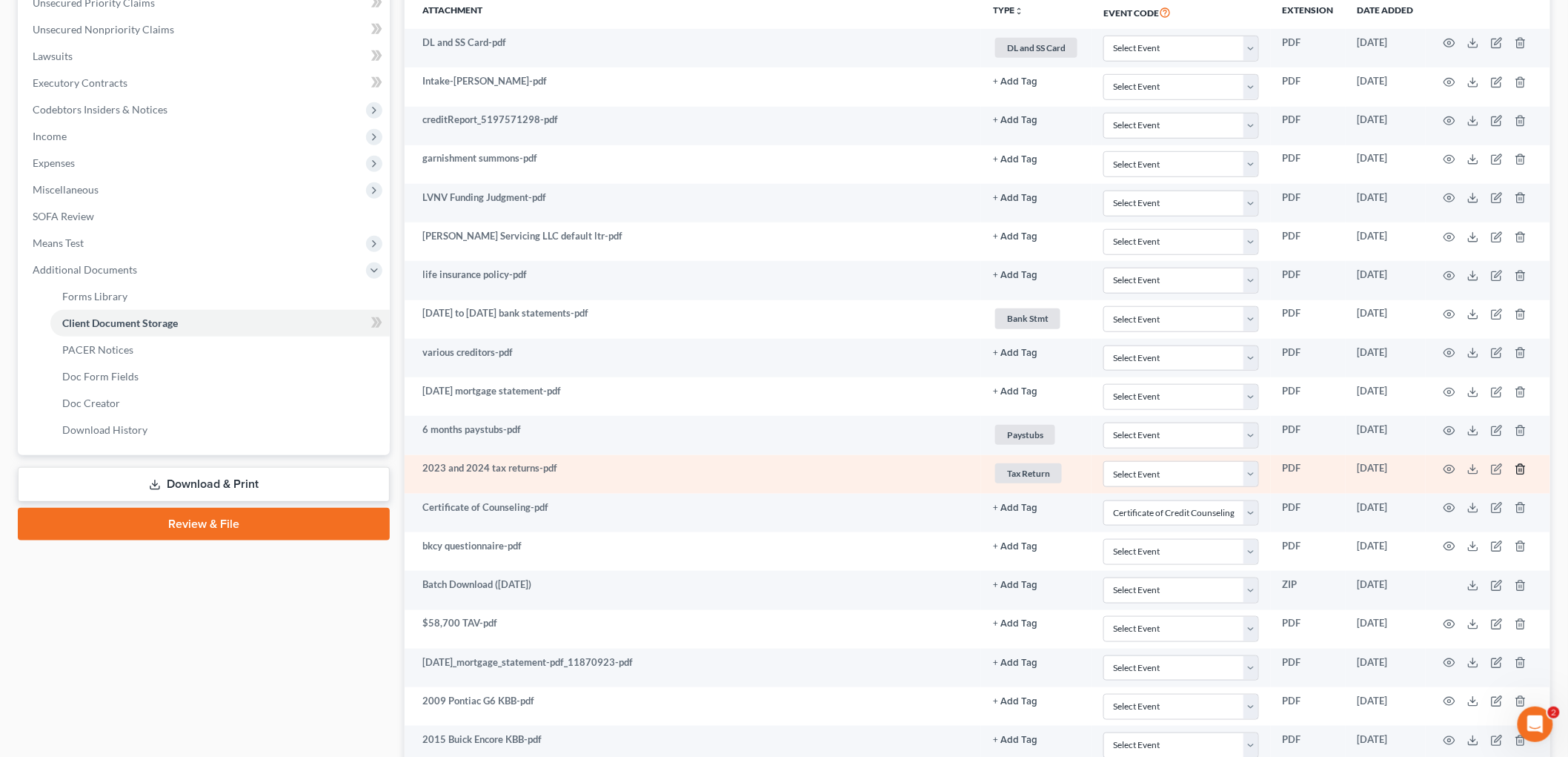 click 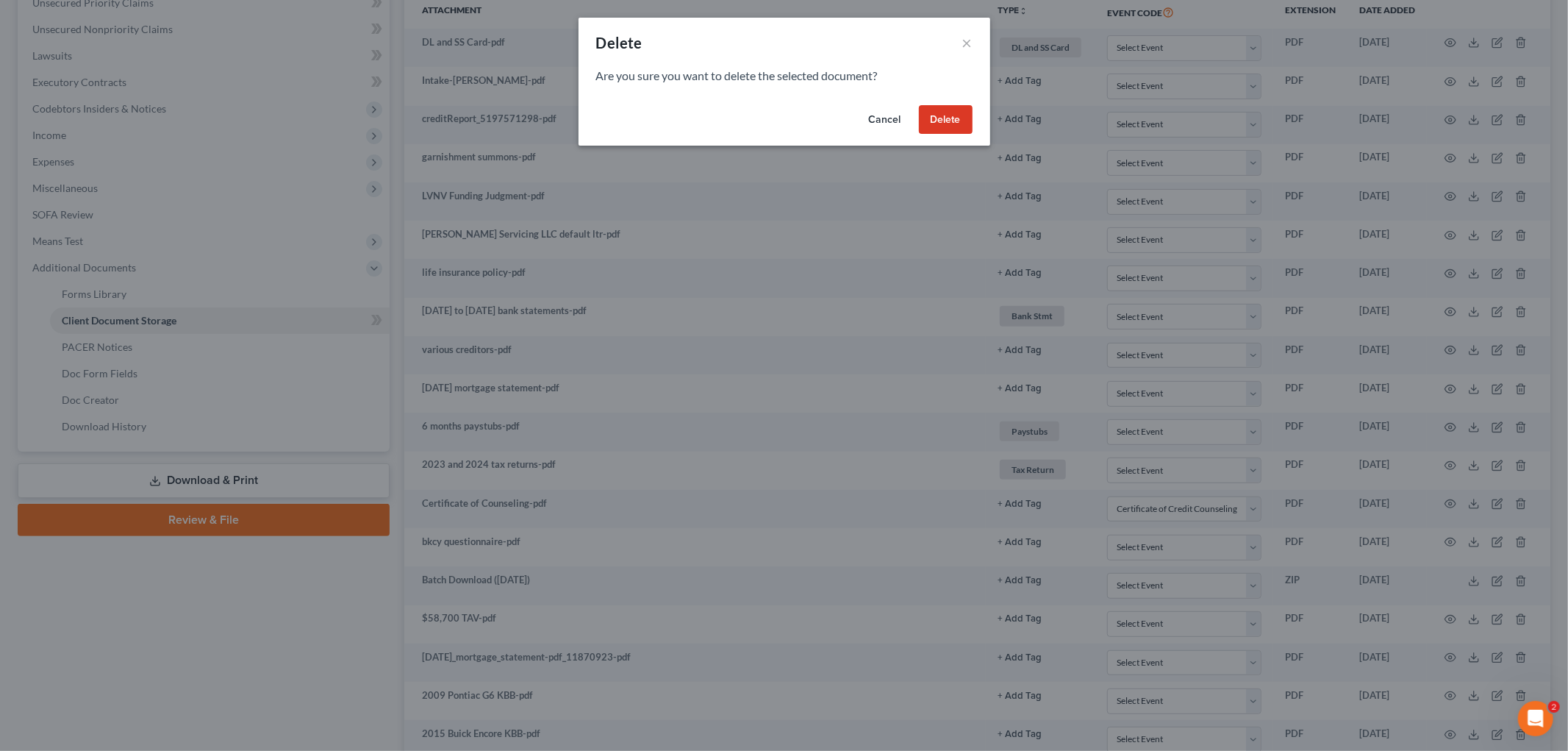 click on "Delete" at bounding box center (945, 120) 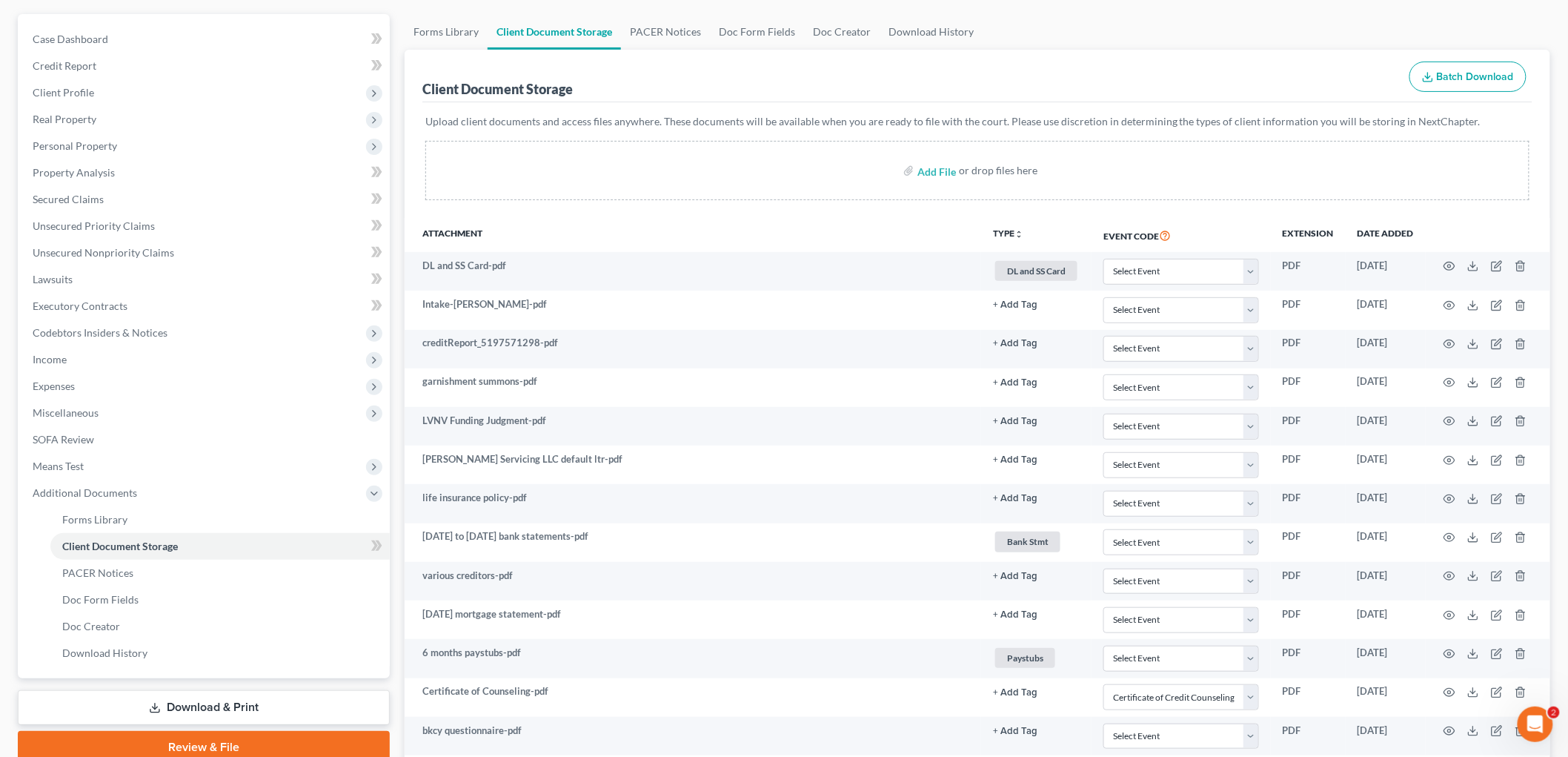 scroll, scrollTop: 105, scrollLeft: 0, axis: vertical 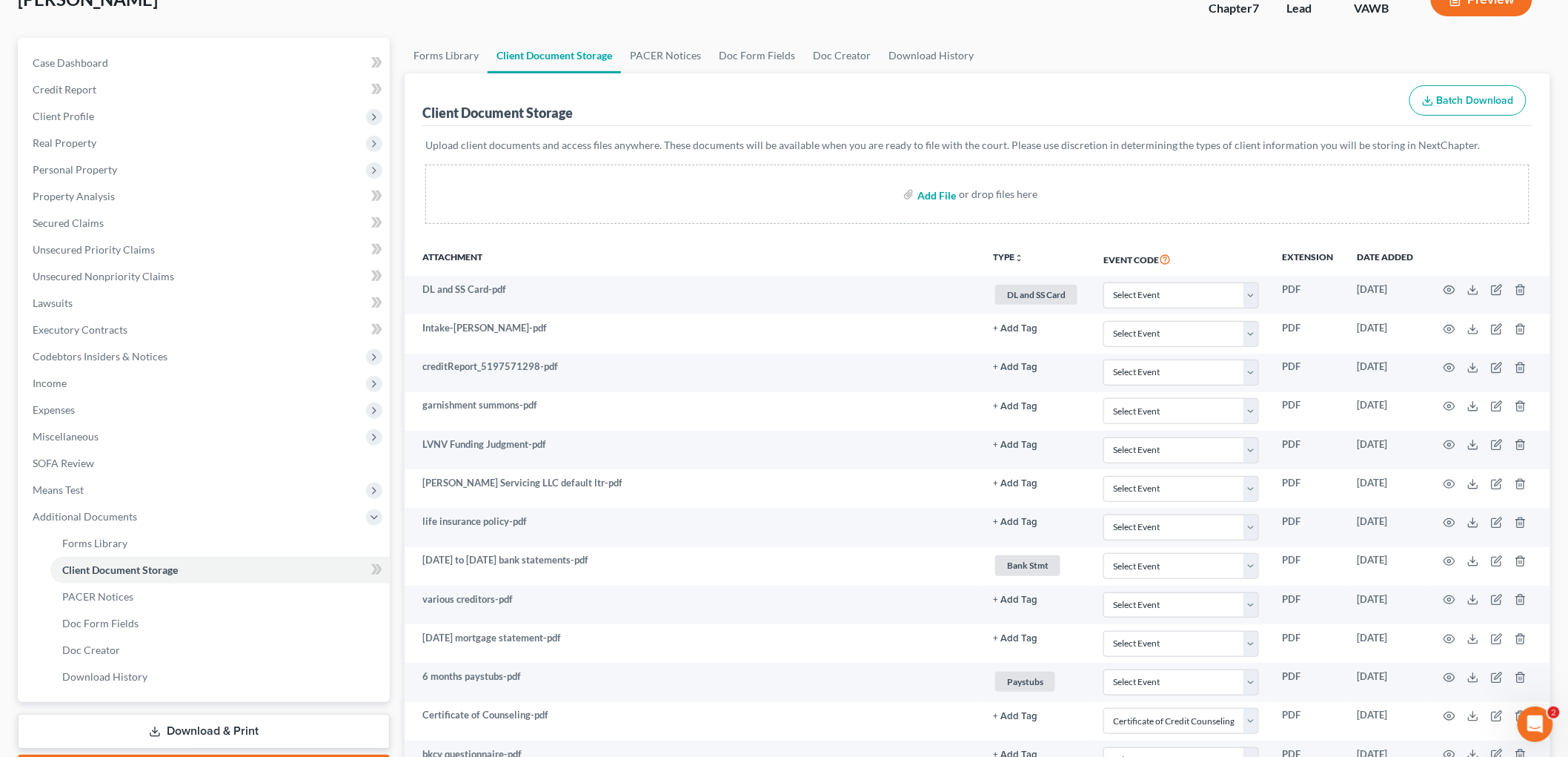 click at bounding box center [935, 194] 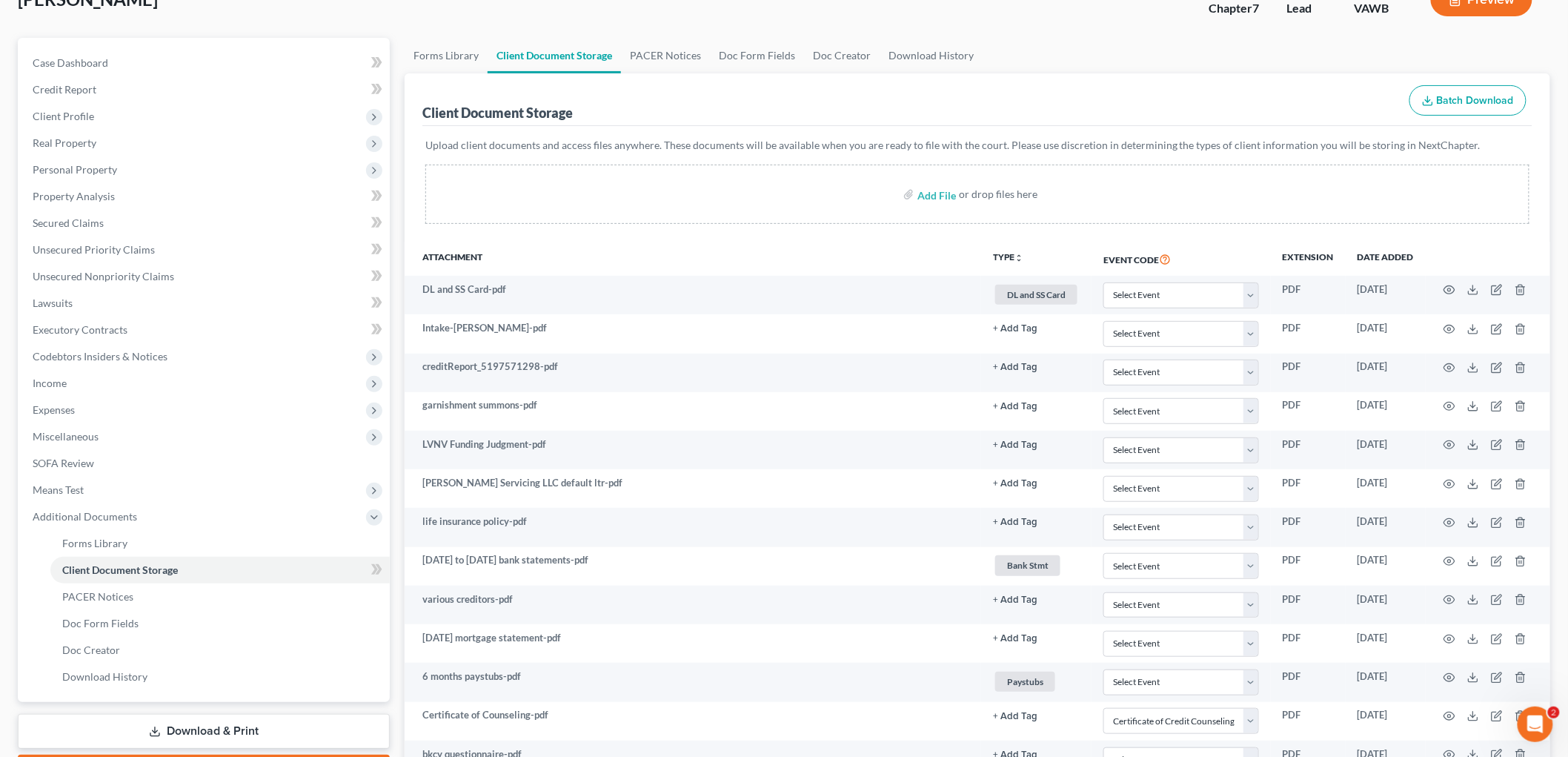 select on "0" 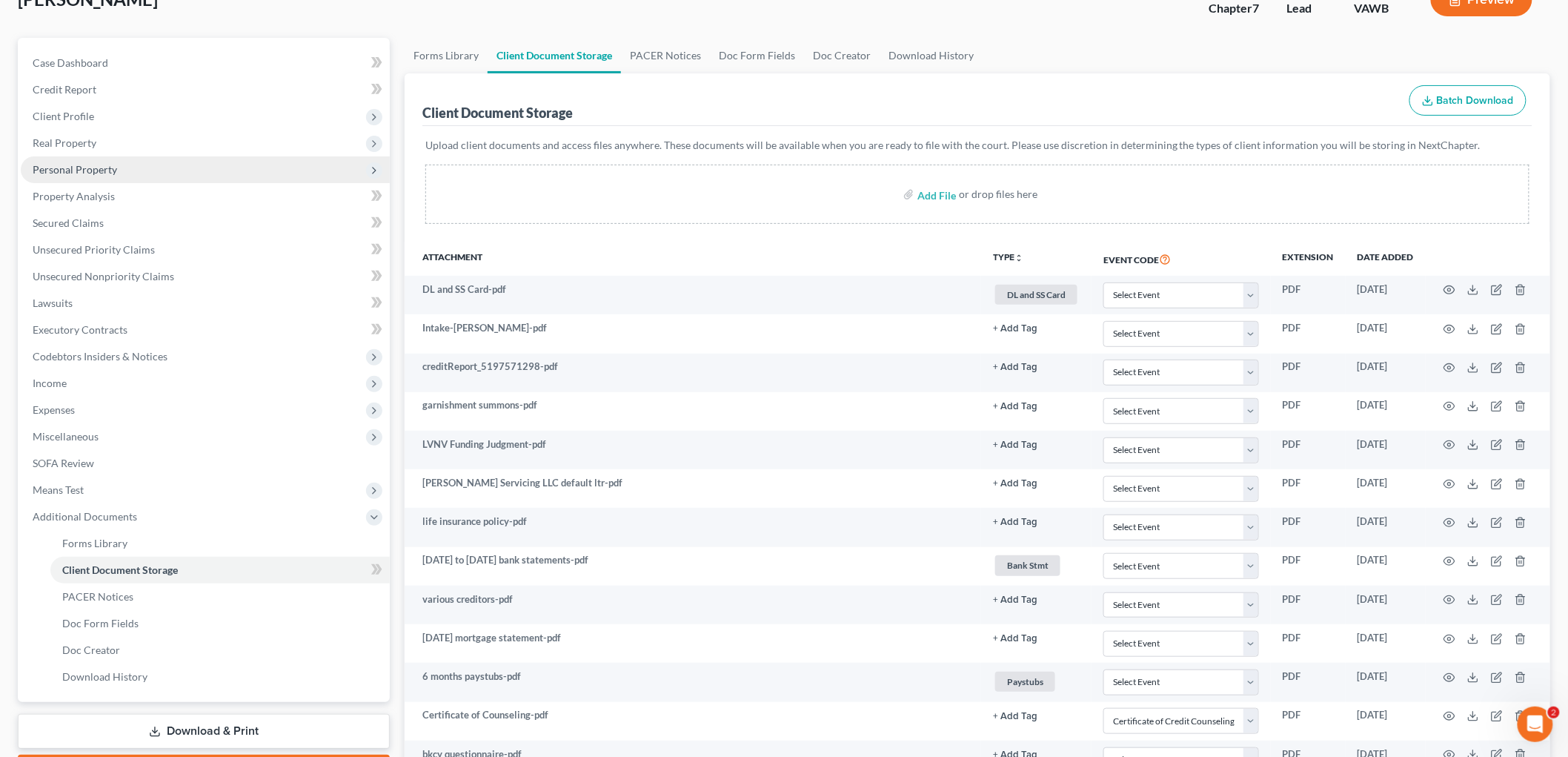 click on "Personal Property" at bounding box center [75, 169] 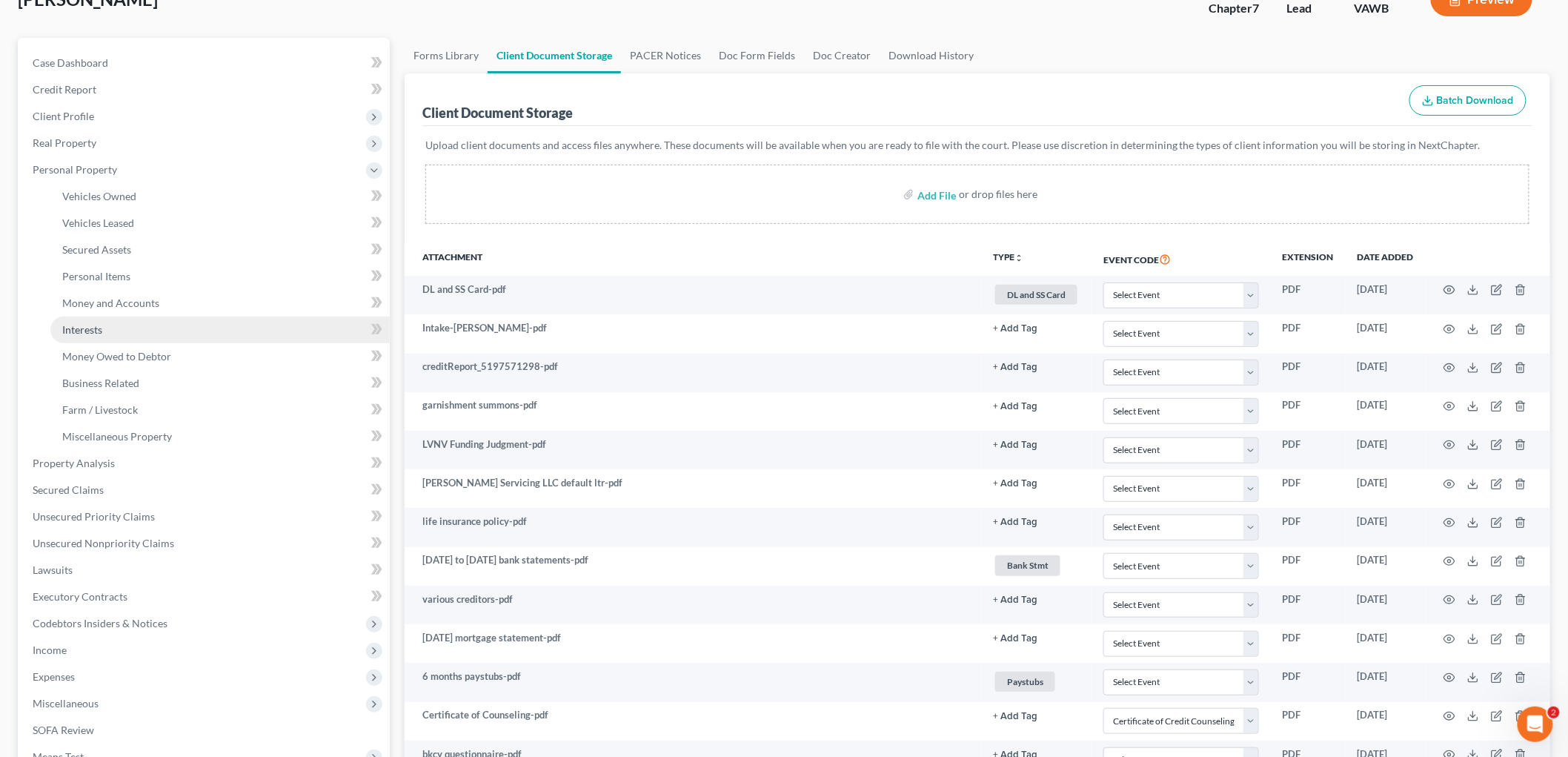 click on "Interests" at bounding box center (82, 329) 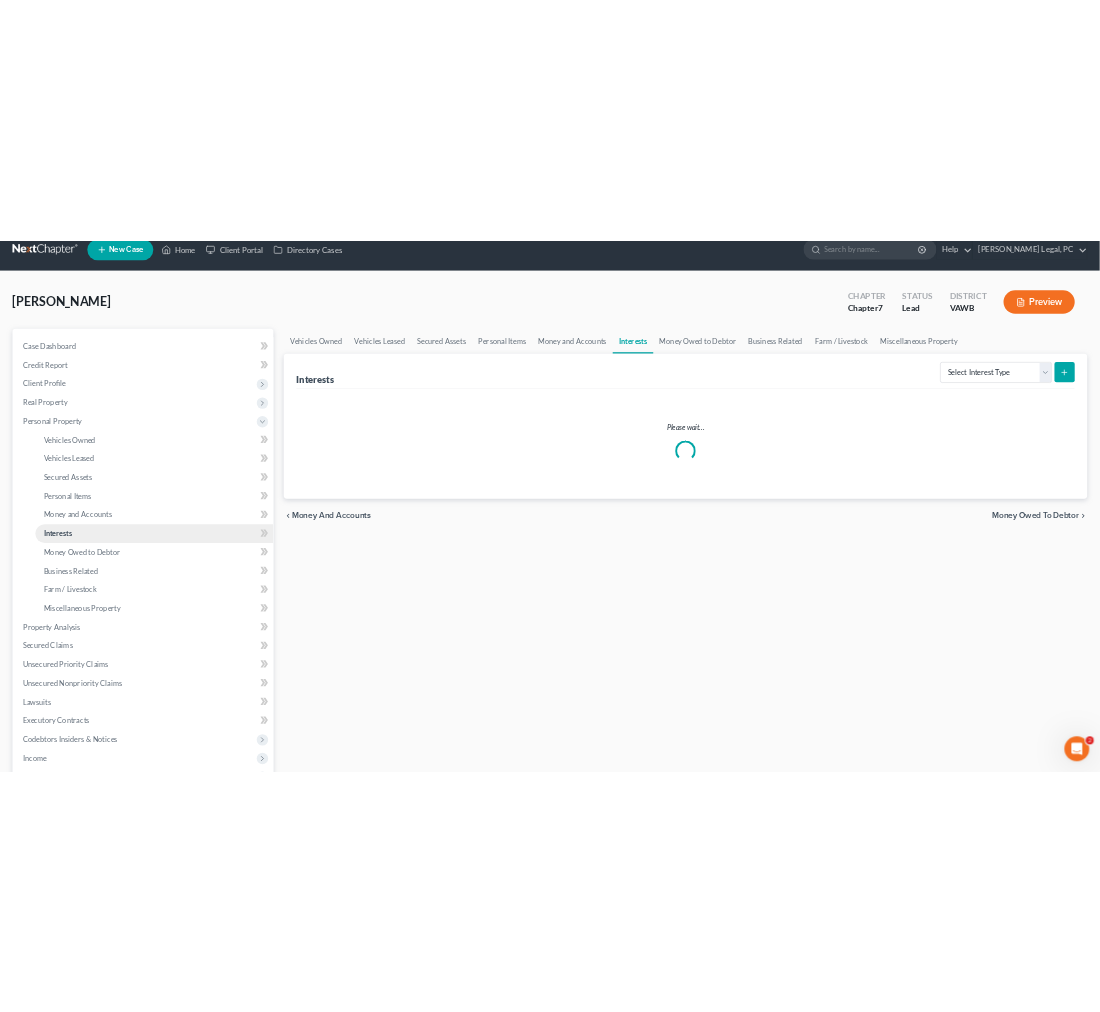 scroll, scrollTop: 0, scrollLeft: 0, axis: both 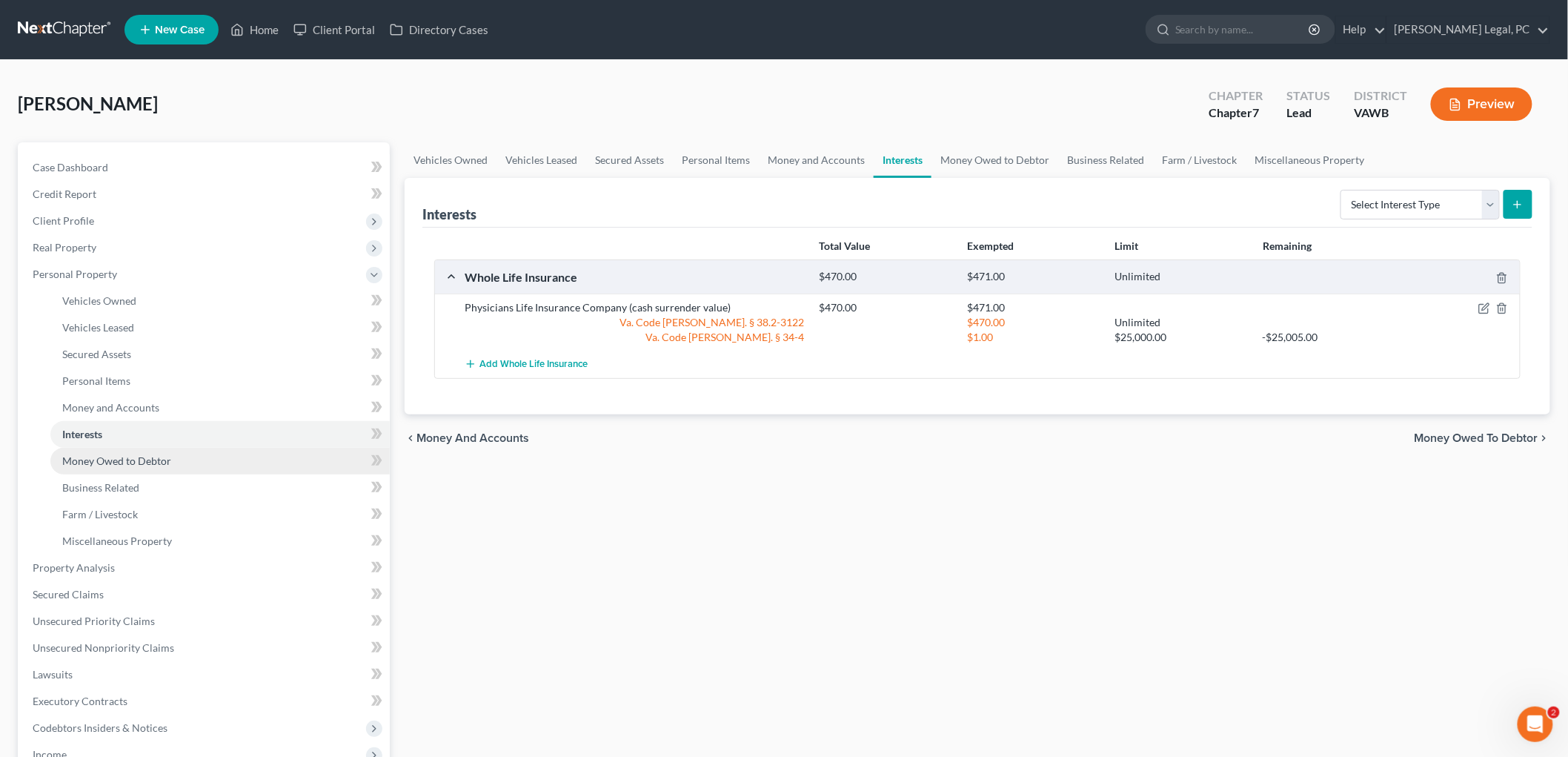 click on "Money Owed to Debtor" at bounding box center (116, 460) 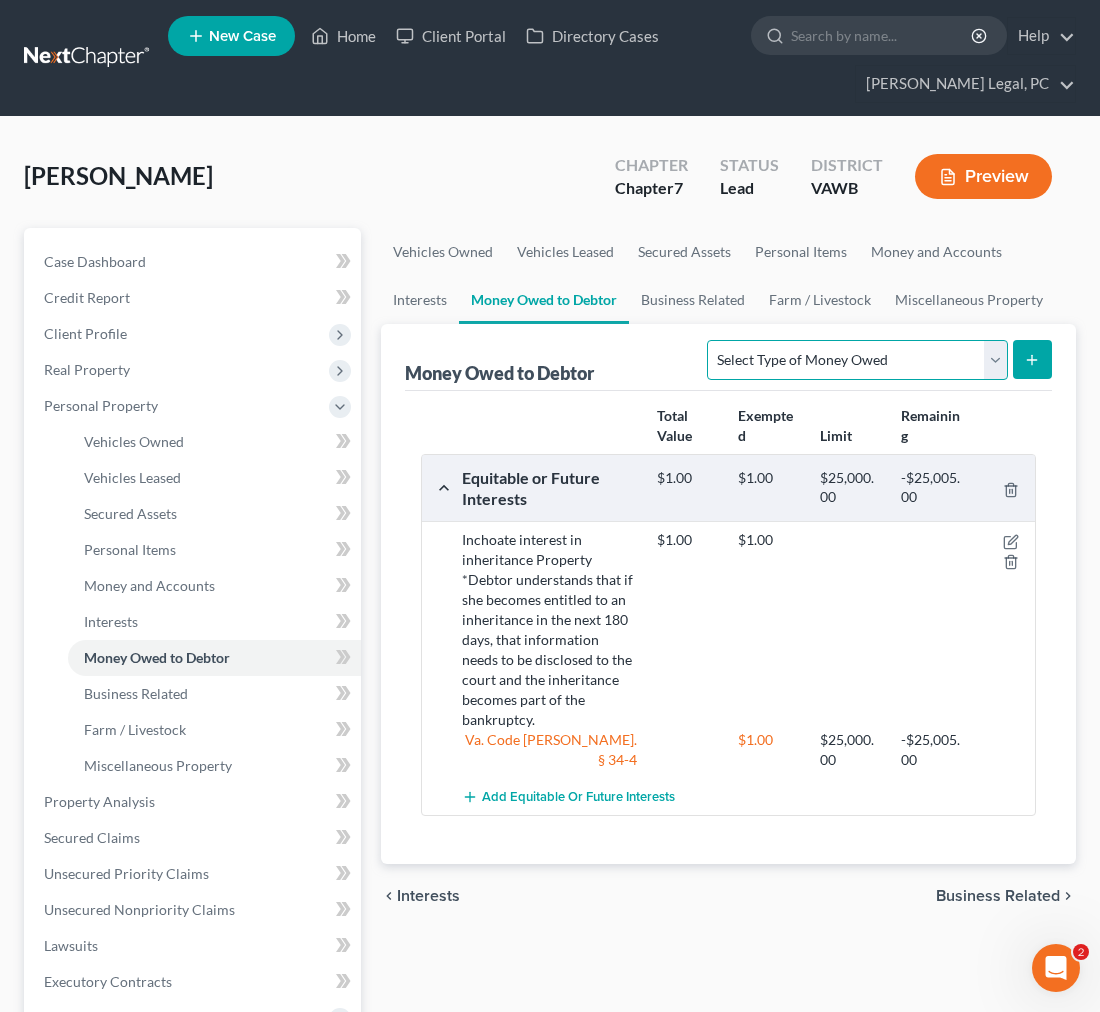 click on "Select Type of Money Owed Accounts Receivable Alimony Child Support Claims Against Third Parties Disability Benefits Disability Insurance Payments Divorce Settlements Equitable or Future Interests Expected Tax Refund and Unused NOLs Financial Assets Not Yet Listed Life Estate of Descendants Maintenance Other Contingent & Unliquidated Claims Property Settlements Sick or Vacation Pay Social Security Benefits Trusts Unpaid Loans Unpaid Wages Workers Compensation" at bounding box center (857, 360) 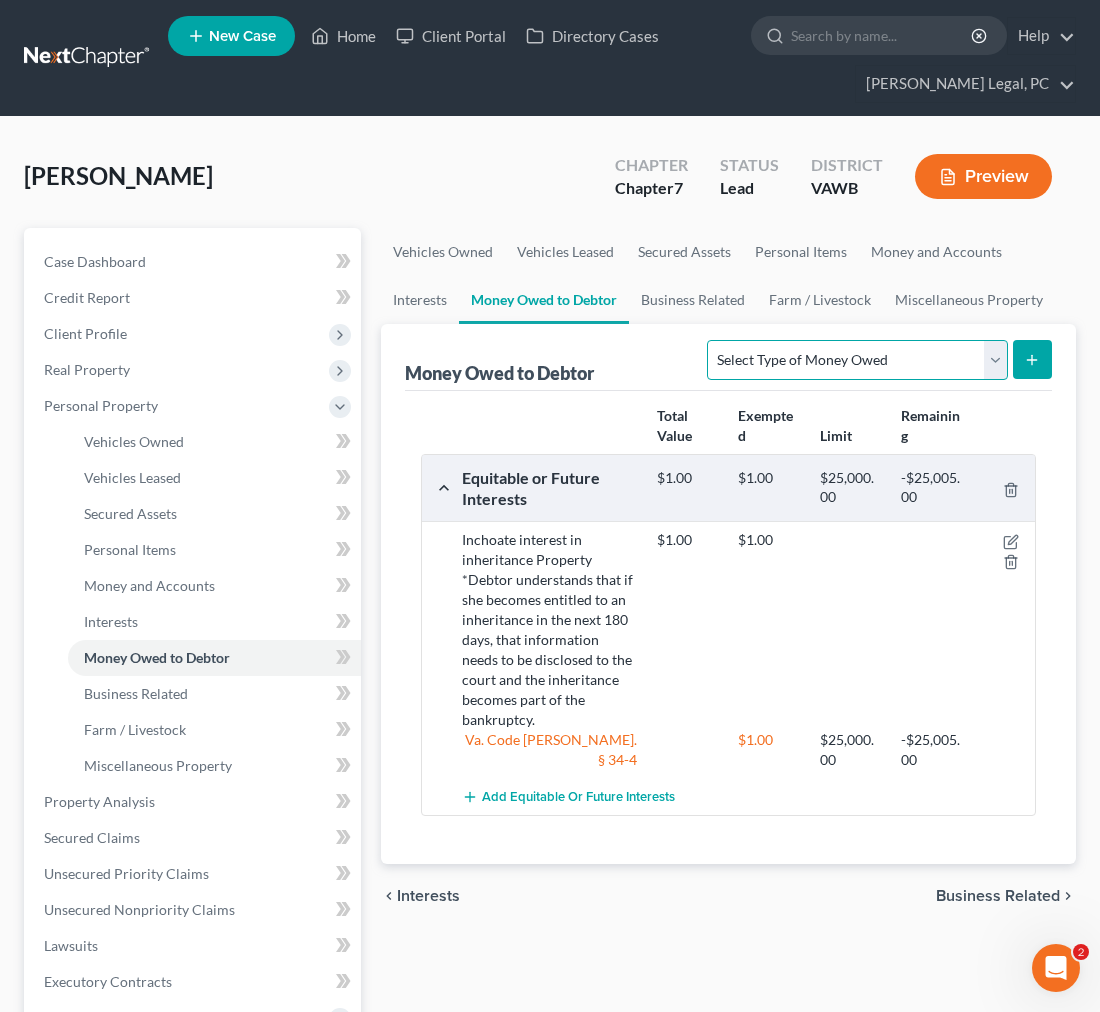 select on "expected_tax_refund" 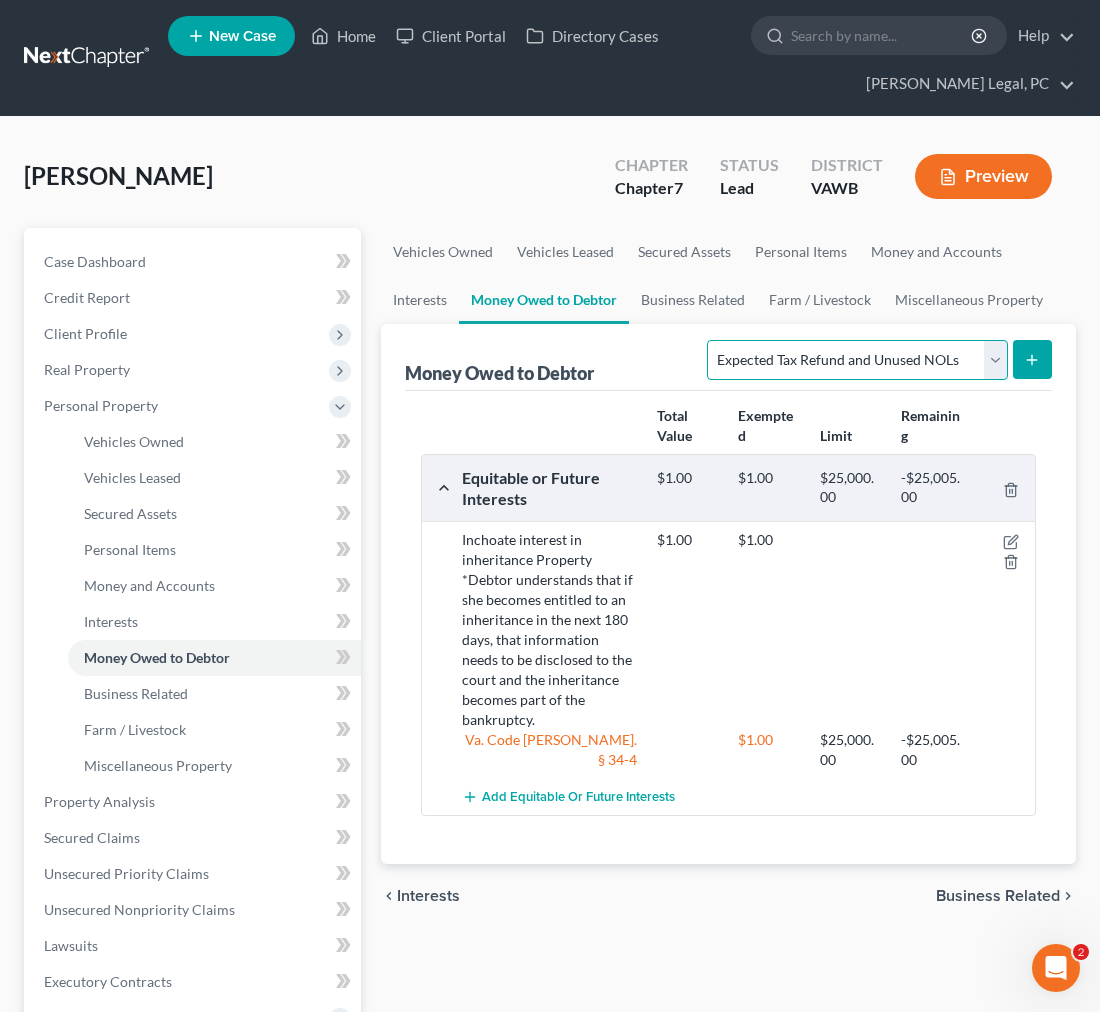click on "Select Type of Money Owed Accounts Receivable Alimony Child Support Claims Against Third Parties Disability Benefits Disability Insurance Payments Divorce Settlements Equitable or Future Interests Expected Tax Refund and Unused NOLs Financial Assets Not Yet Listed Life Estate of Descendants Maintenance Other Contingent & Unliquidated Claims Property Settlements Sick or Vacation Pay Social Security Benefits Trusts Unpaid Loans Unpaid Wages Workers Compensation" at bounding box center [857, 360] 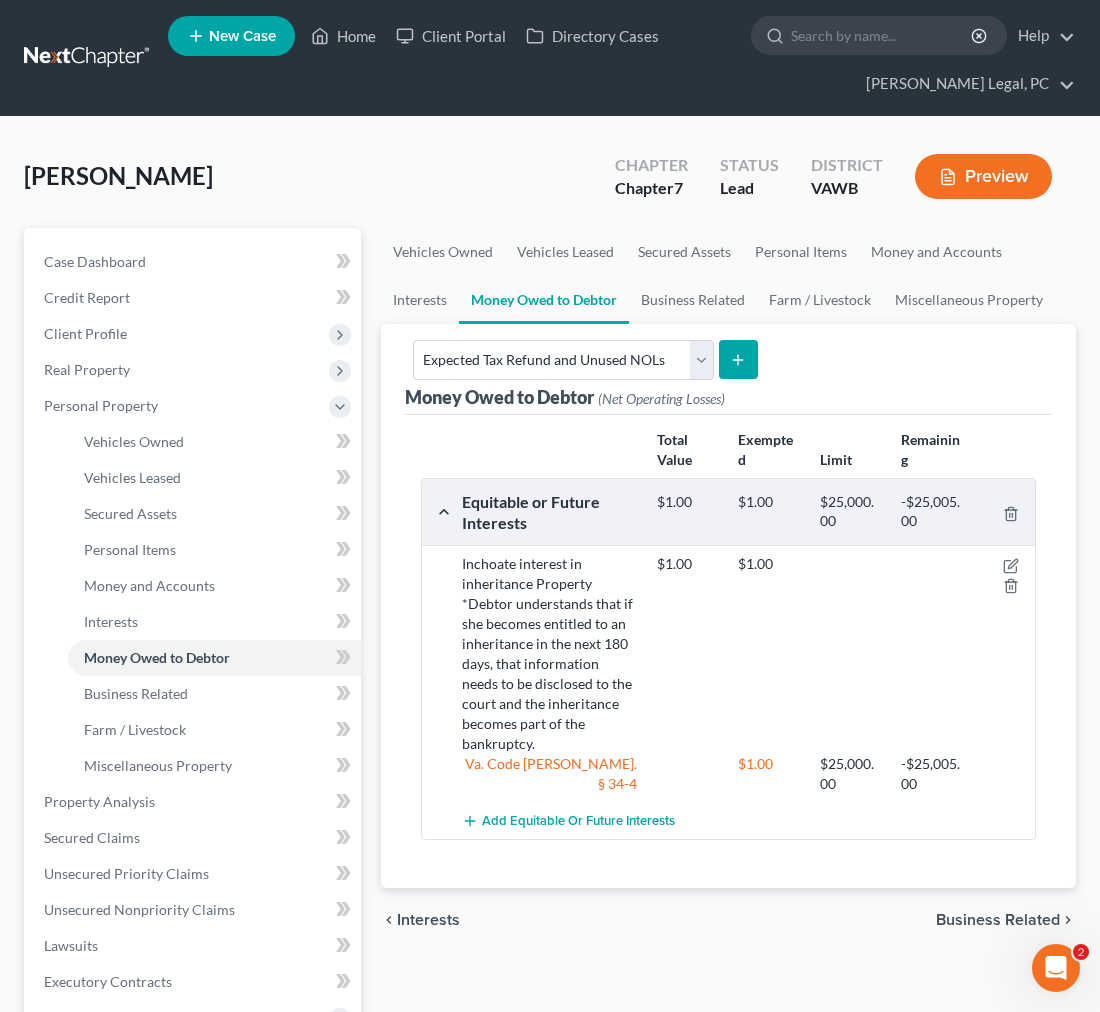 click at bounding box center [738, 359] 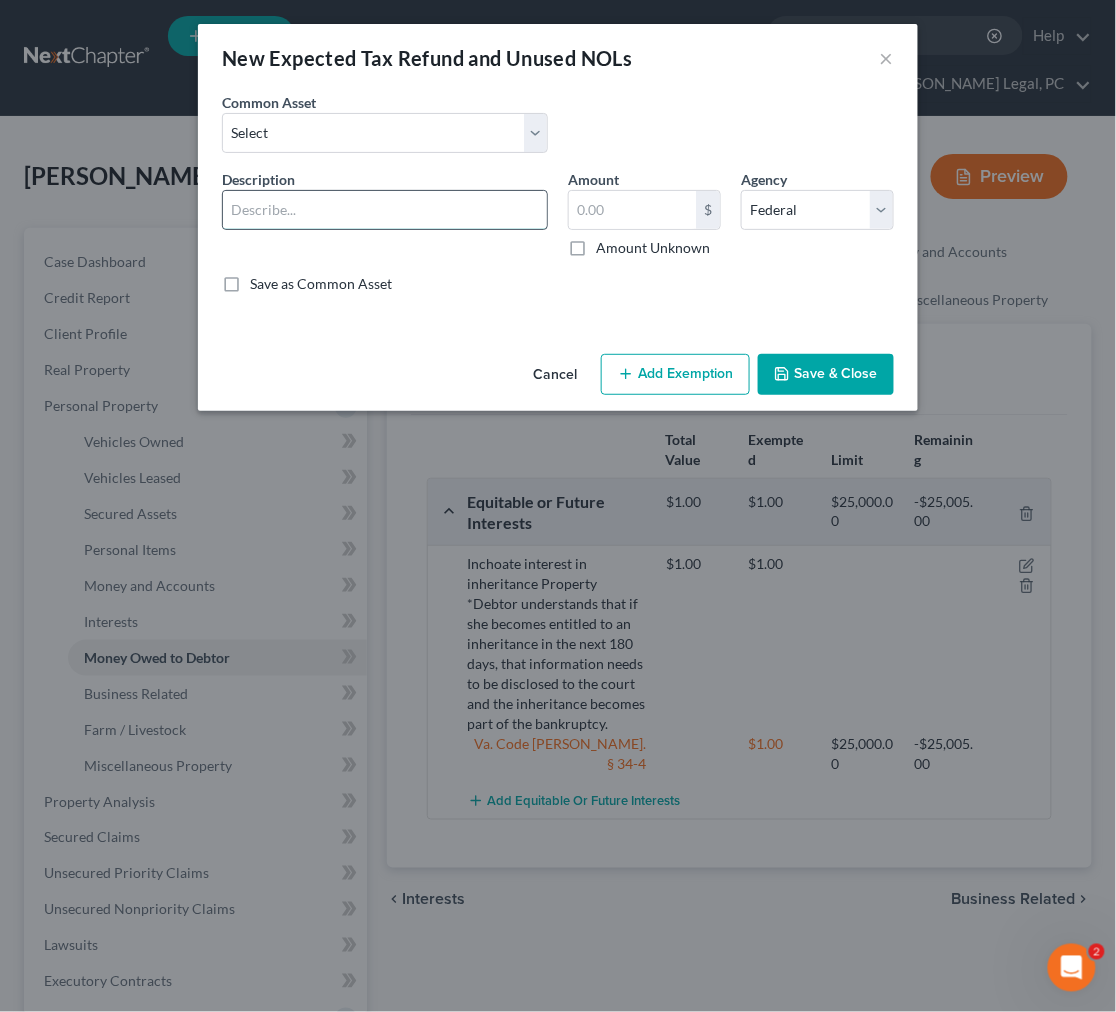 click at bounding box center (385, 210) 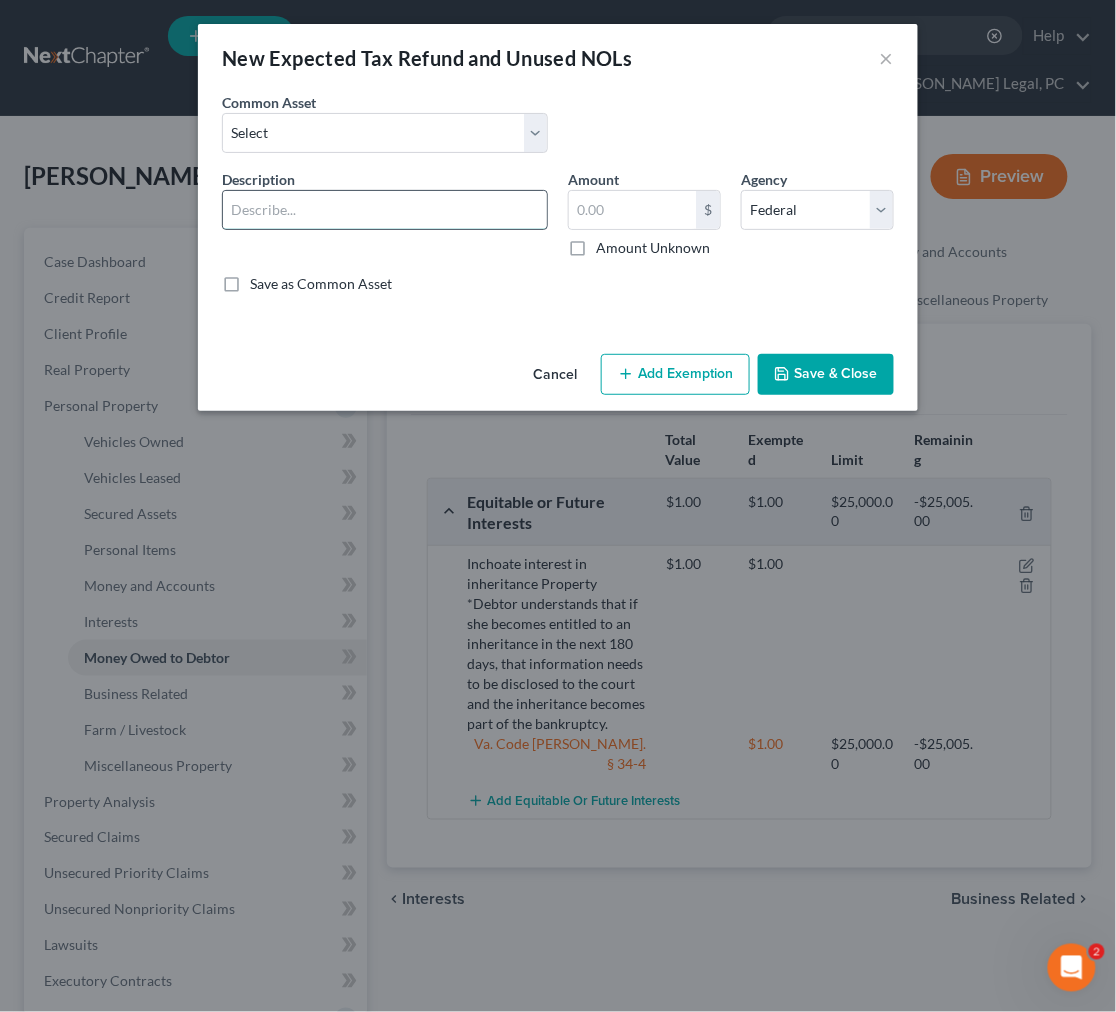 type on "2025 prorata federal tax refund" 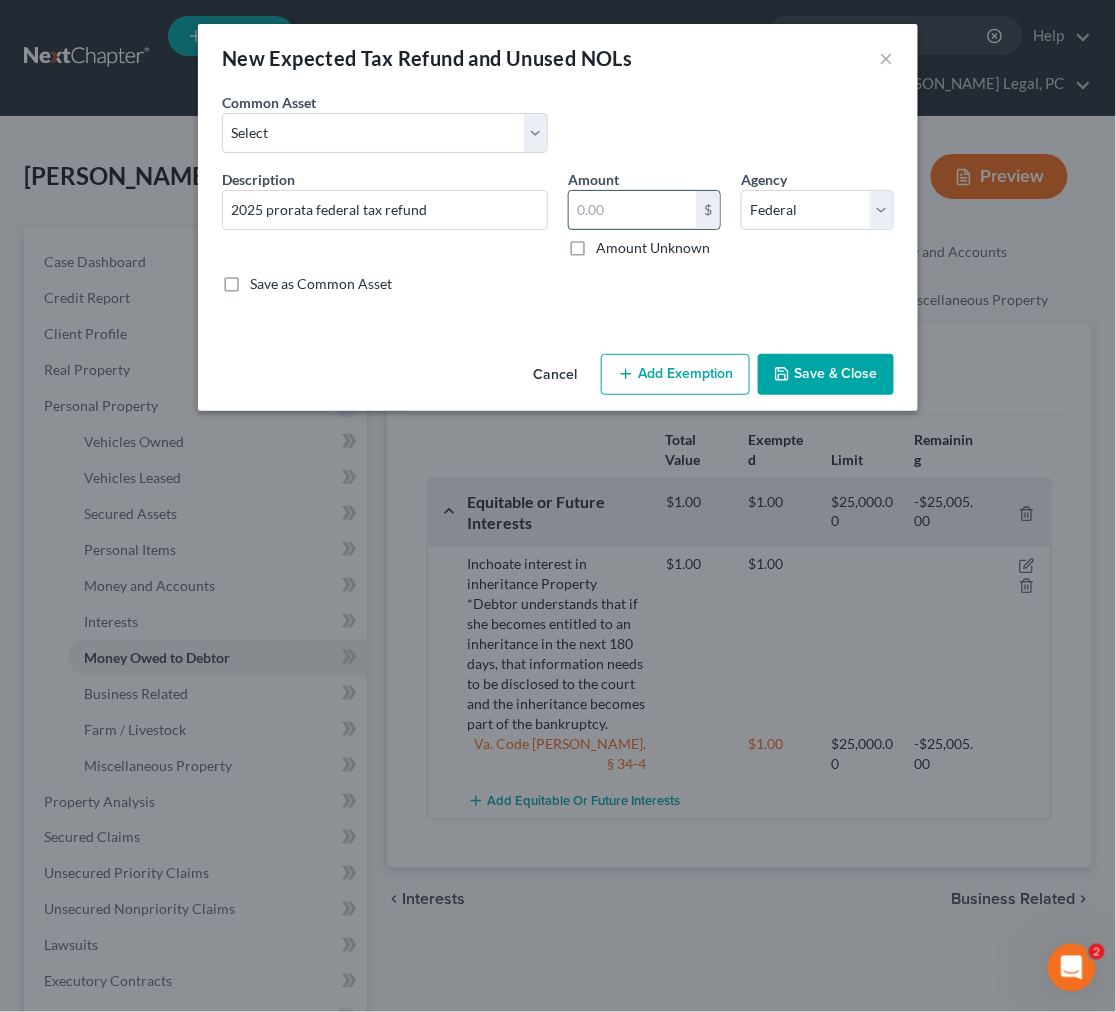 click at bounding box center (632, 210) 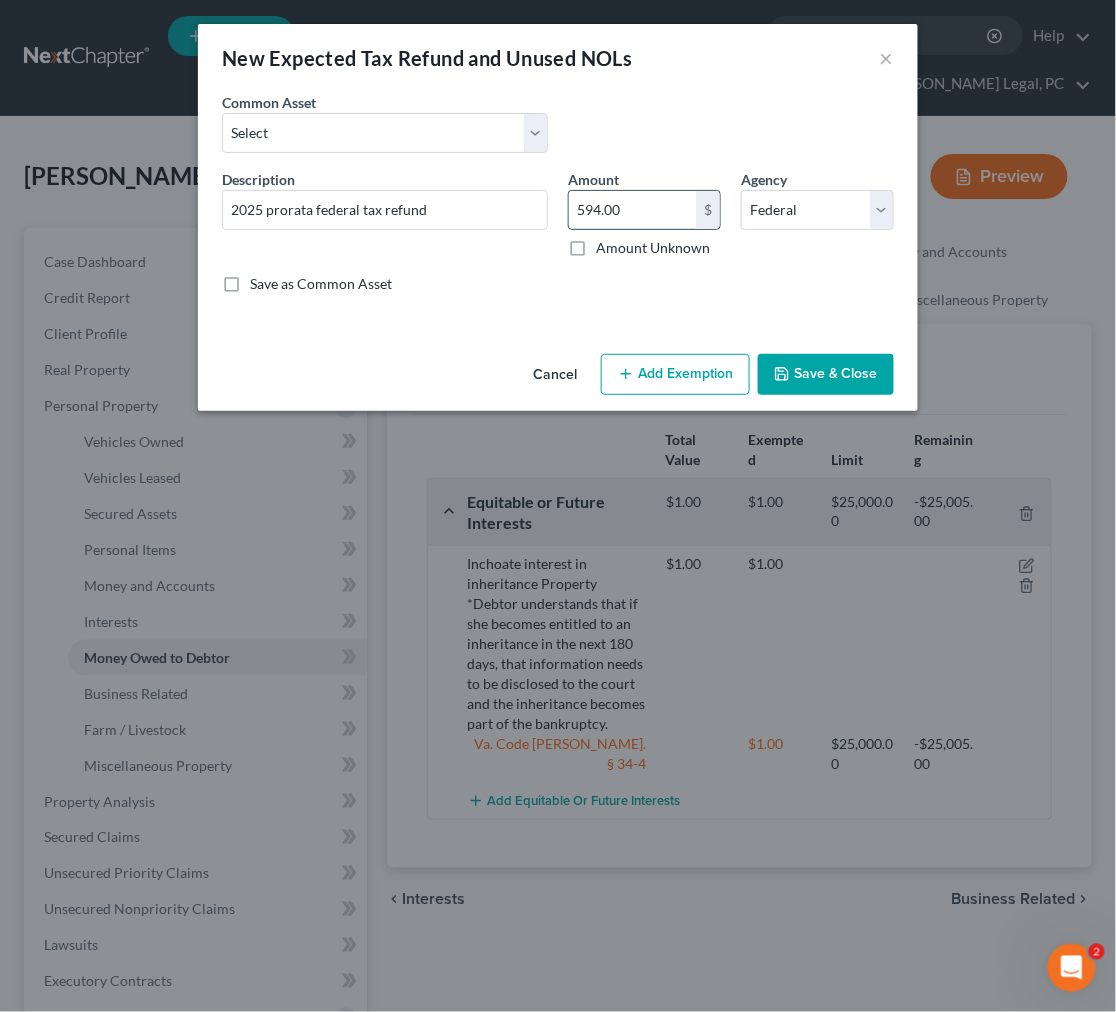 type on "594.00" 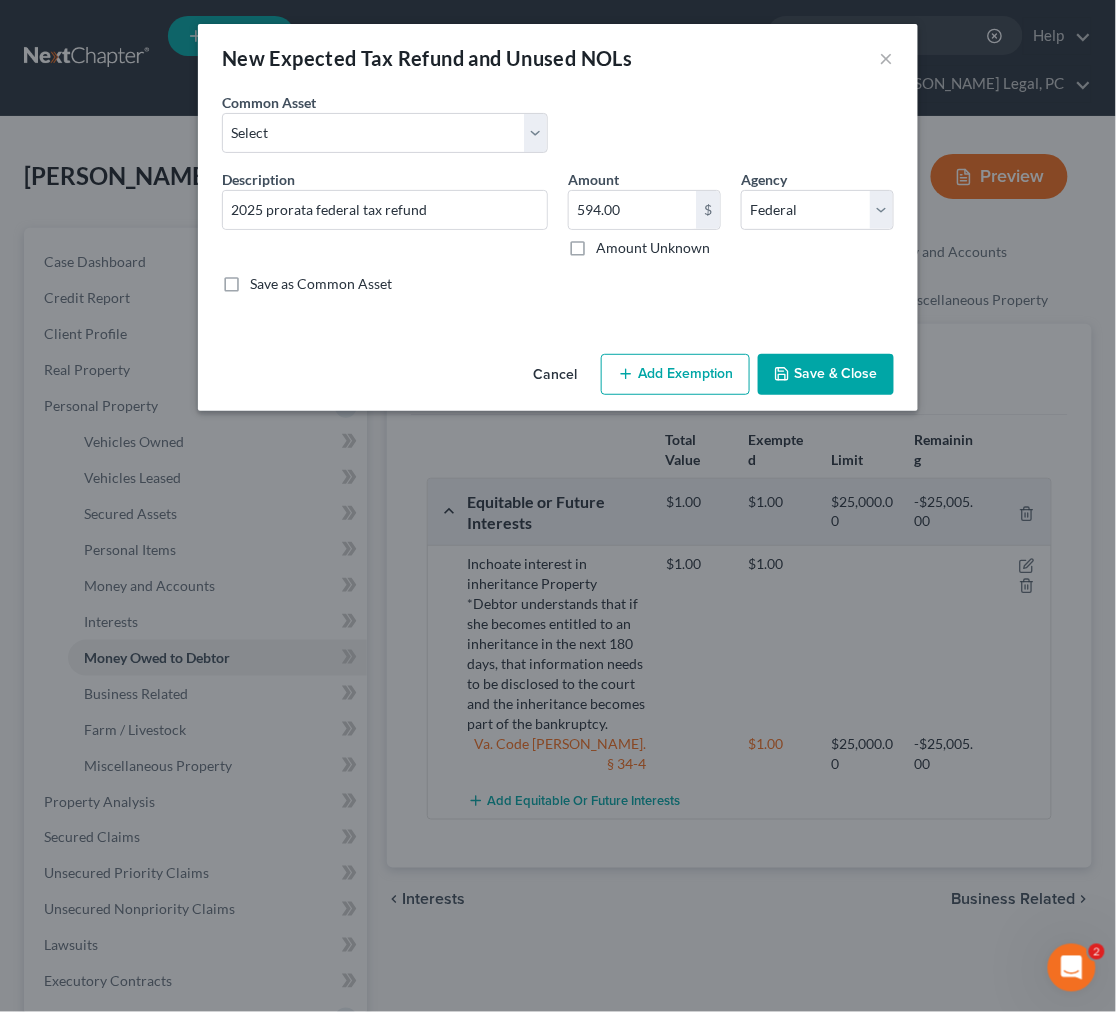 click on "Add Exemption" at bounding box center [675, 375] 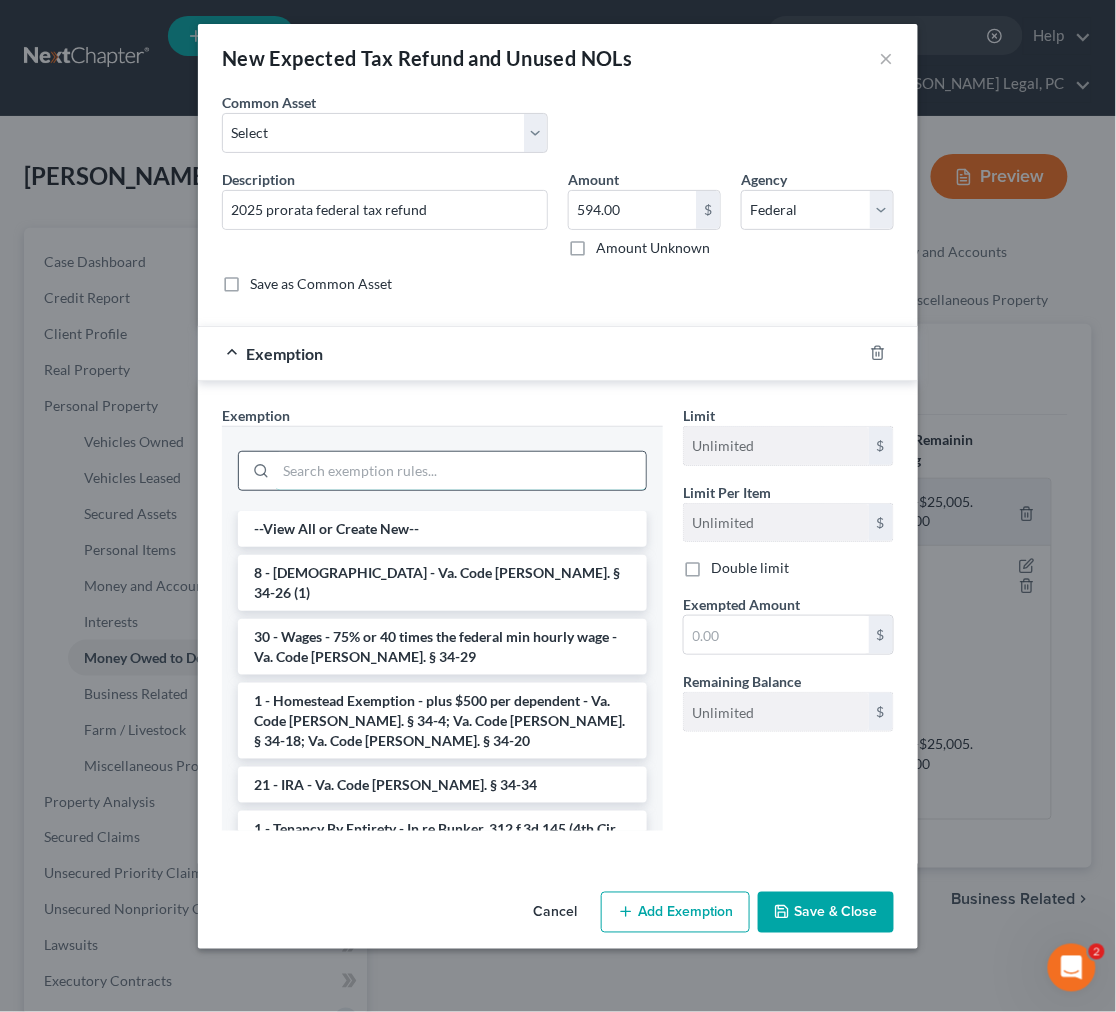 click at bounding box center [461, 471] 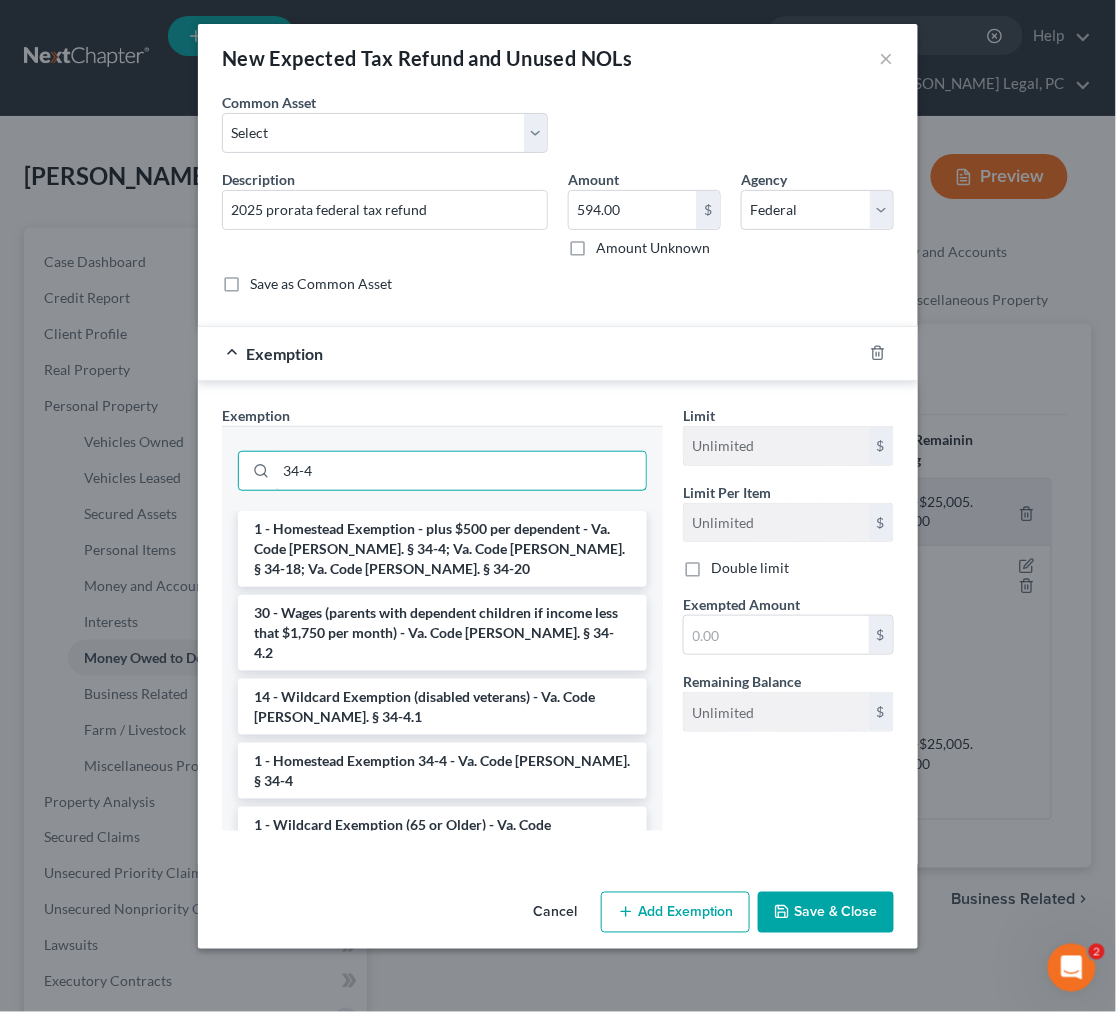 type on "34-4" 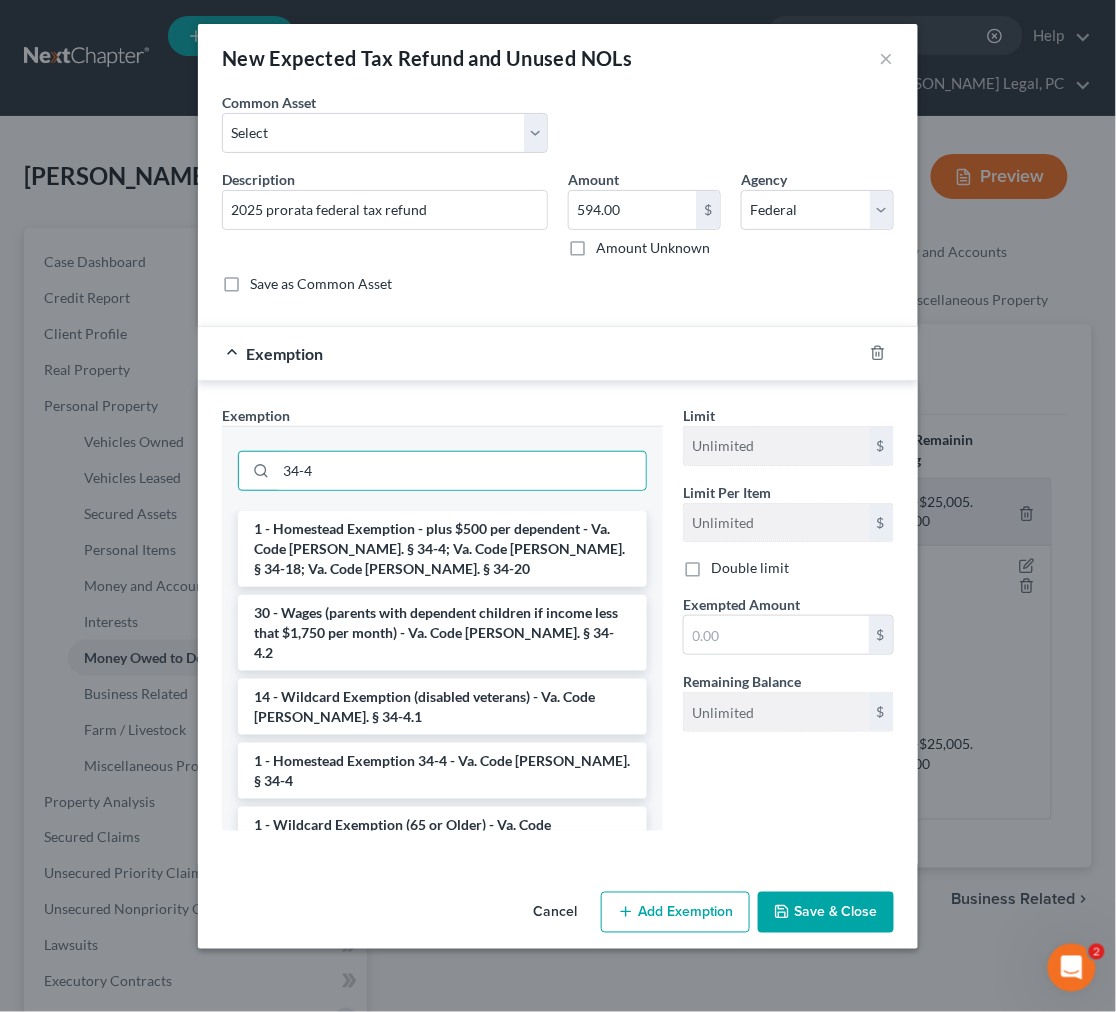 click on "1 - Homestead Exemption 34-4 - Va. Code [PERSON_NAME]. § 34-4" at bounding box center (442, 771) 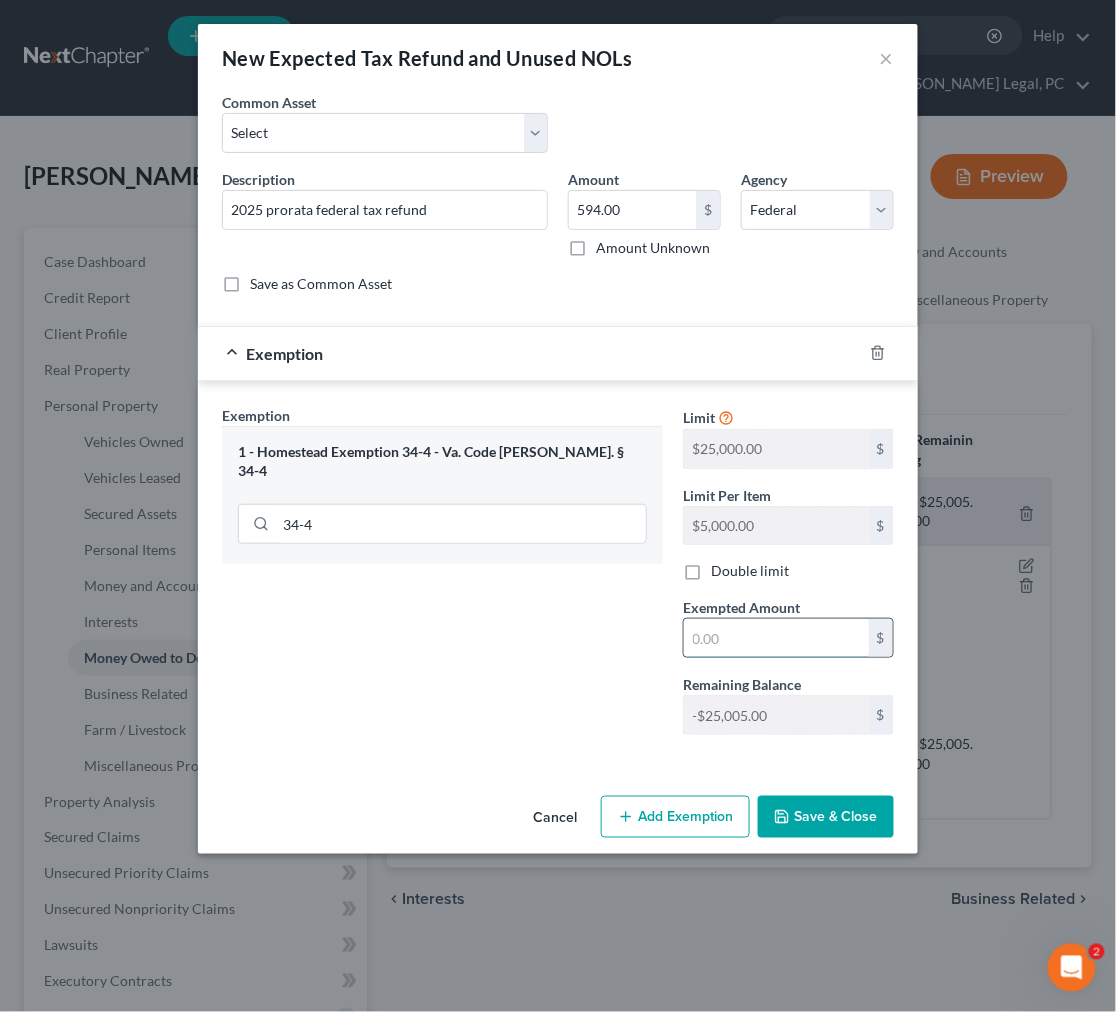 click at bounding box center [776, 638] 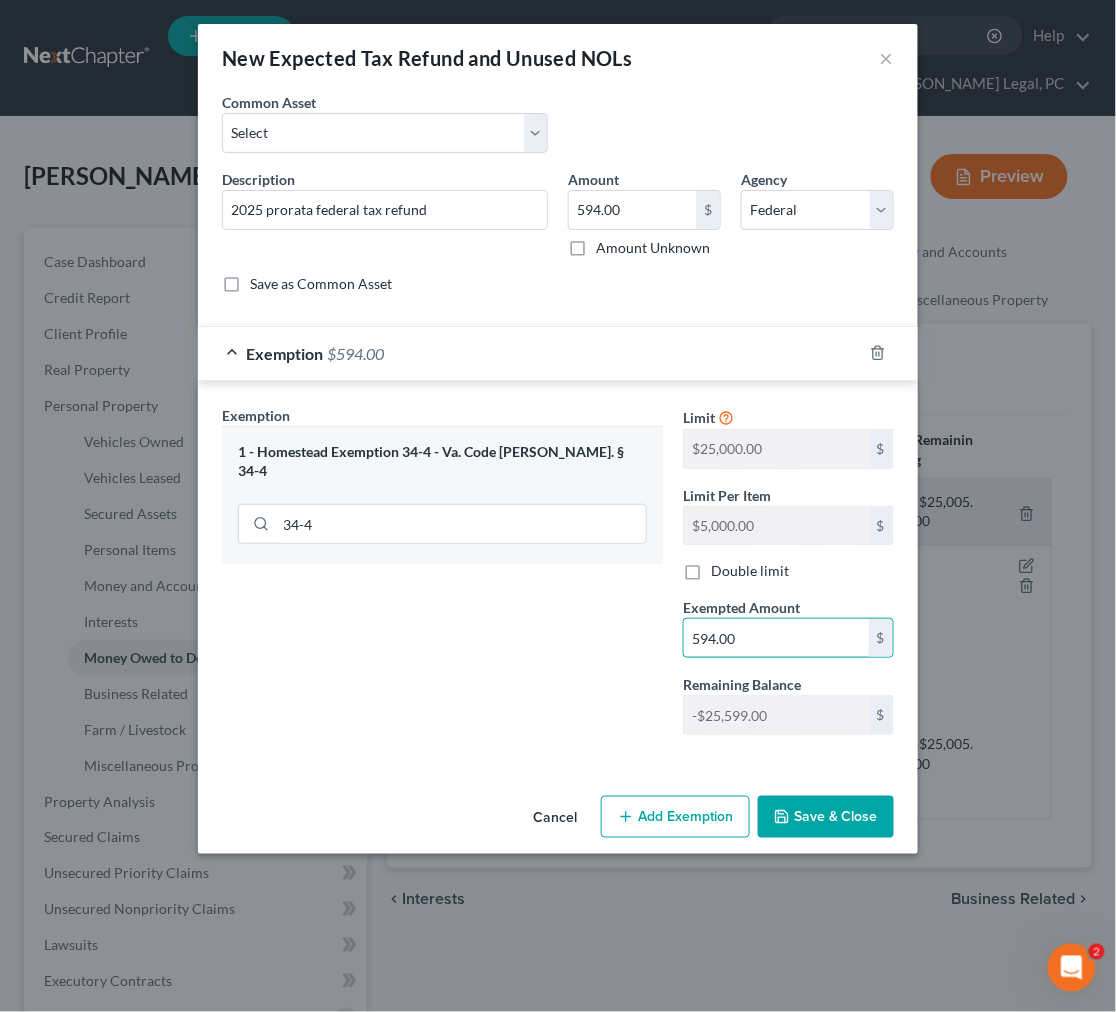 type on "594.00" 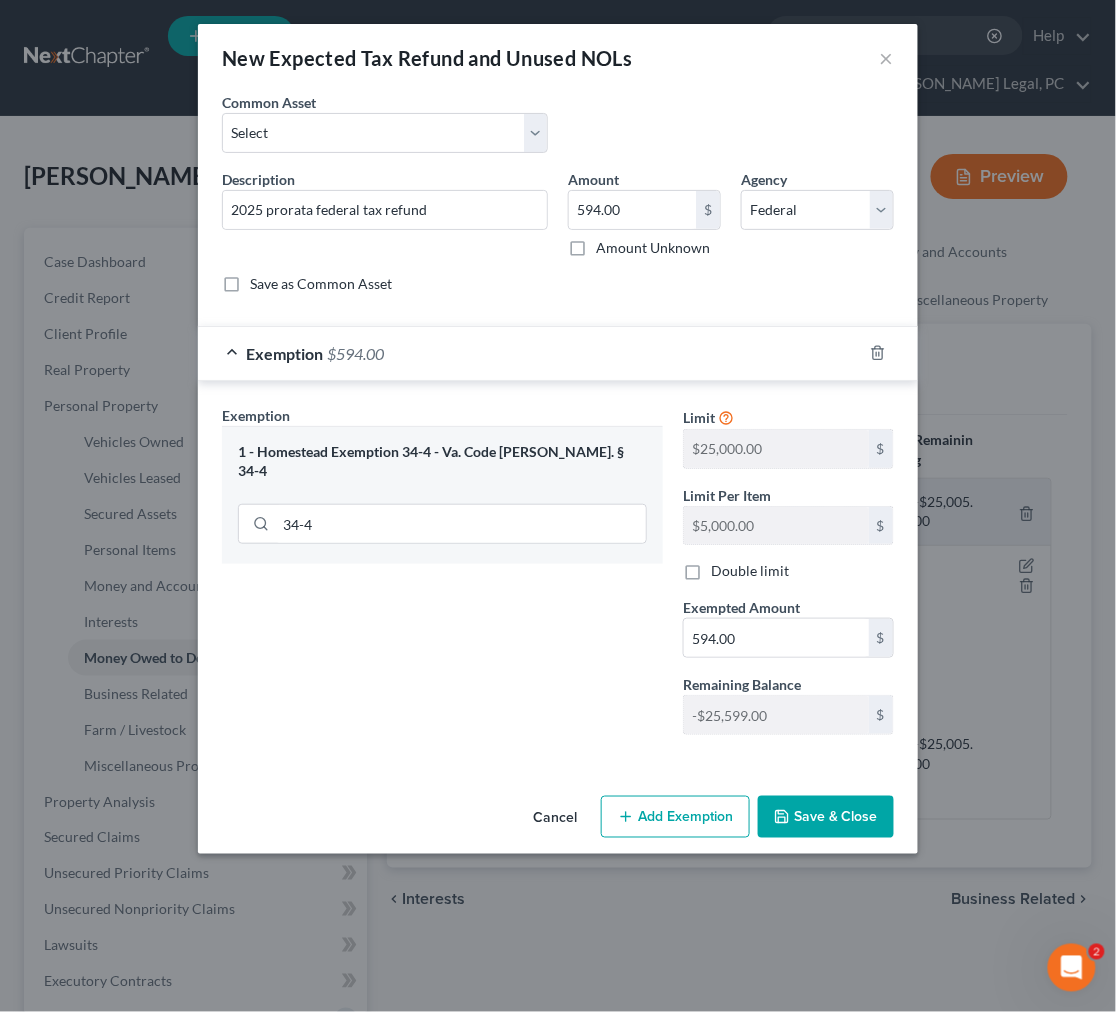 click on "Save & Close" at bounding box center (826, 817) 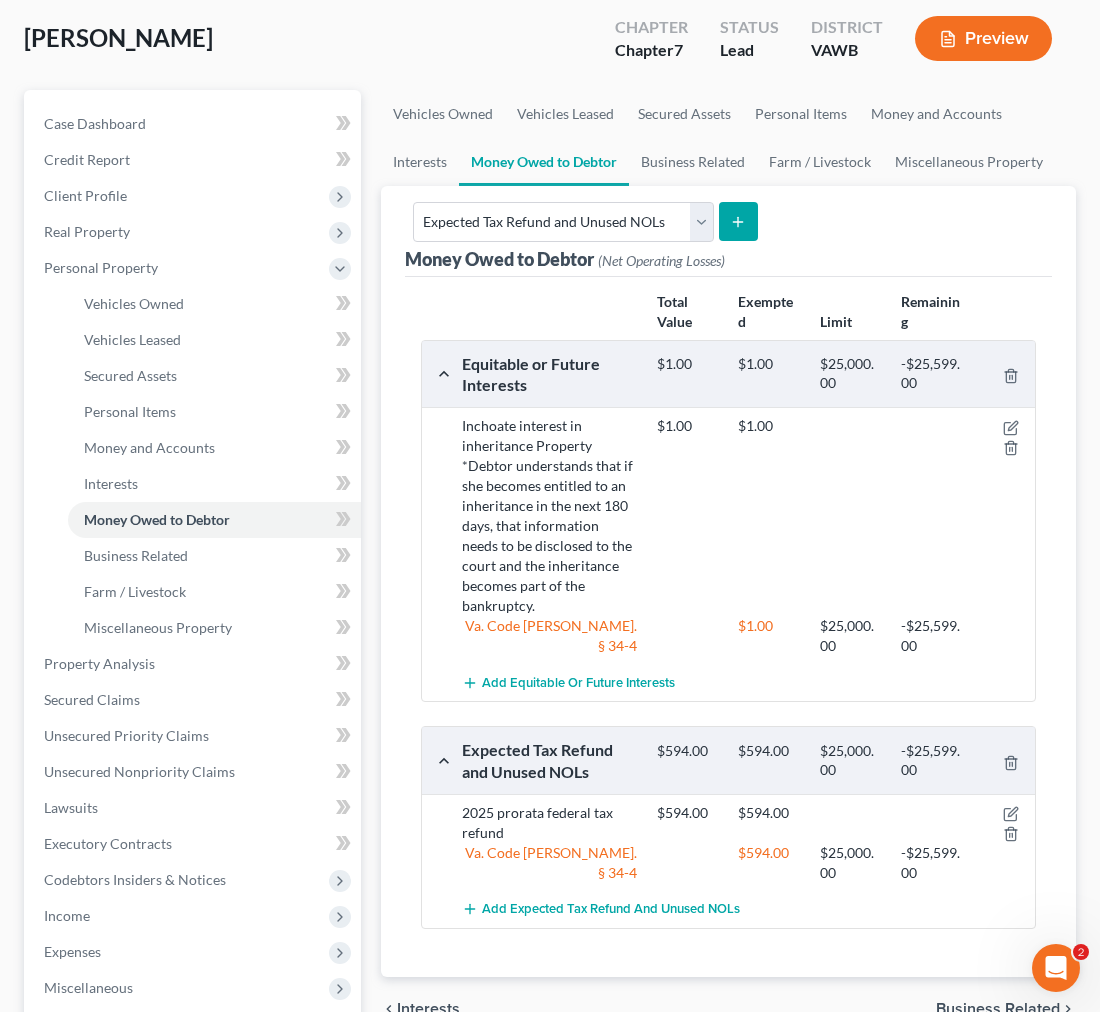 scroll, scrollTop: 444, scrollLeft: 0, axis: vertical 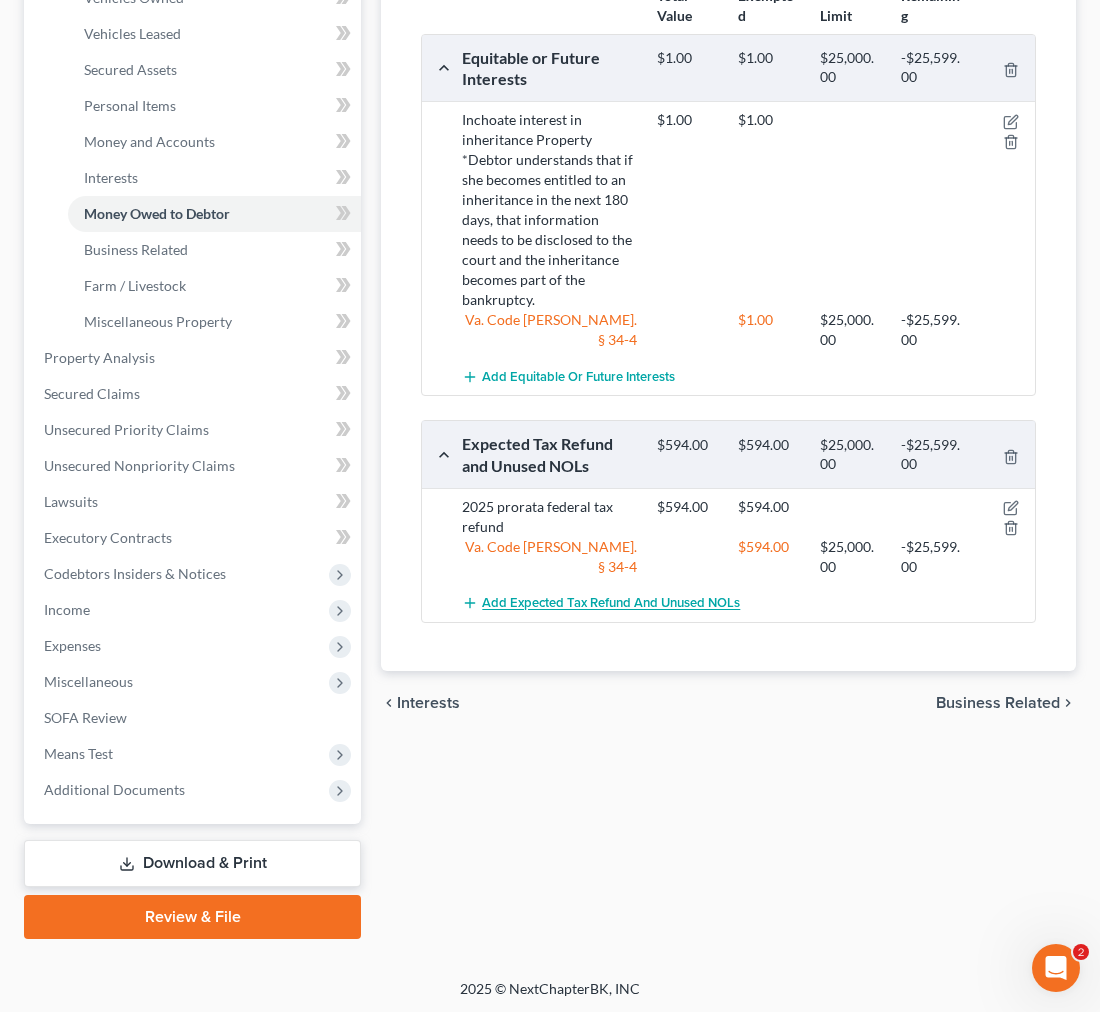 click on "Add Expected Tax Refund and Unused NOLs" at bounding box center [611, 604] 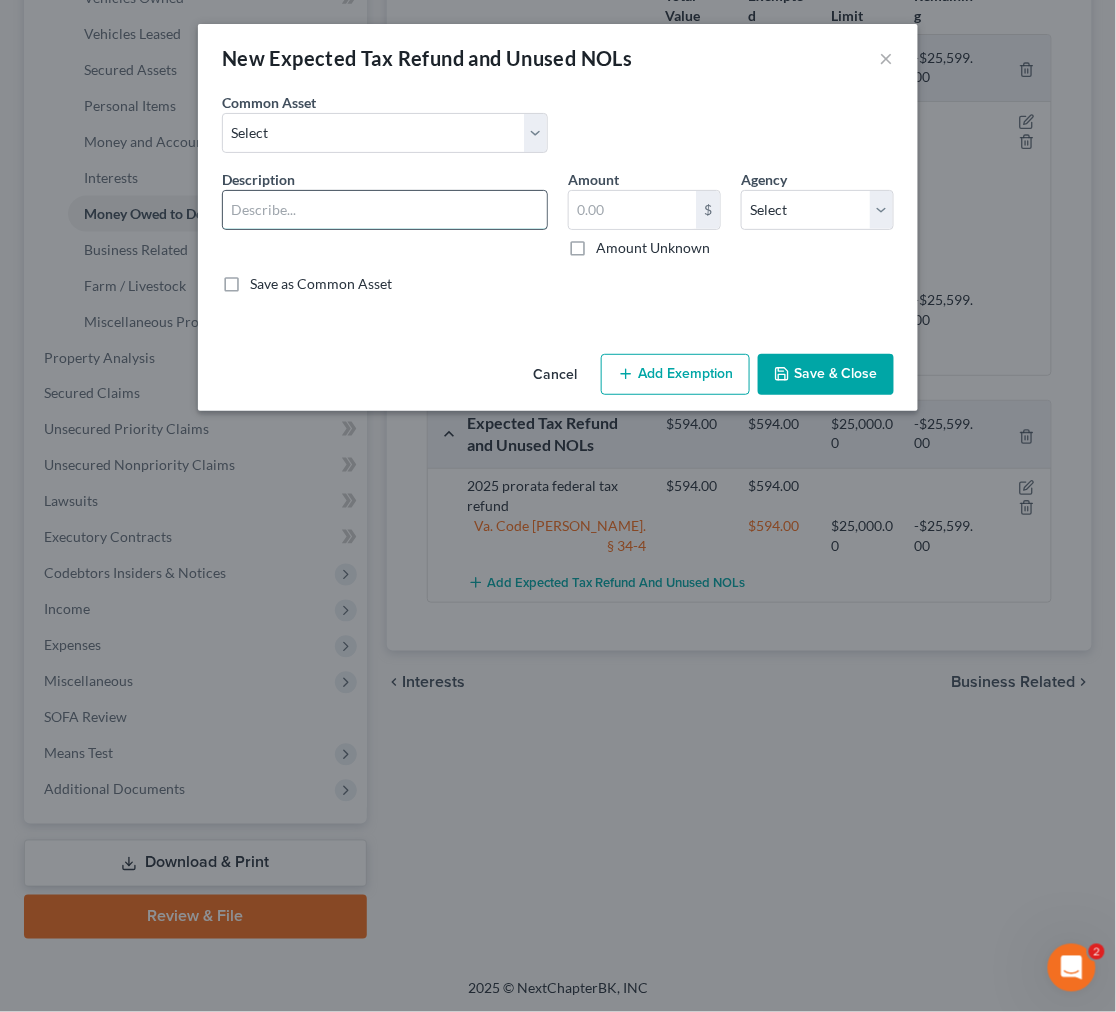 click at bounding box center [385, 210] 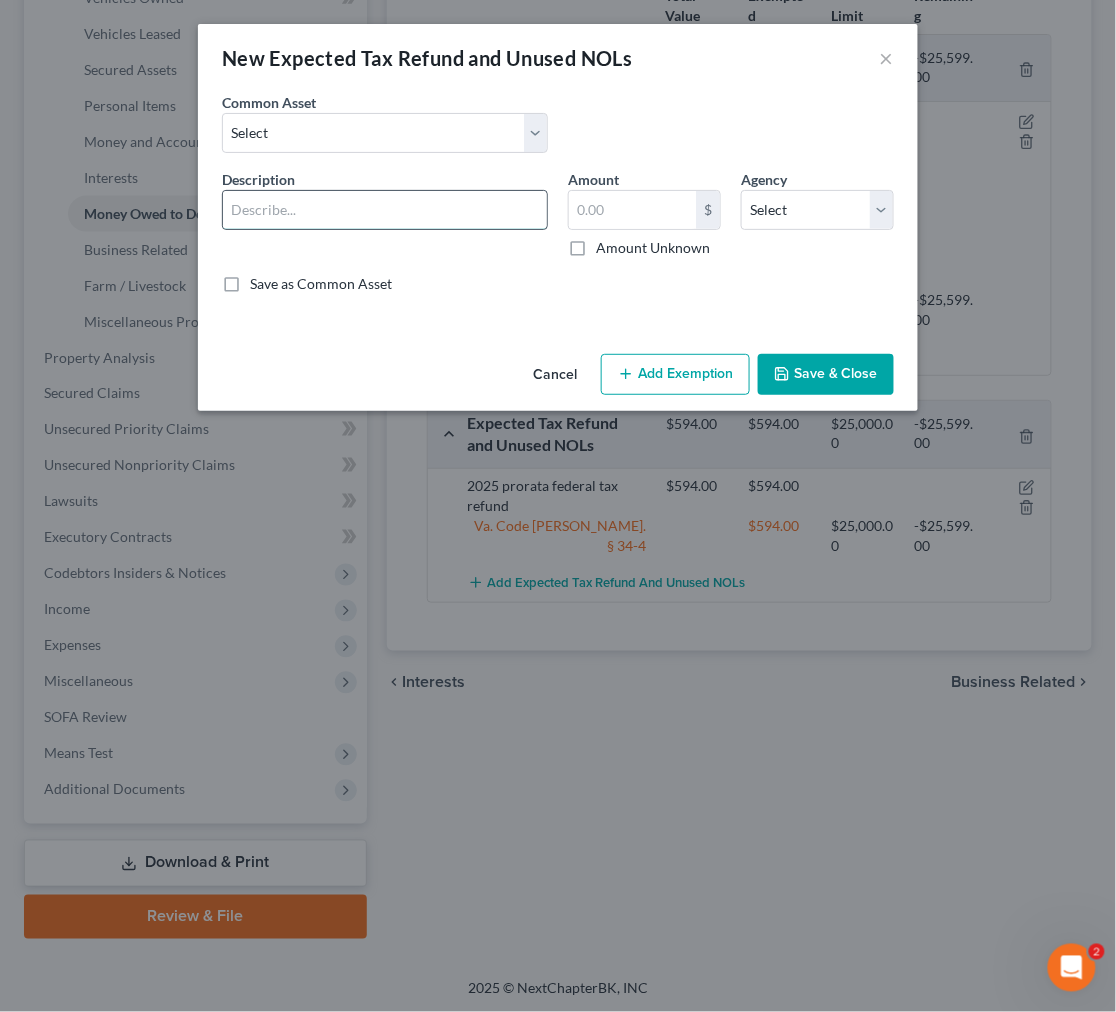 type on "2025 prorata state tax refund" 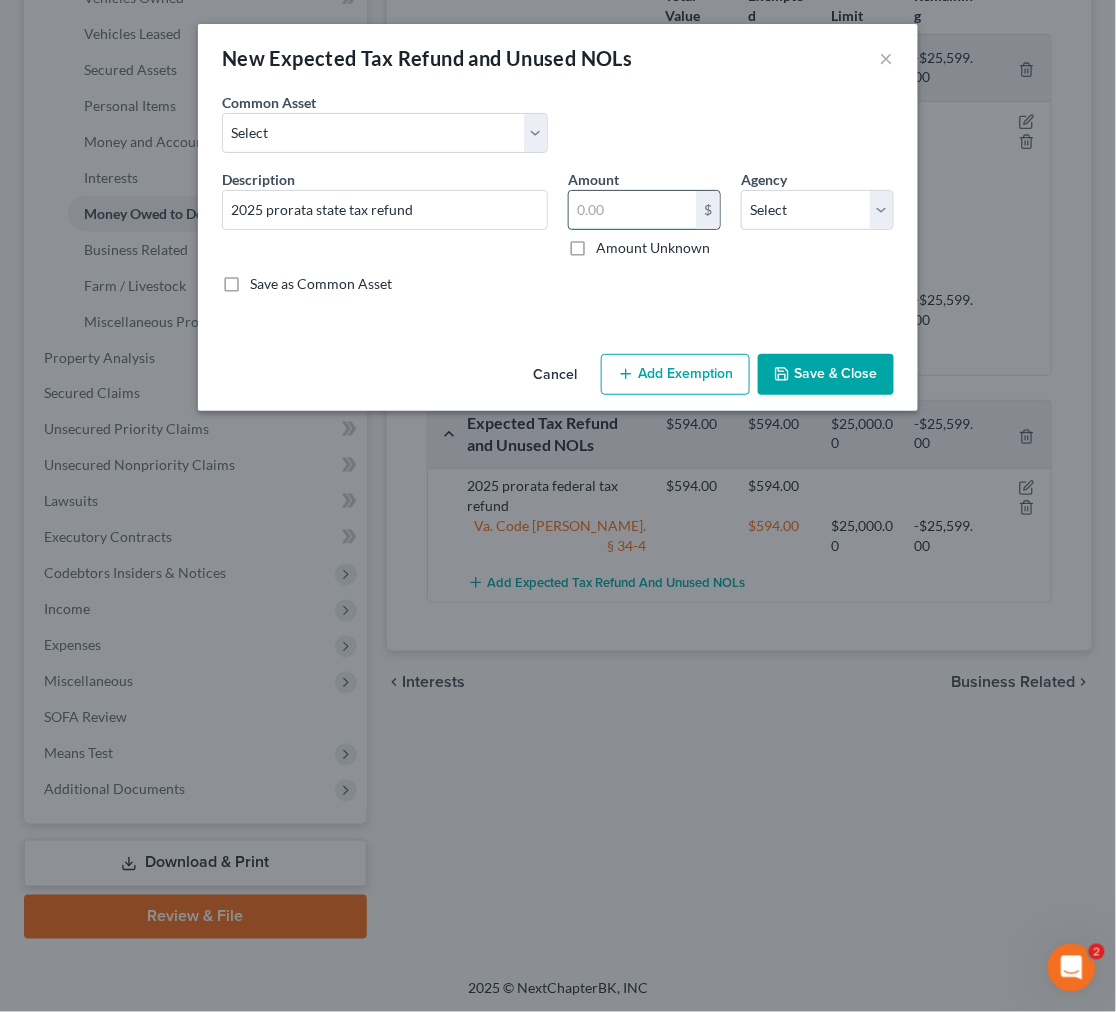 click at bounding box center [632, 210] 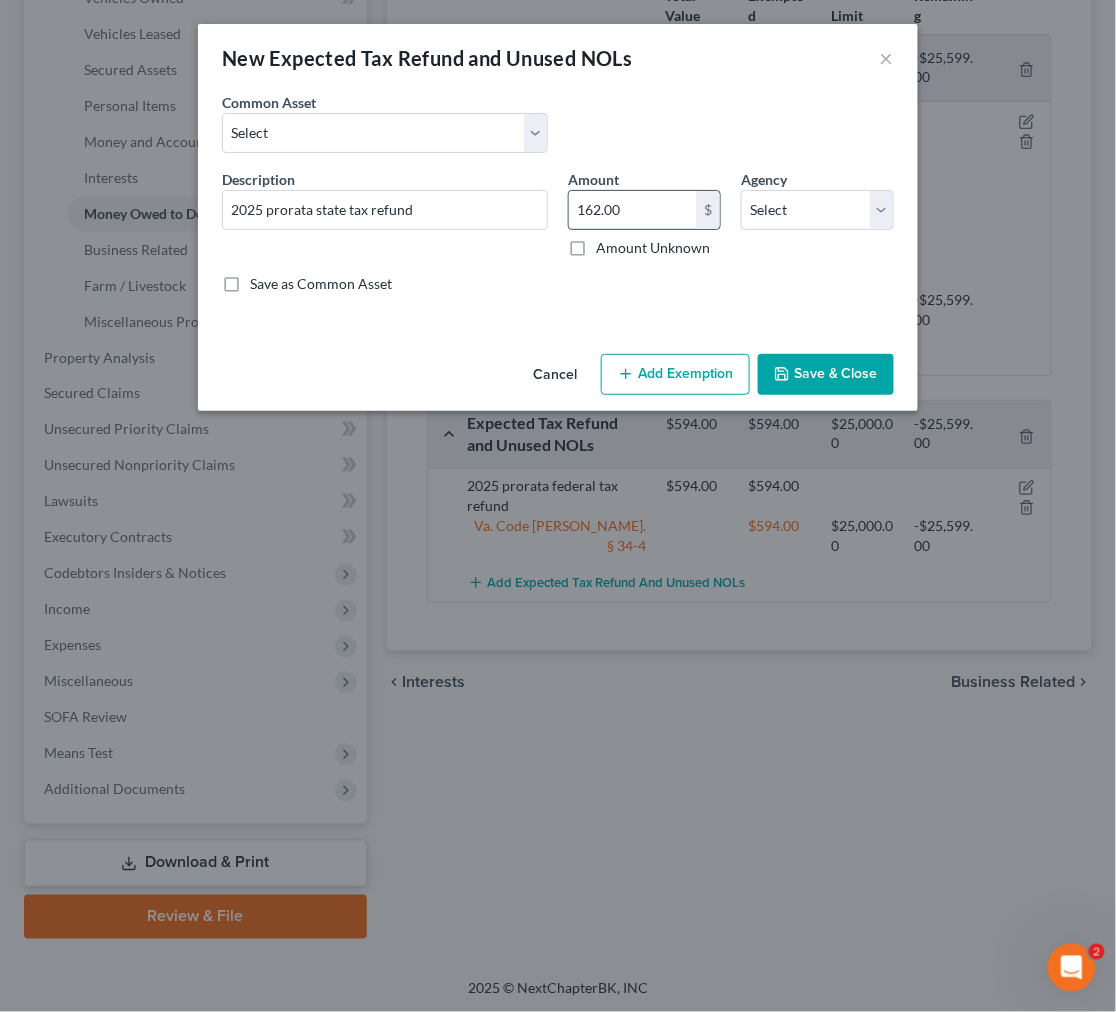 type on "162.00" 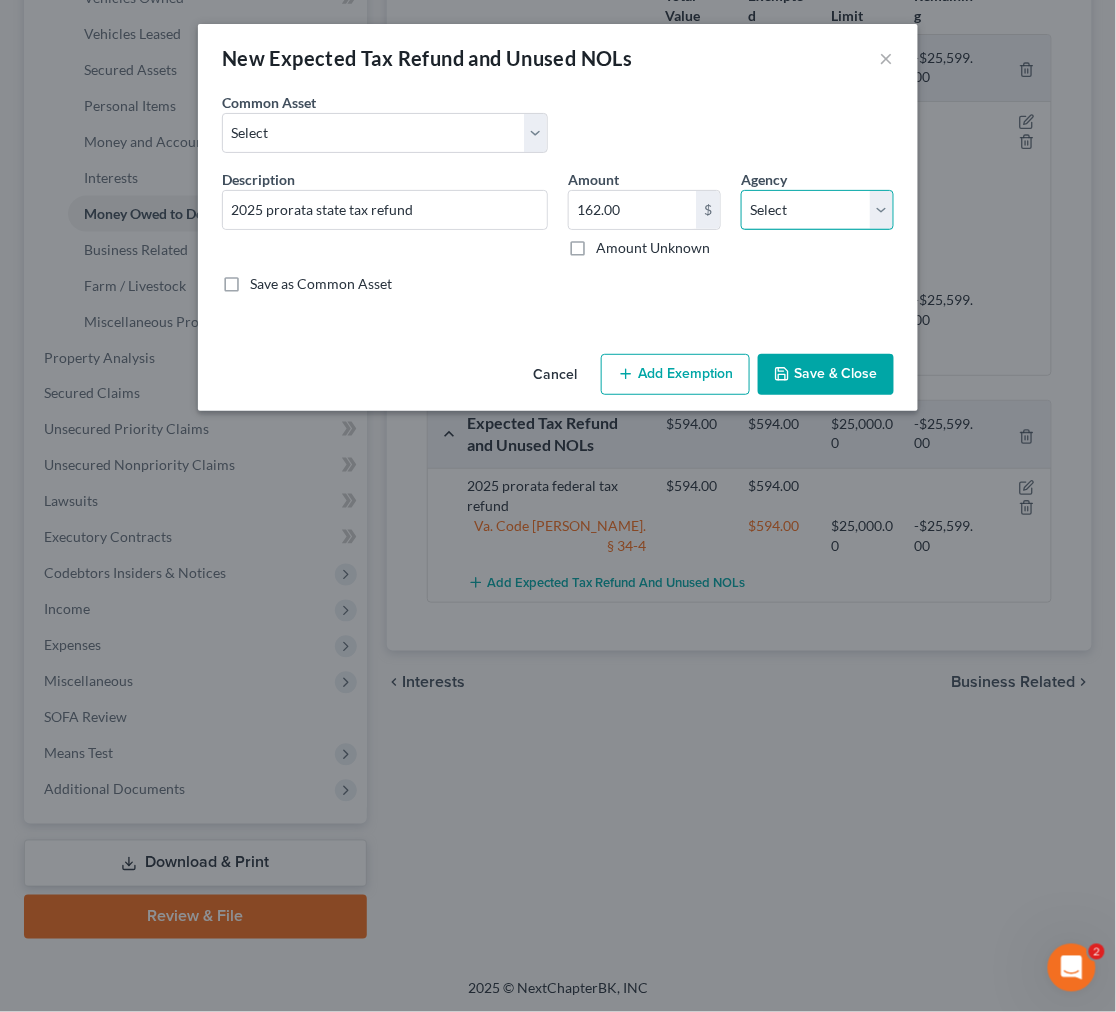 click on "Select Federal State Local" at bounding box center [817, 210] 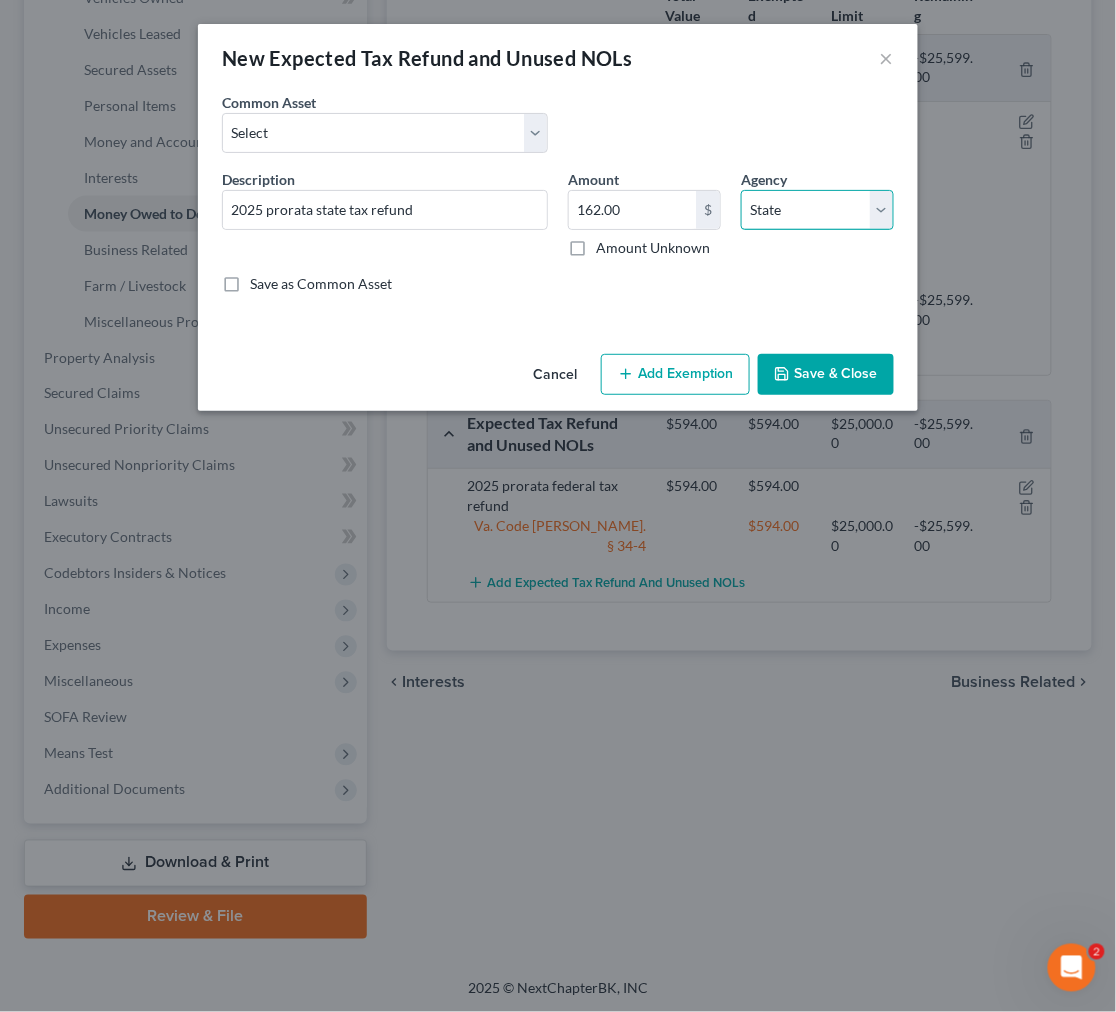 click on "Select Federal State Local" at bounding box center (817, 210) 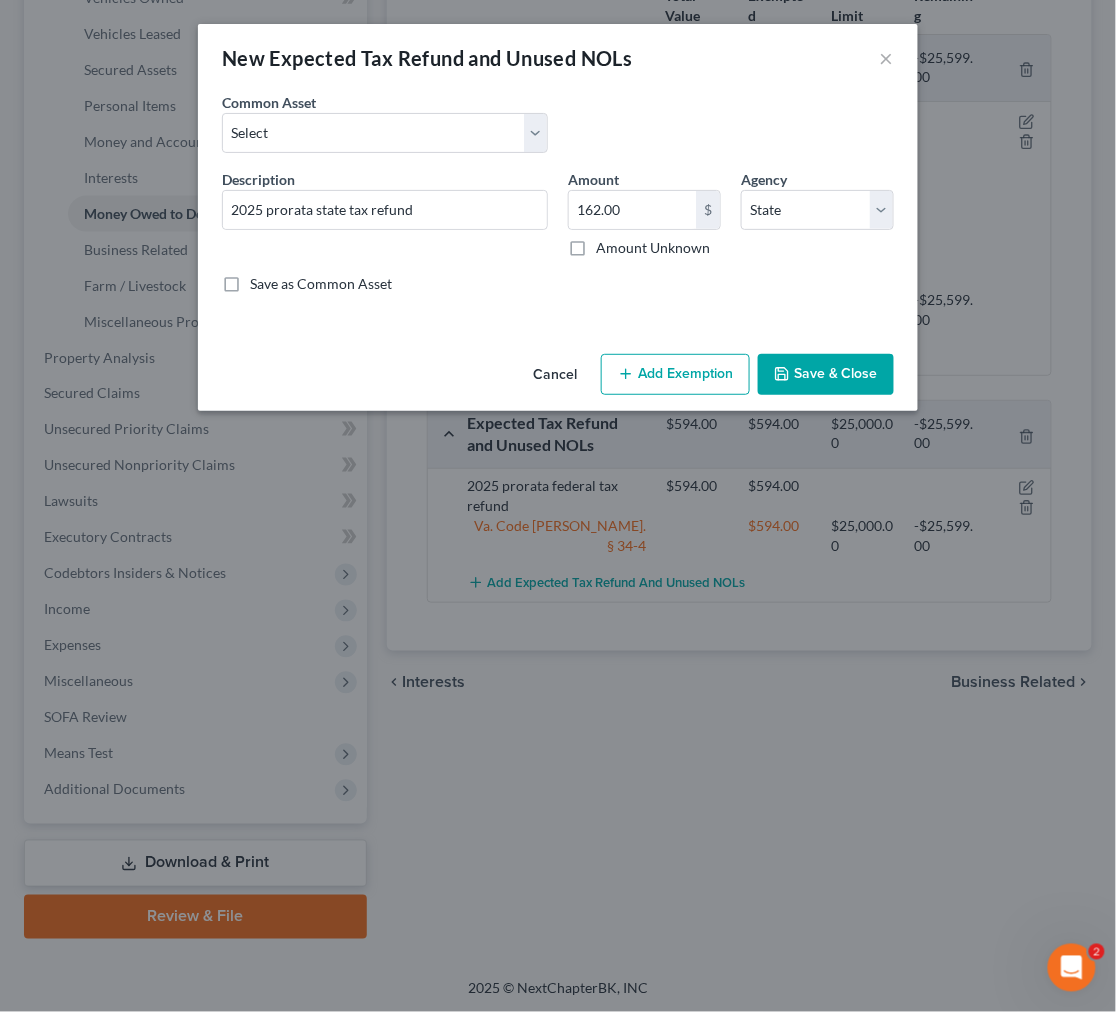 click on "Add Exemption" at bounding box center [675, 375] 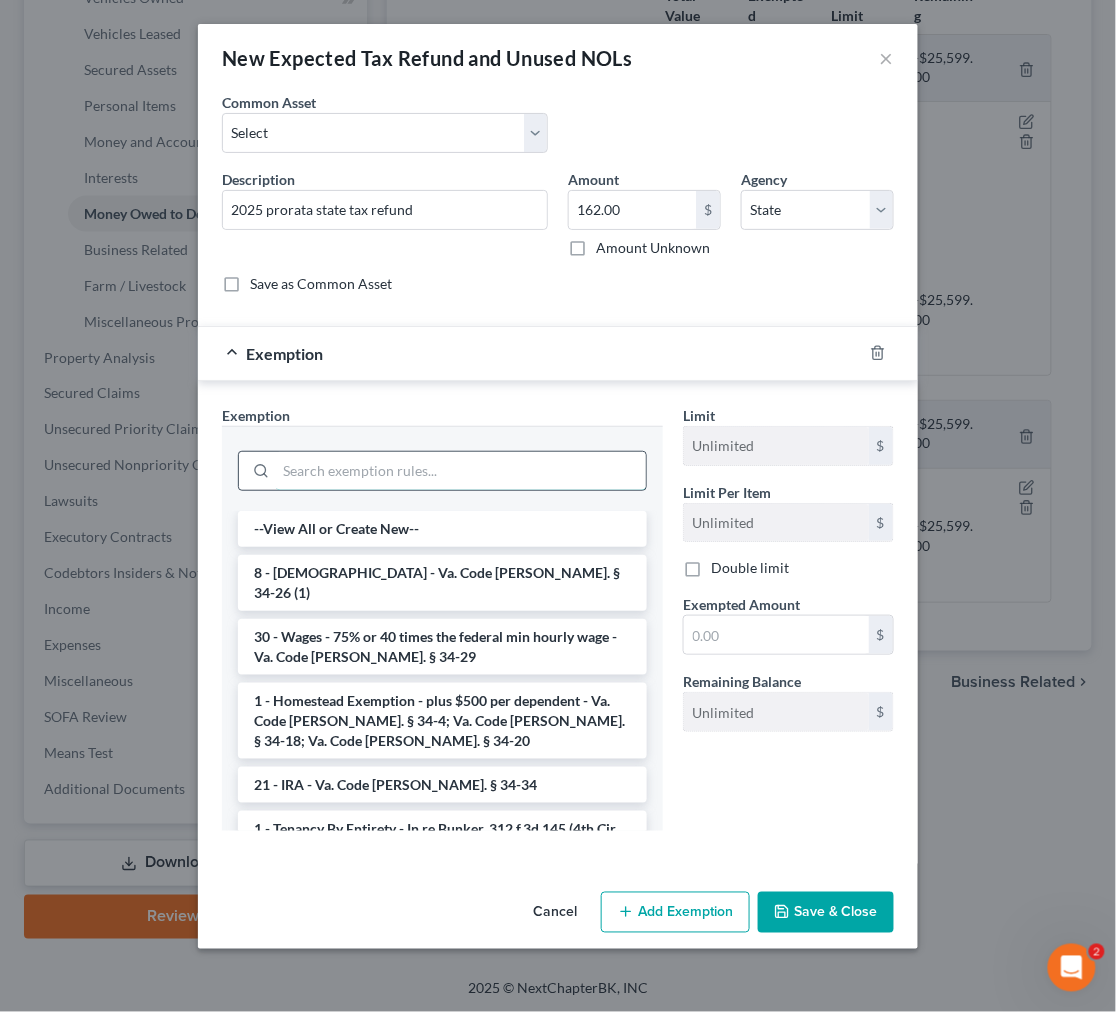 click at bounding box center (461, 471) 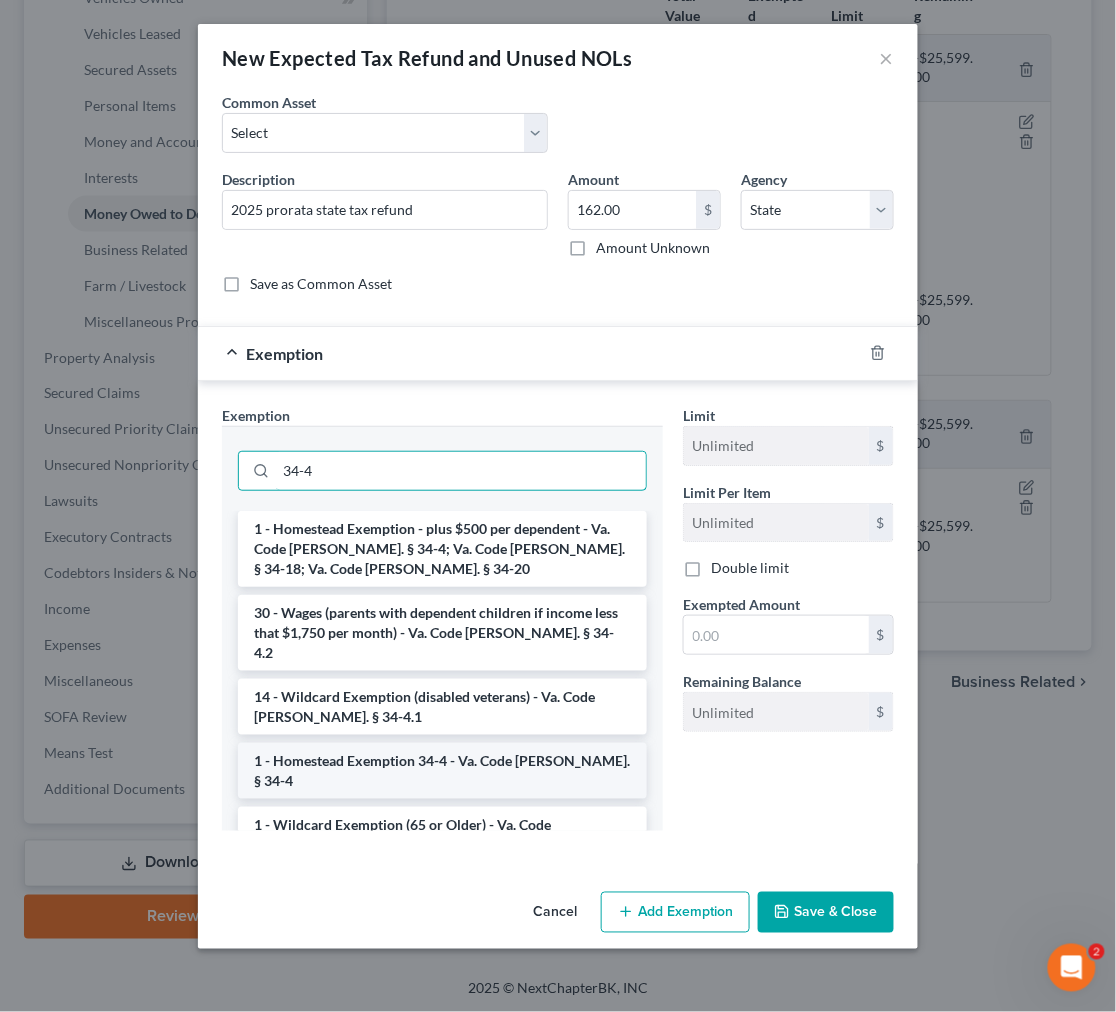 type on "34-4" 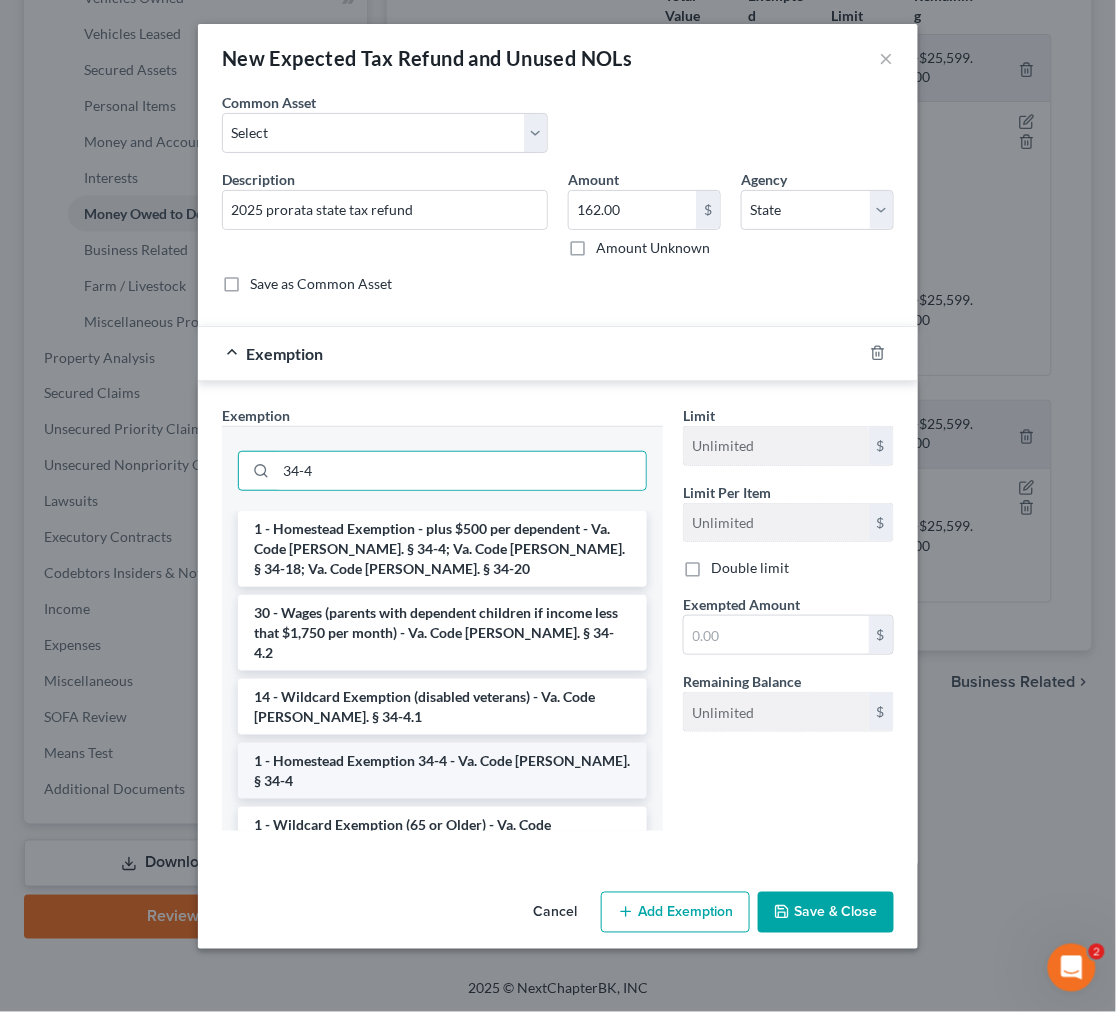 click on "1 - Homestead Exemption 34-4 - Va. Code [PERSON_NAME]. § 34-4" at bounding box center [442, 771] 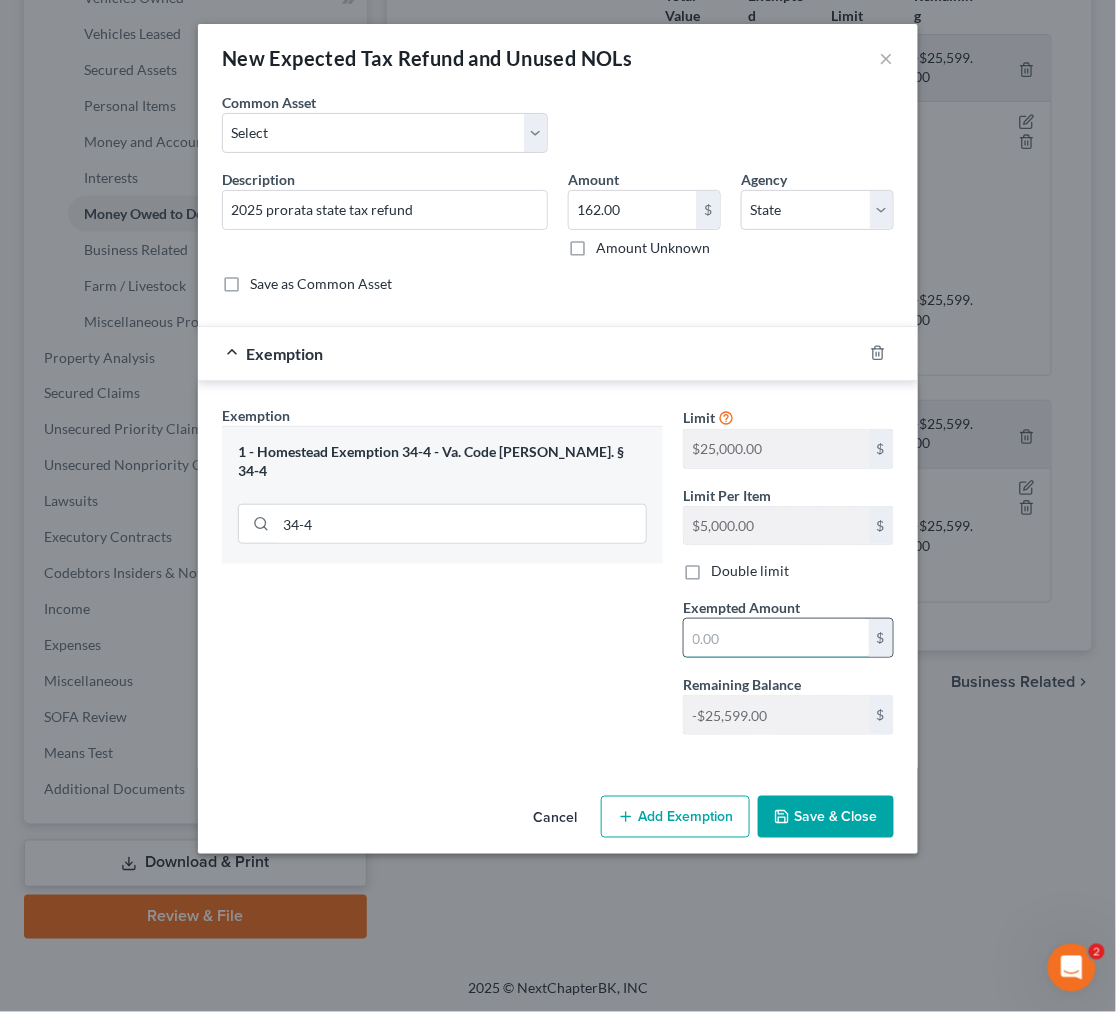 click at bounding box center [776, 638] 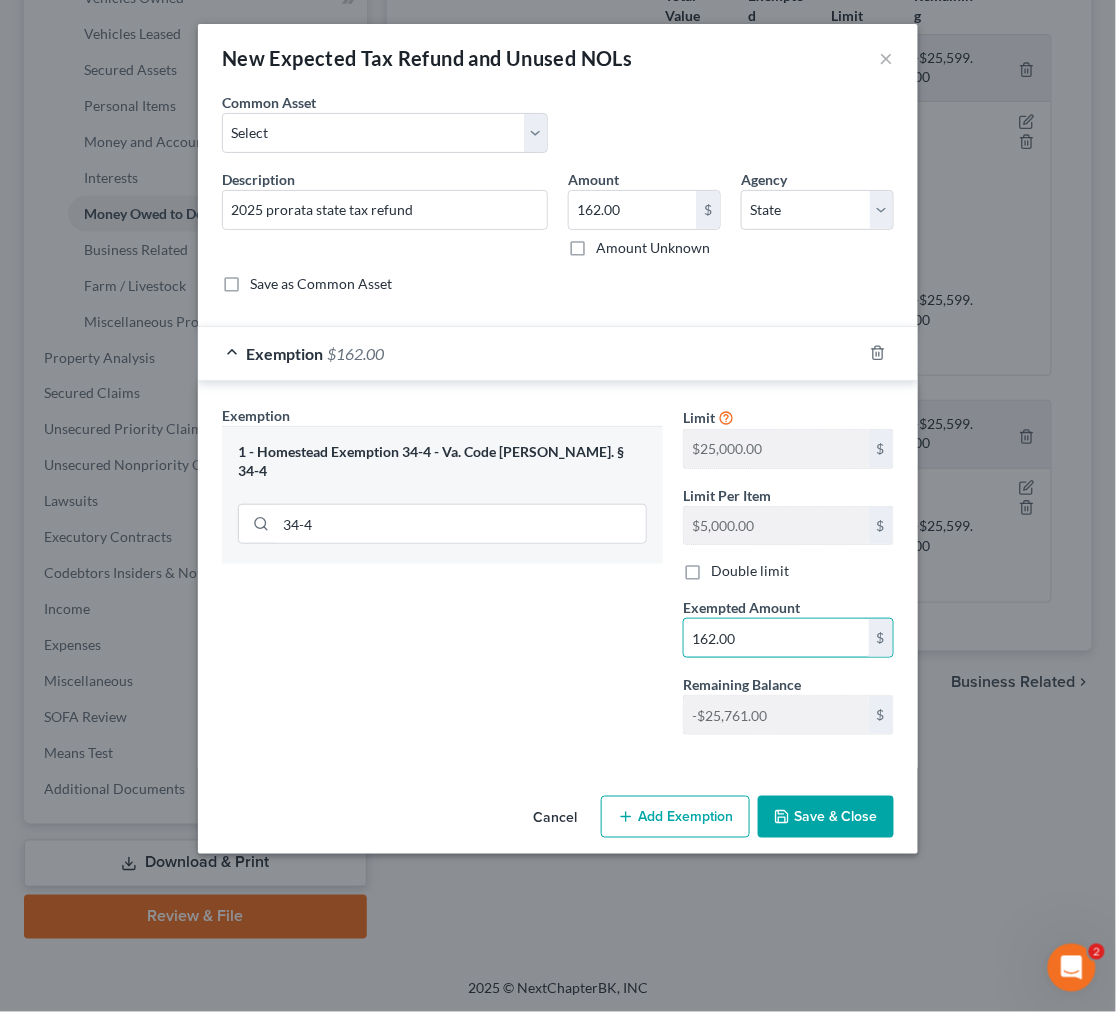 type on "162.00" 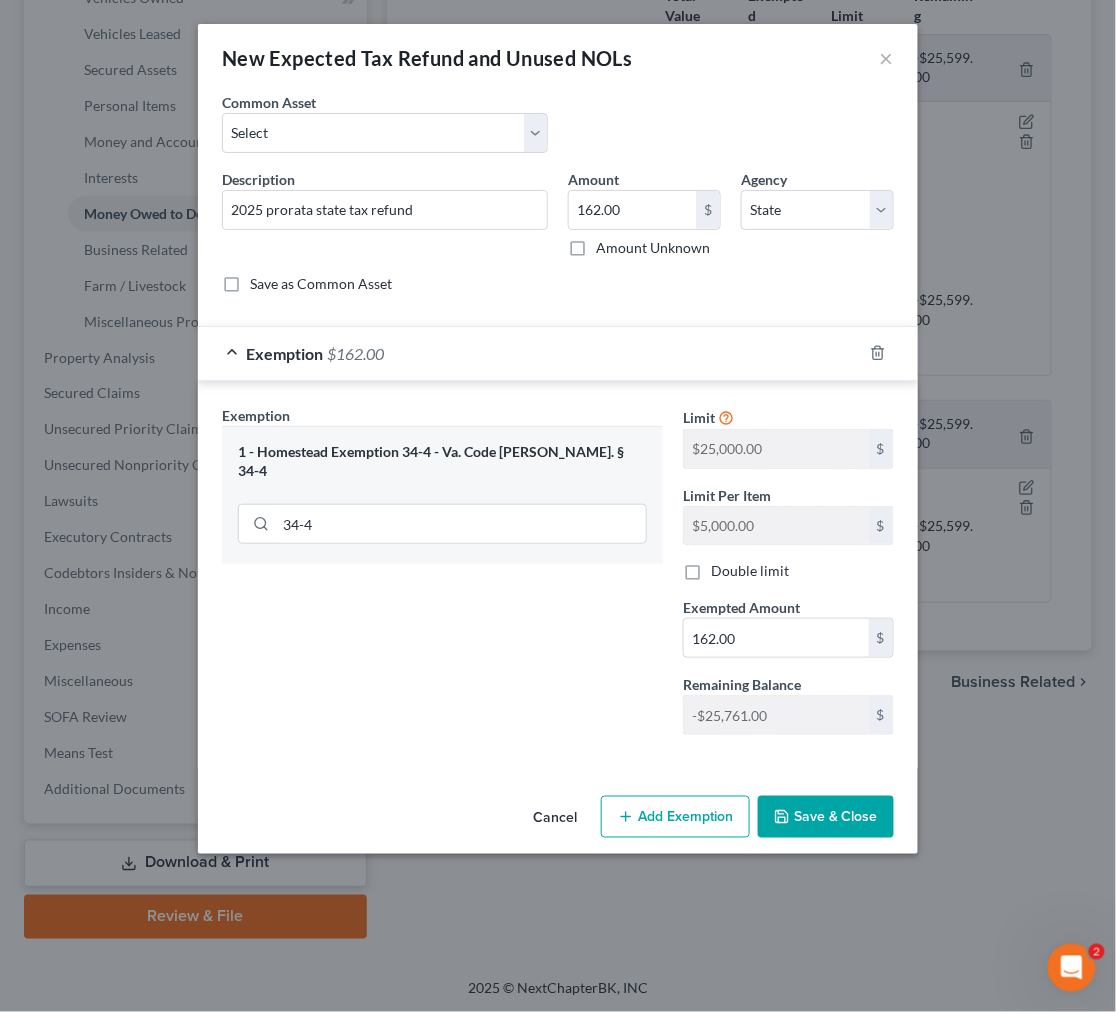 click on "Save & Close" at bounding box center (826, 817) 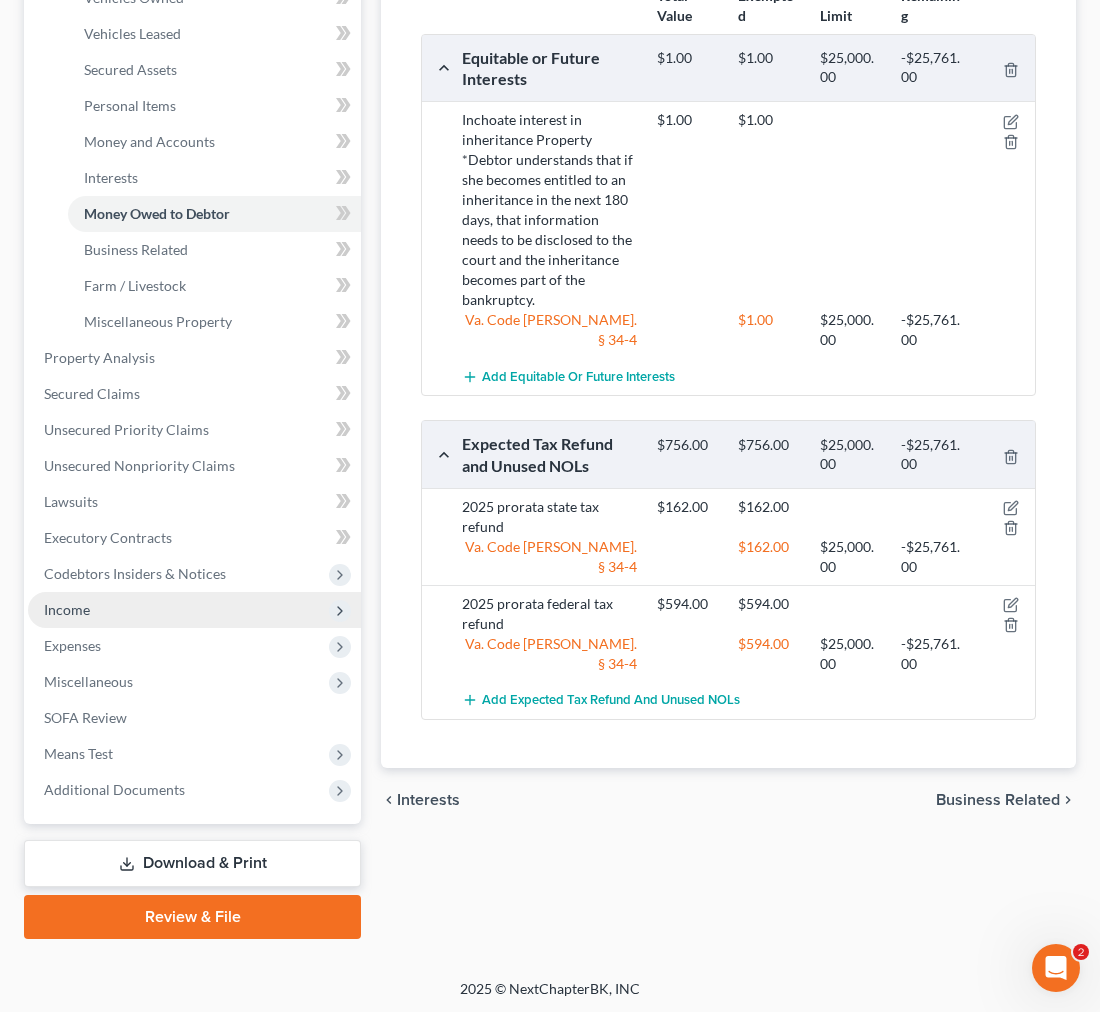 click on "Income" at bounding box center [67, 609] 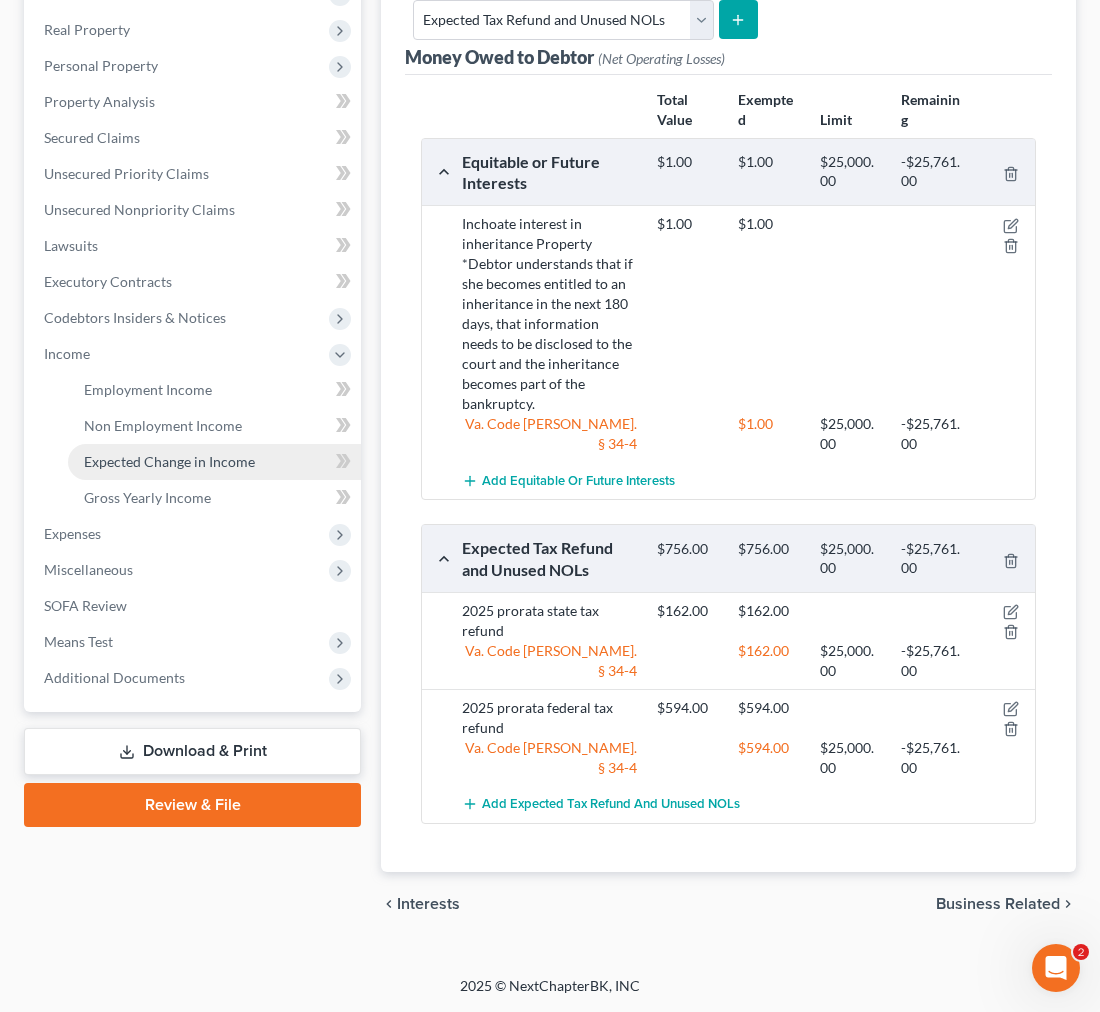 scroll, scrollTop: 340, scrollLeft: 0, axis: vertical 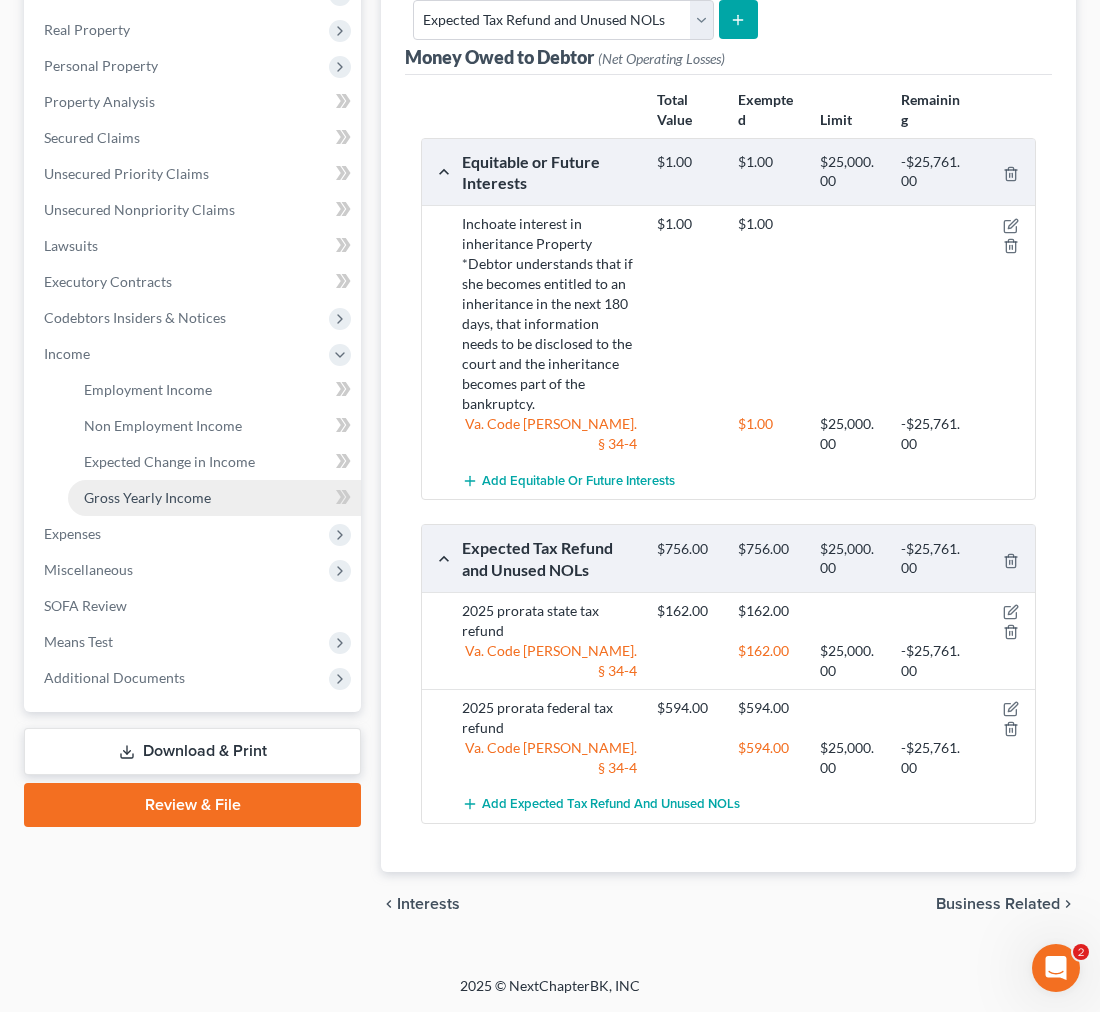 click on "Gross Yearly Income" at bounding box center [147, 497] 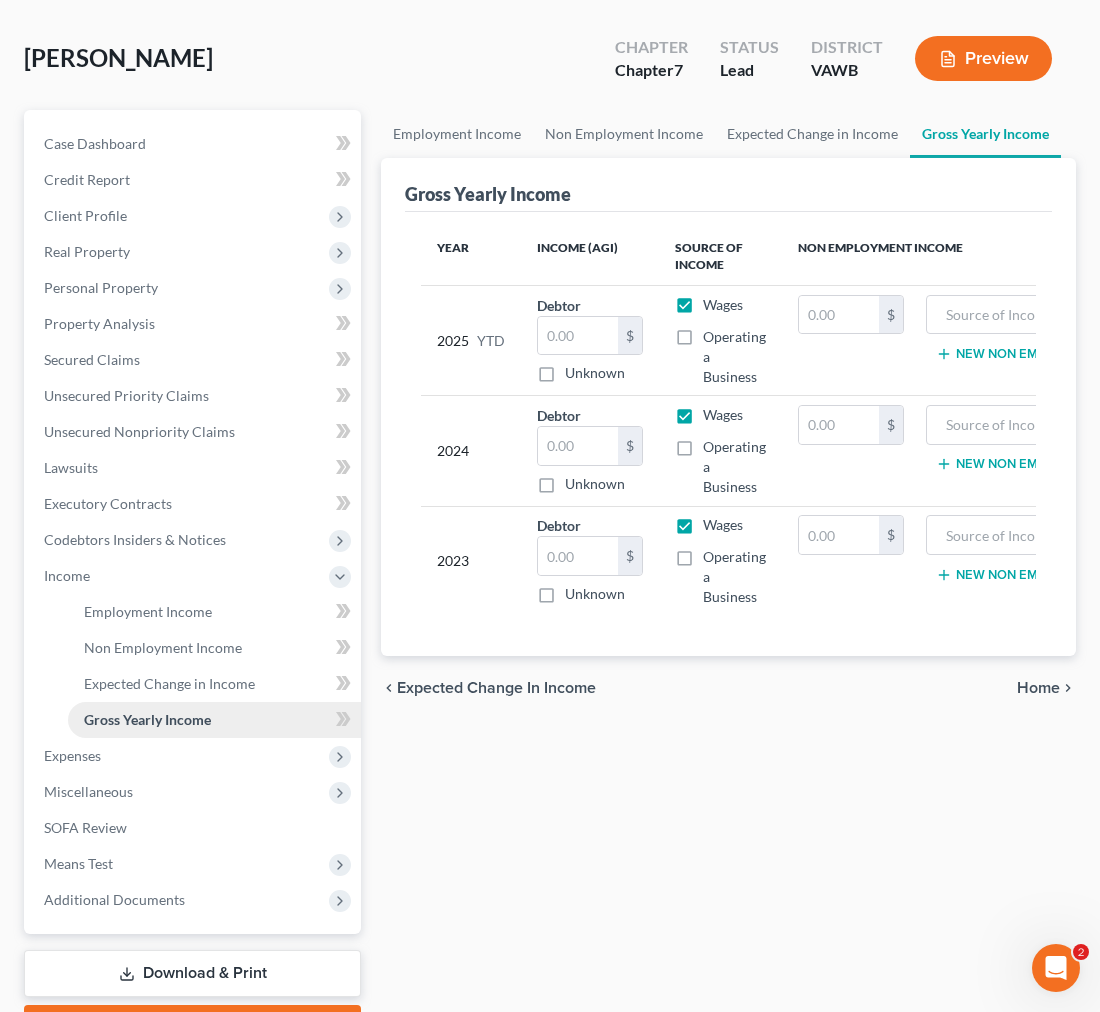 scroll, scrollTop: 0, scrollLeft: 0, axis: both 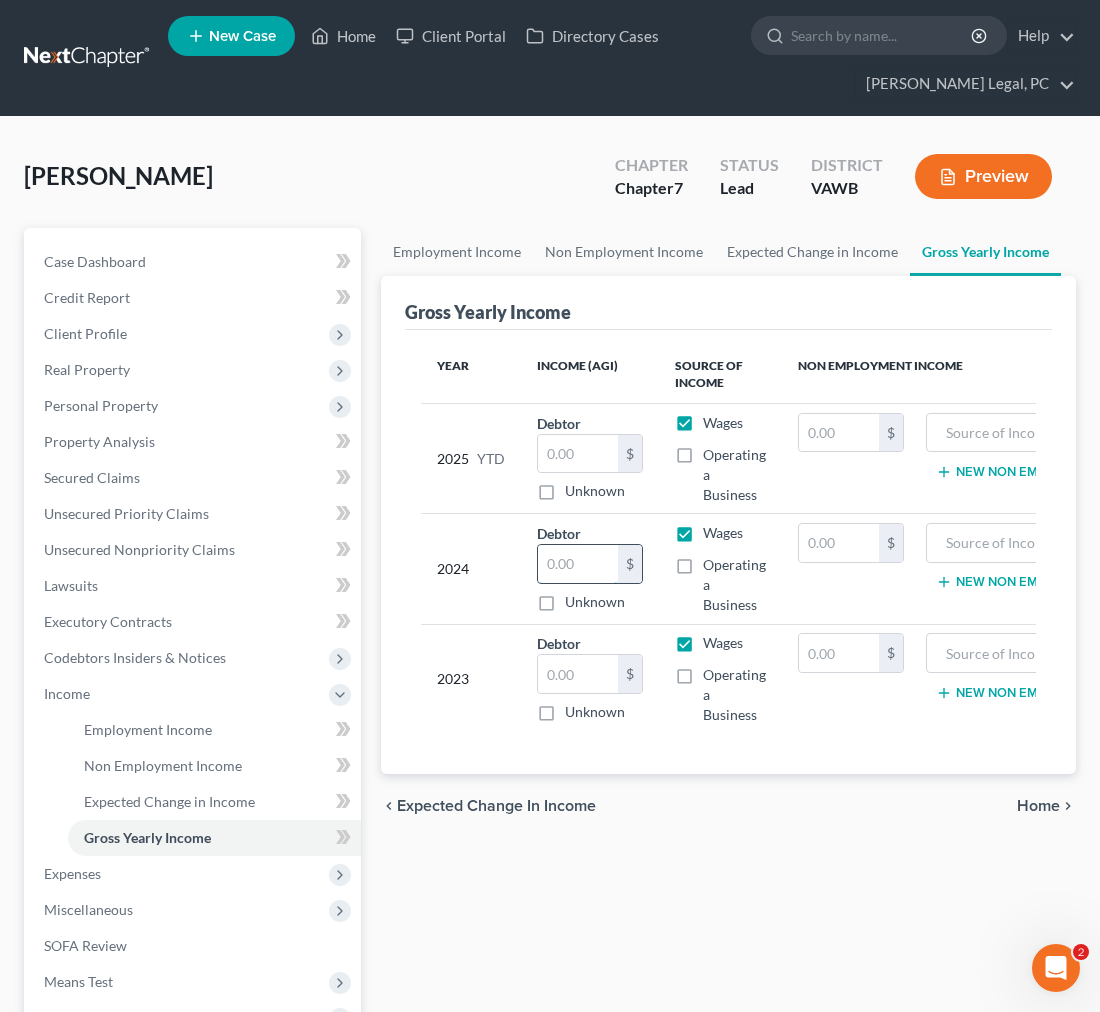 click at bounding box center (578, 564) 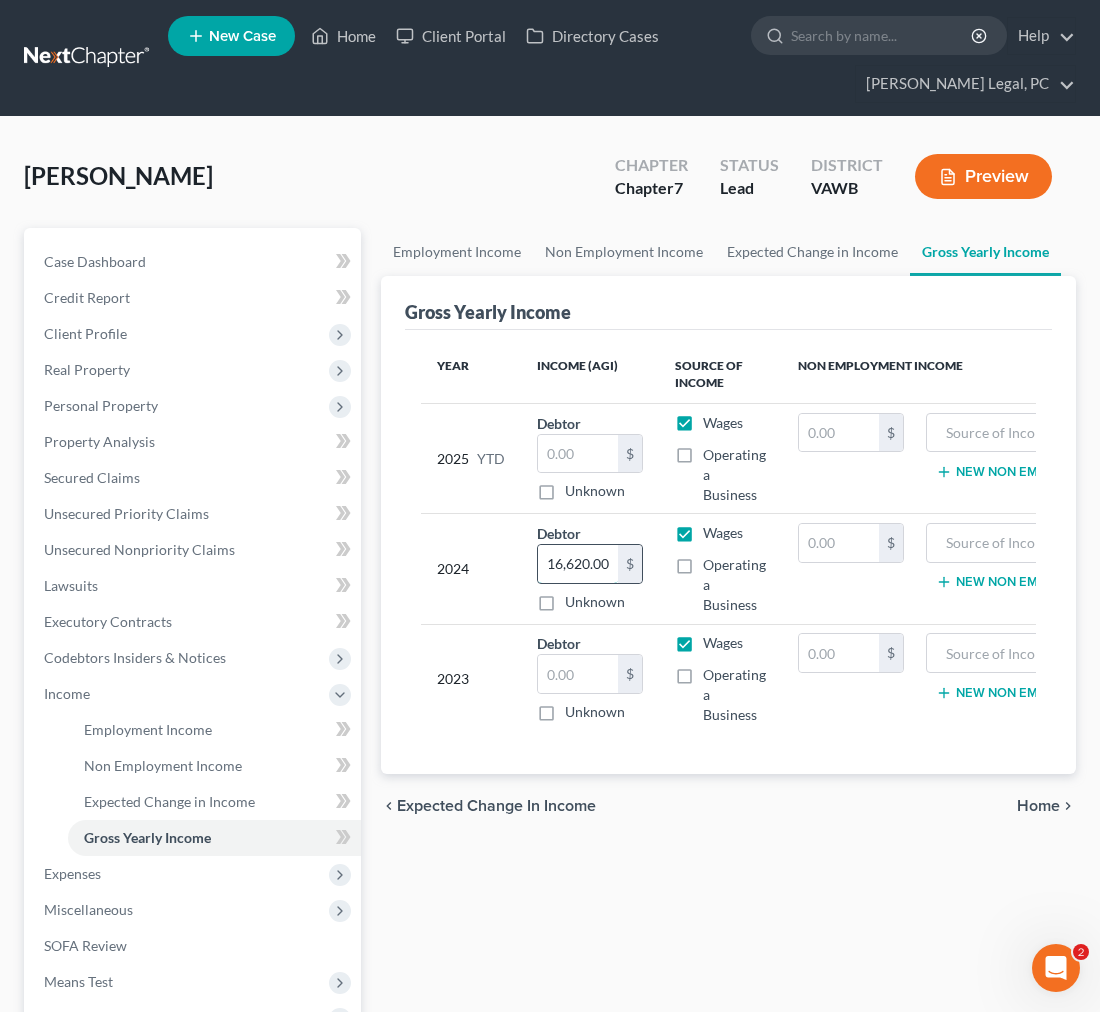 type on "16,620.00" 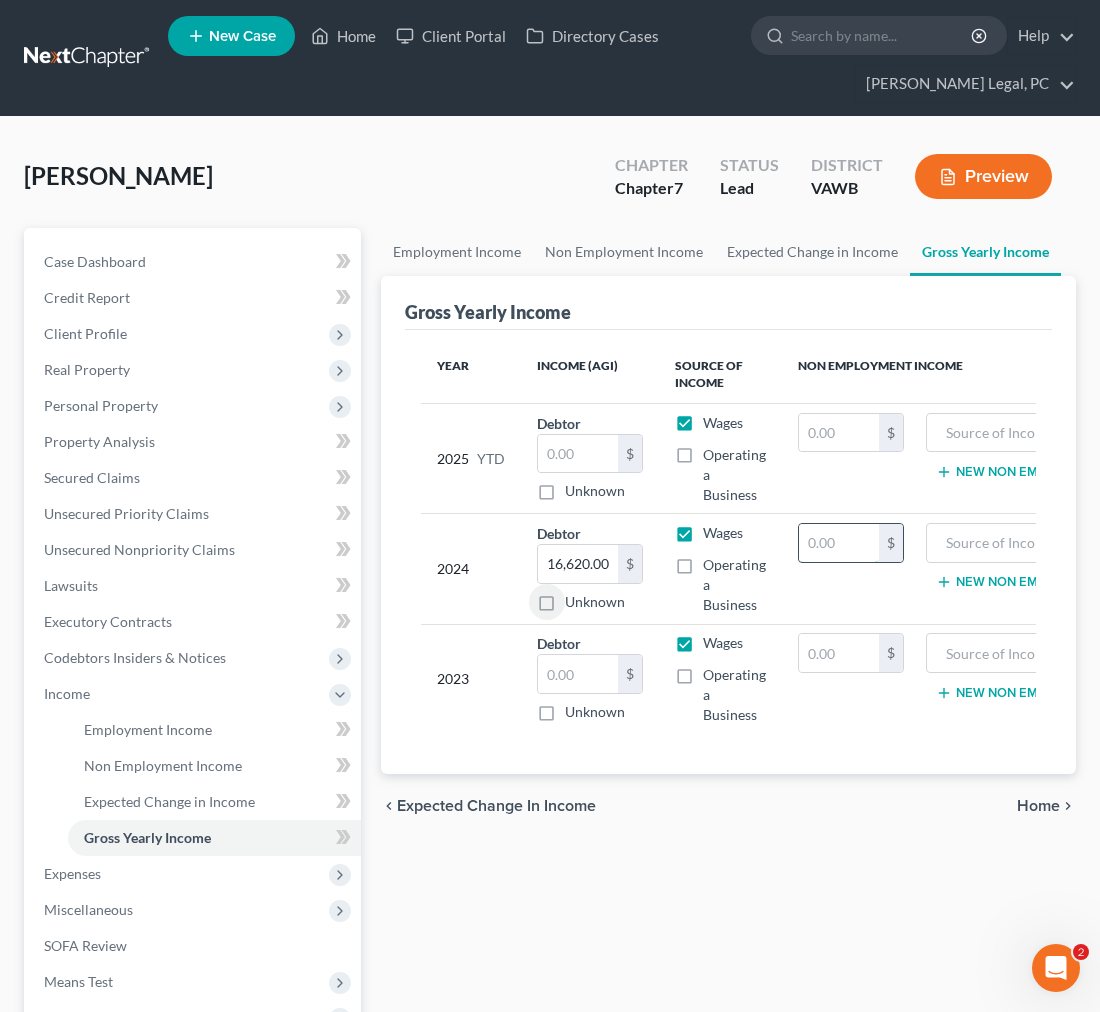 click at bounding box center (839, 543) 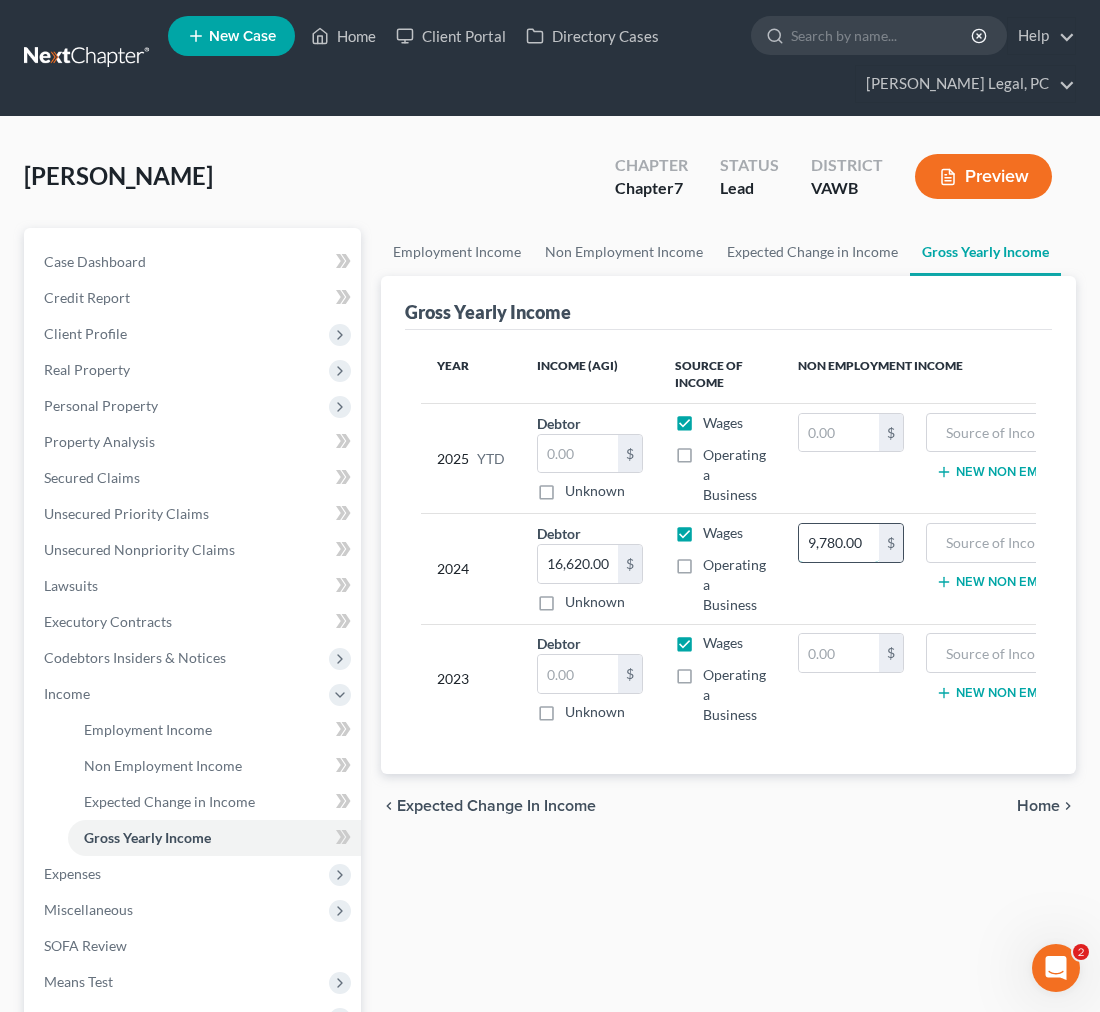 type on "9,780.00" 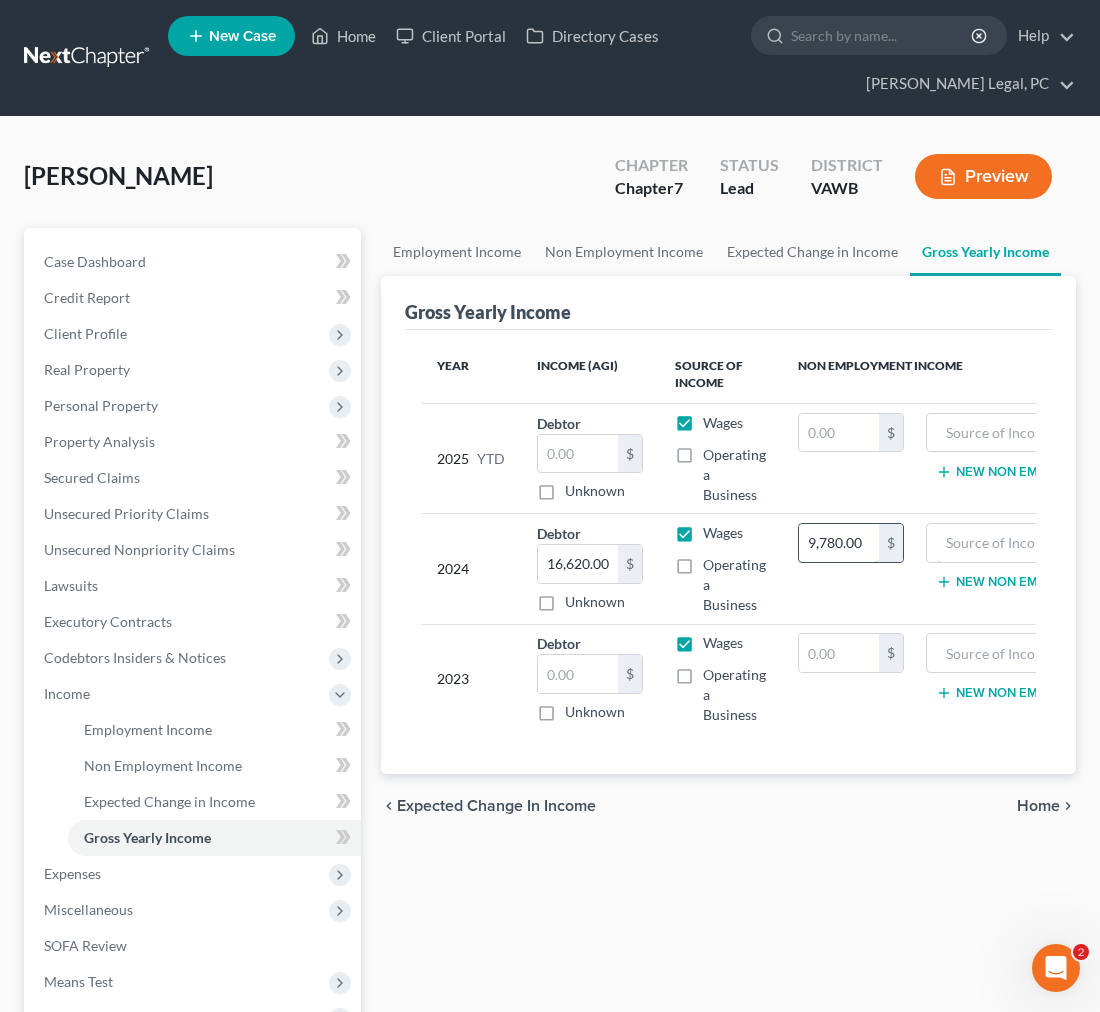 scroll, scrollTop: 0, scrollLeft: 81, axis: horizontal 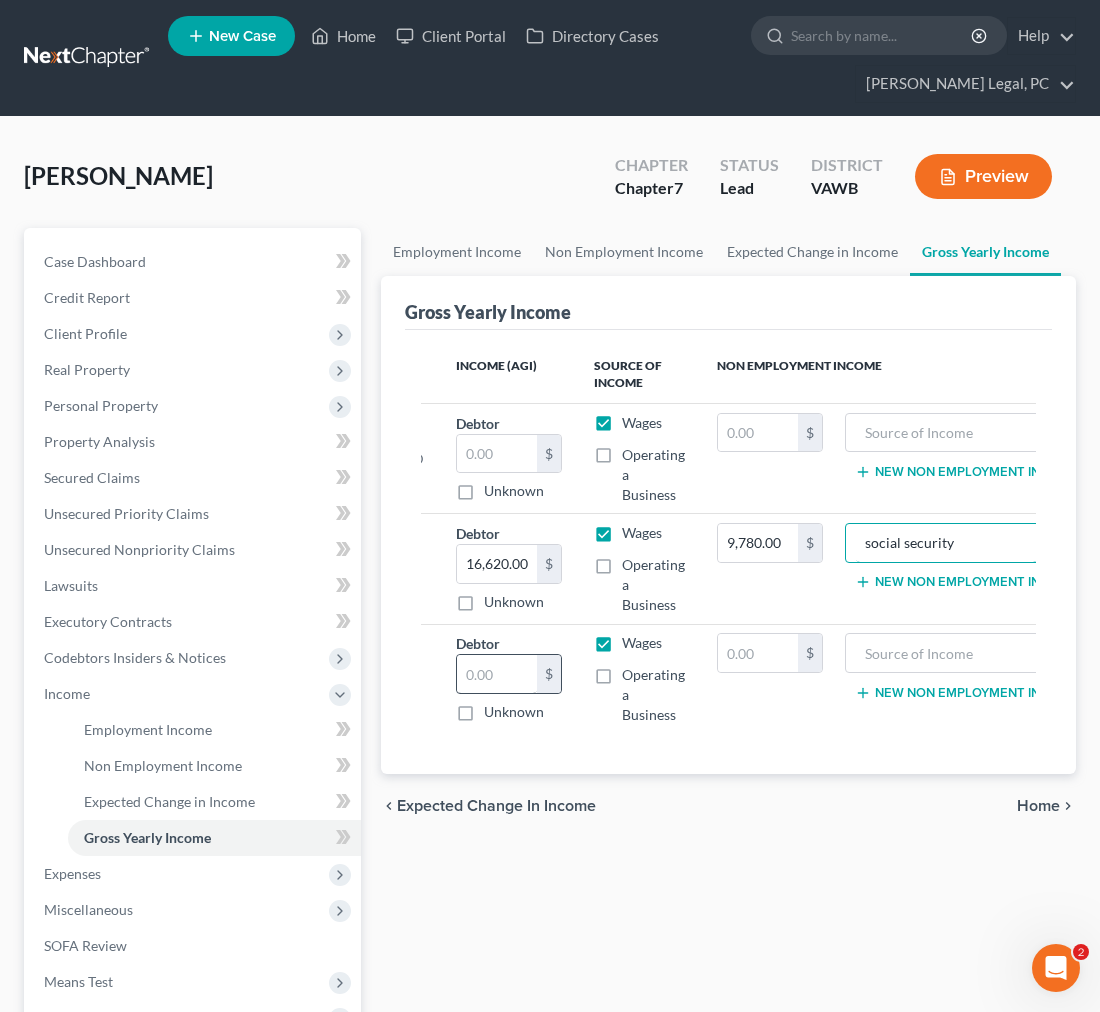 type on "social security" 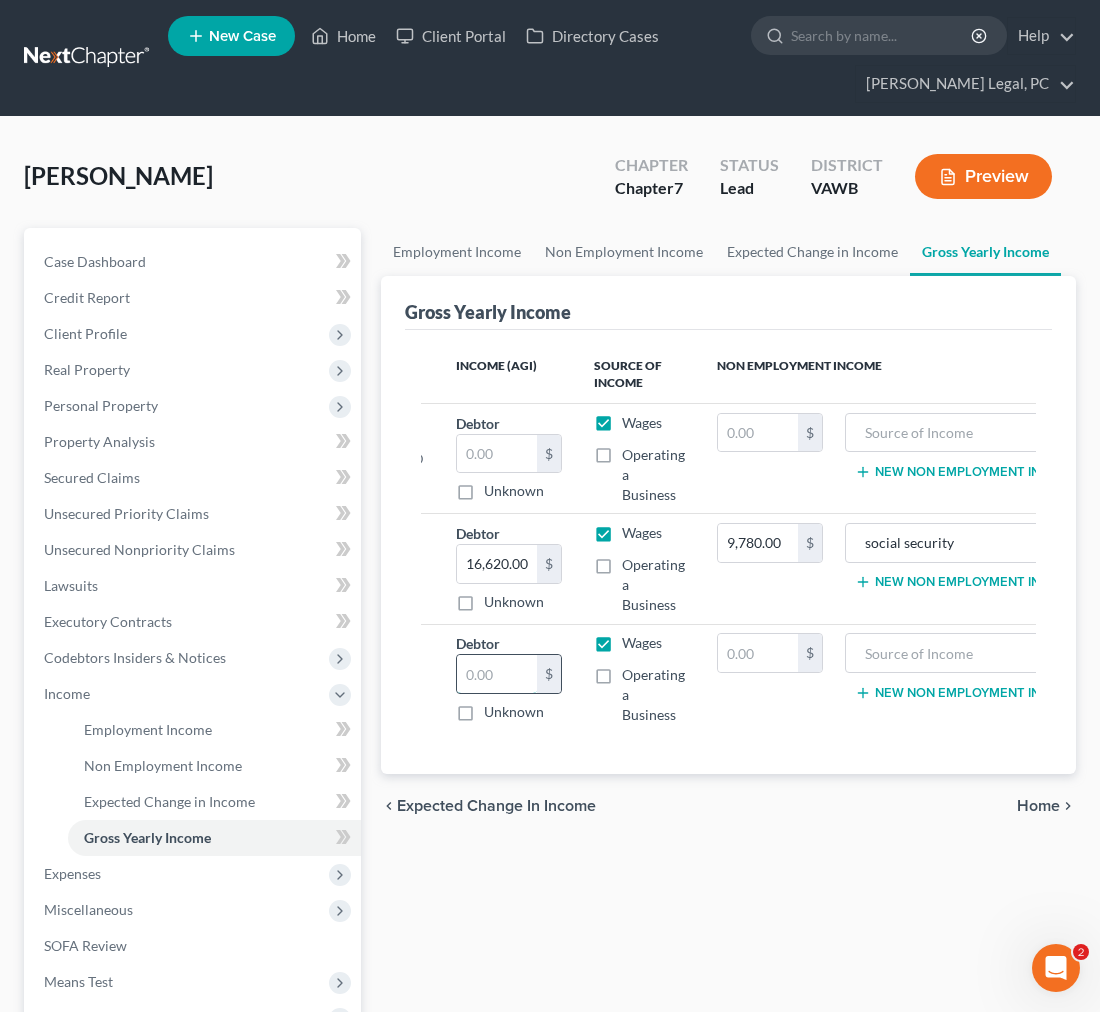 click at bounding box center (497, 674) 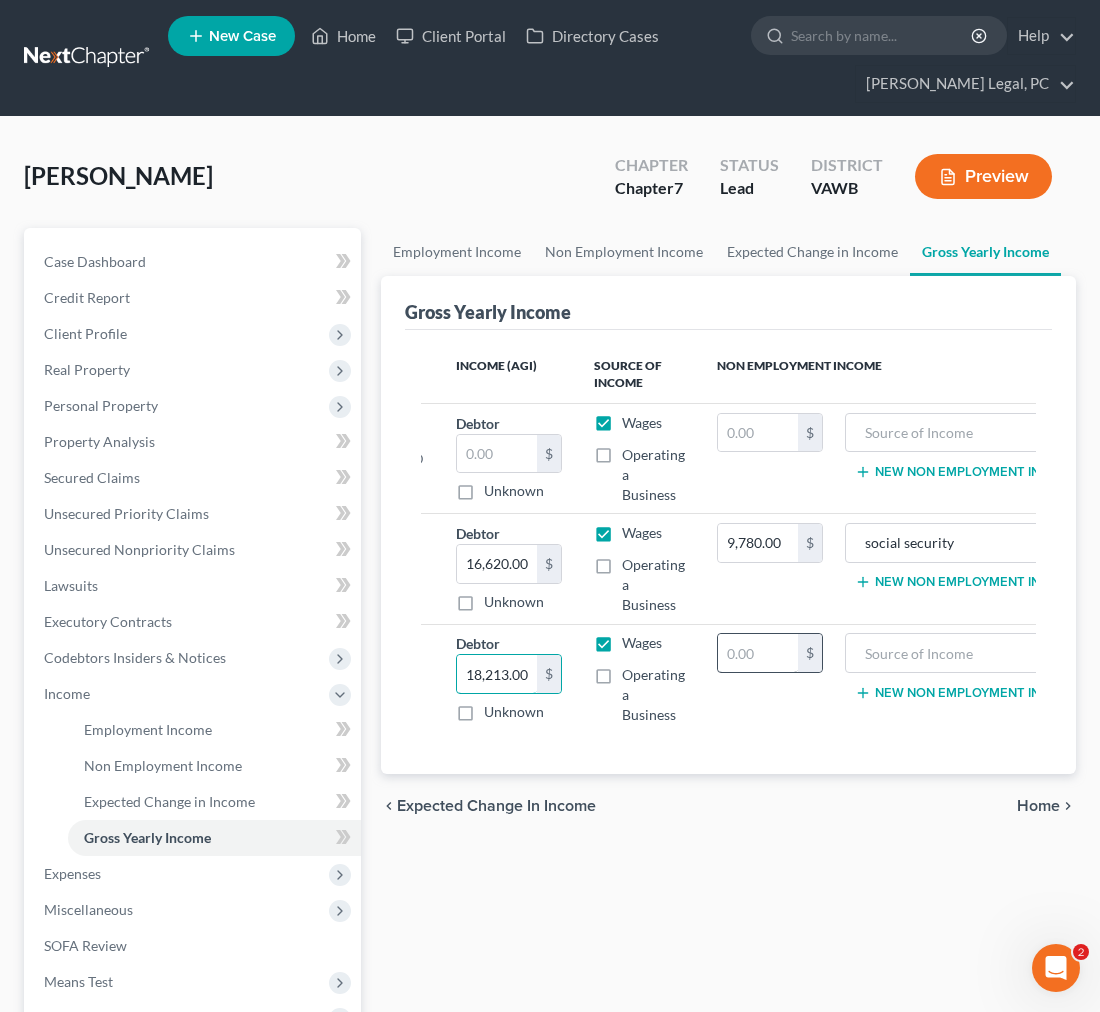 type on "18,213.00" 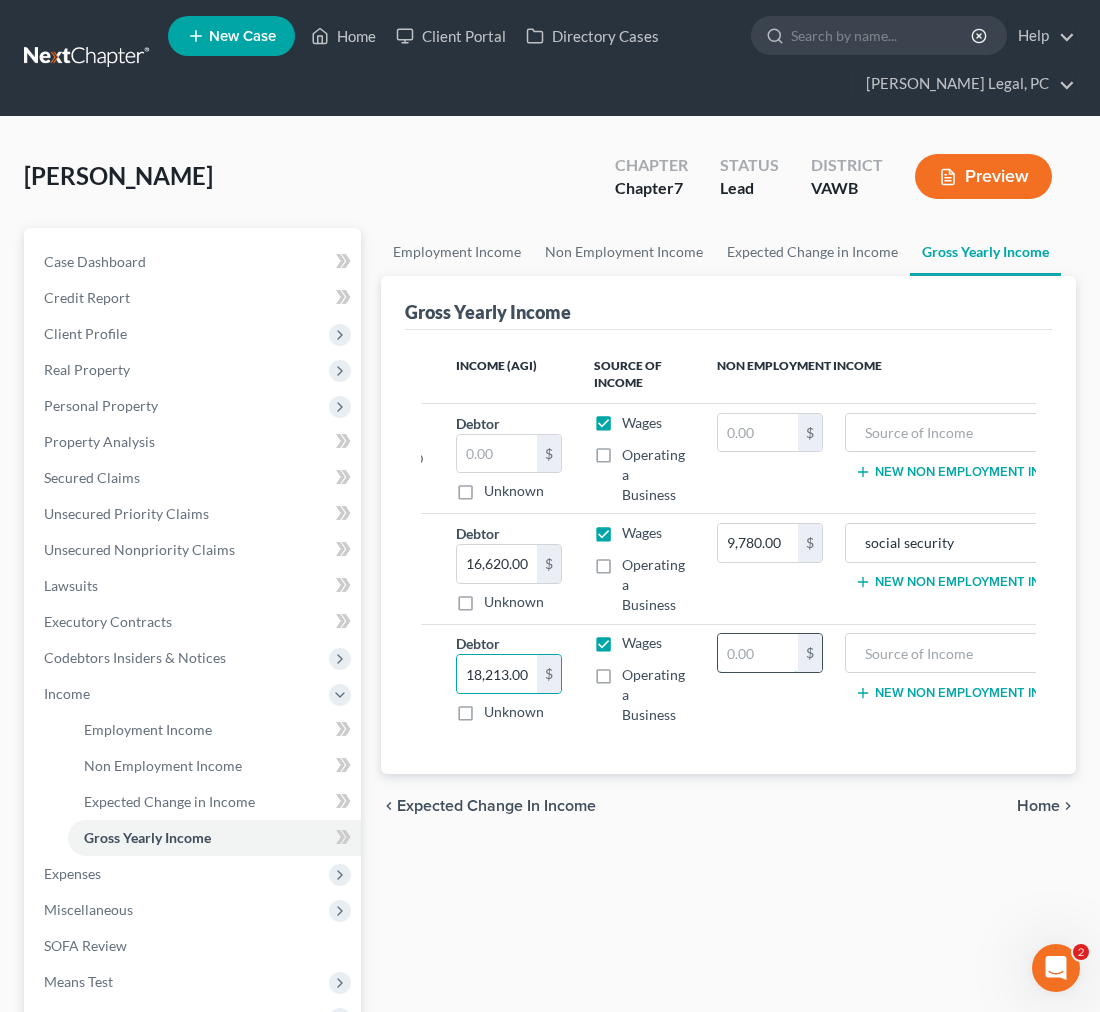 click at bounding box center (758, 653) 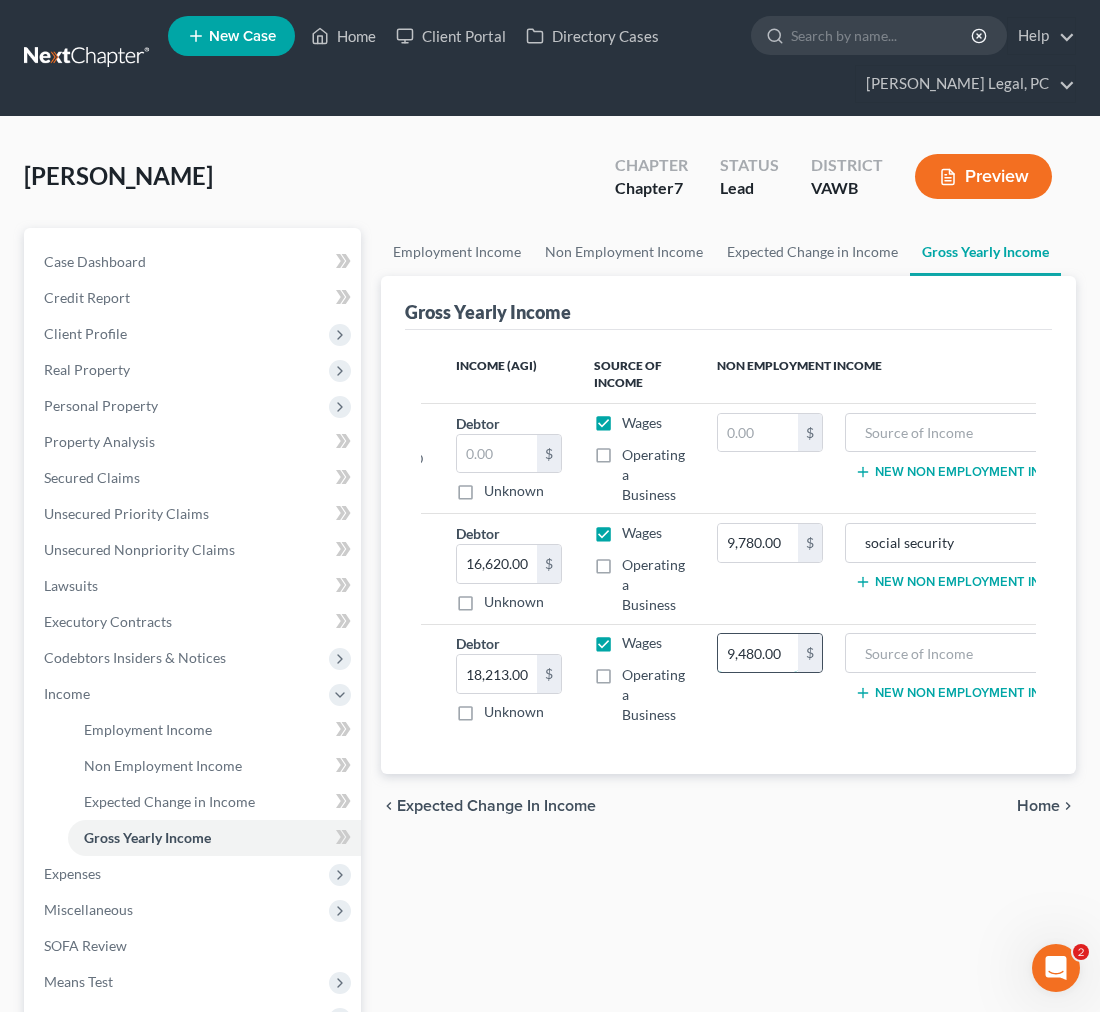 type on "9,480.00" 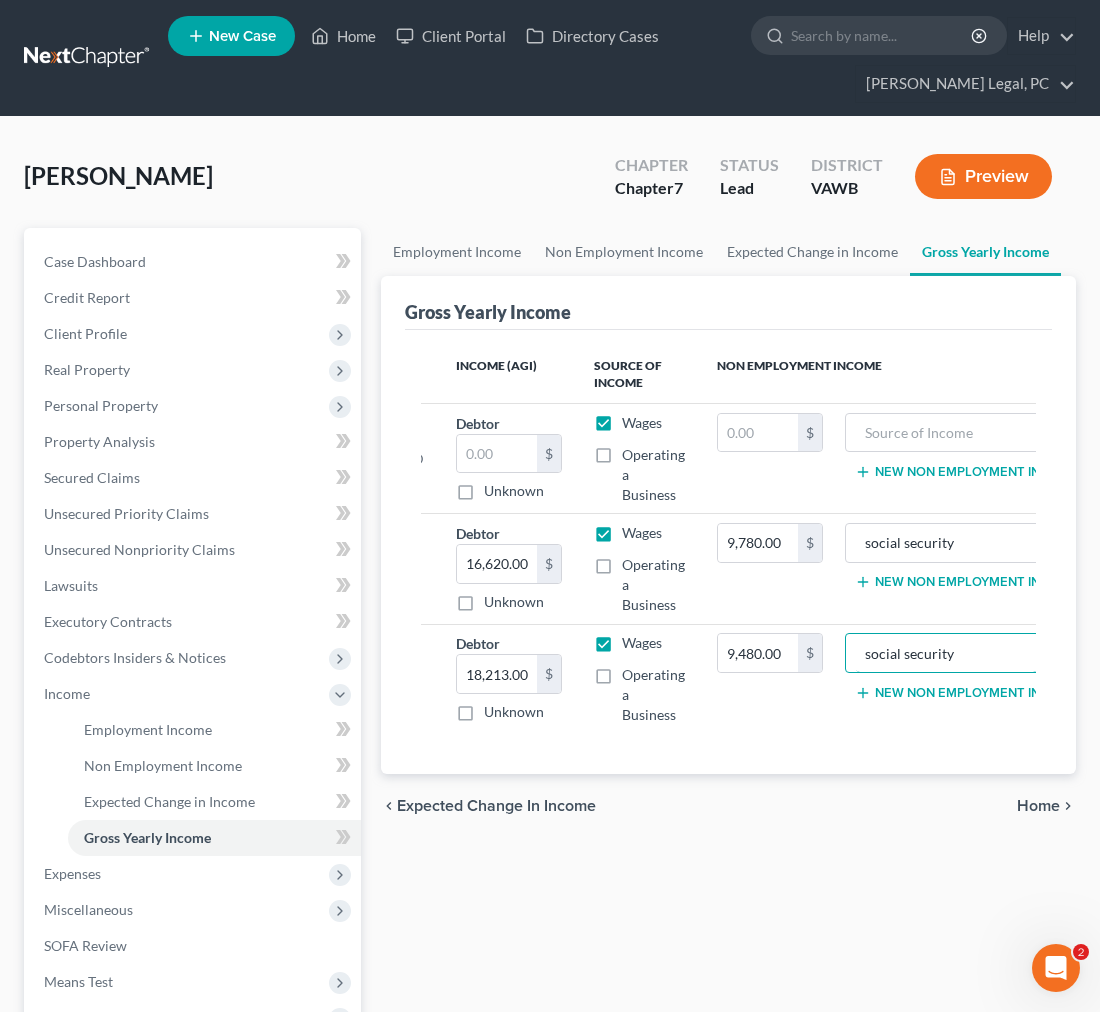 type on "social security" 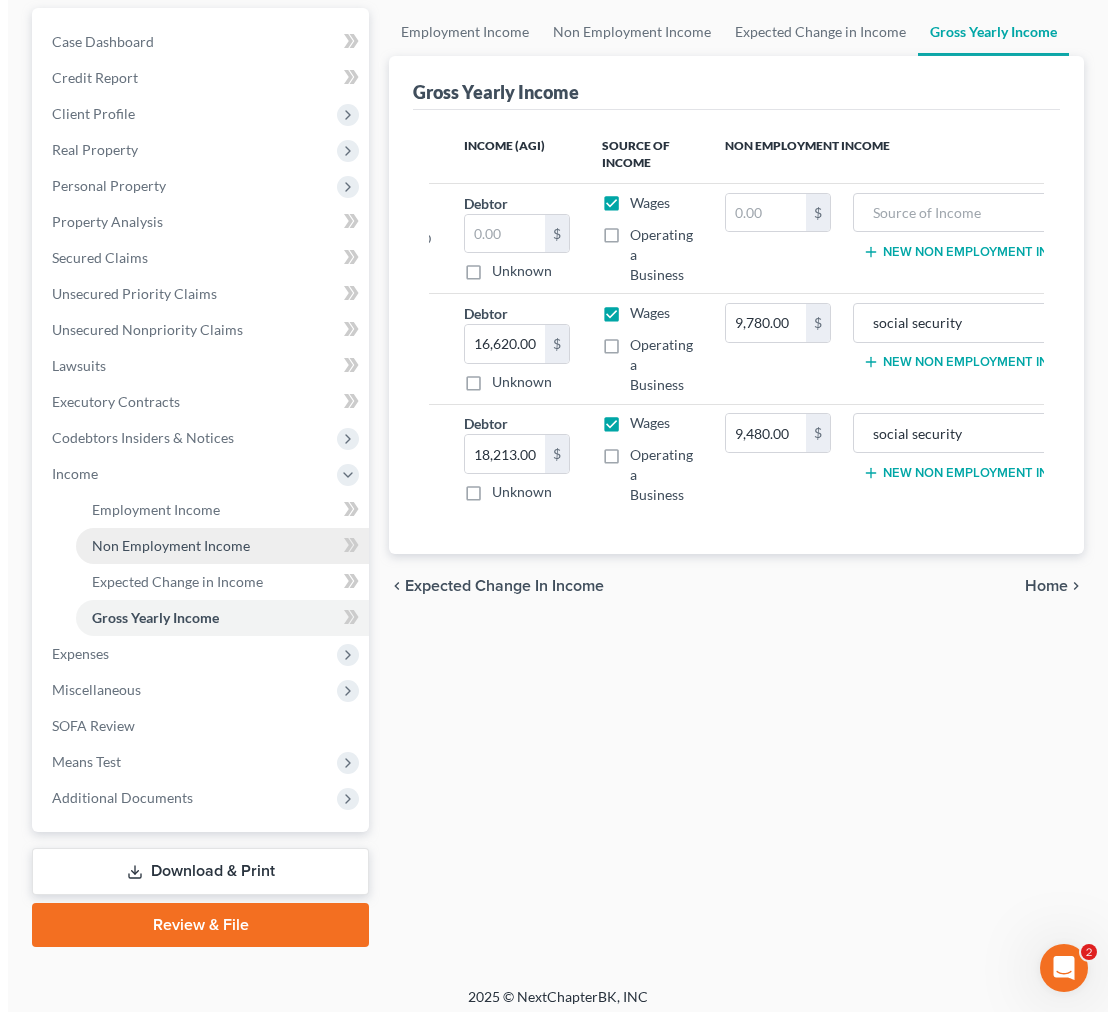 scroll, scrollTop: 222, scrollLeft: 0, axis: vertical 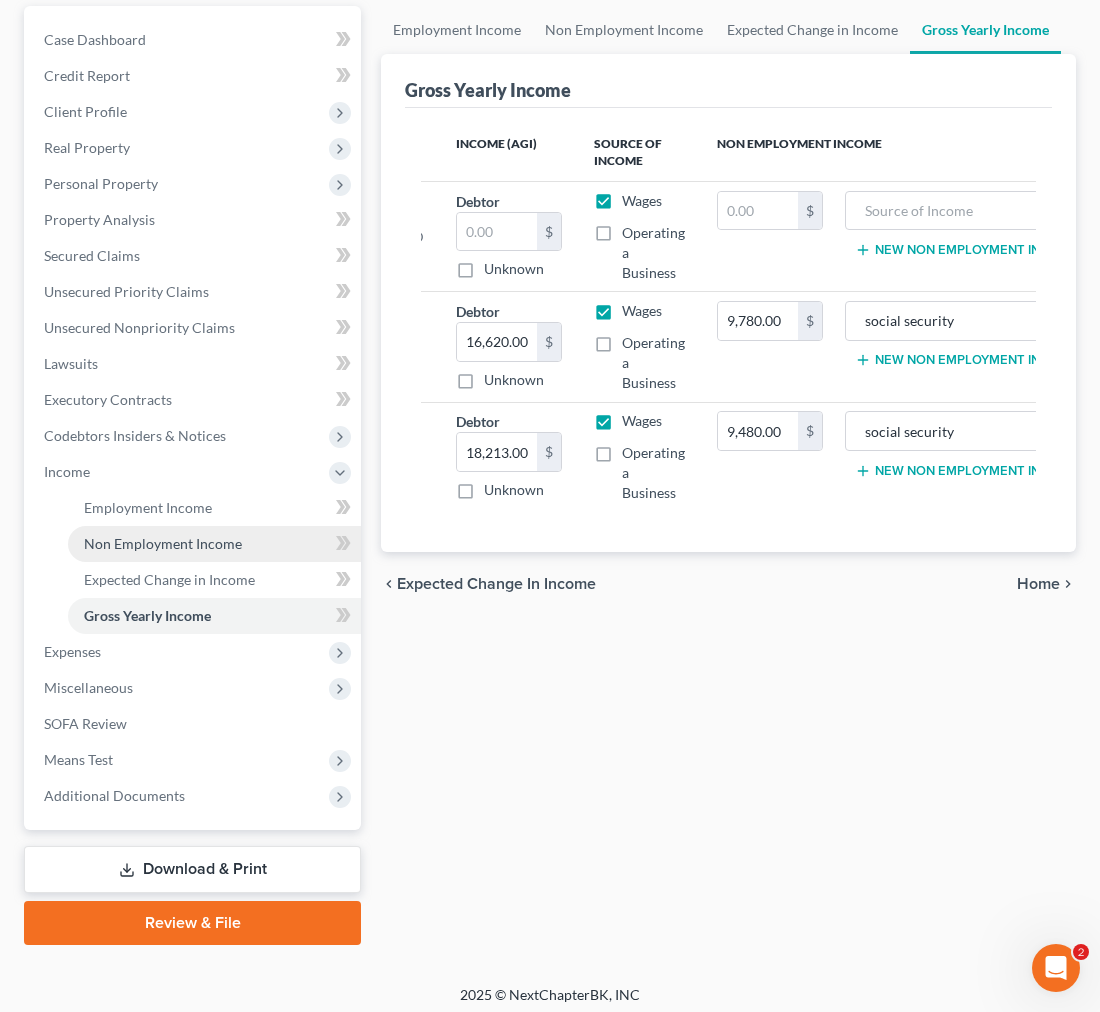 click on "Non Employment Income" at bounding box center (163, 543) 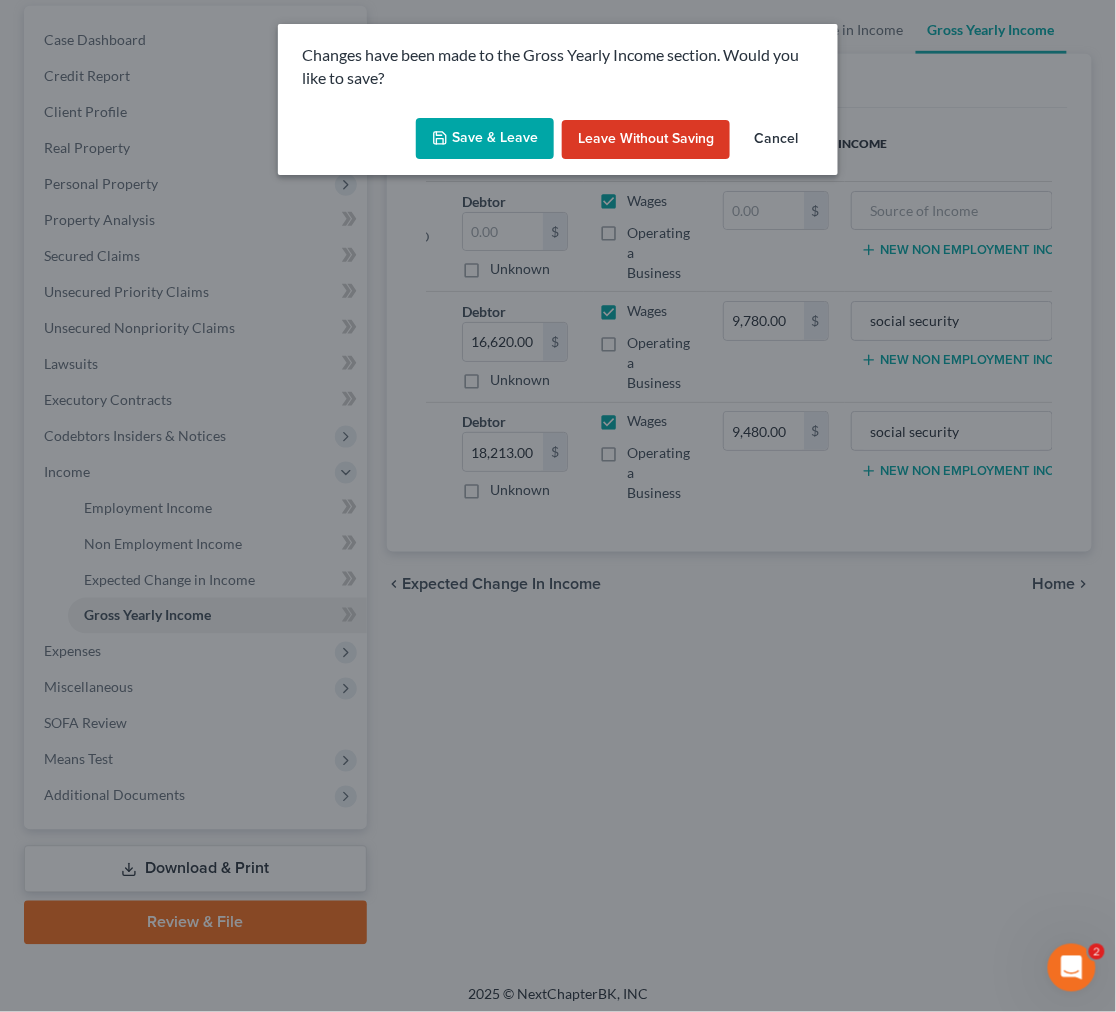 click on "Save & Leave" at bounding box center [485, 139] 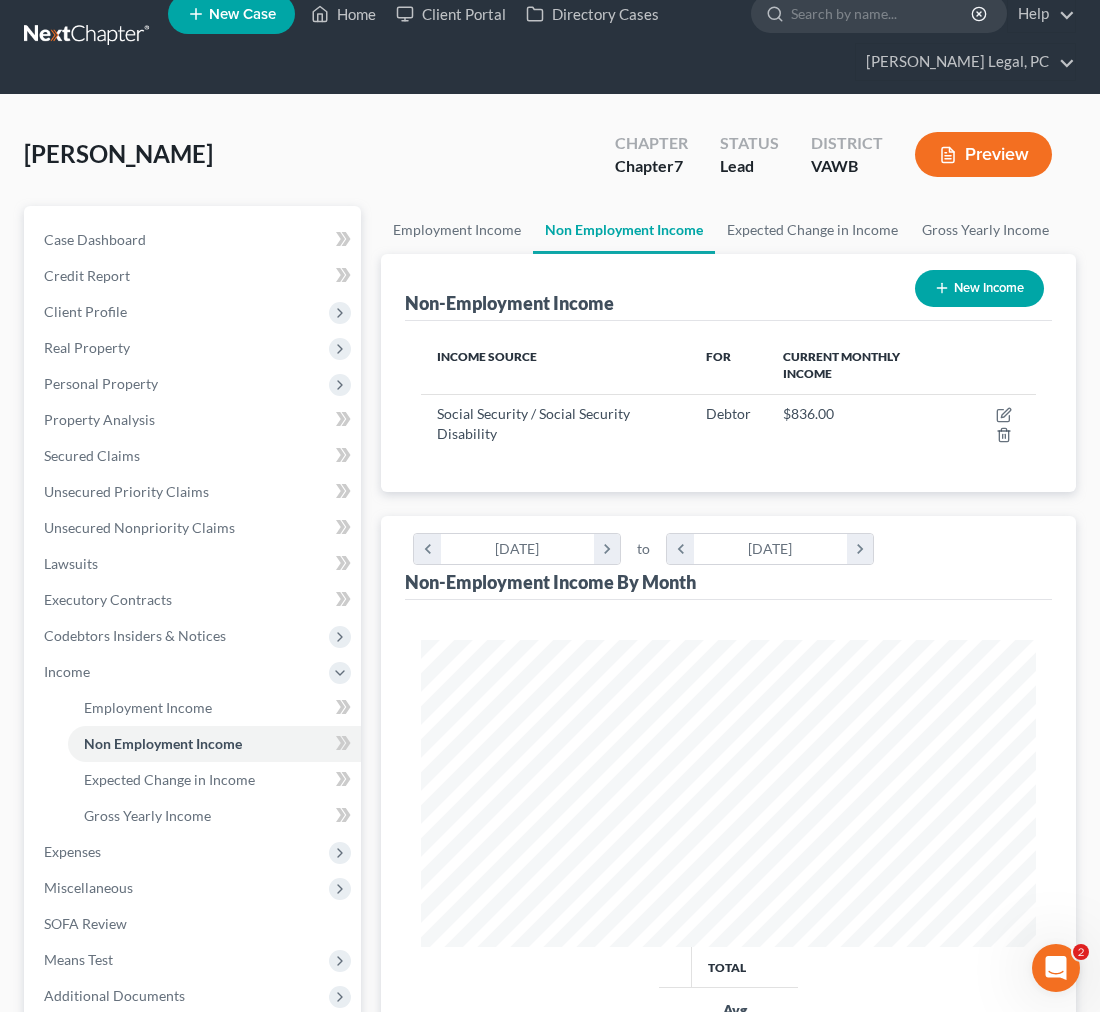 scroll, scrollTop: 0, scrollLeft: 0, axis: both 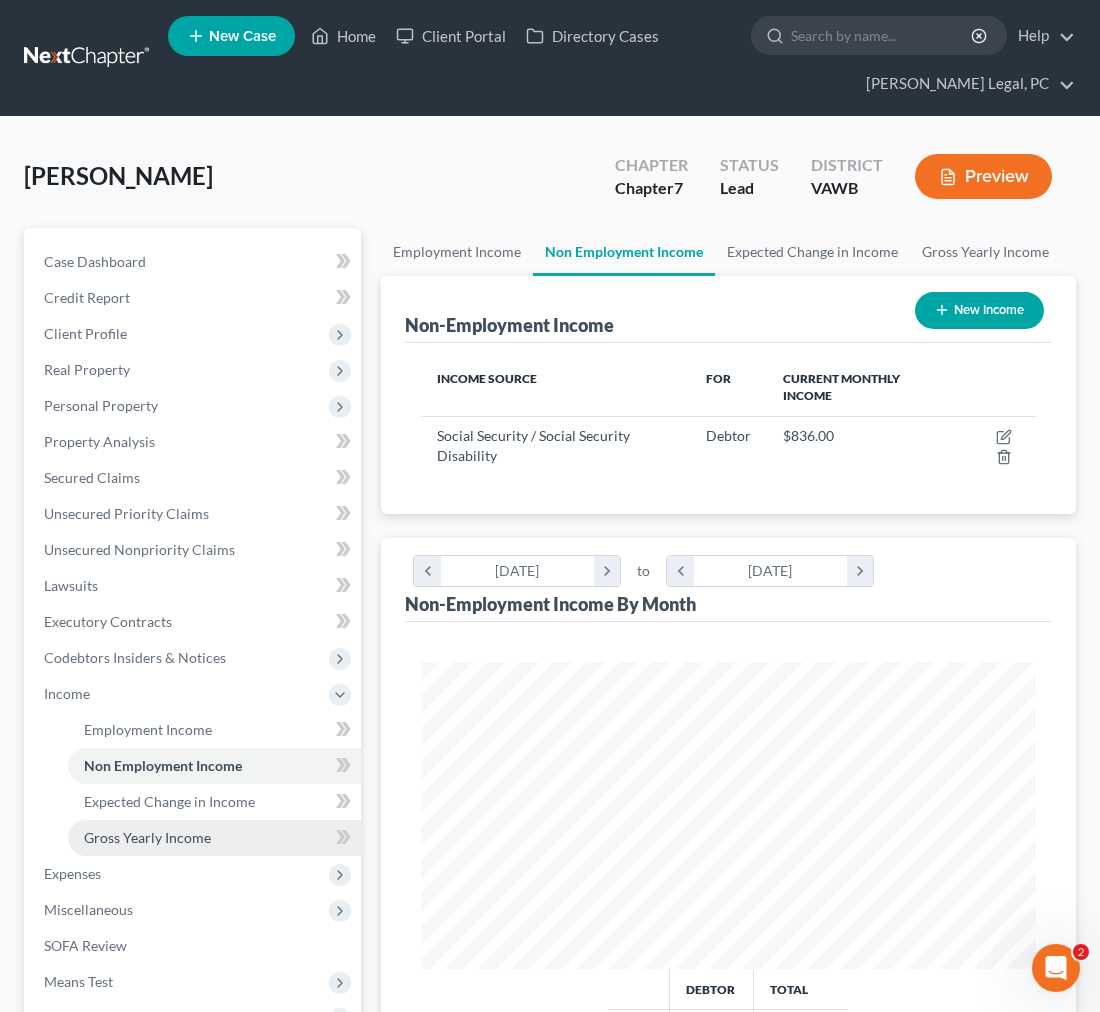 click on "Gross Yearly Income" at bounding box center (147, 837) 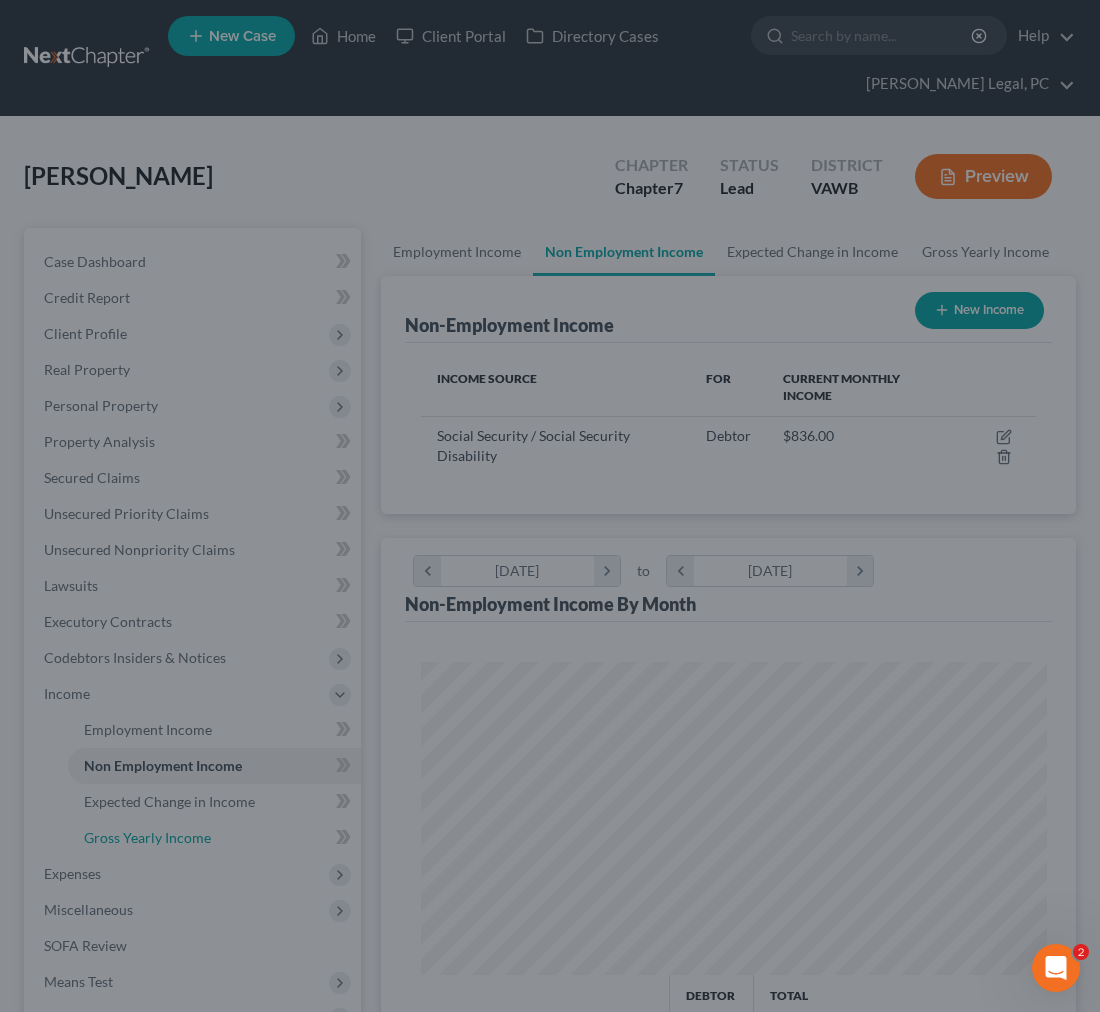 scroll, scrollTop: 999686, scrollLeft: 999334, axis: both 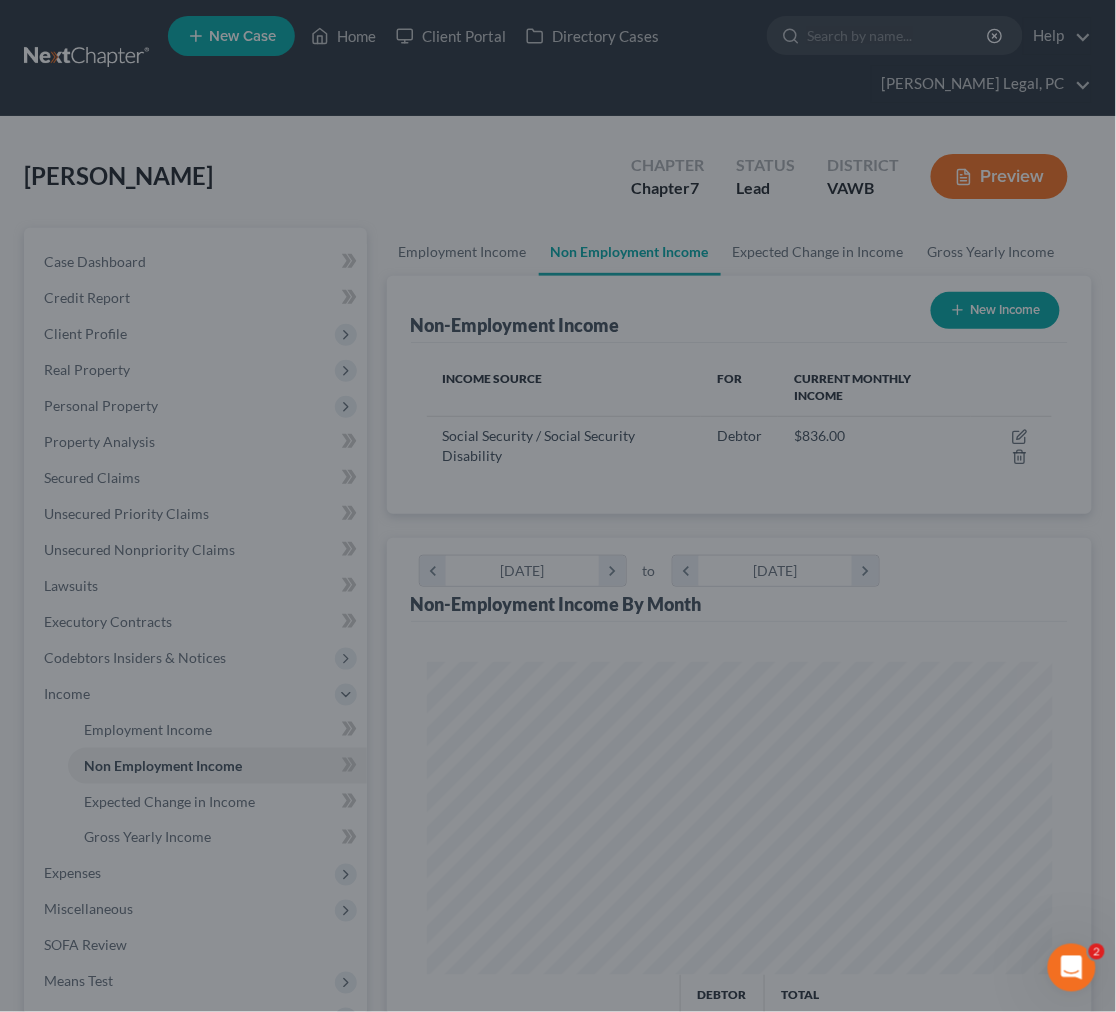 click at bounding box center (558, 506) 